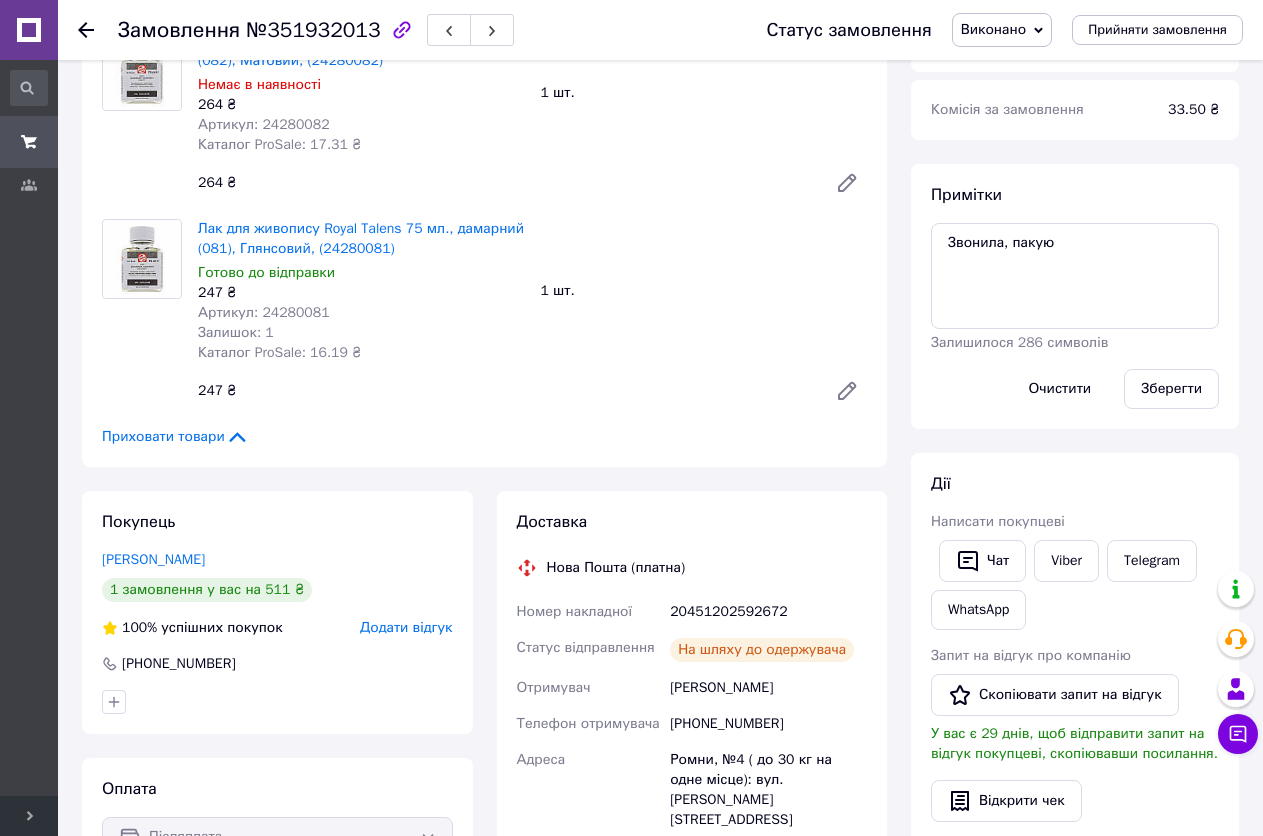 scroll, scrollTop: 0, scrollLeft: 0, axis: both 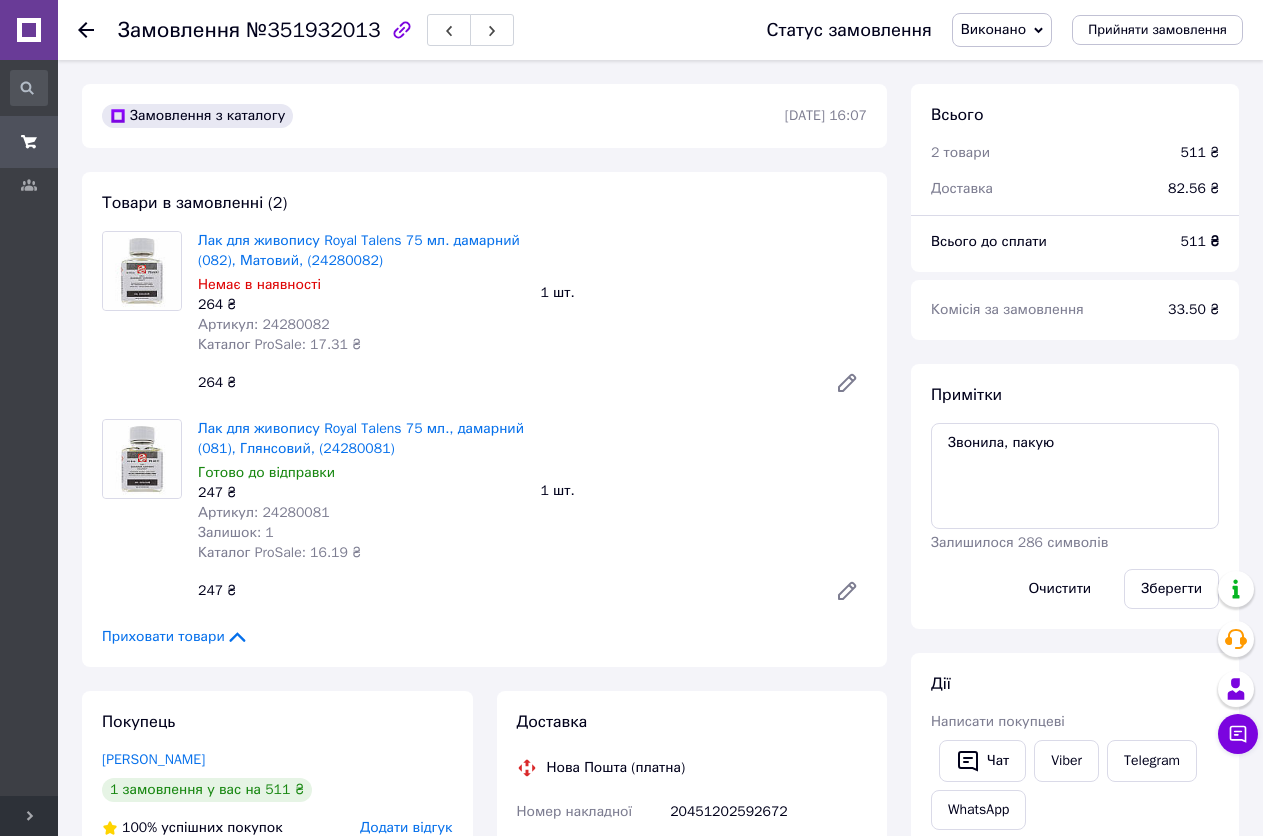 click 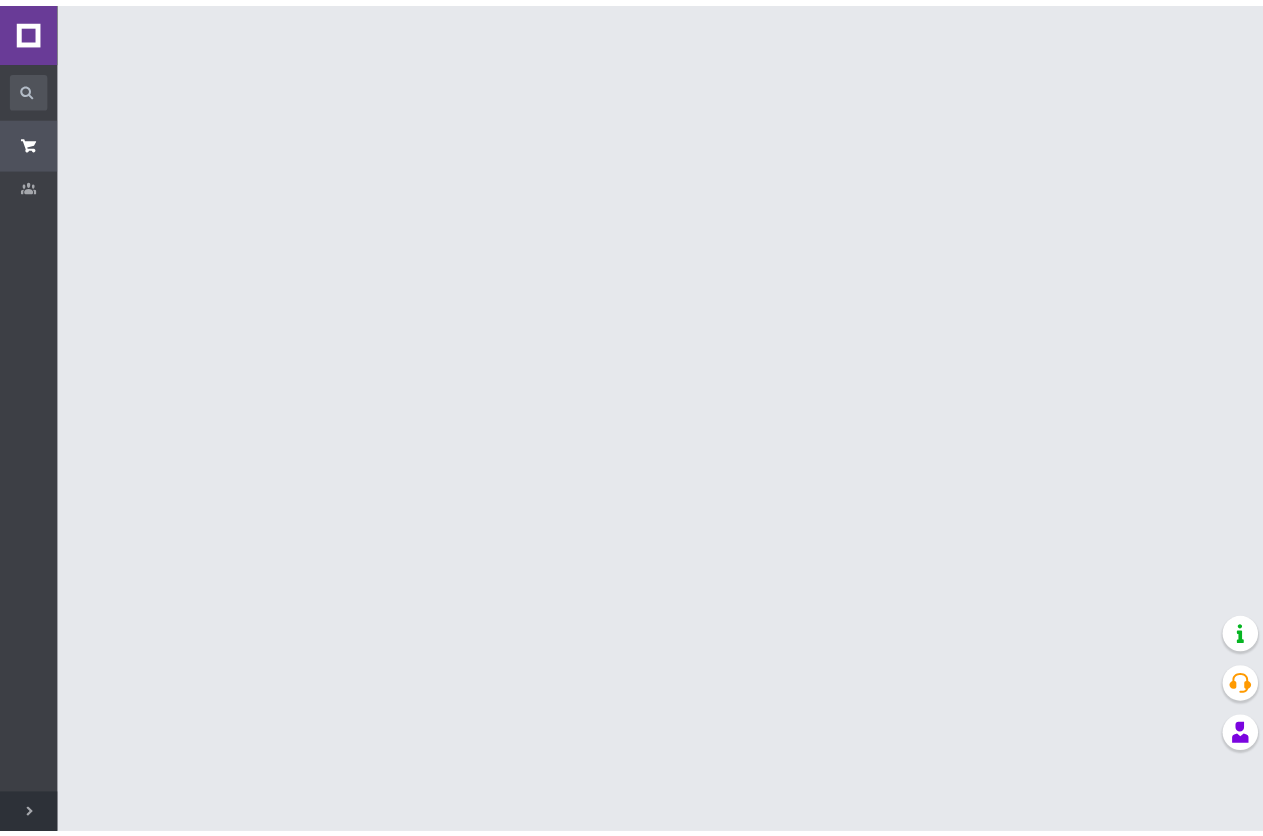 scroll, scrollTop: 0, scrollLeft: 0, axis: both 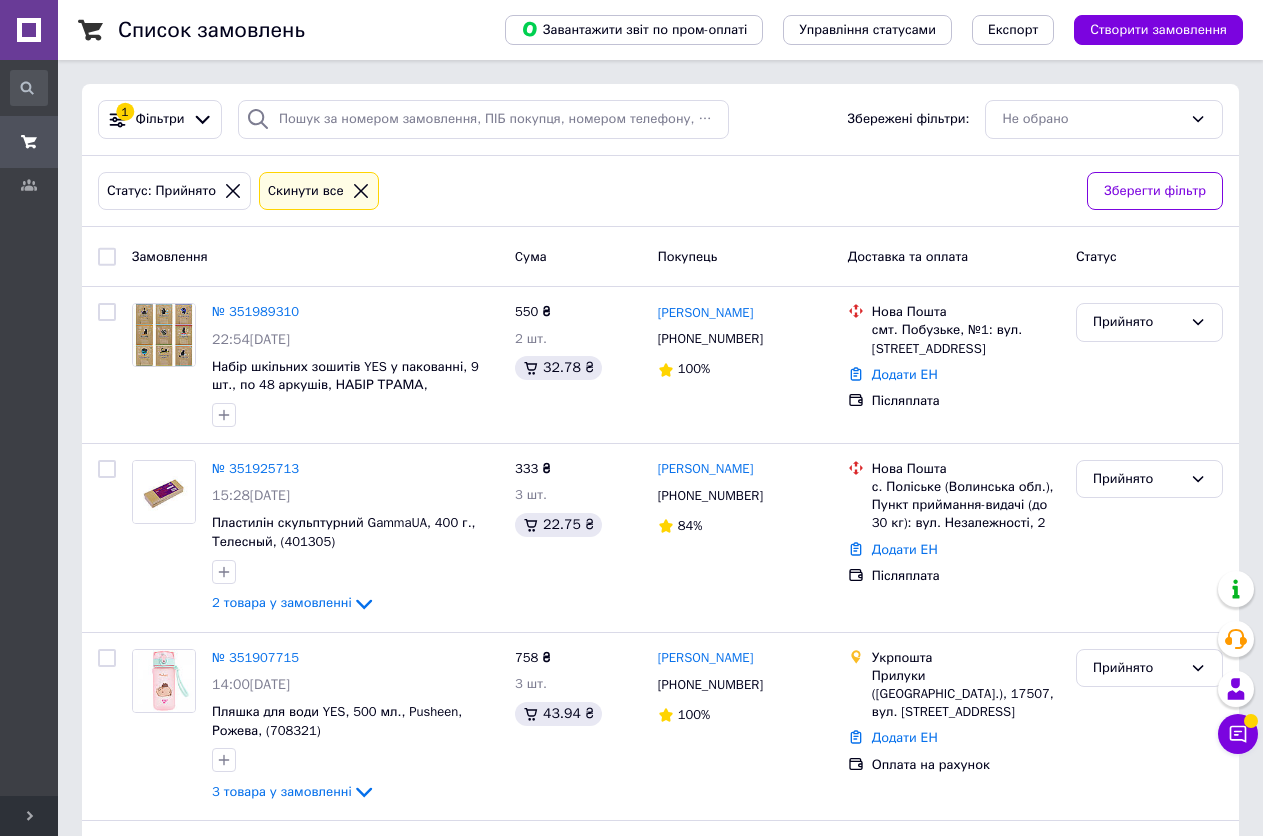 click at bounding box center (29, 30) 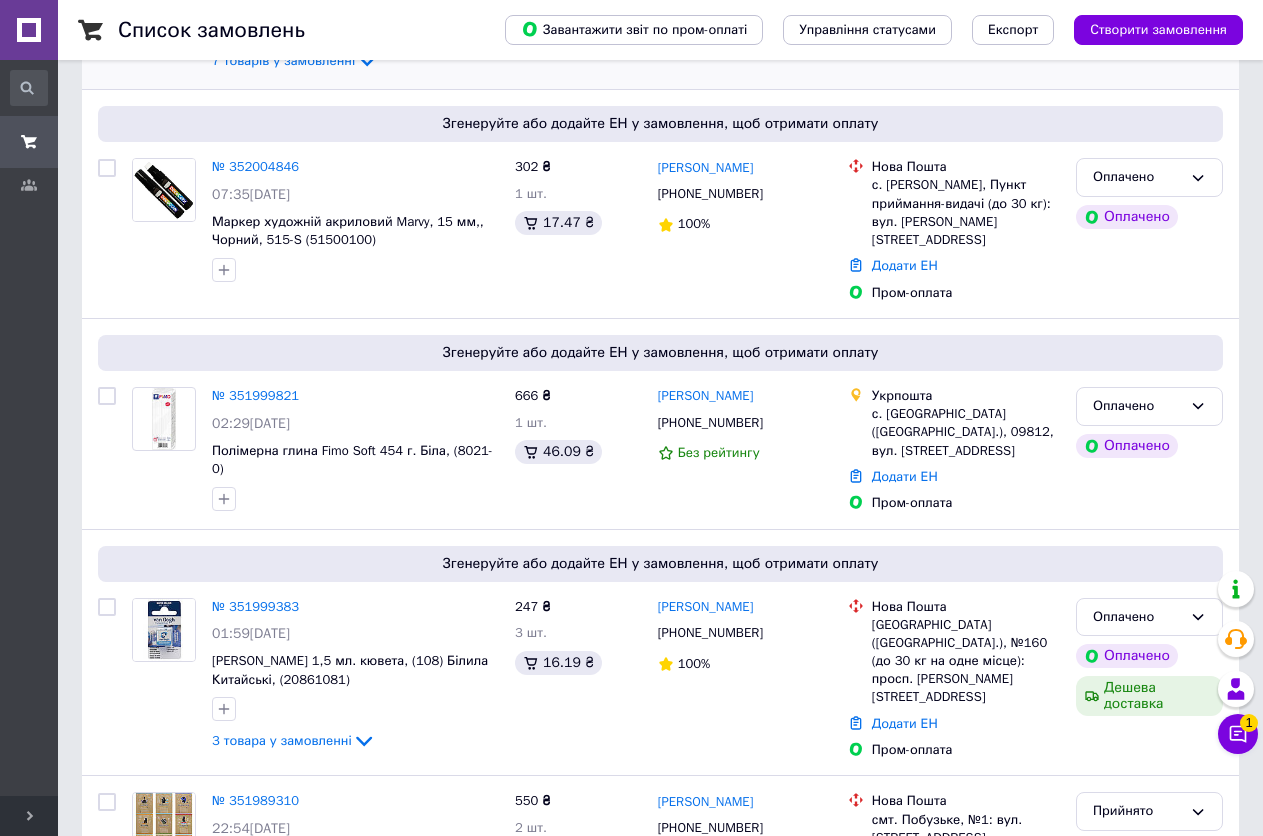 scroll, scrollTop: 400, scrollLeft: 0, axis: vertical 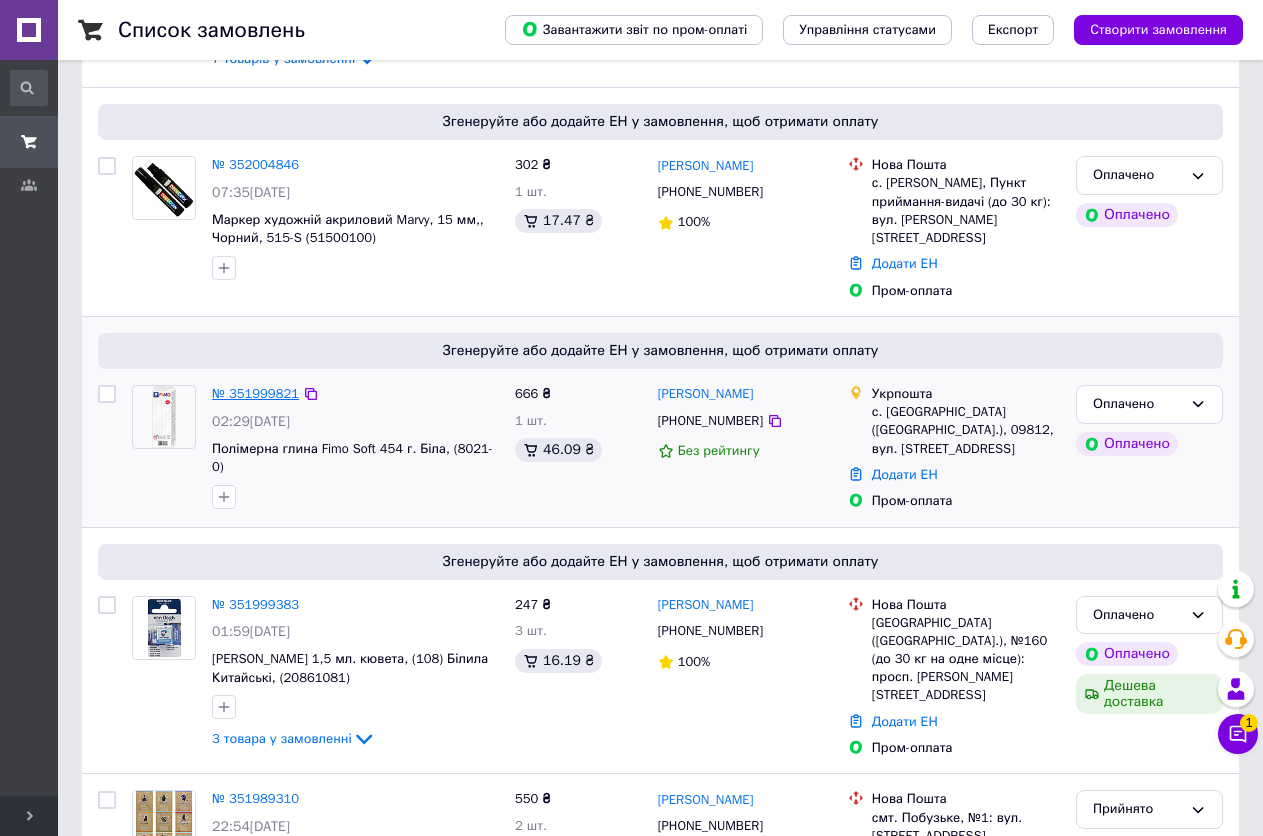 click on "№ 351999821" at bounding box center (255, 393) 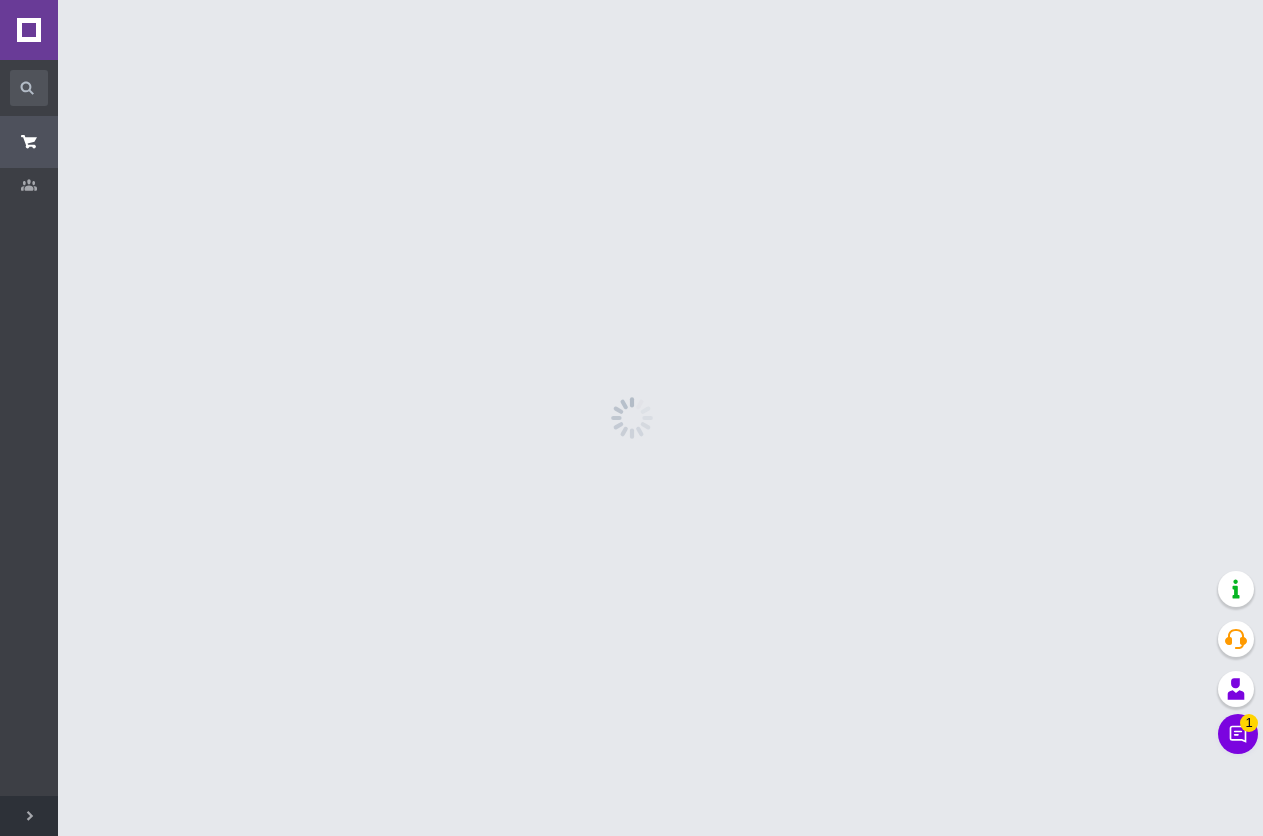 scroll, scrollTop: 0, scrollLeft: 0, axis: both 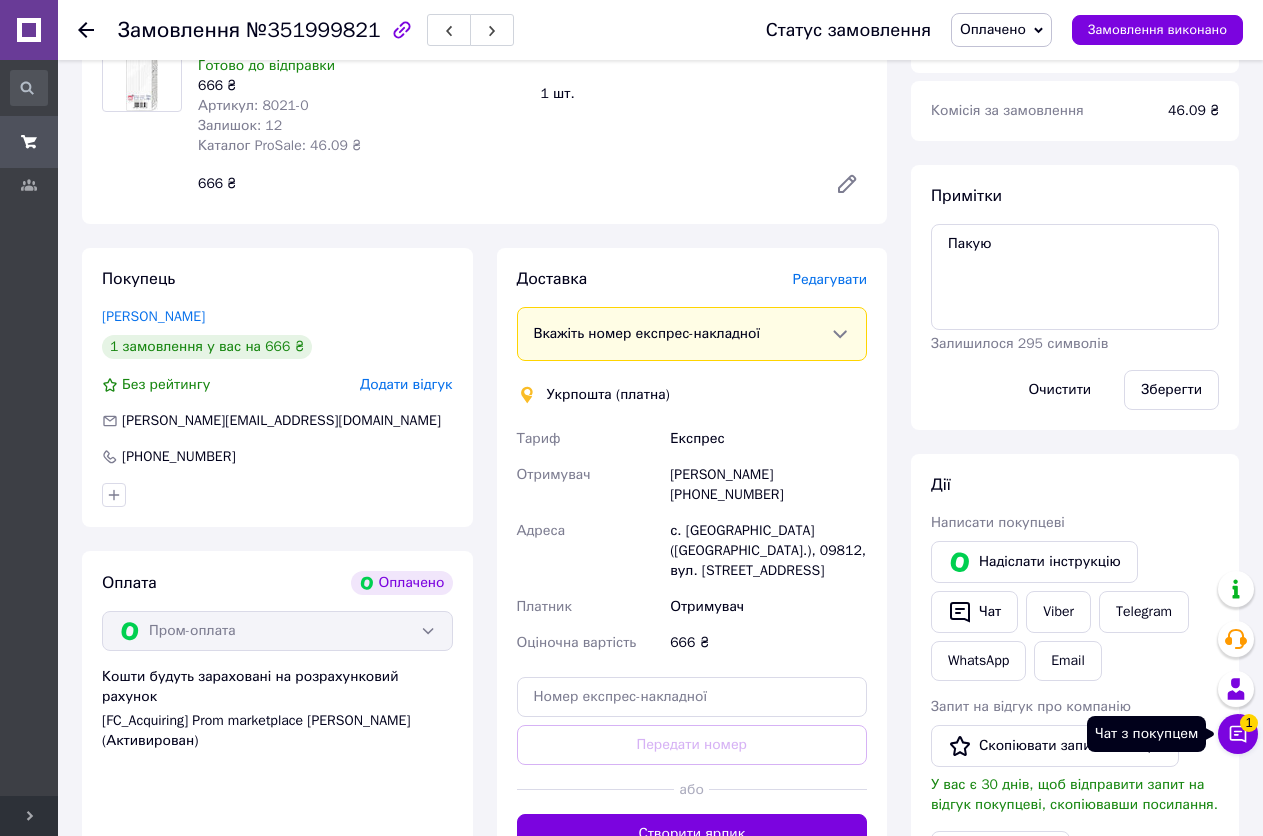 click 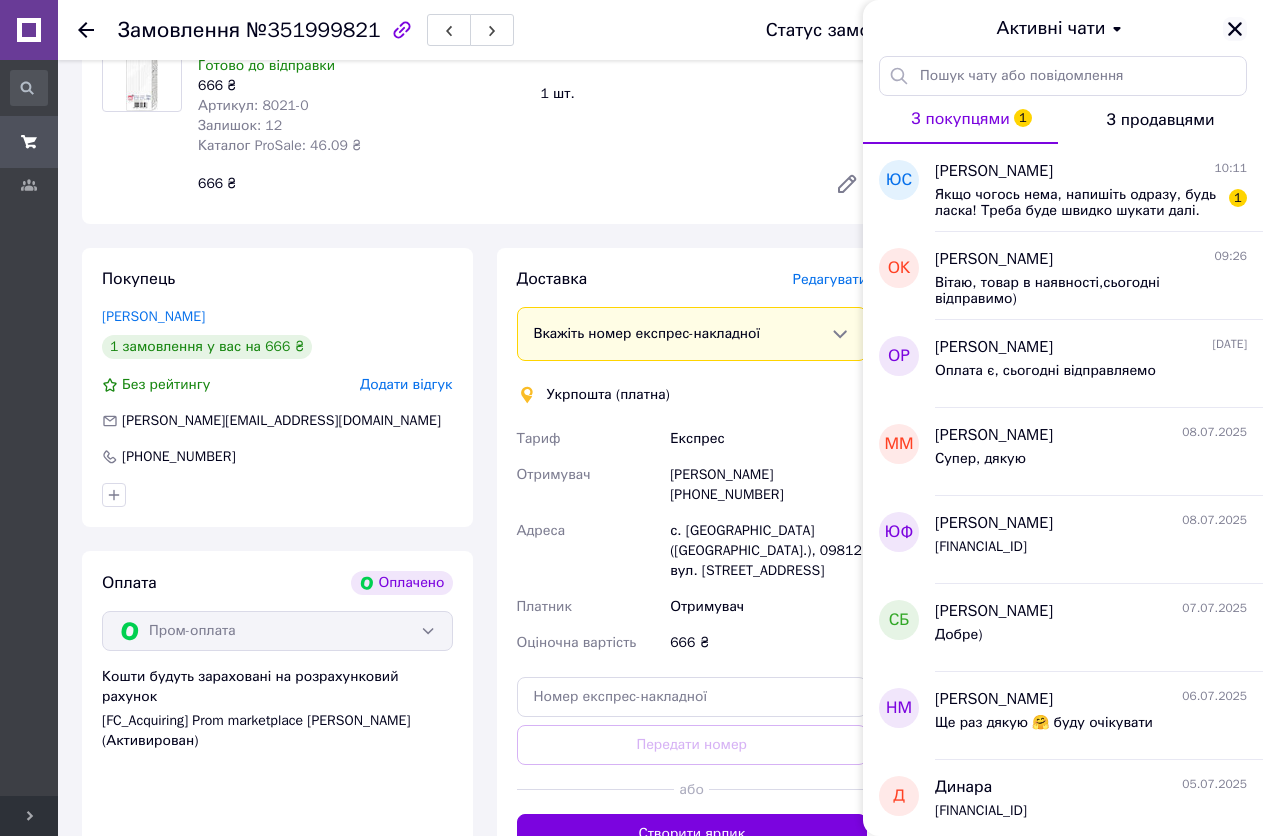 click at bounding box center [1235, 29] 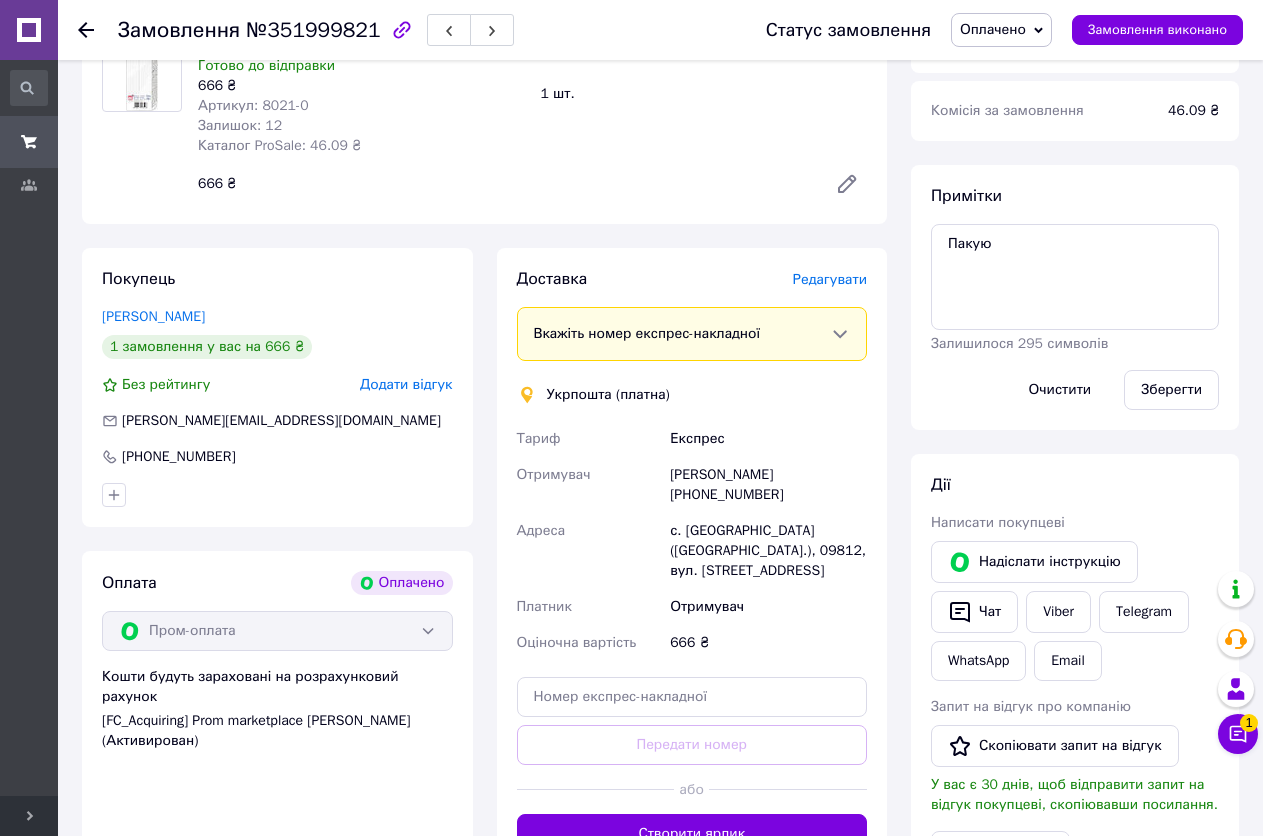 click on "Редагувати" at bounding box center (830, 279) 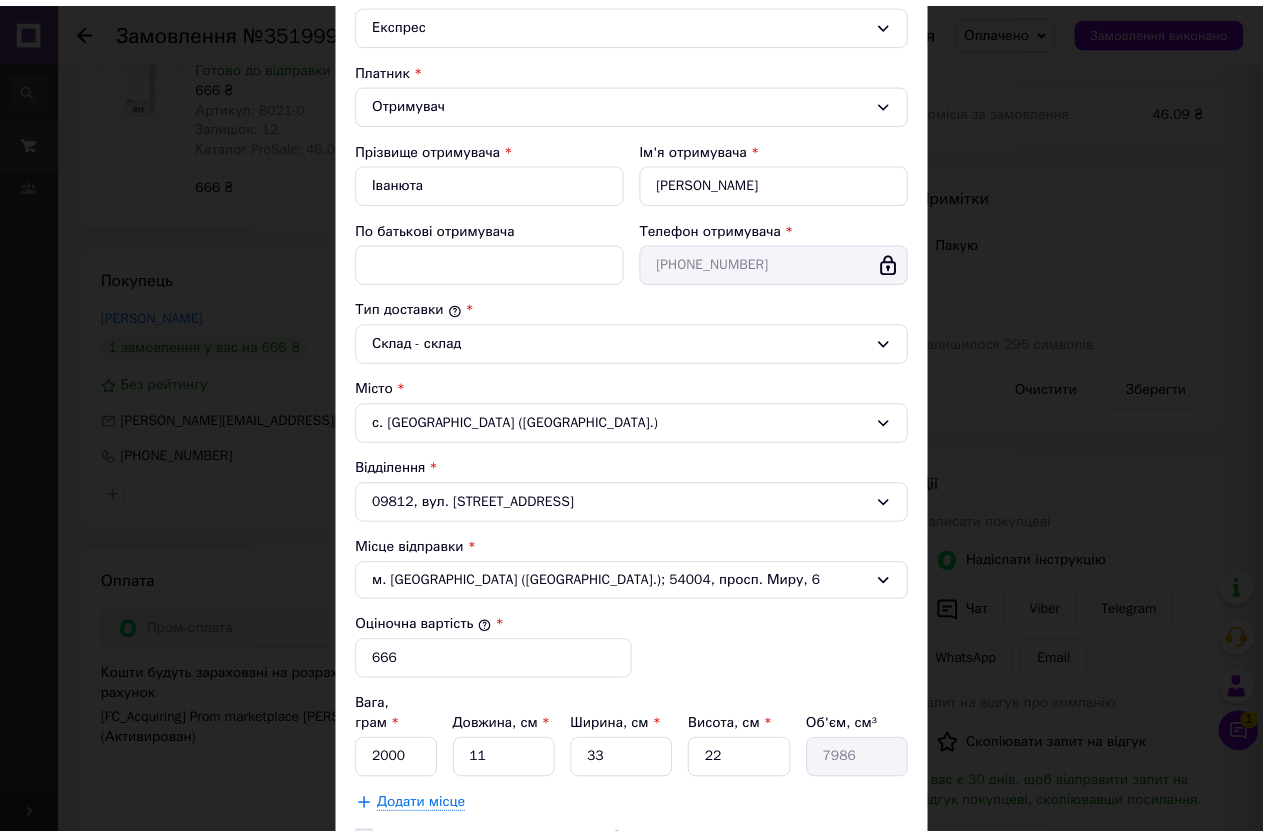 scroll, scrollTop: 344, scrollLeft: 0, axis: vertical 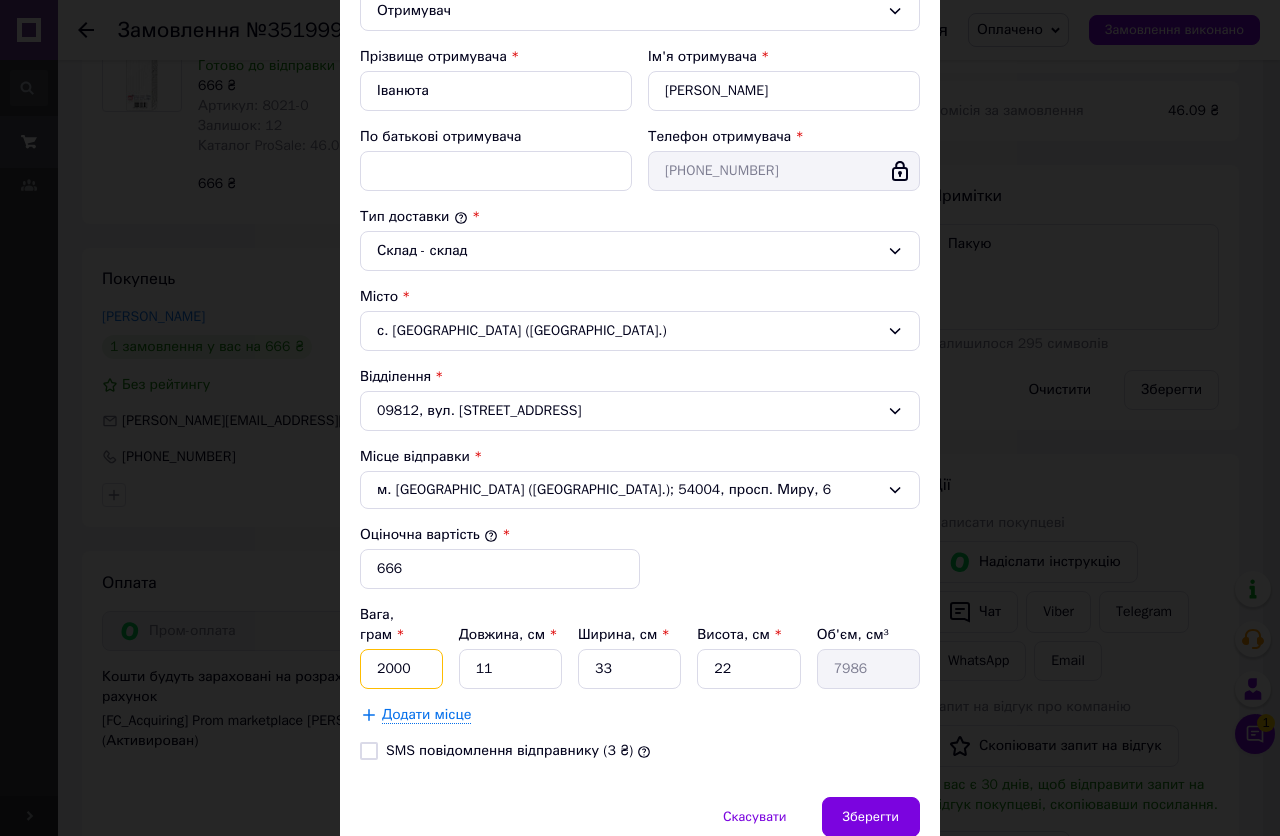 click on "2000" at bounding box center [401, 669] 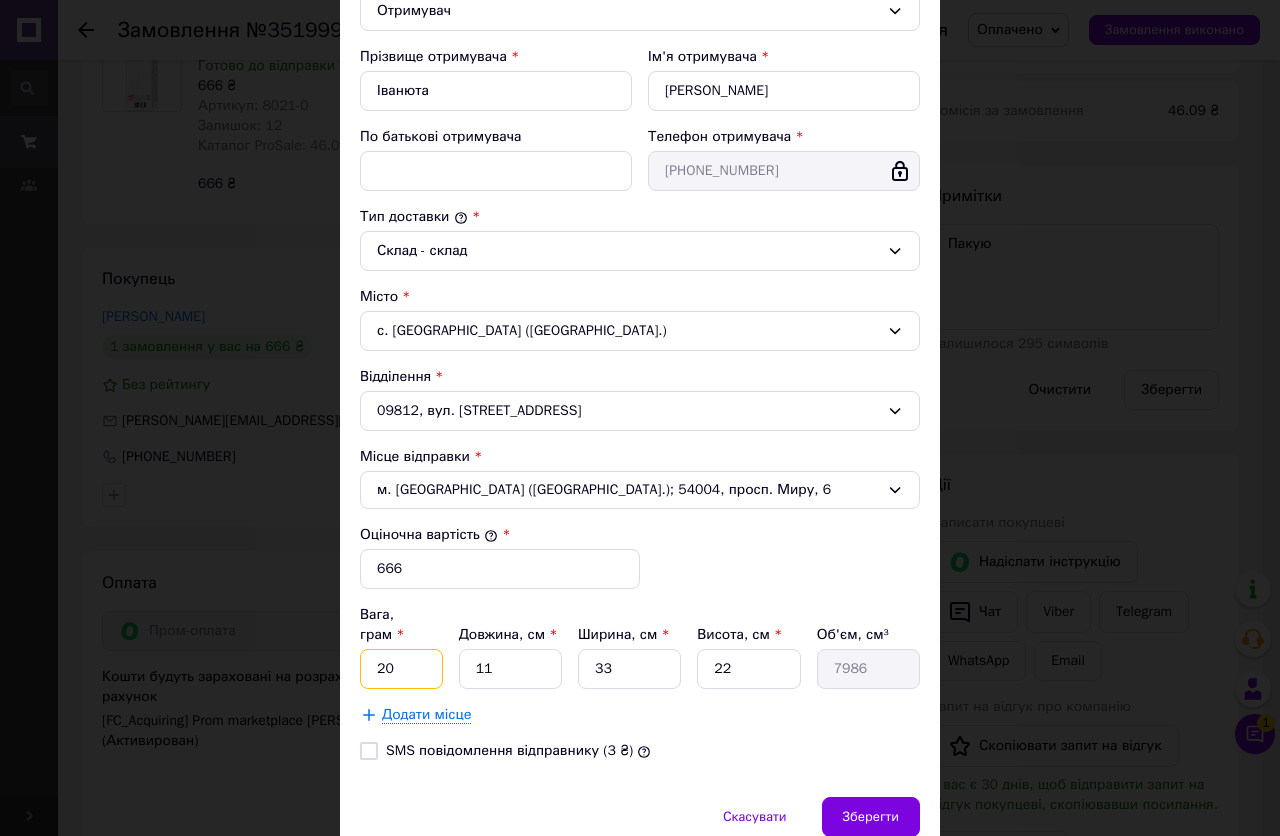 type on "2" 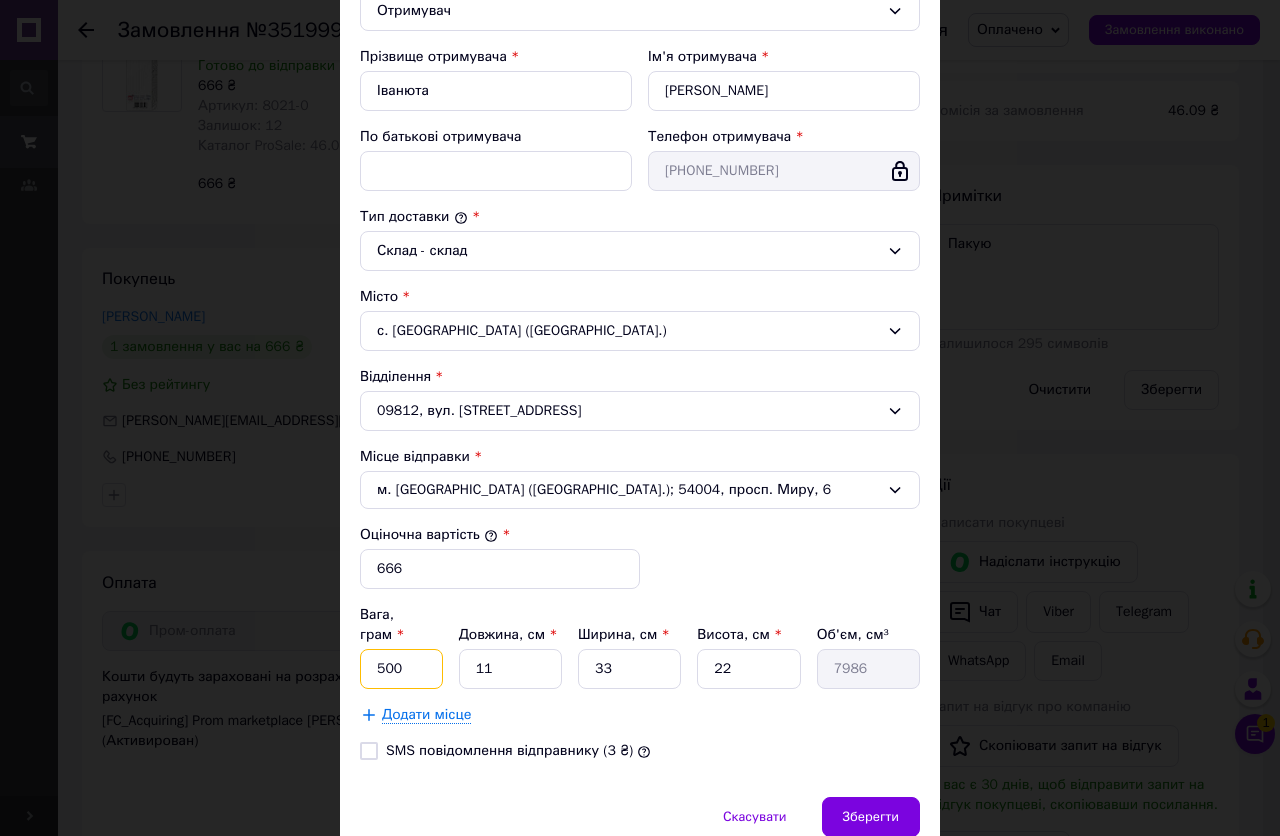 type on "500" 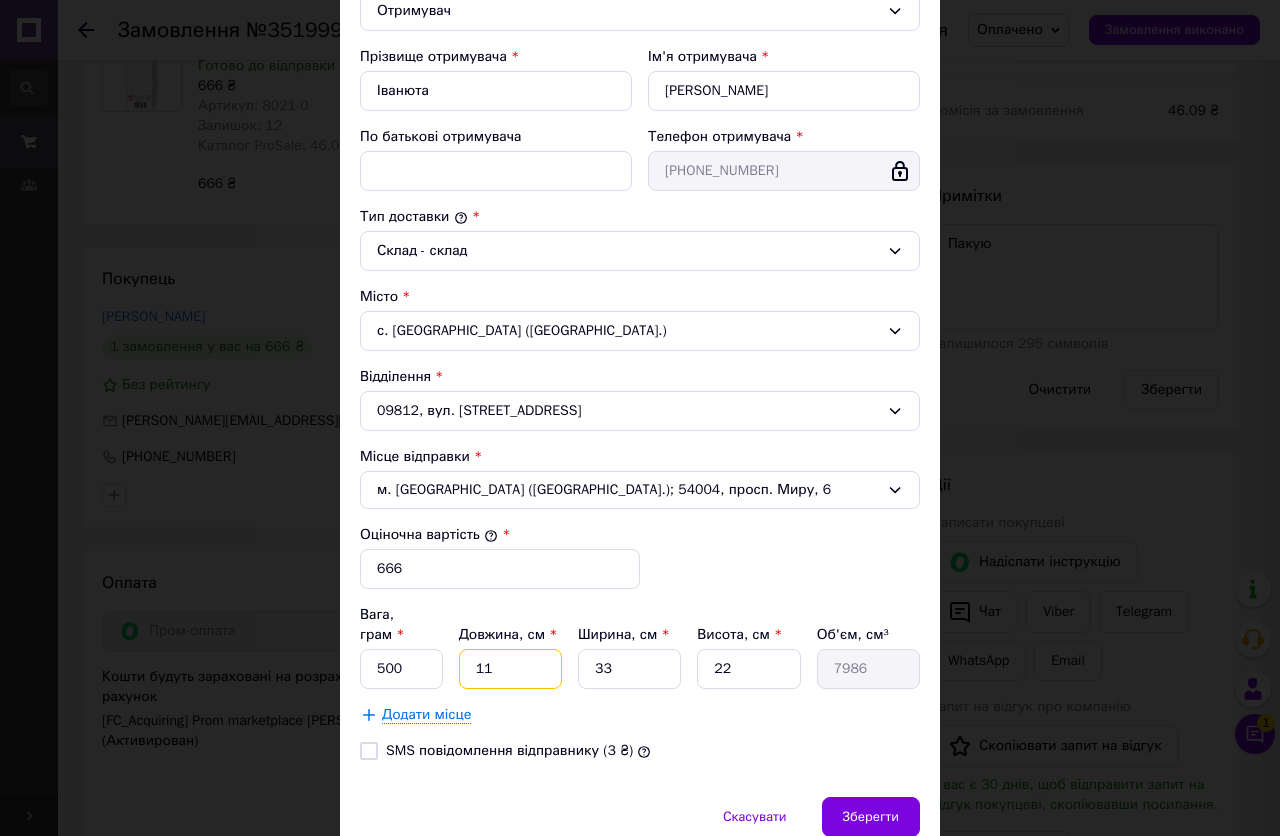 type on "2" 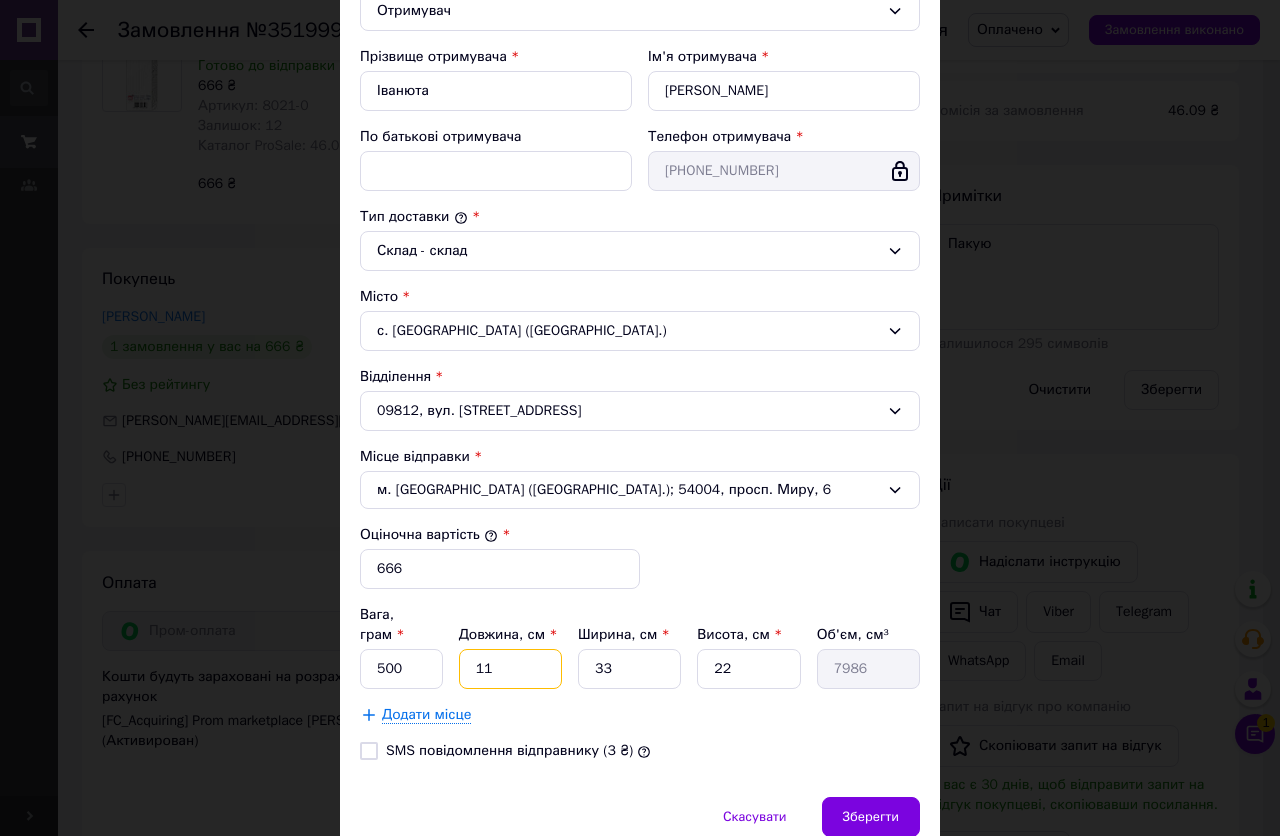 type on "1452" 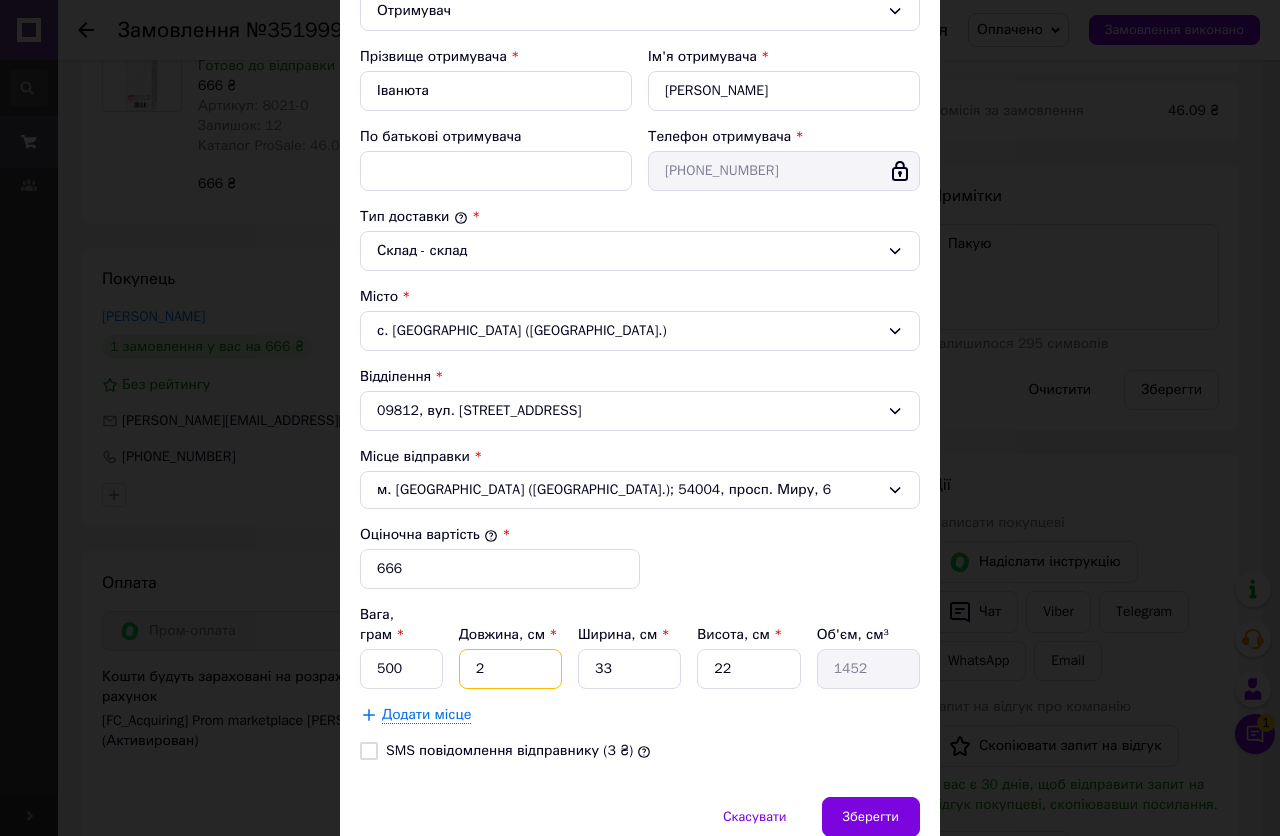 type on "25" 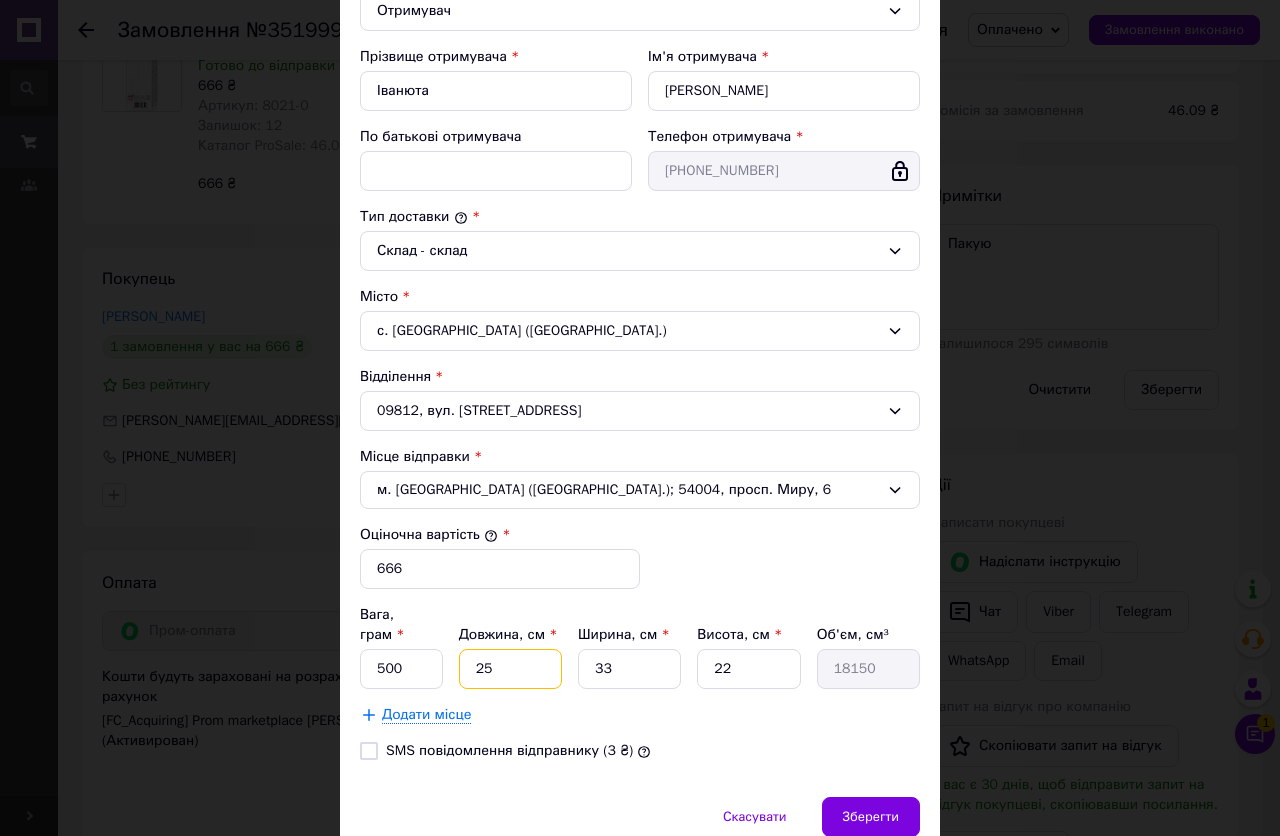 type on "25" 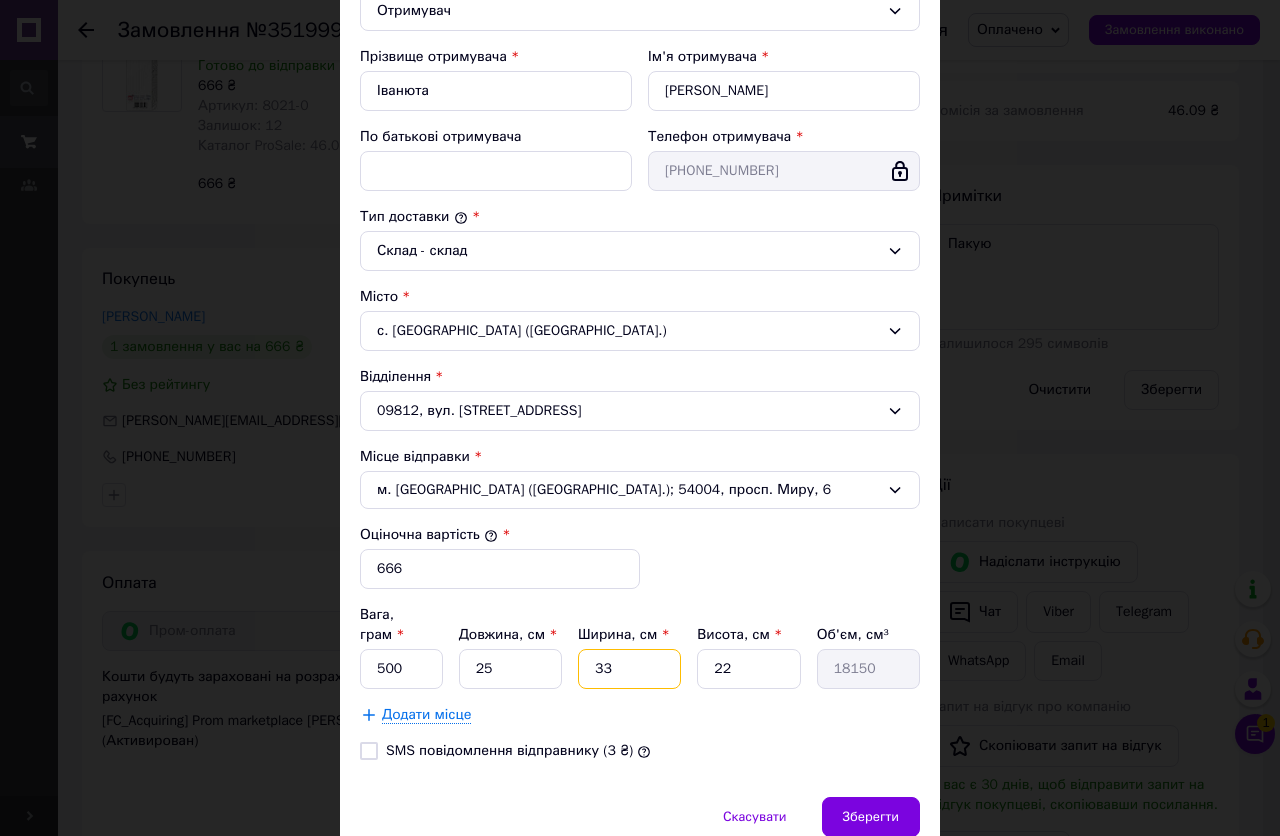 type on "7" 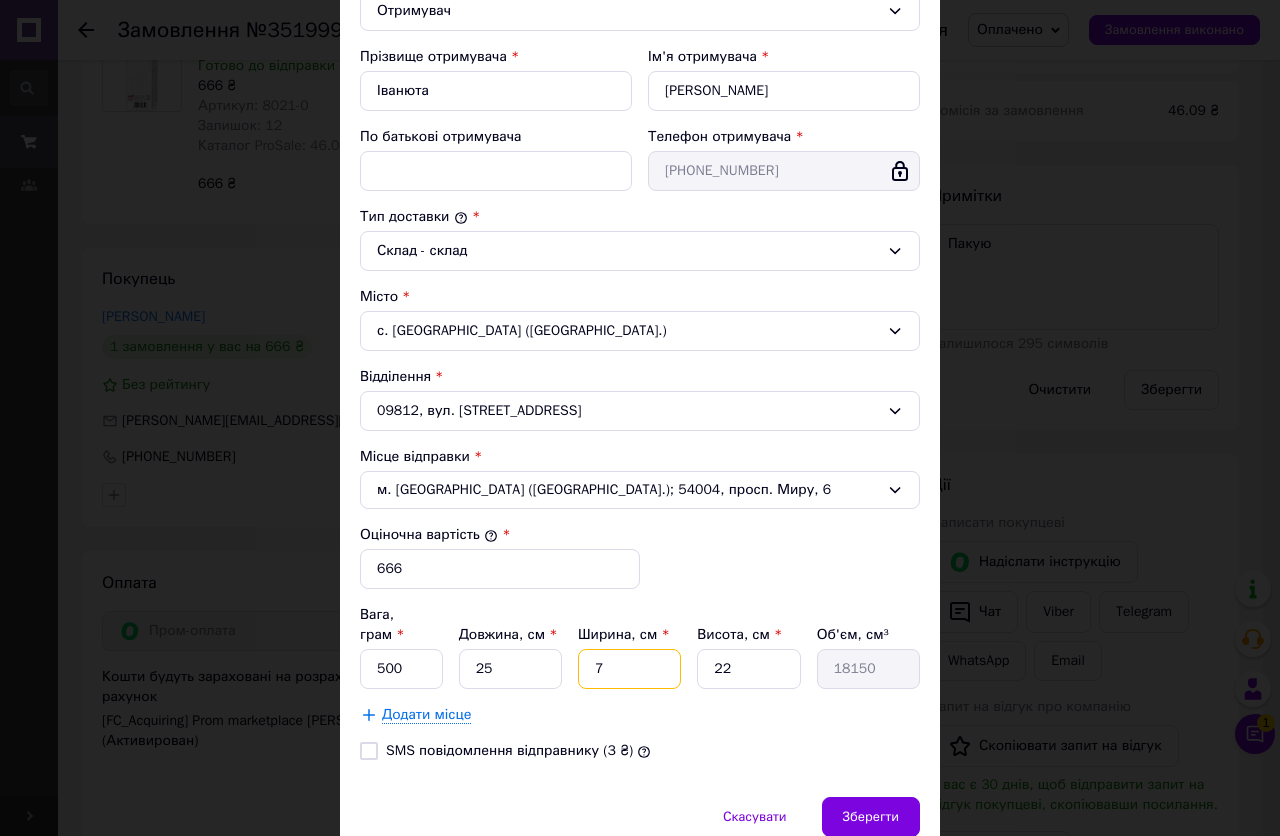 type on "3850" 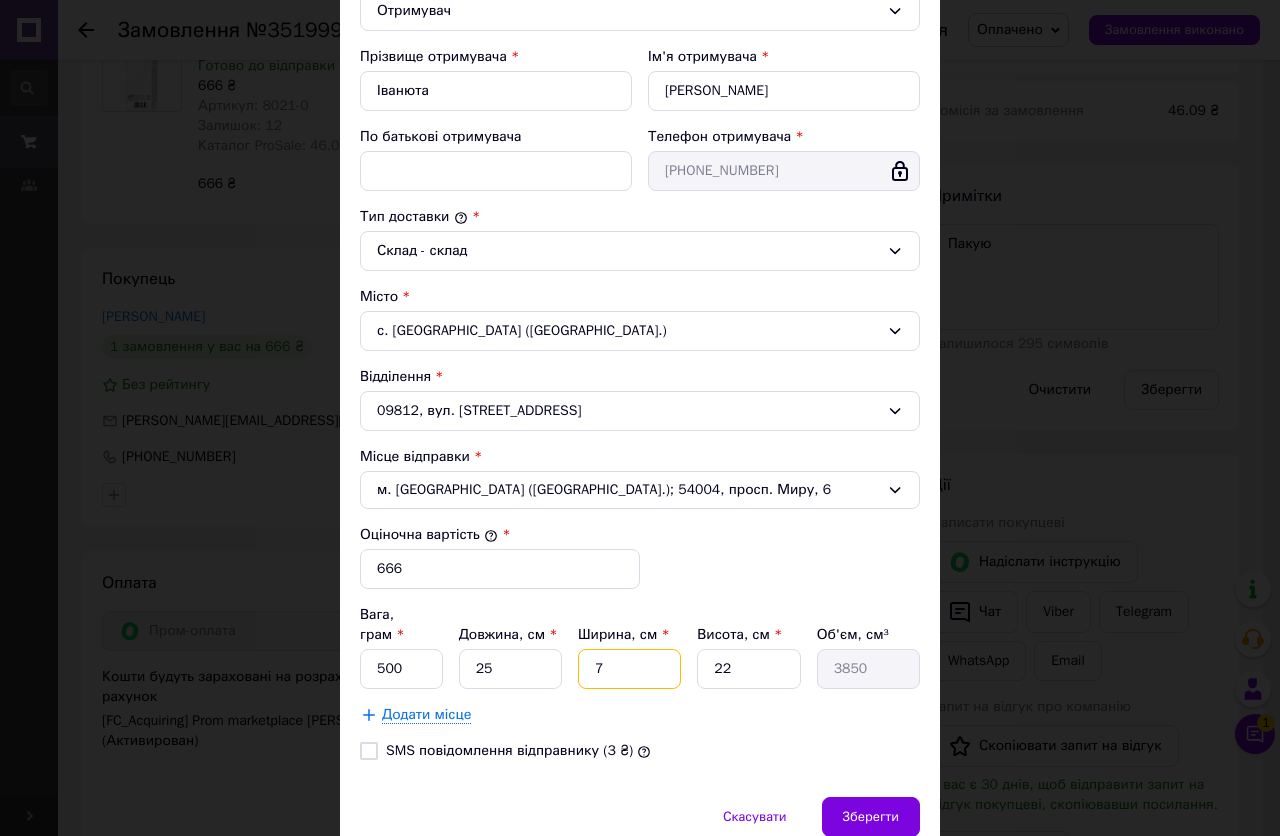 type on "7" 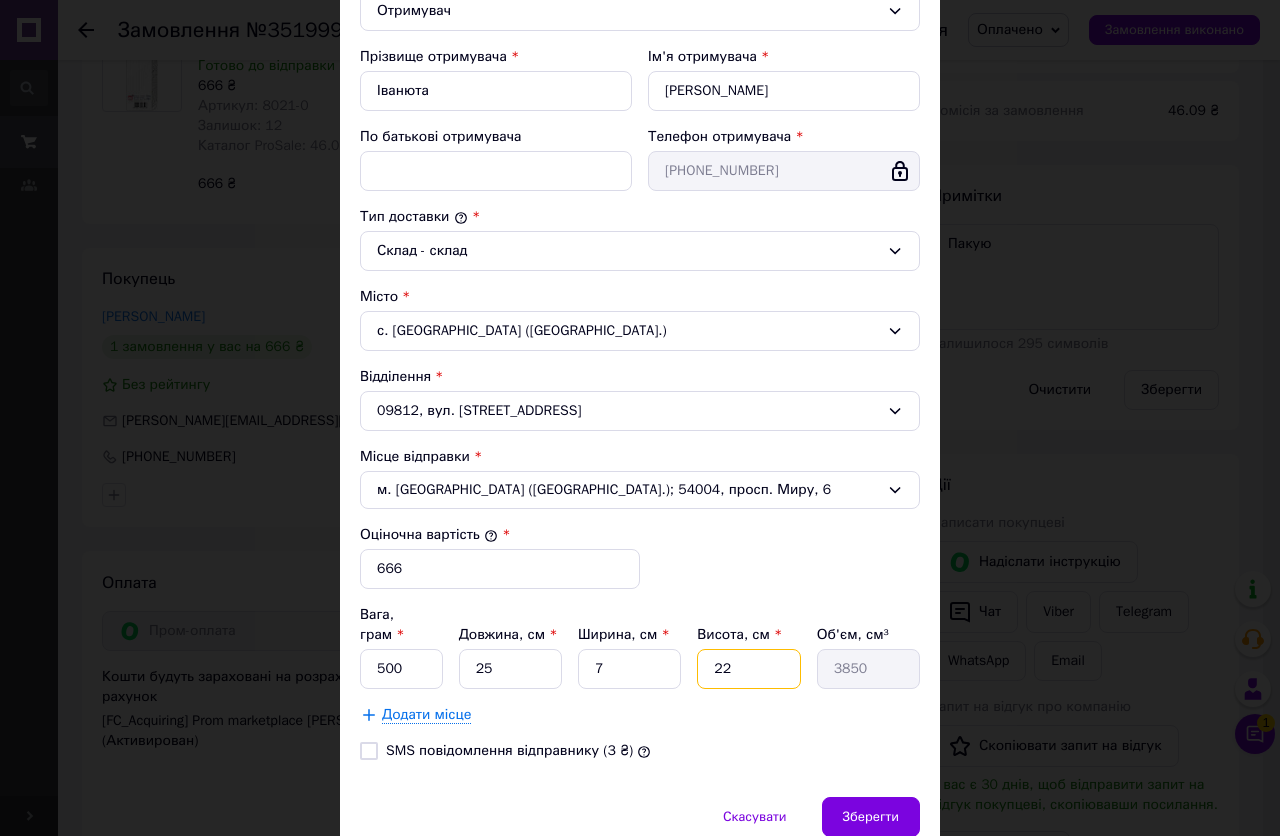 type on "5" 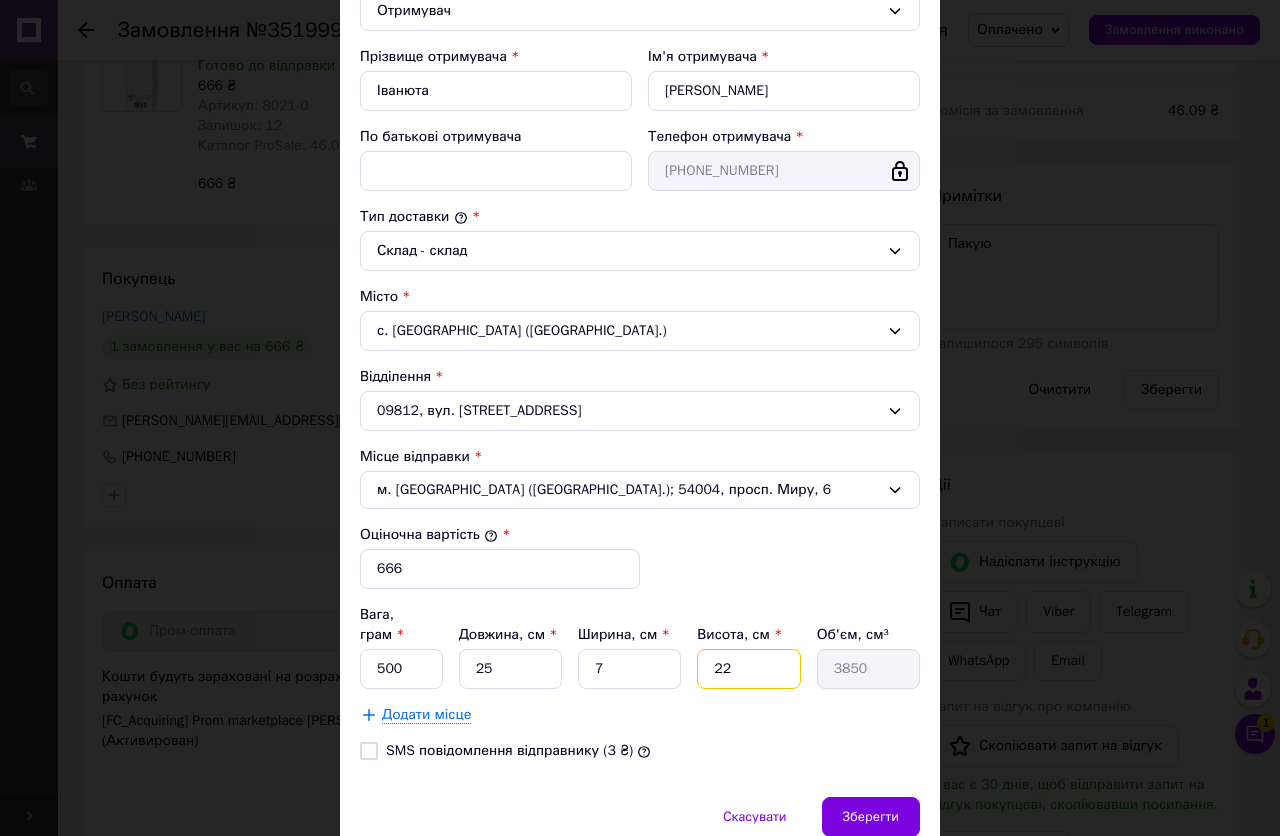 type on "875" 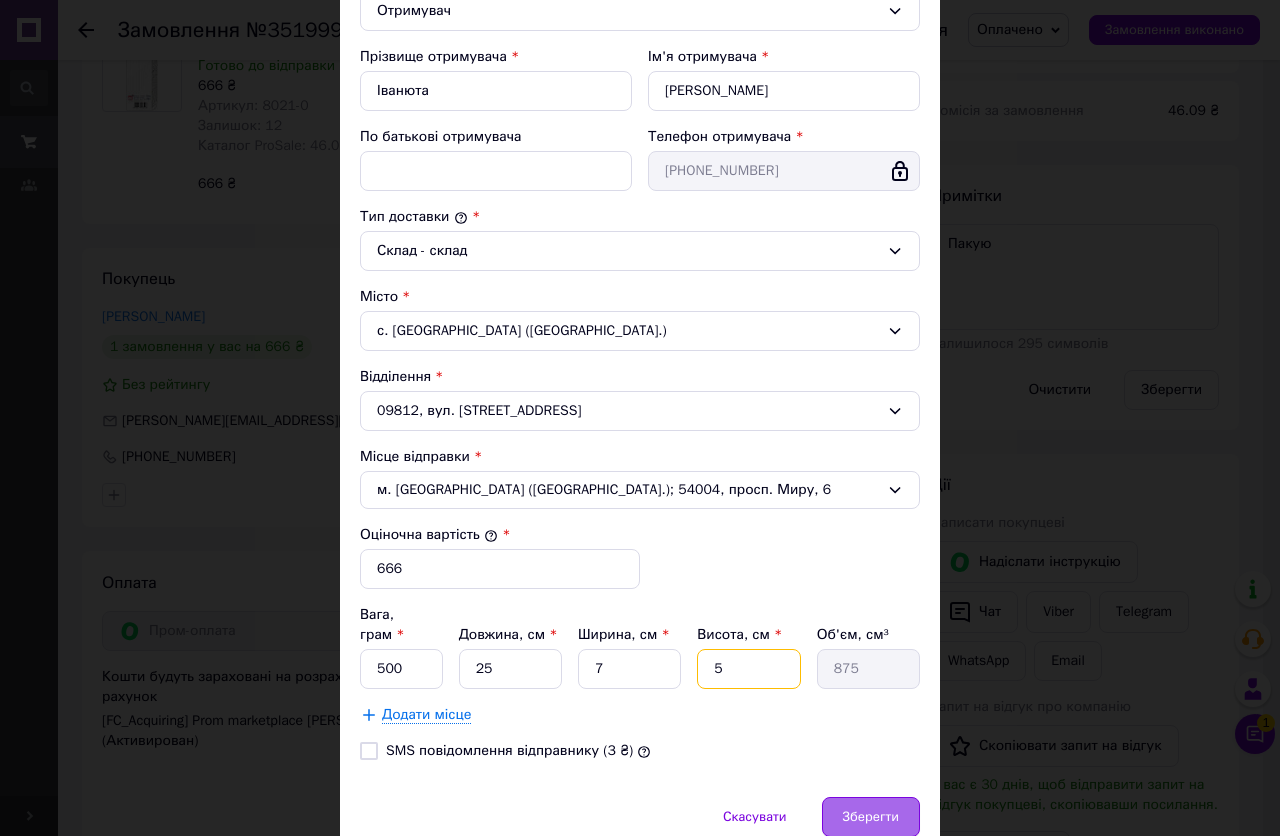 type on "5" 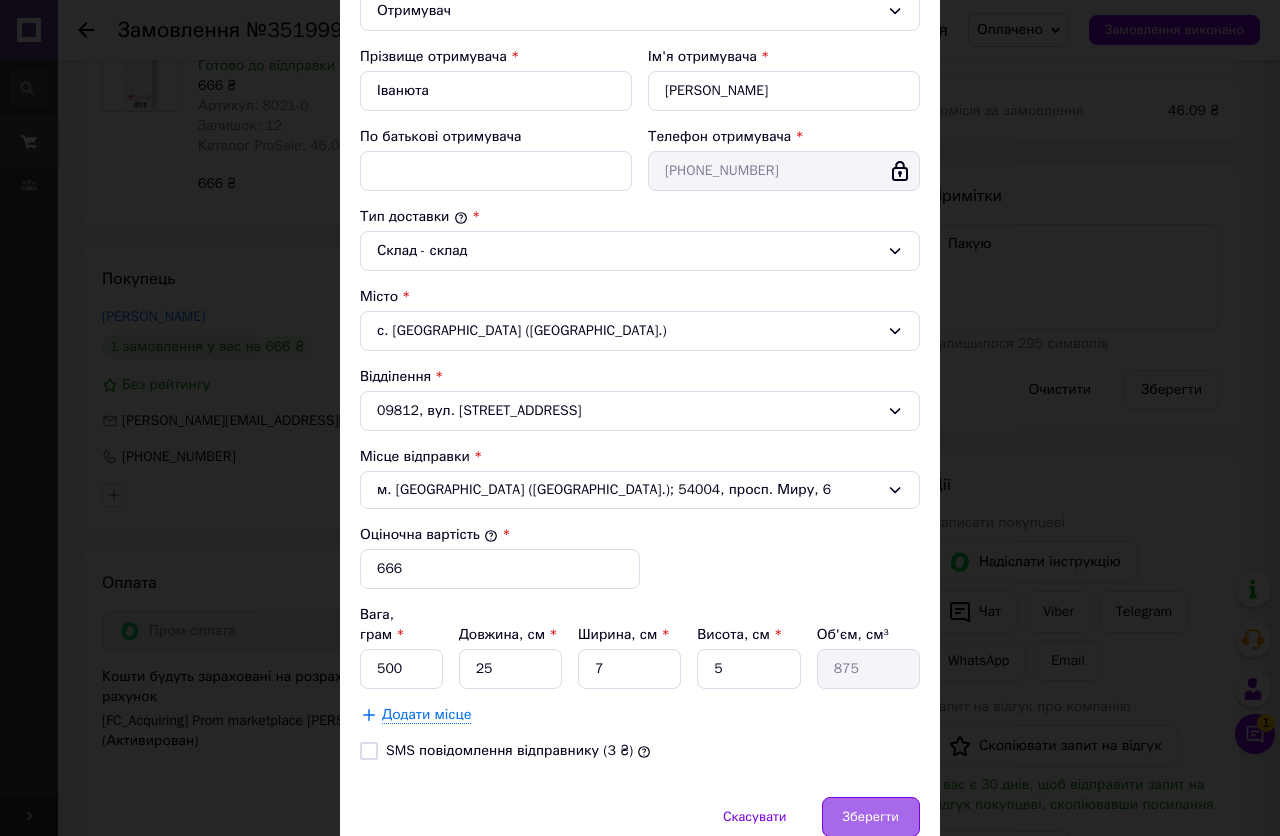 click on "Зберегти" at bounding box center (871, 817) 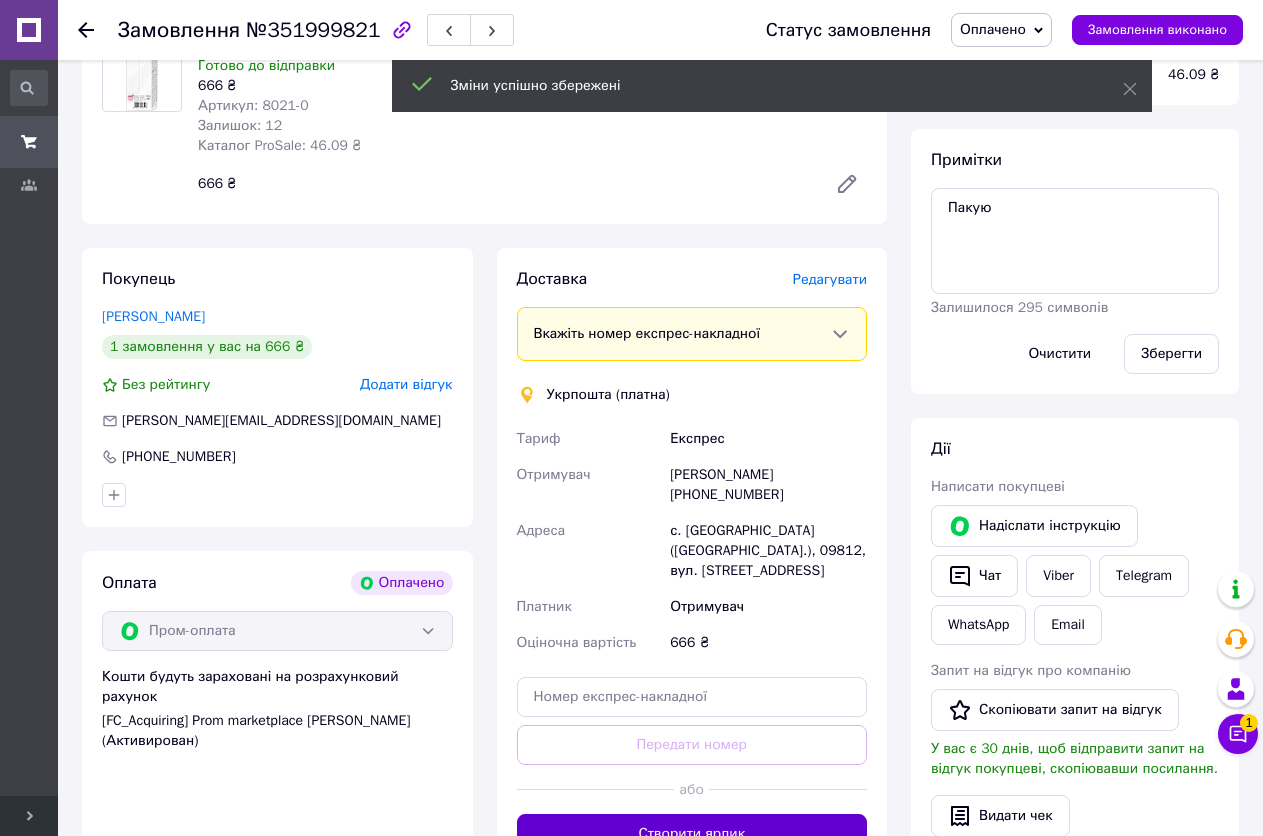 click on "Створити ярлик" at bounding box center (692, 834) 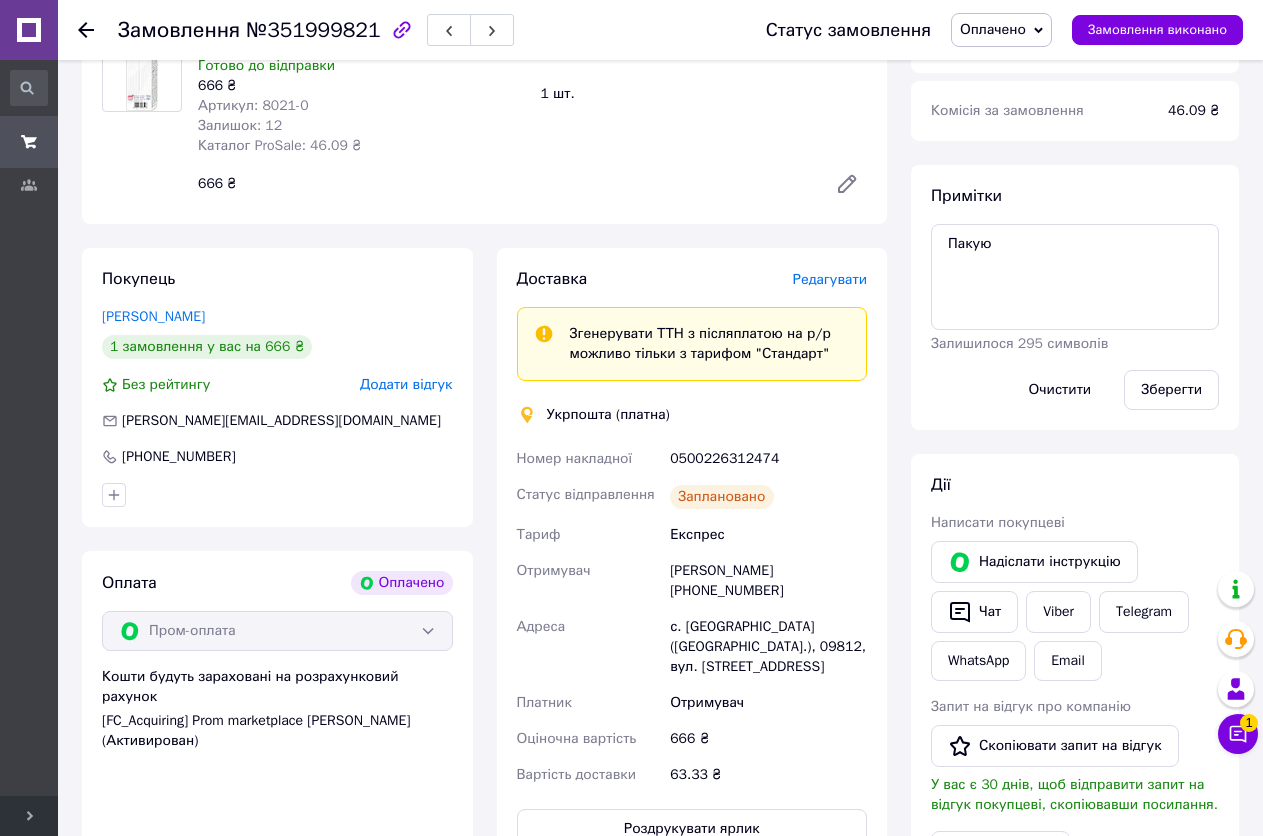 click on "0500226312474" at bounding box center (768, 459) 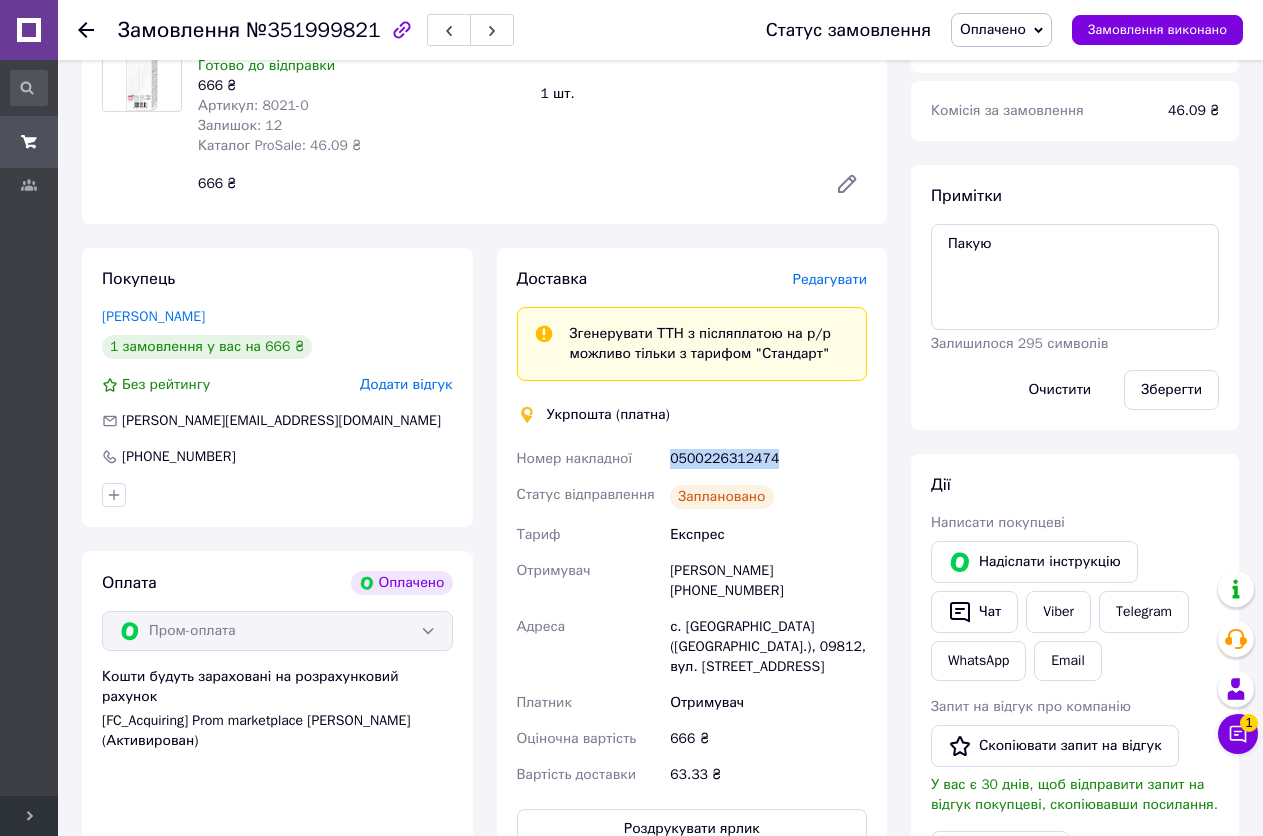 click on "0500226312474" at bounding box center (768, 459) 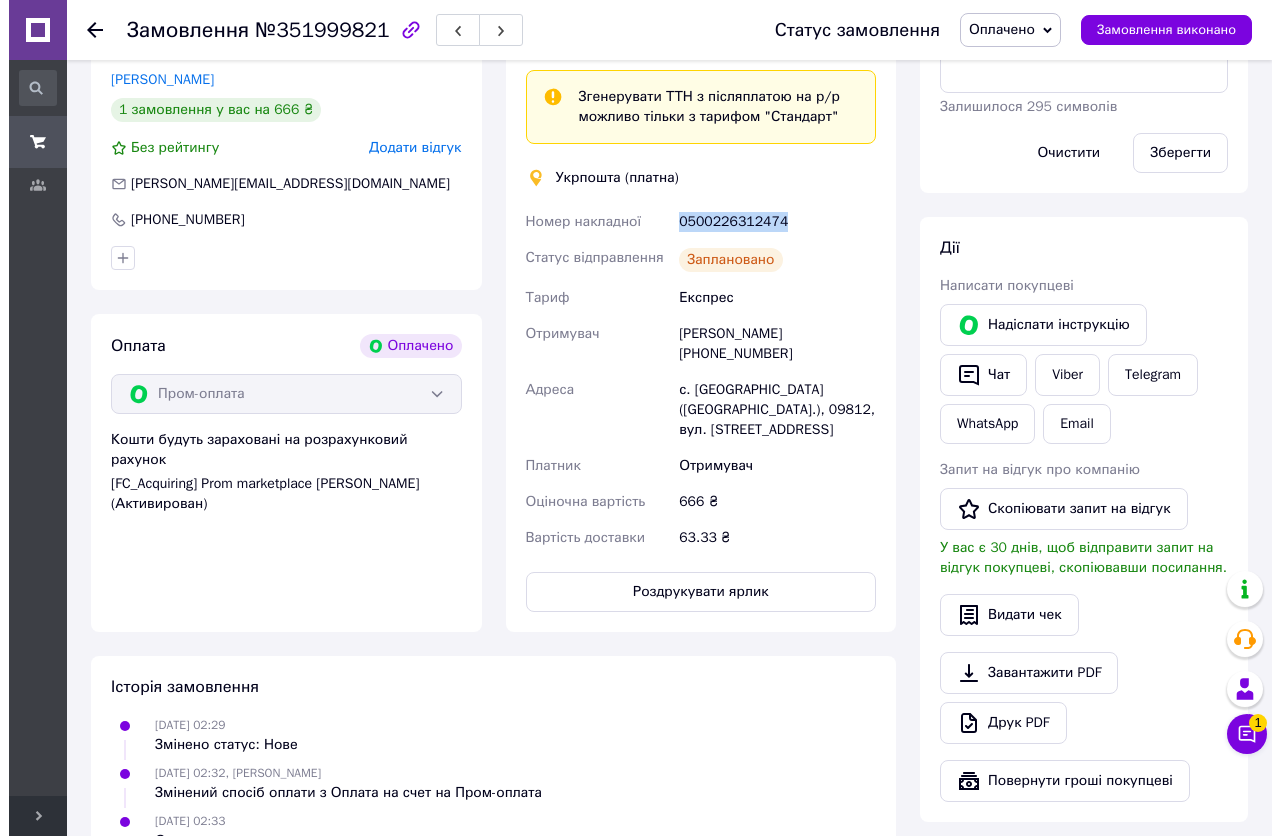scroll, scrollTop: 509, scrollLeft: 0, axis: vertical 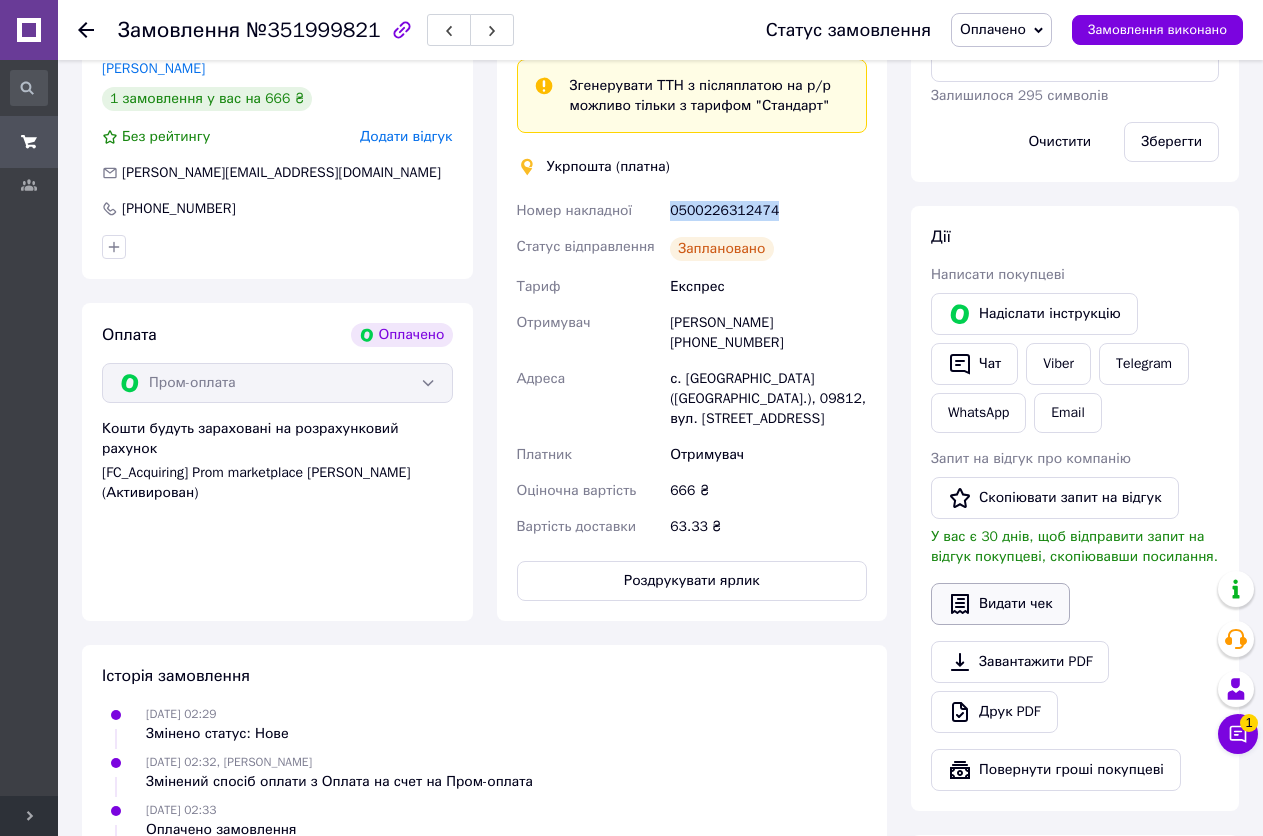click on "Видати чек" at bounding box center [1000, 604] 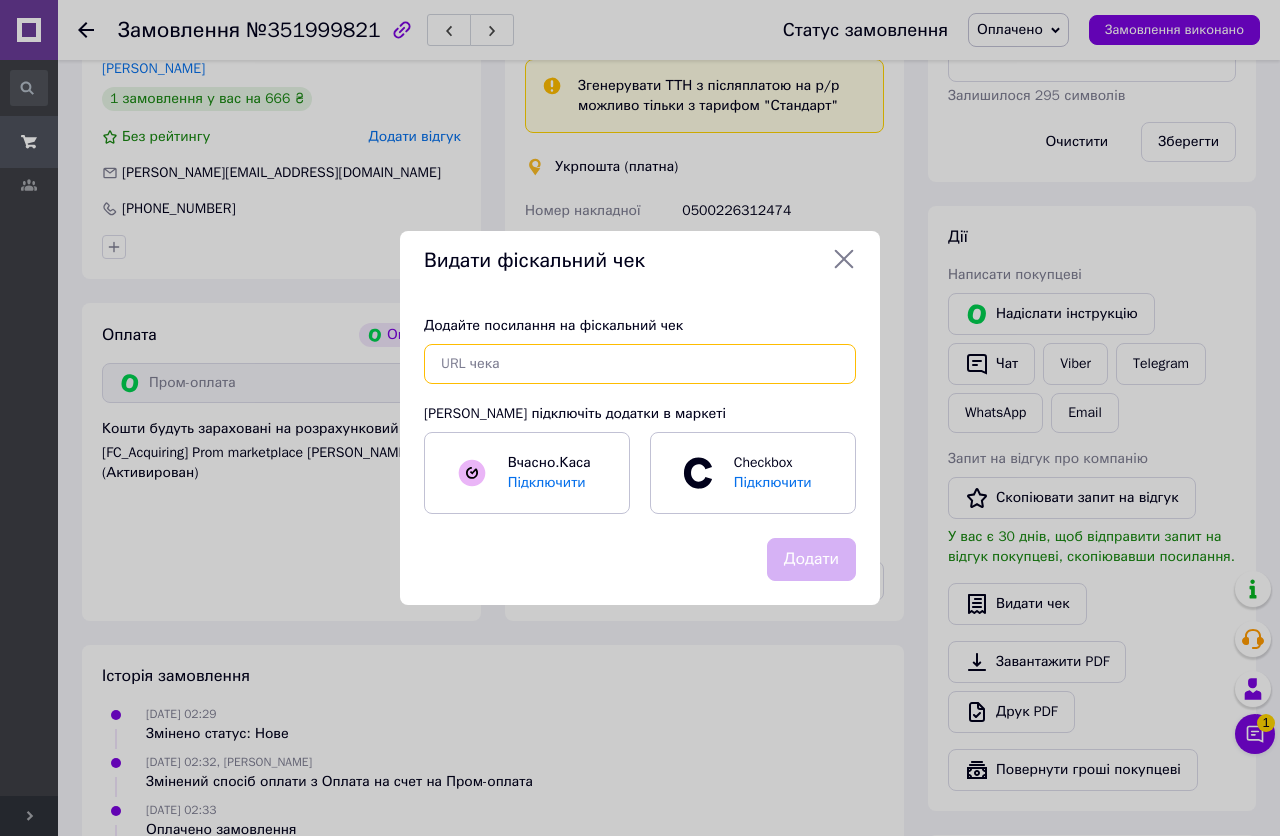 click at bounding box center (640, 364) 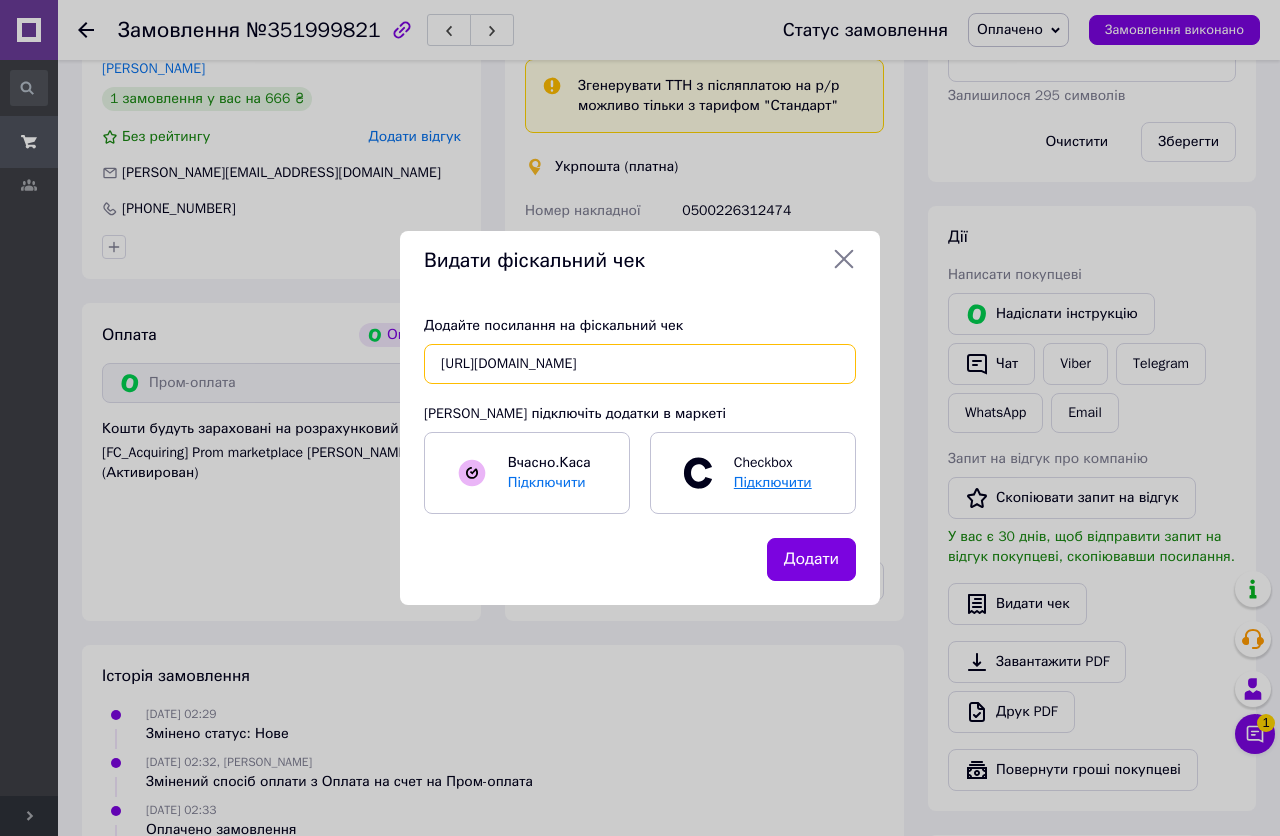scroll, scrollTop: 0, scrollLeft: 332, axis: horizontal 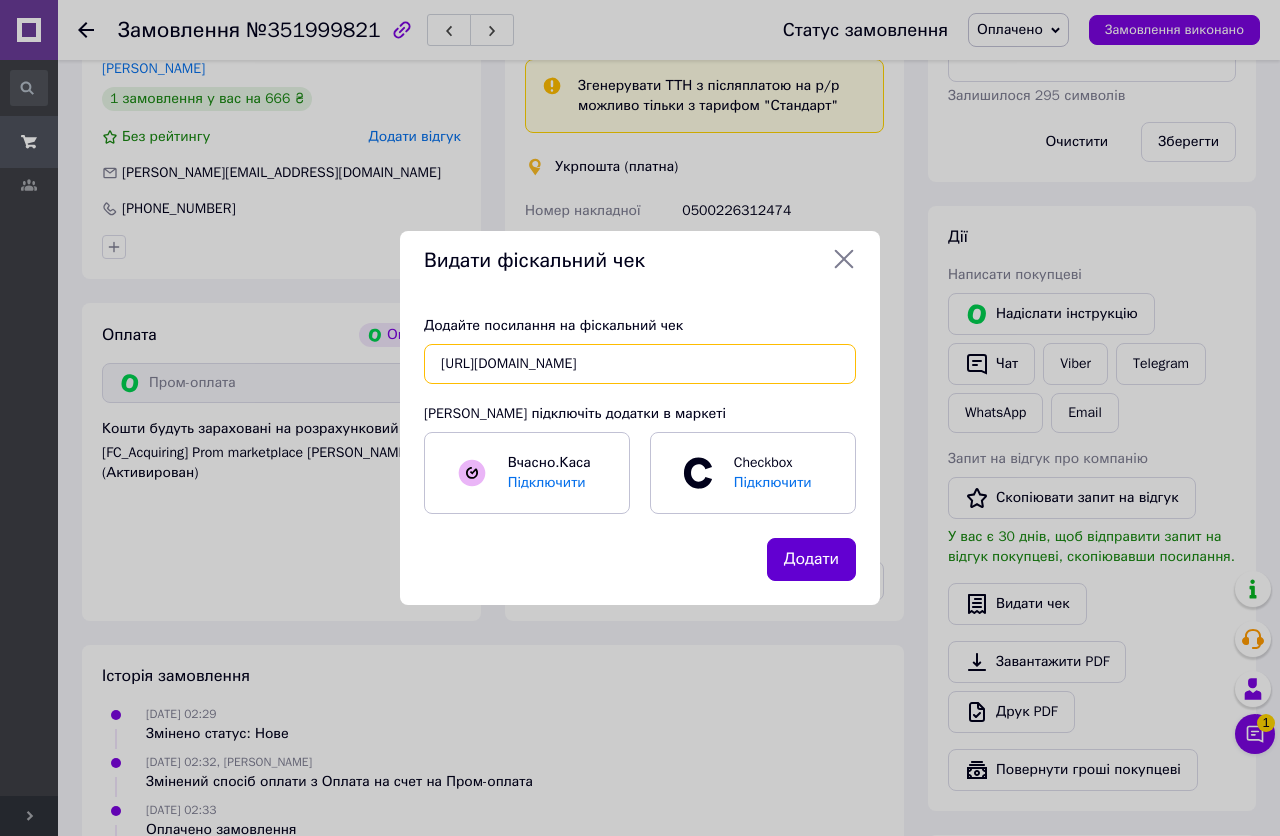 type on "[URL][DOMAIN_NAME]" 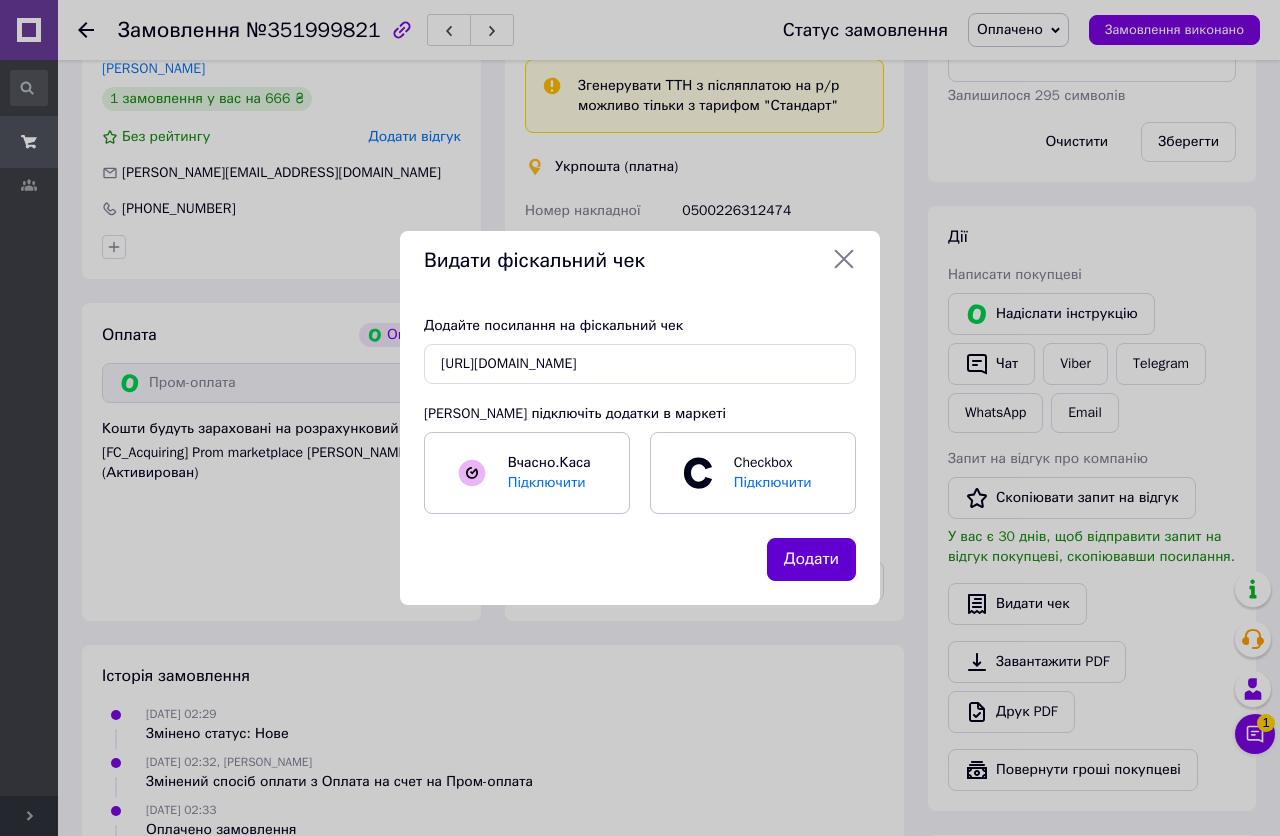click on "Додати" at bounding box center (811, 559) 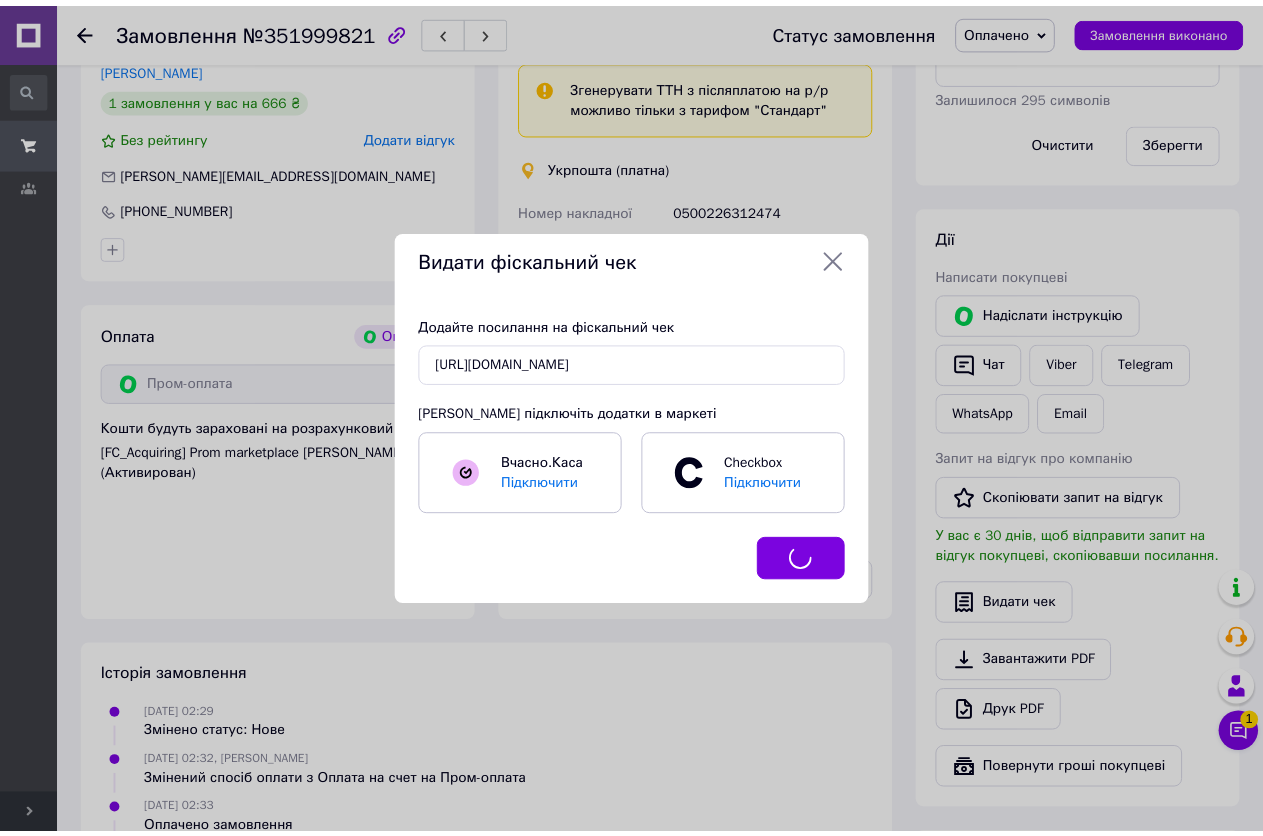 scroll, scrollTop: 0, scrollLeft: 0, axis: both 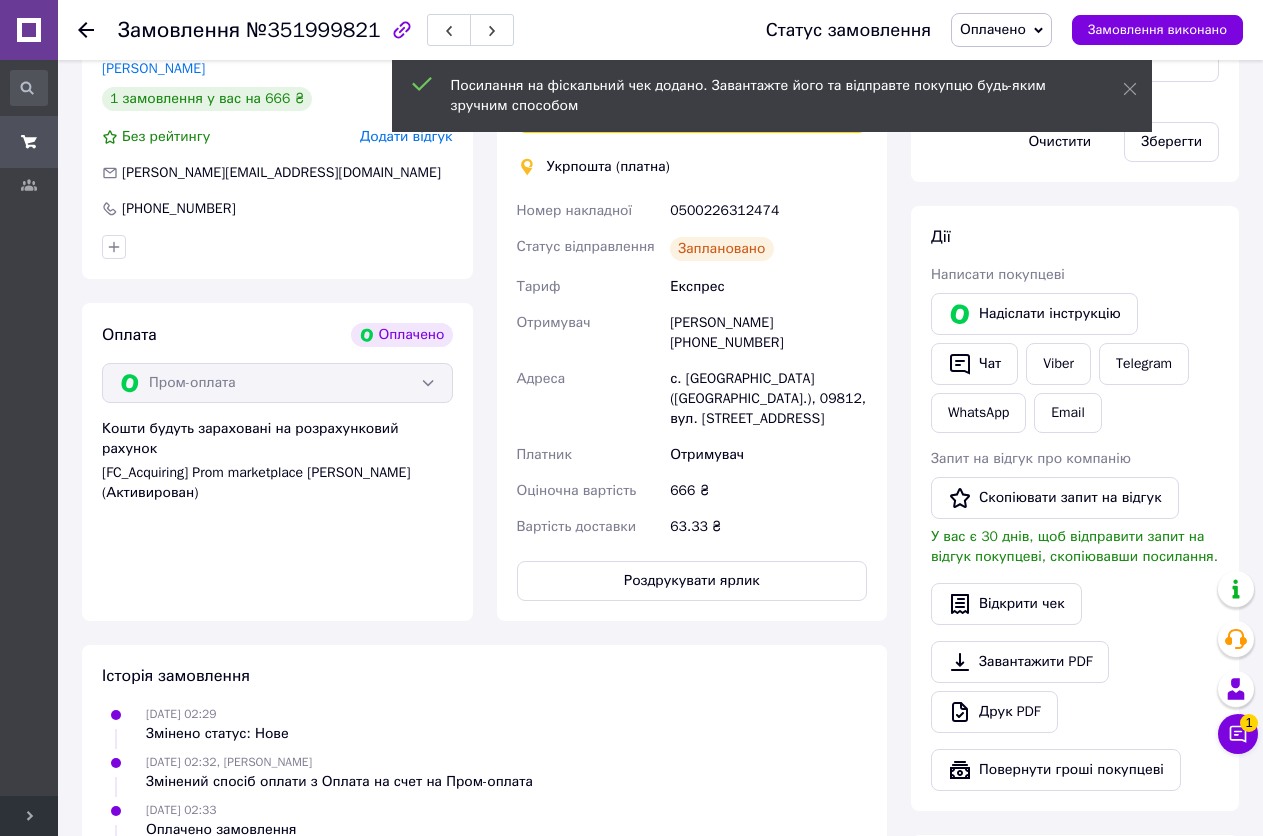 click 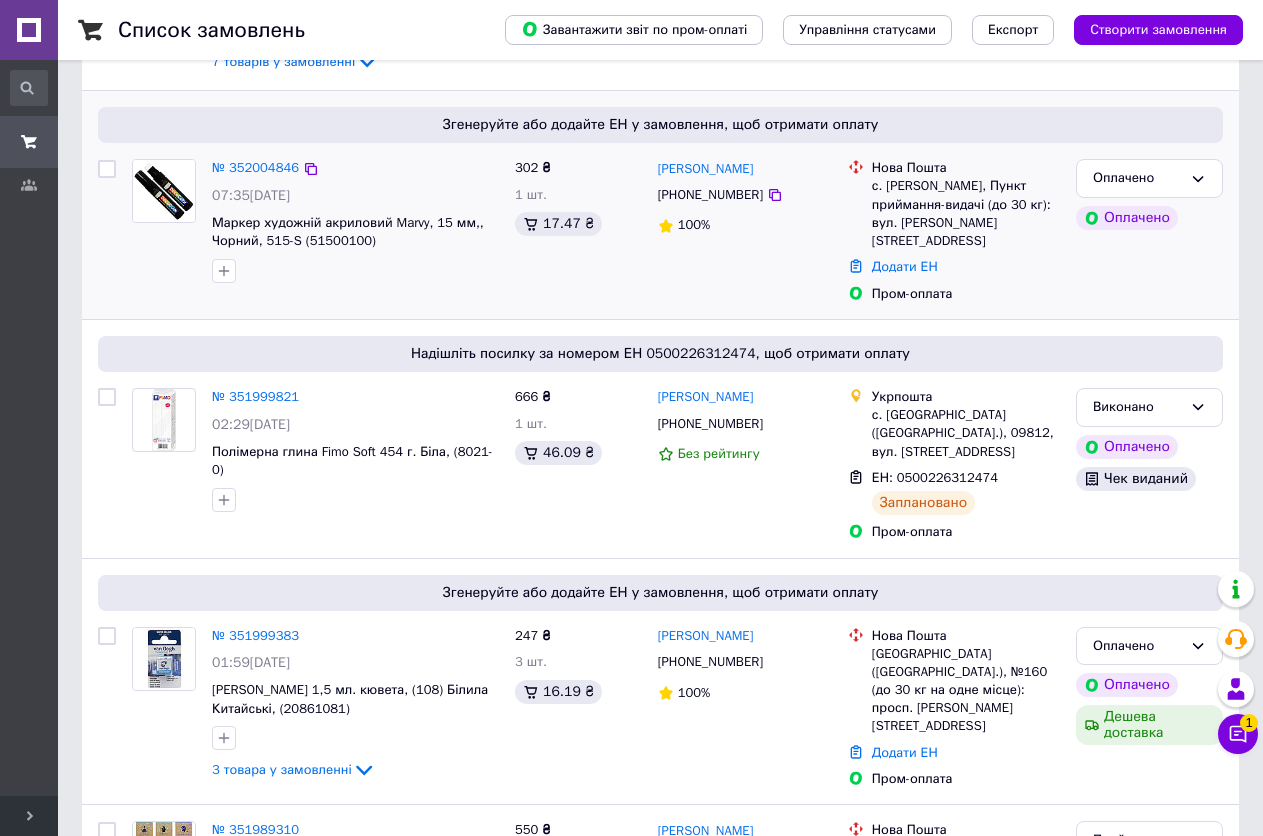scroll, scrollTop: 500, scrollLeft: 0, axis: vertical 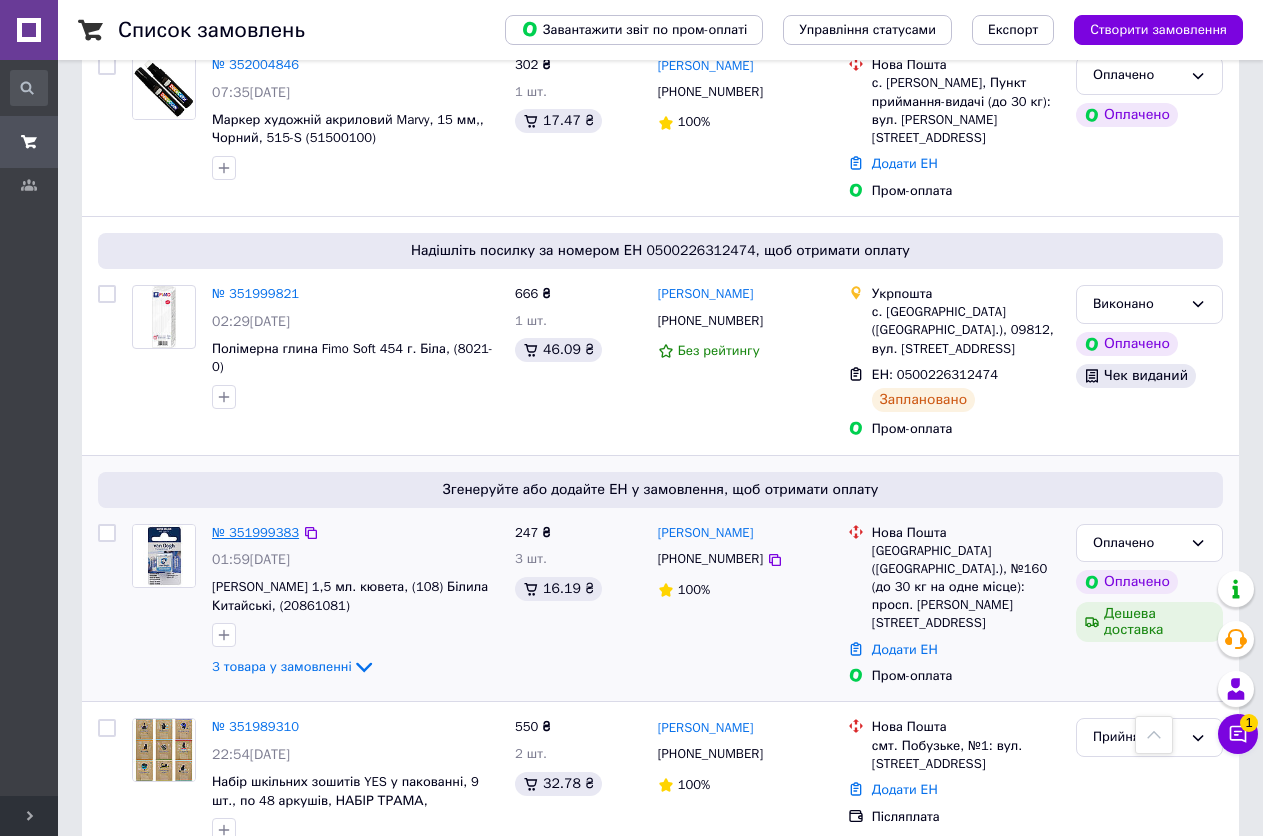 click on "№ 351999383" at bounding box center (255, 532) 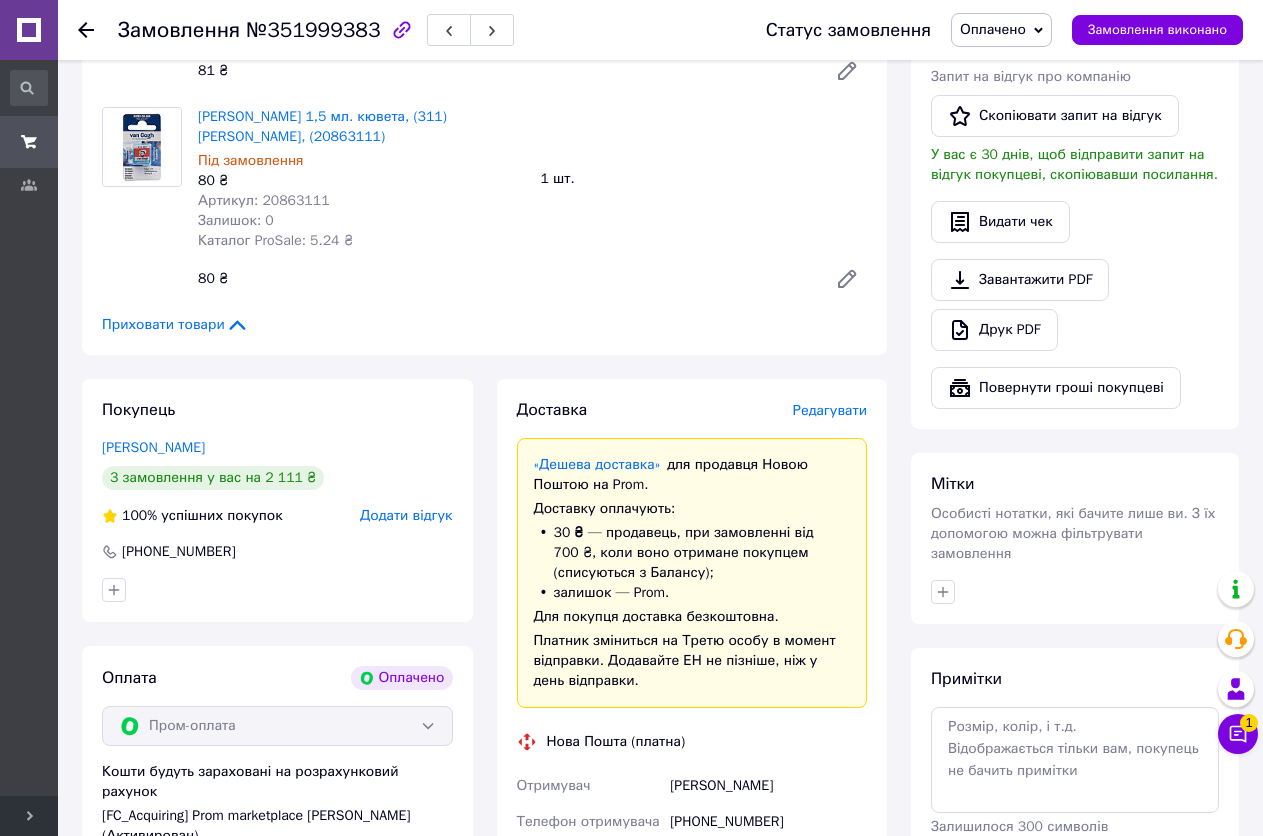 scroll, scrollTop: 900, scrollLeft: 0, axis: vertical 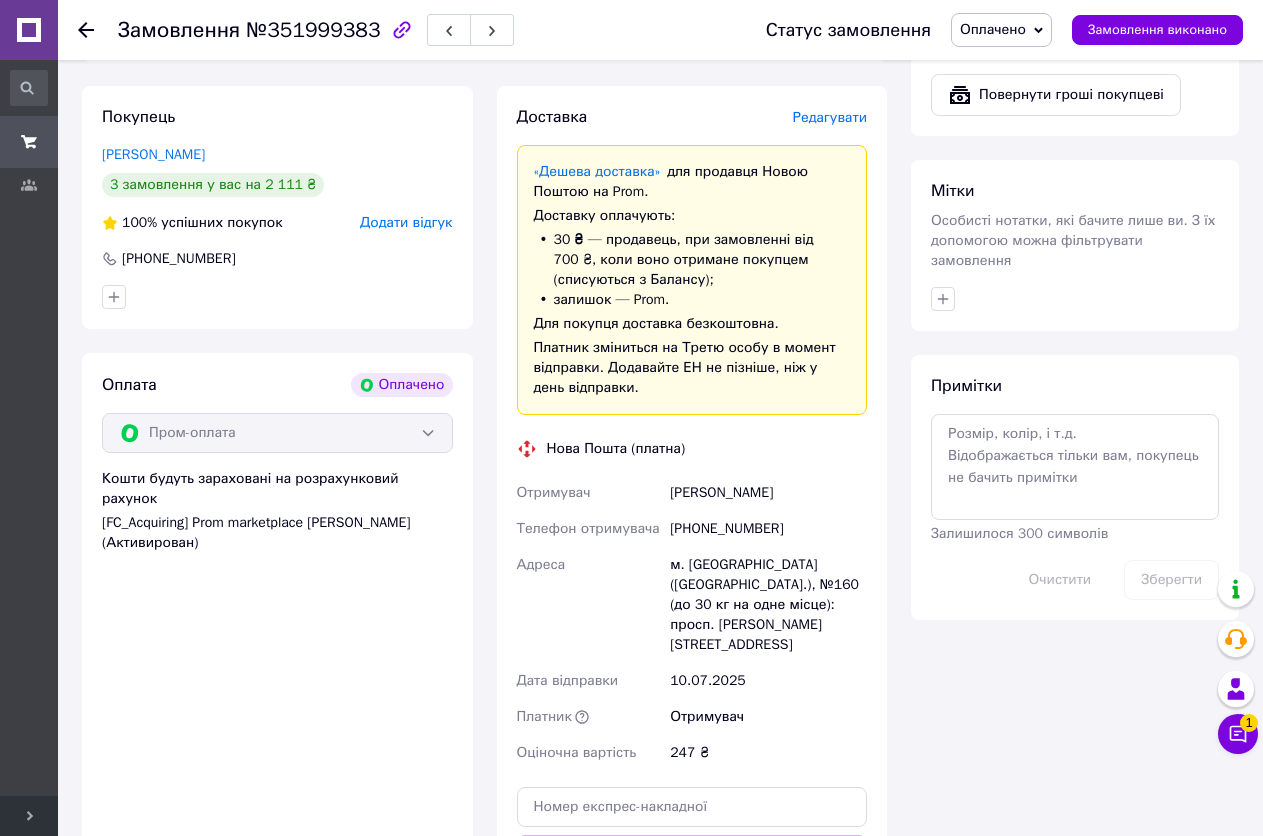 click on "Редагувати" at bounding box center (830, 117) 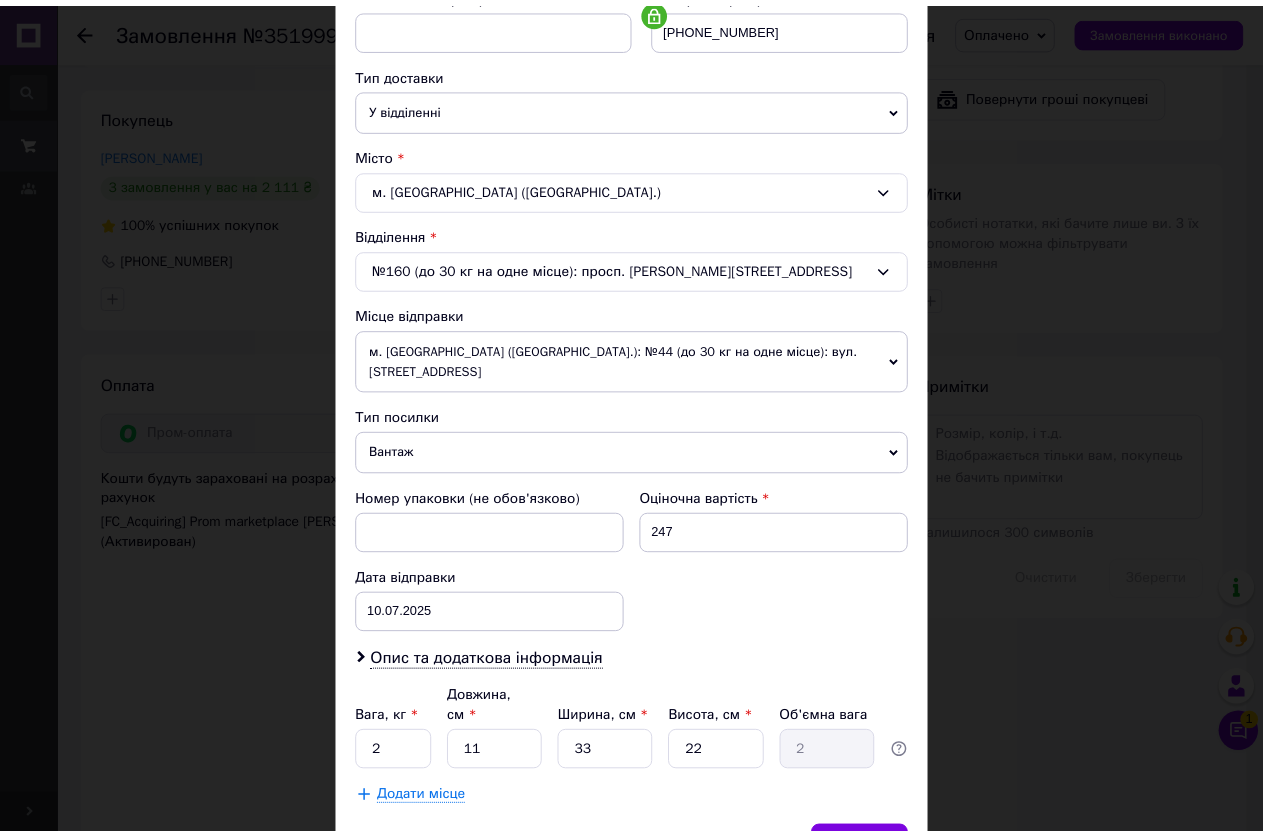 scroll, scrollTop: 512, scrollLeft: 0, axis: vertical 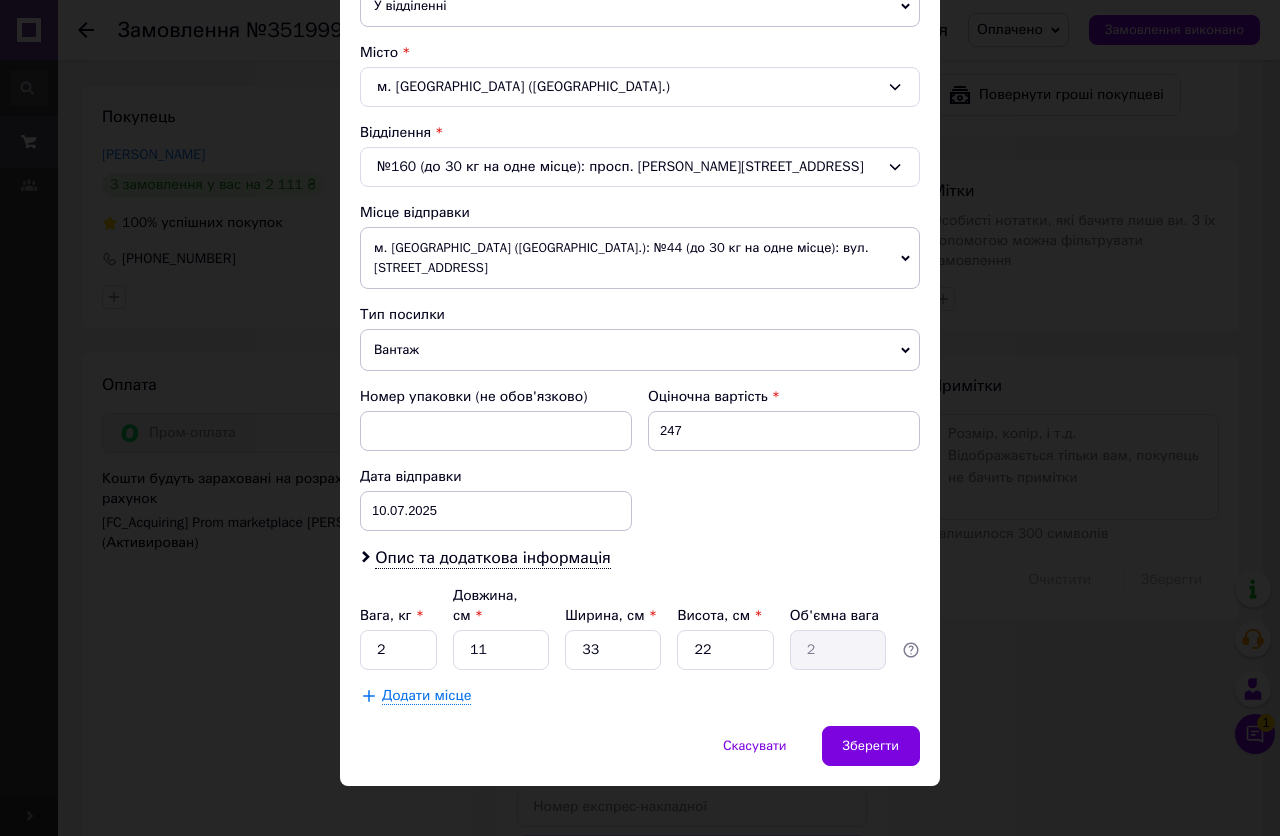 click on "Вантаж" at bounding box center (640, 350) 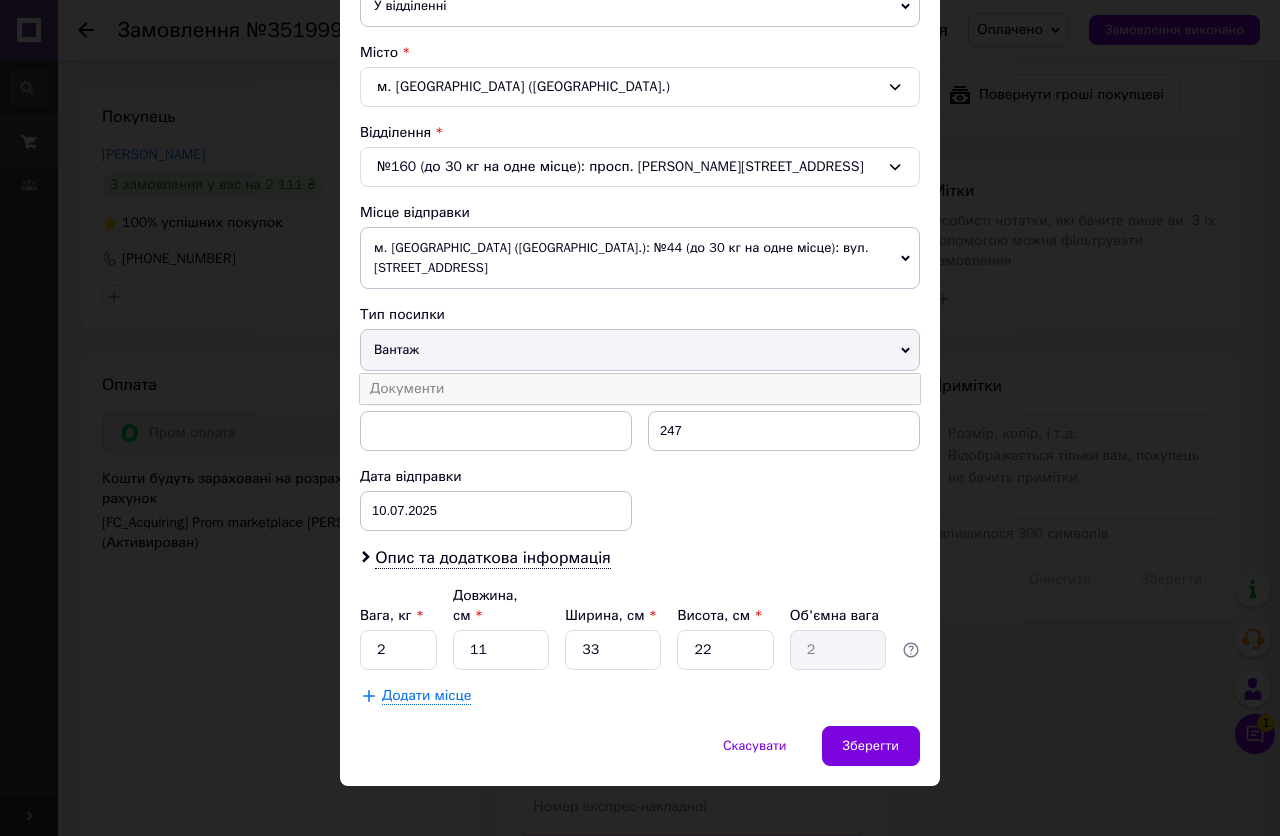 click on "Документи" at bounding box center (640, 389) 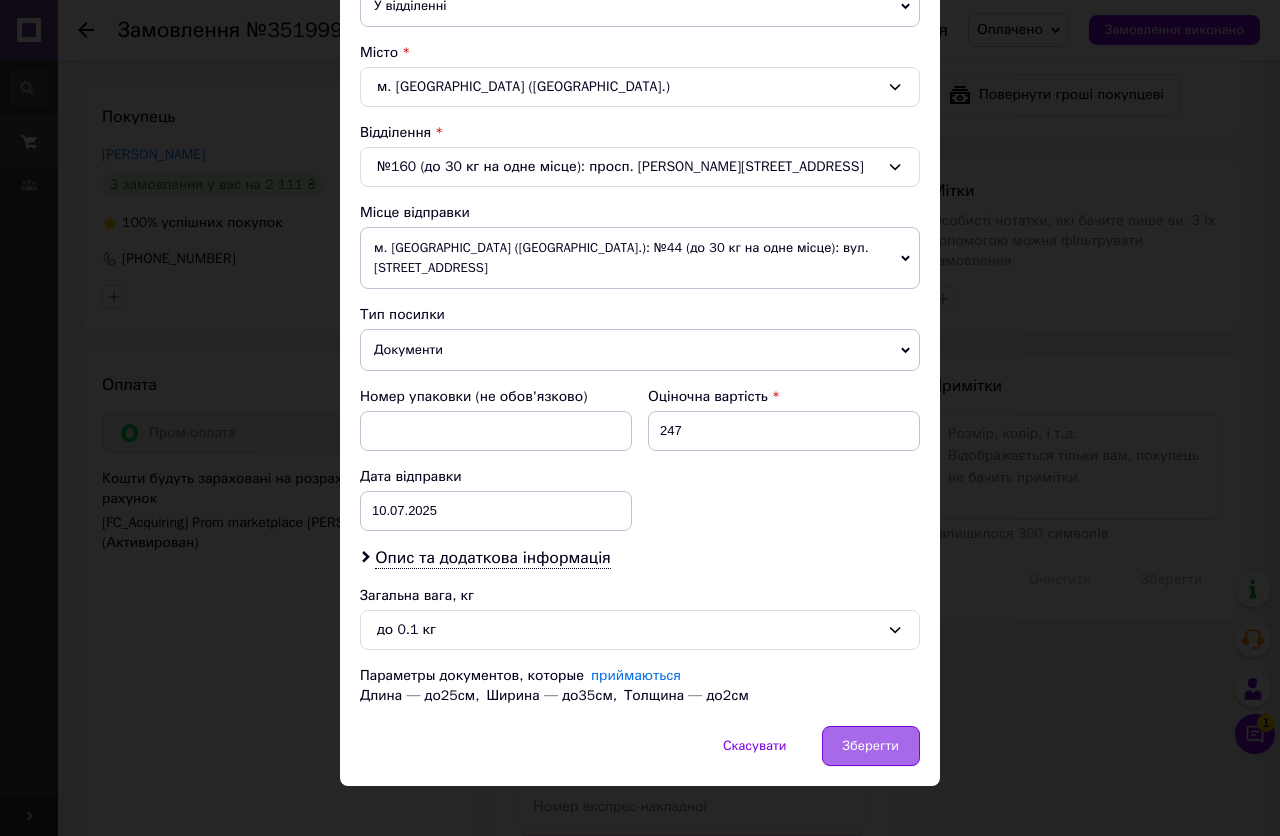 click on "Зберегти" at bounding box center [871, 746] 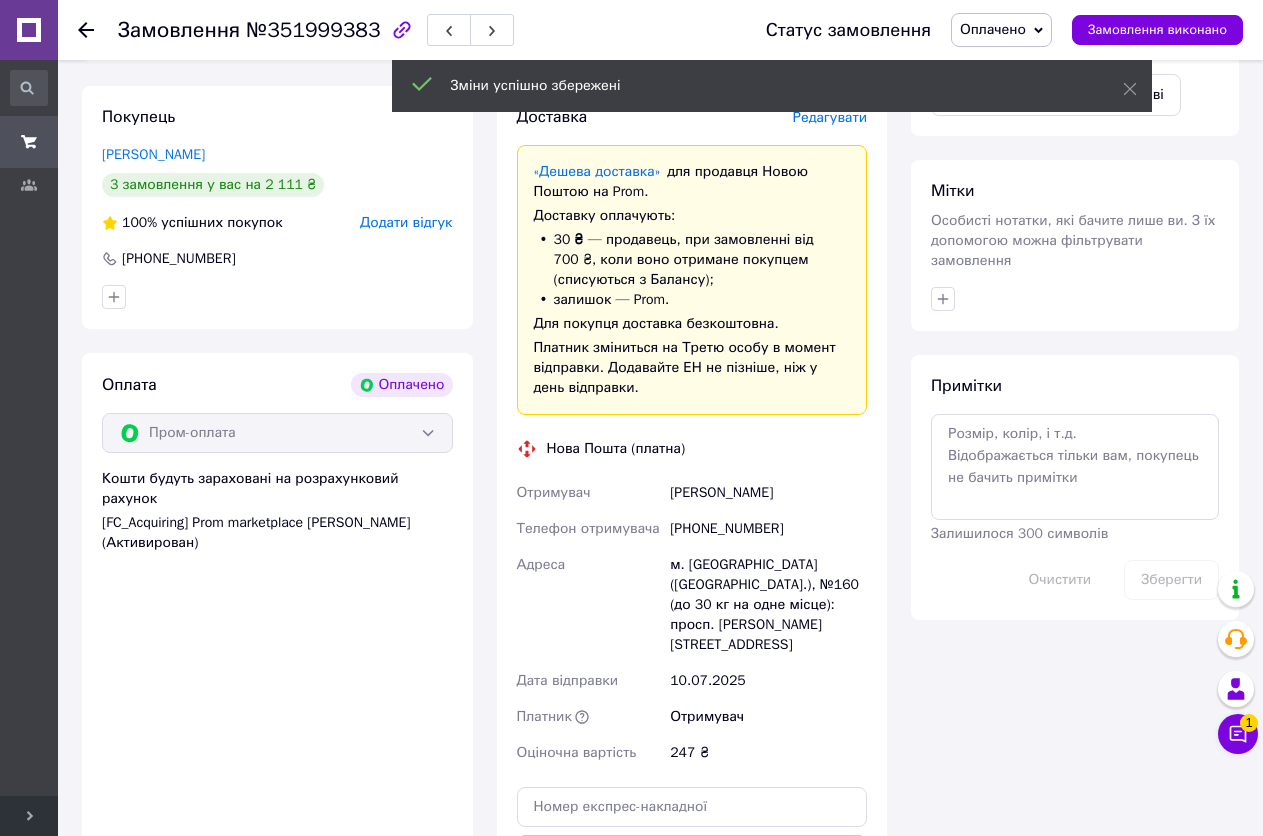 scroll, scrollTop: 1095, scrollLeft: 0, axis: vertical 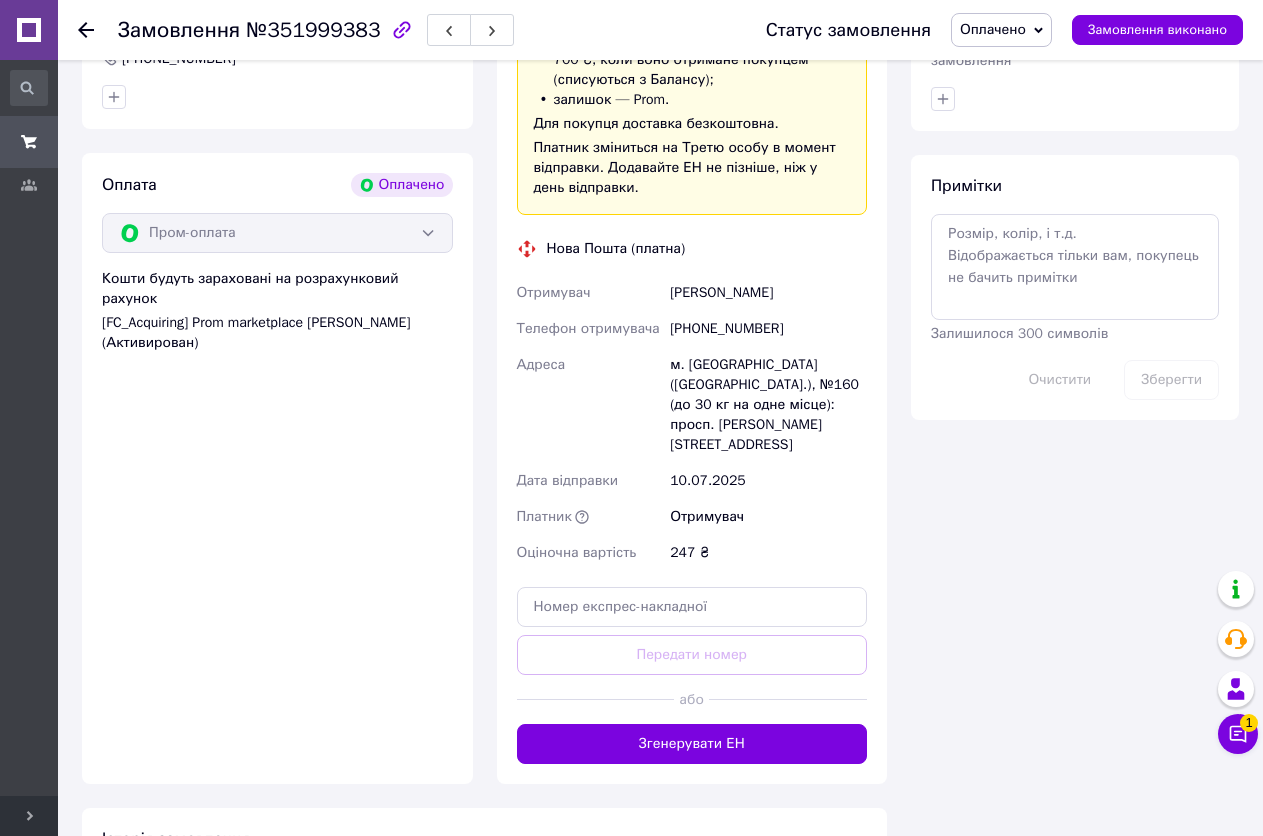 click on "або" at bounding box center [692, 699] 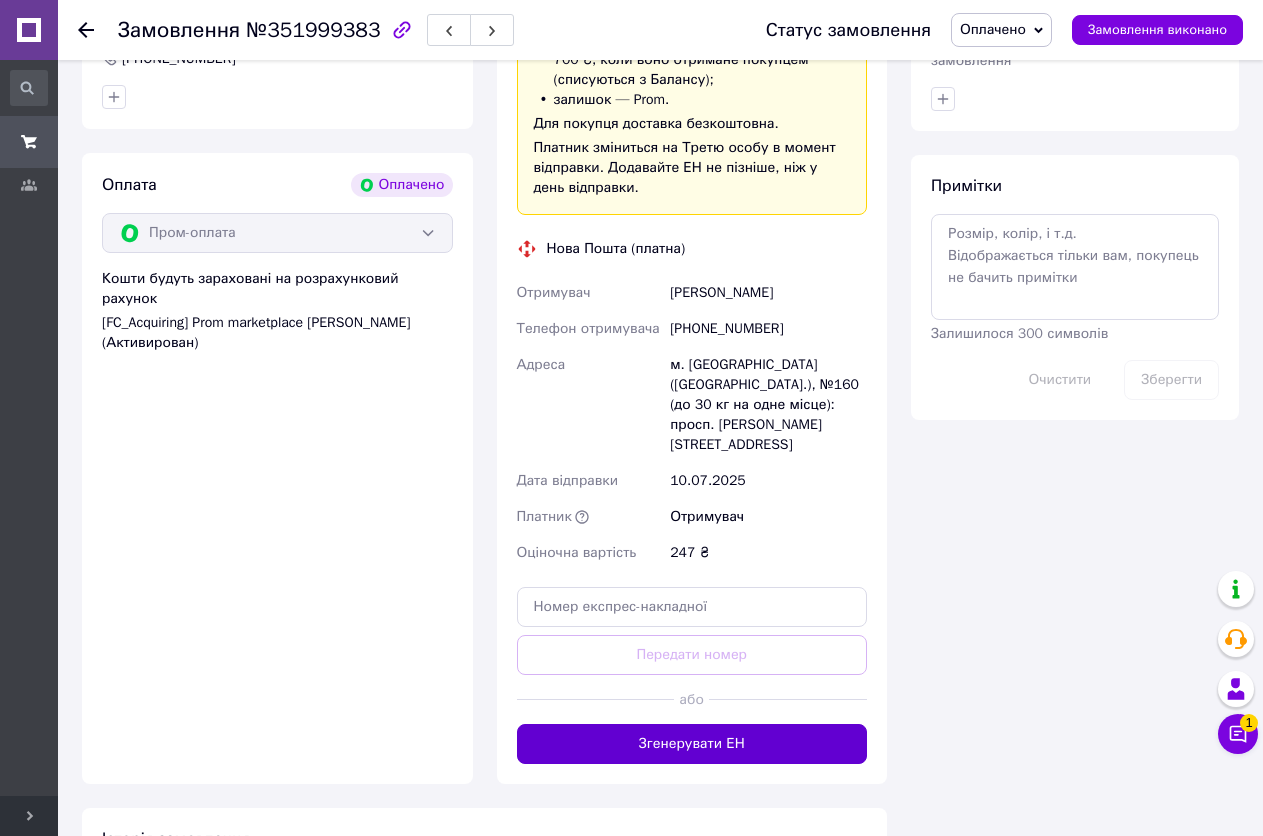 click on "Згенерувати ЕН" at bounding box center [692, 744] 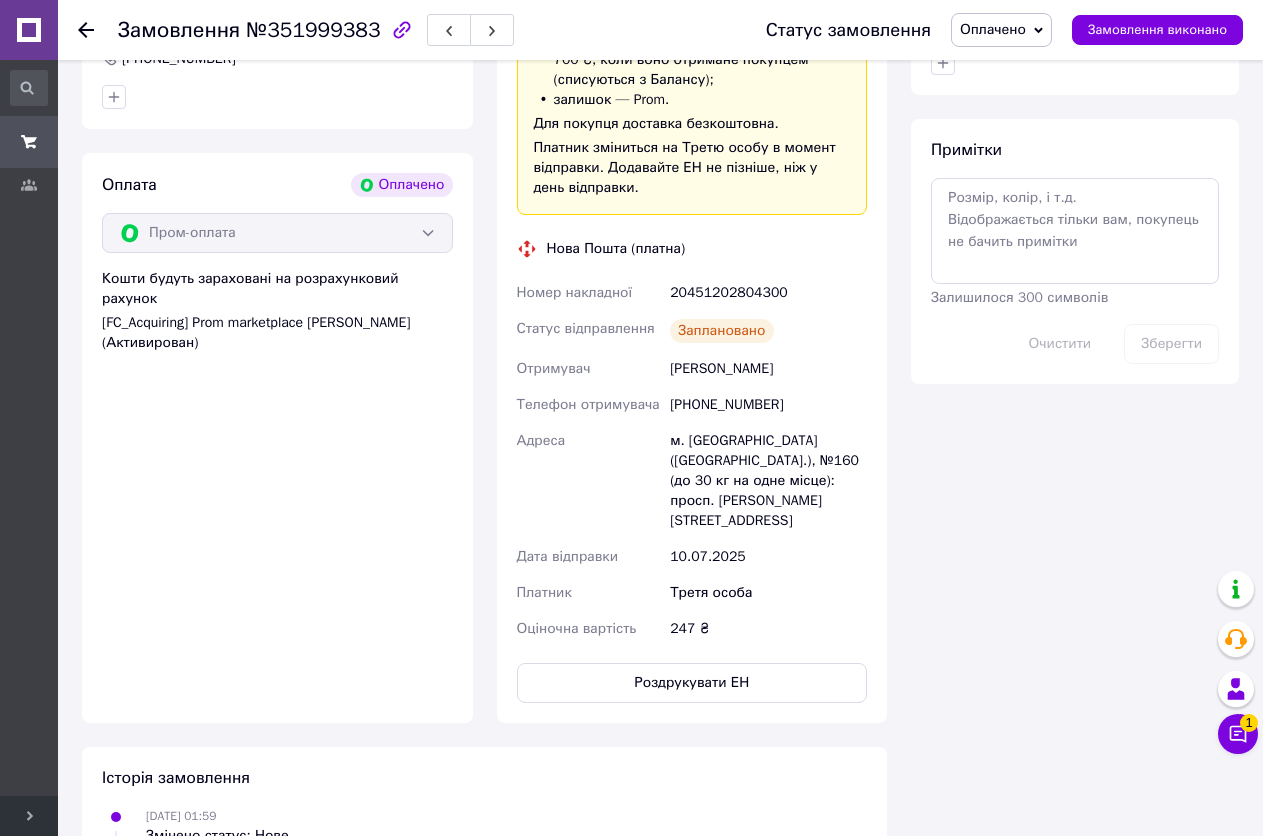 click on "20451202804300" at bounding box center (768, 293) 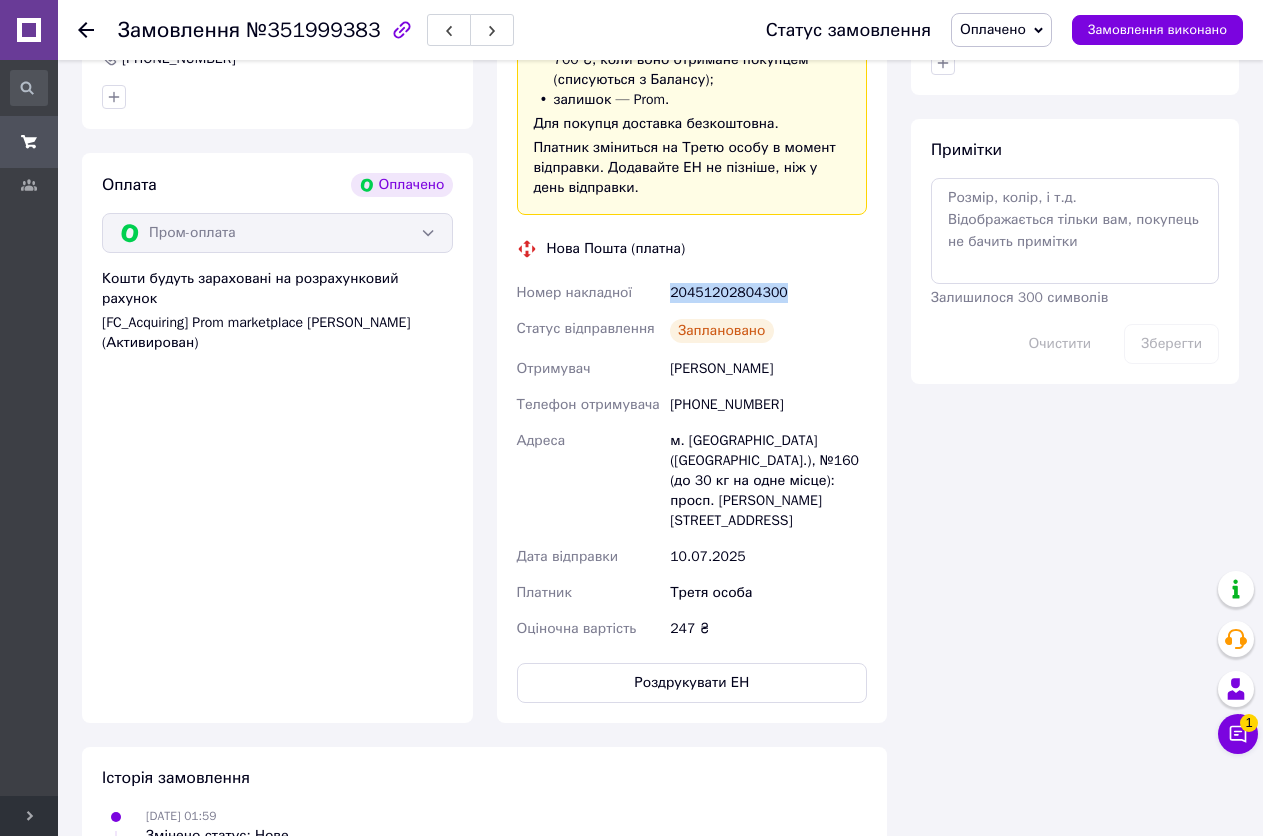 click on "20451202804300" at bounding box center [768, 293] 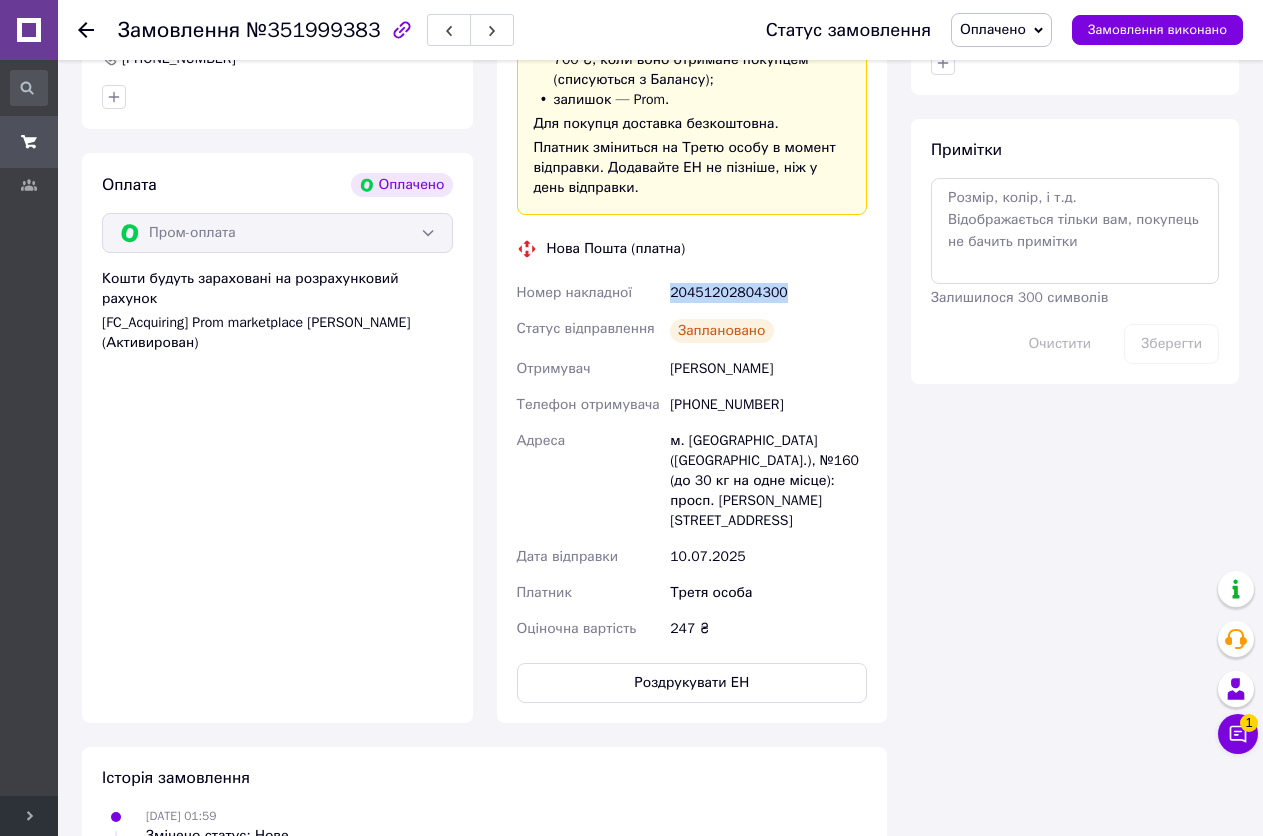 copy on "20451202804300" 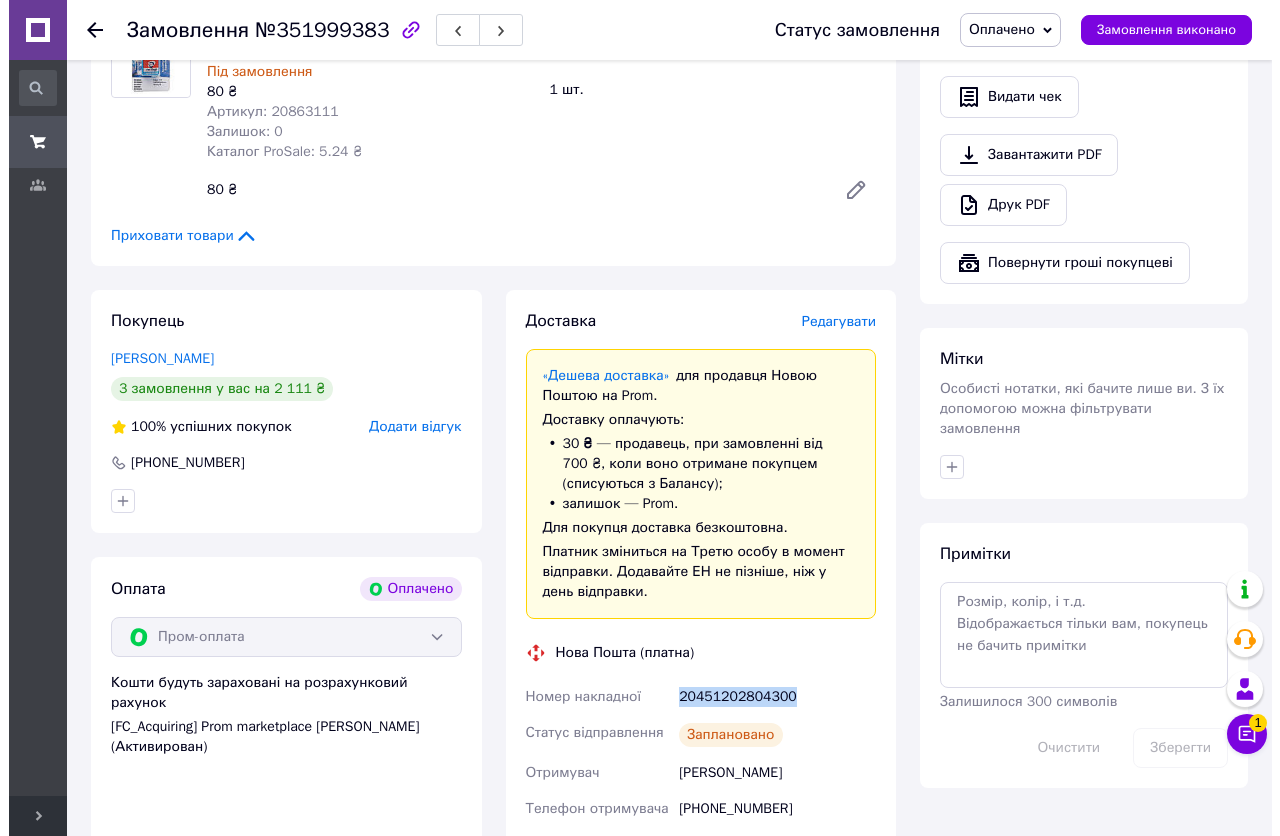 scroll, scrollTop: 595, scrollLeft: 0, axis: vertical 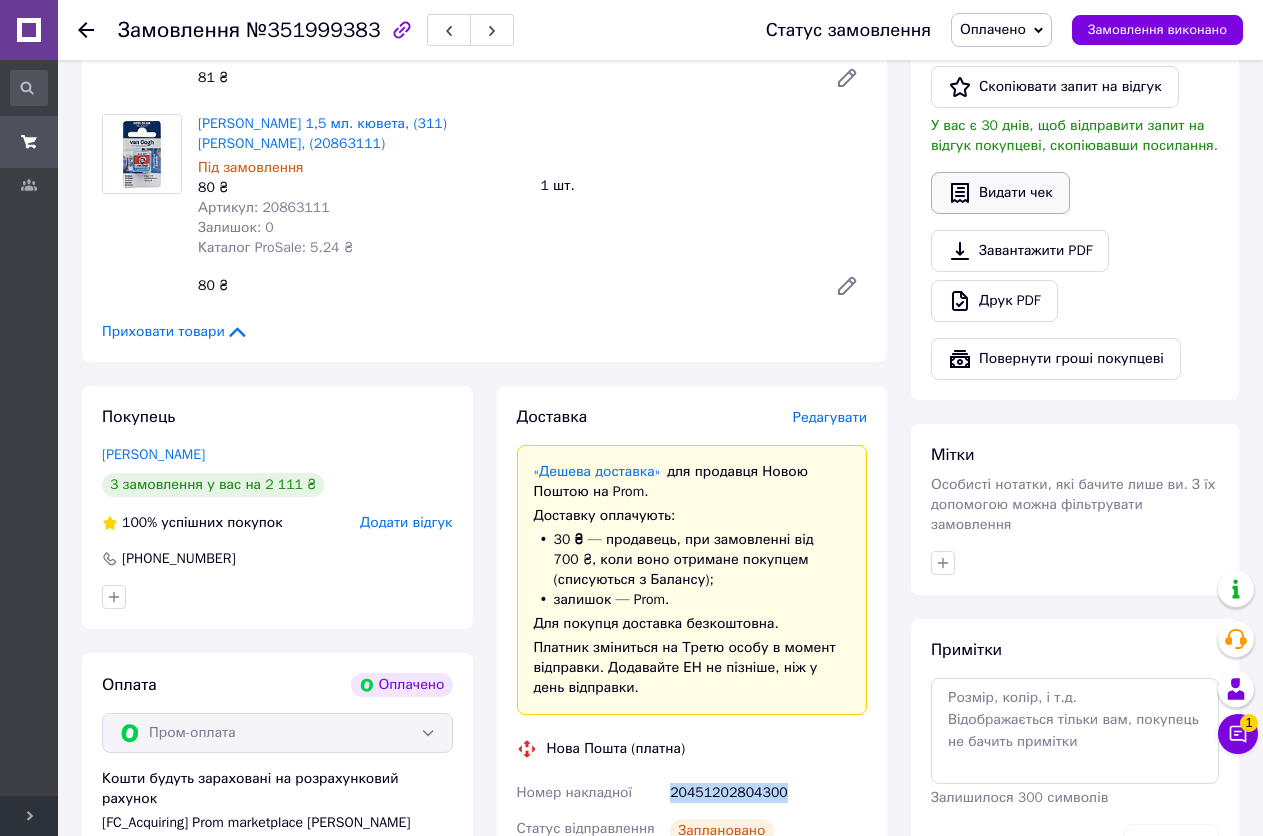 click on "Видати чек" at bounding box center [1000, 193] 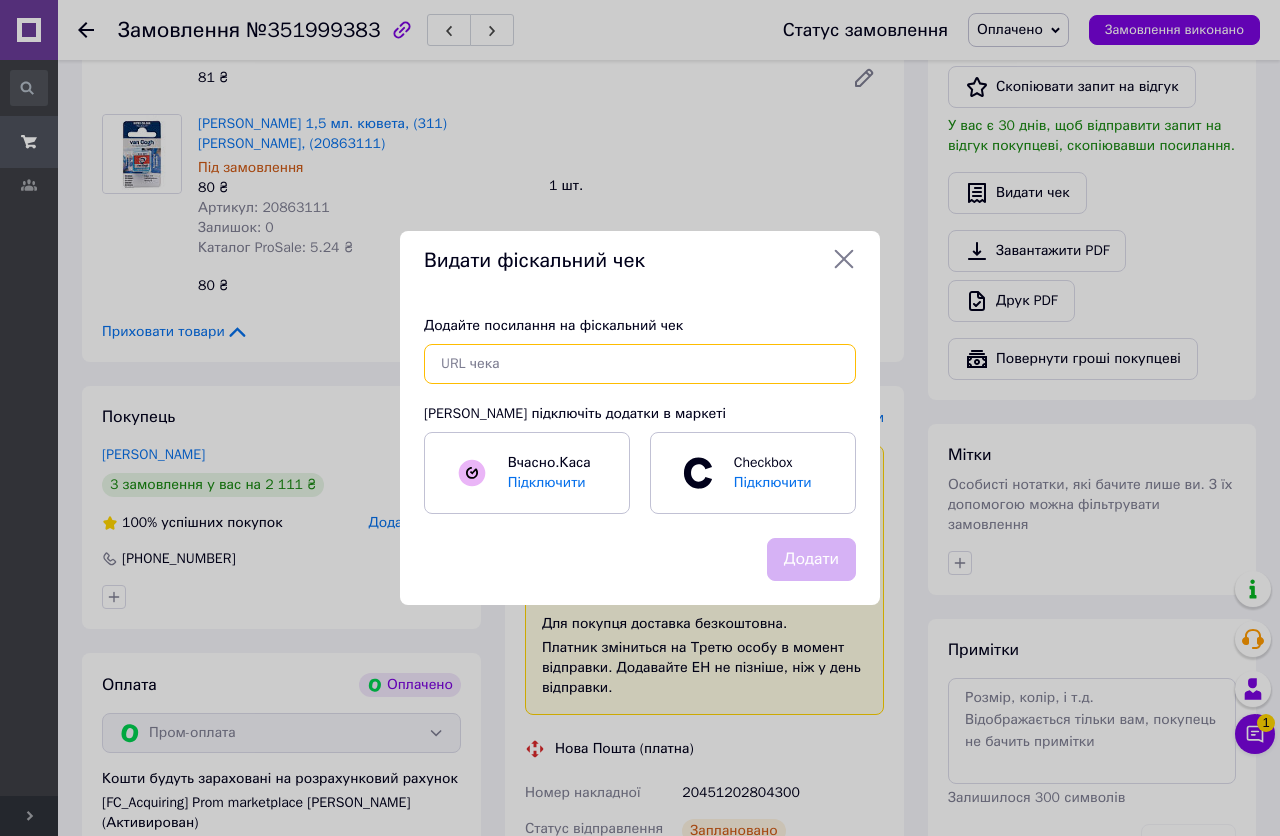 click at bounding box center [640, 364] 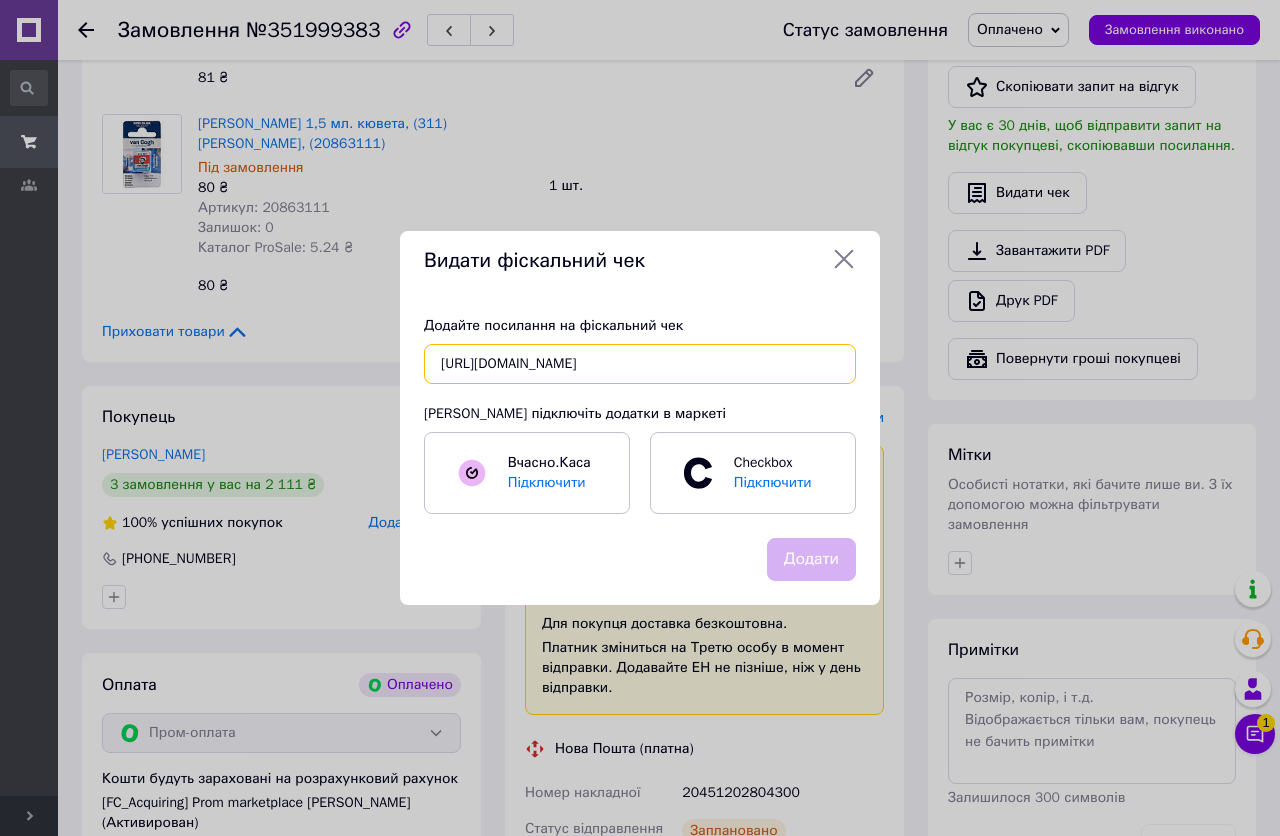 scroll, scrollTop: 0, scrollLeft: 332, axis: horizontal 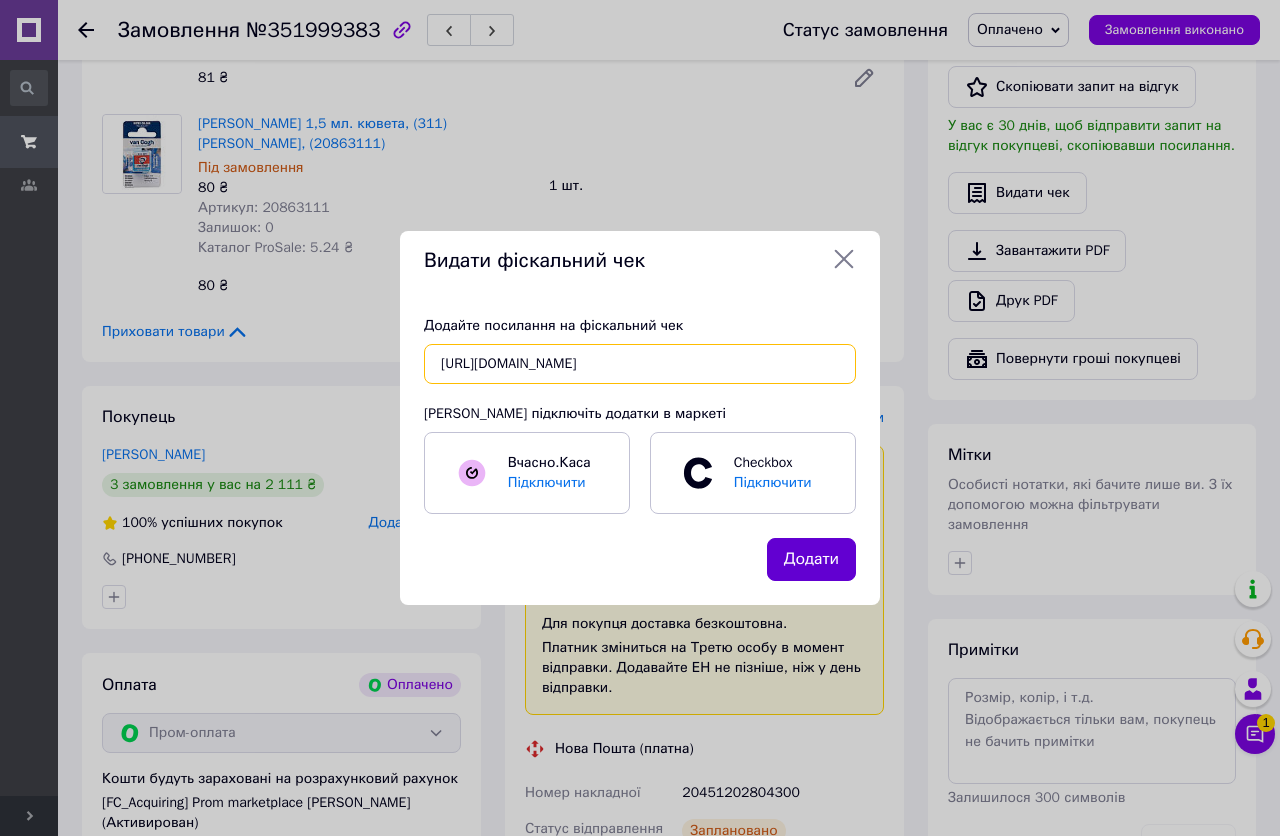 type on "[URL][DOMAIN_NAME]" 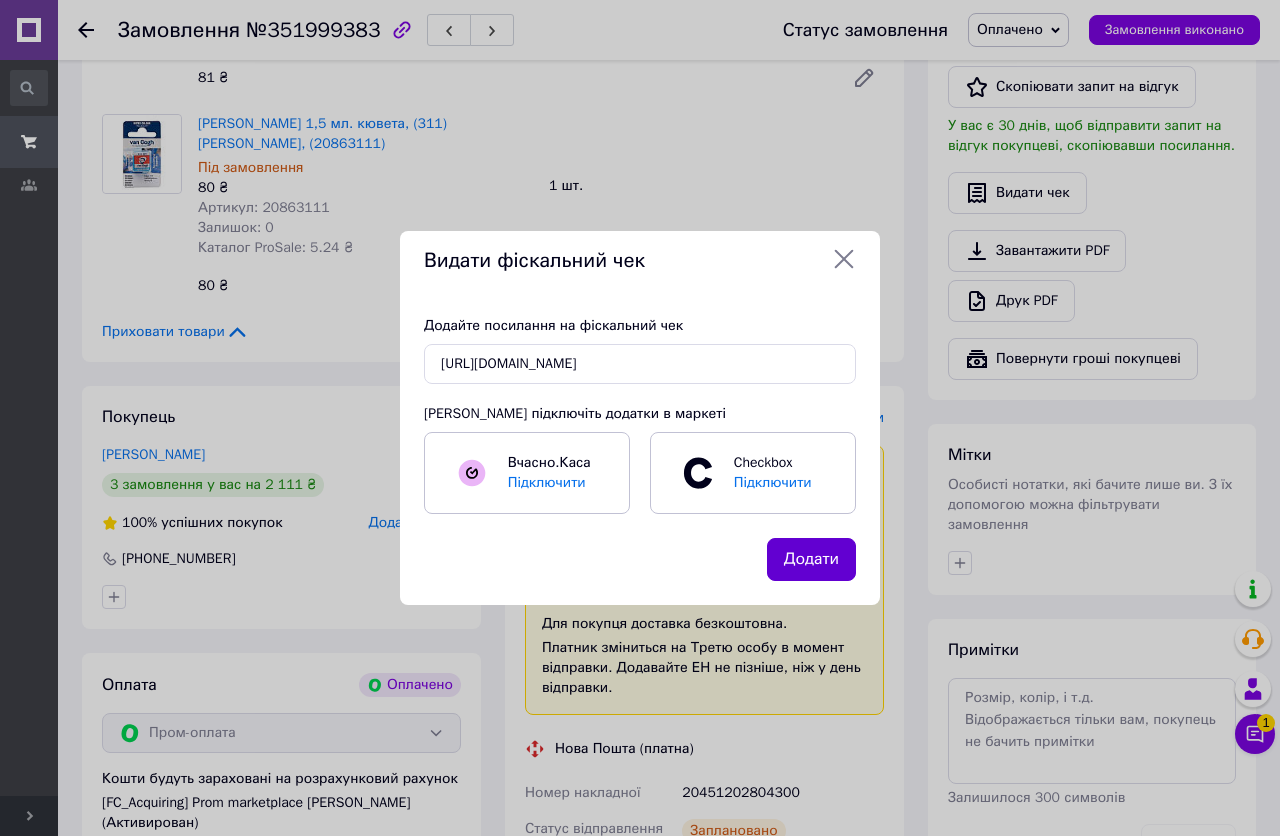 click on "Додати" at bounding box center [811, 559] 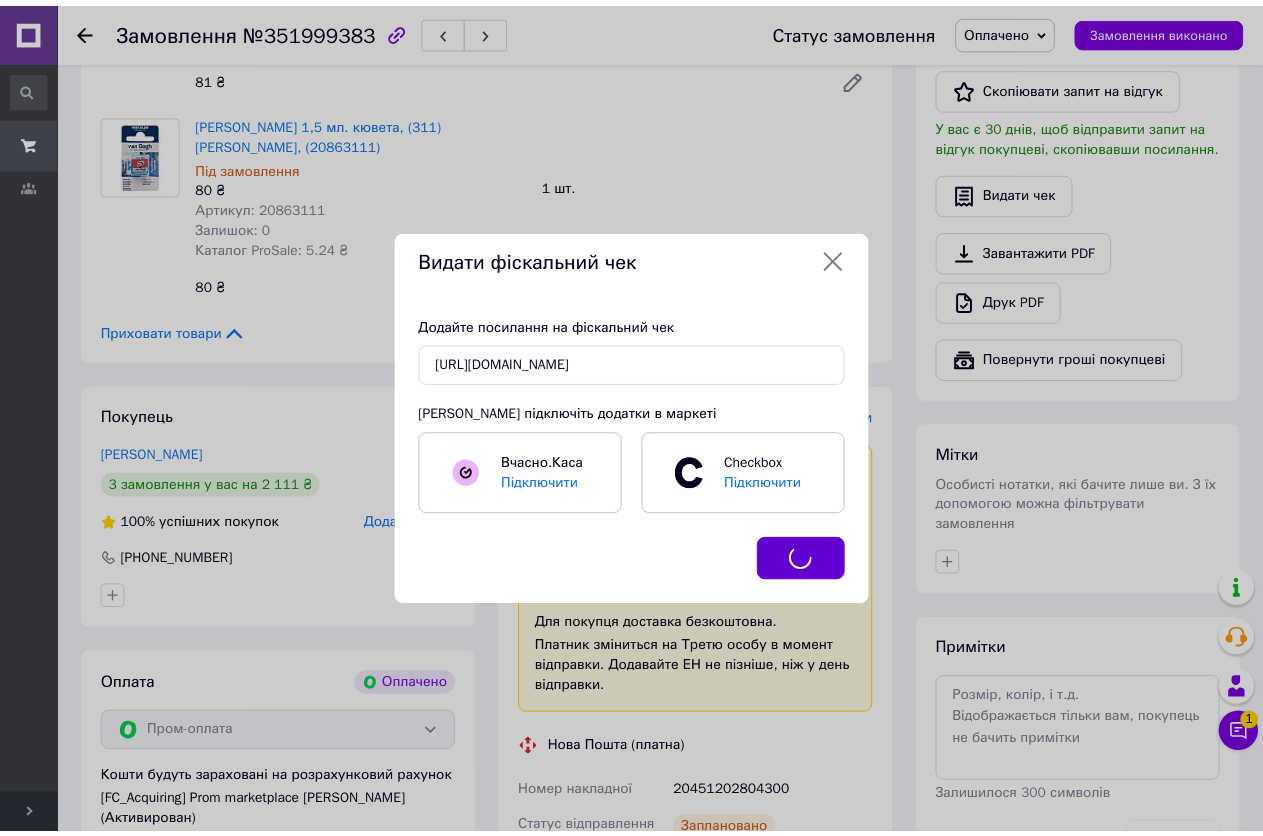 scroll, scrollTop: 0, scrollLeft: 0, axis: both 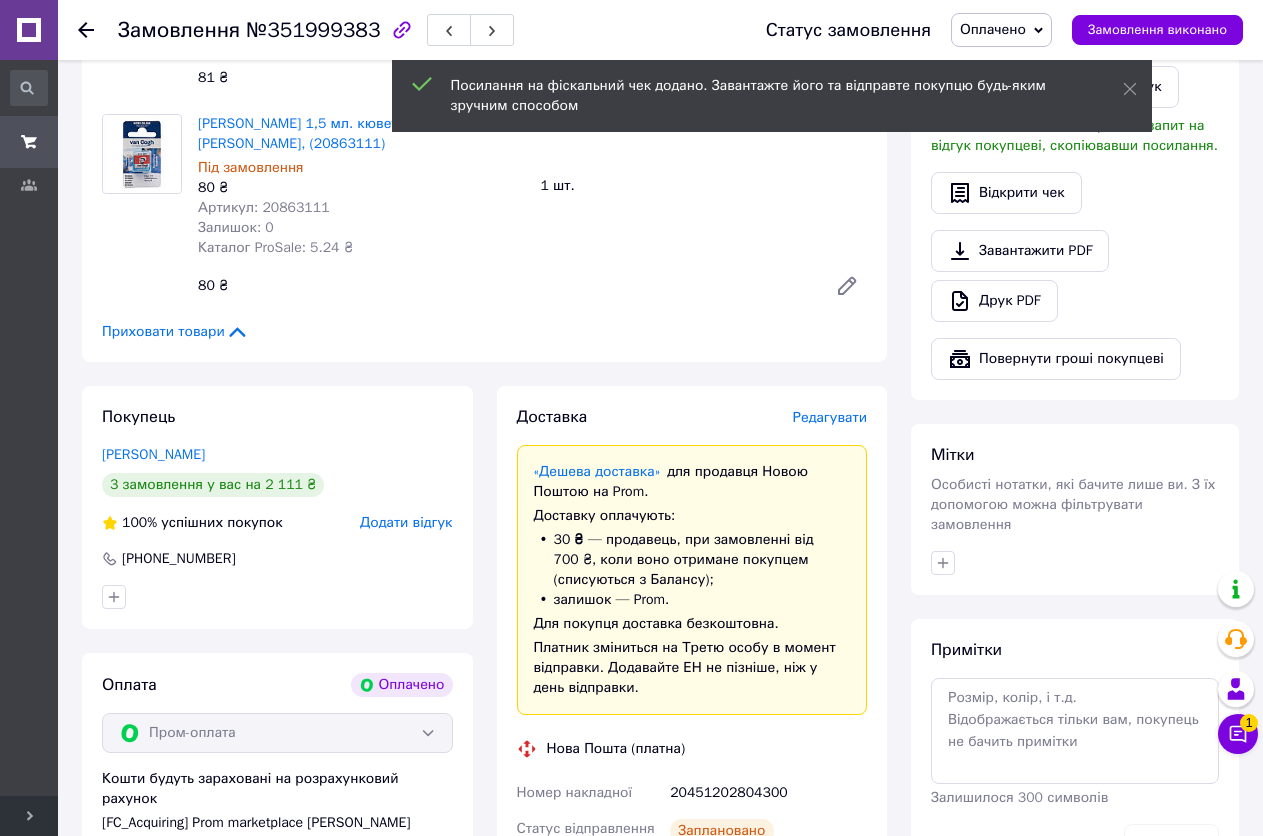 click 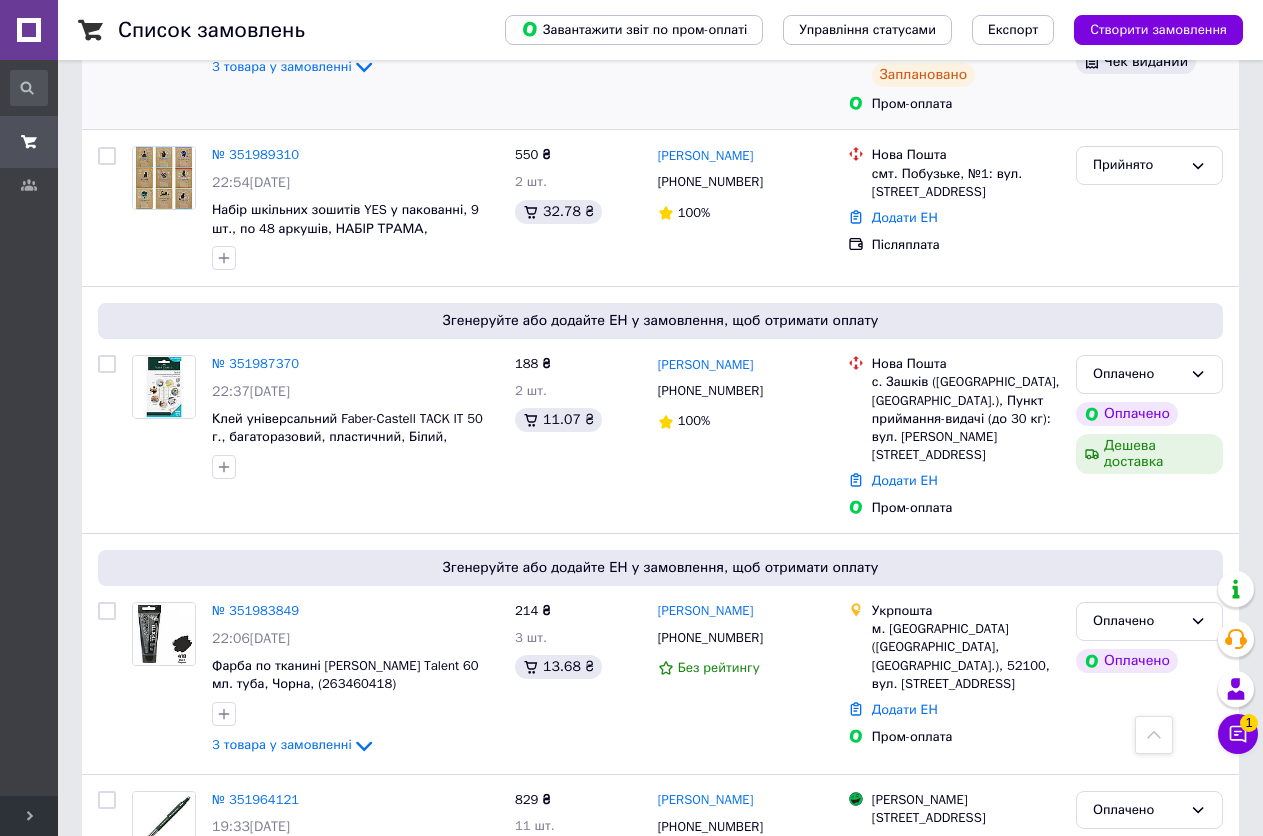 scroll, scrollTop: 1200, scrollLeft: 0, axis: vertical 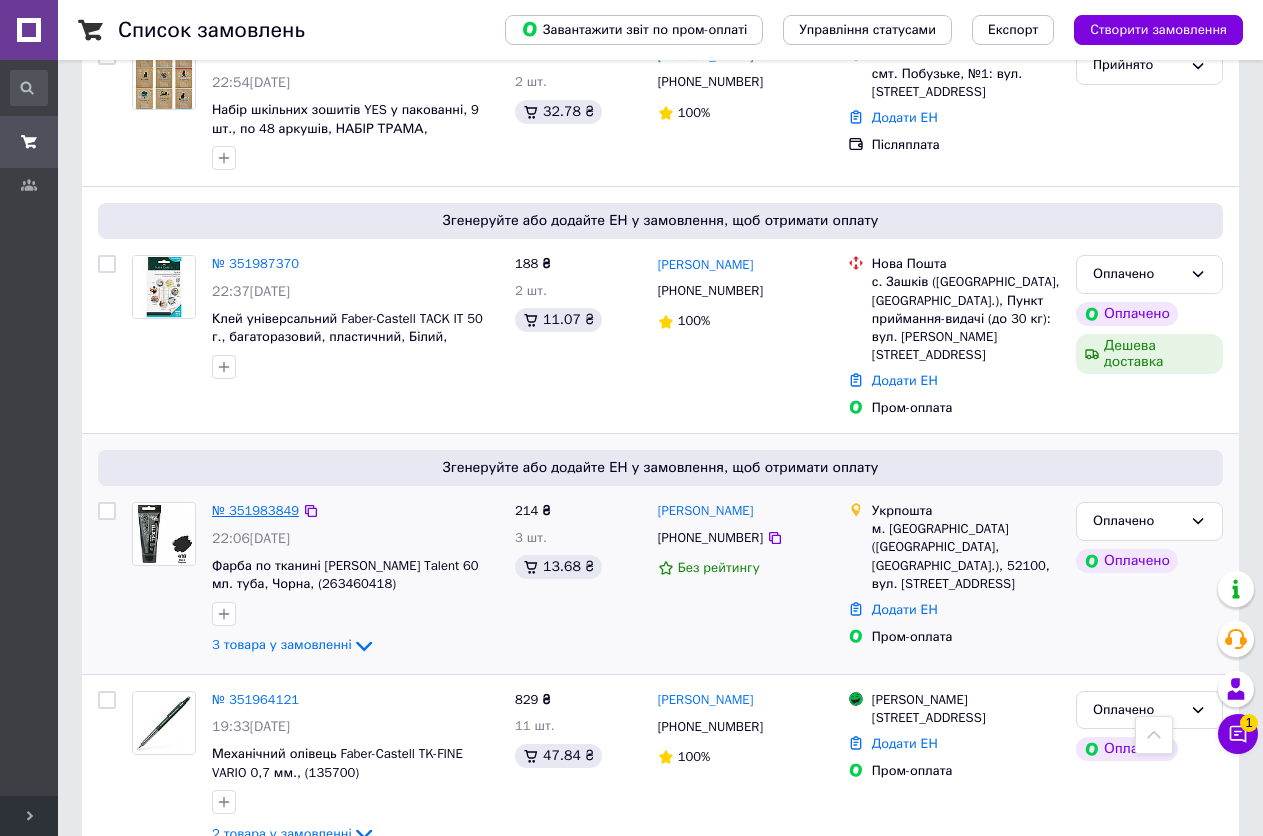 click on "№ 351983849" at bounding box center [255, 510] 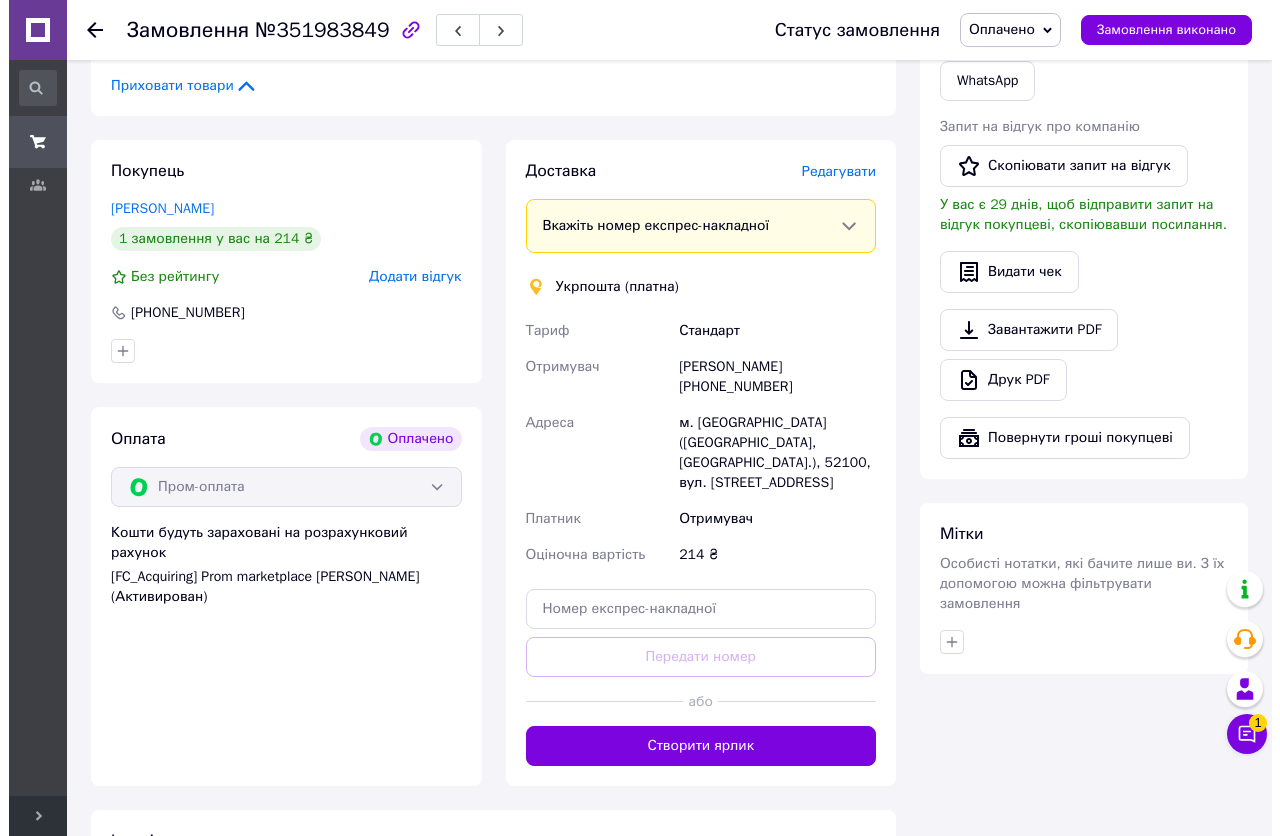 scroll, scrollTop: 830, scrollLeft: 0, axis: vertical 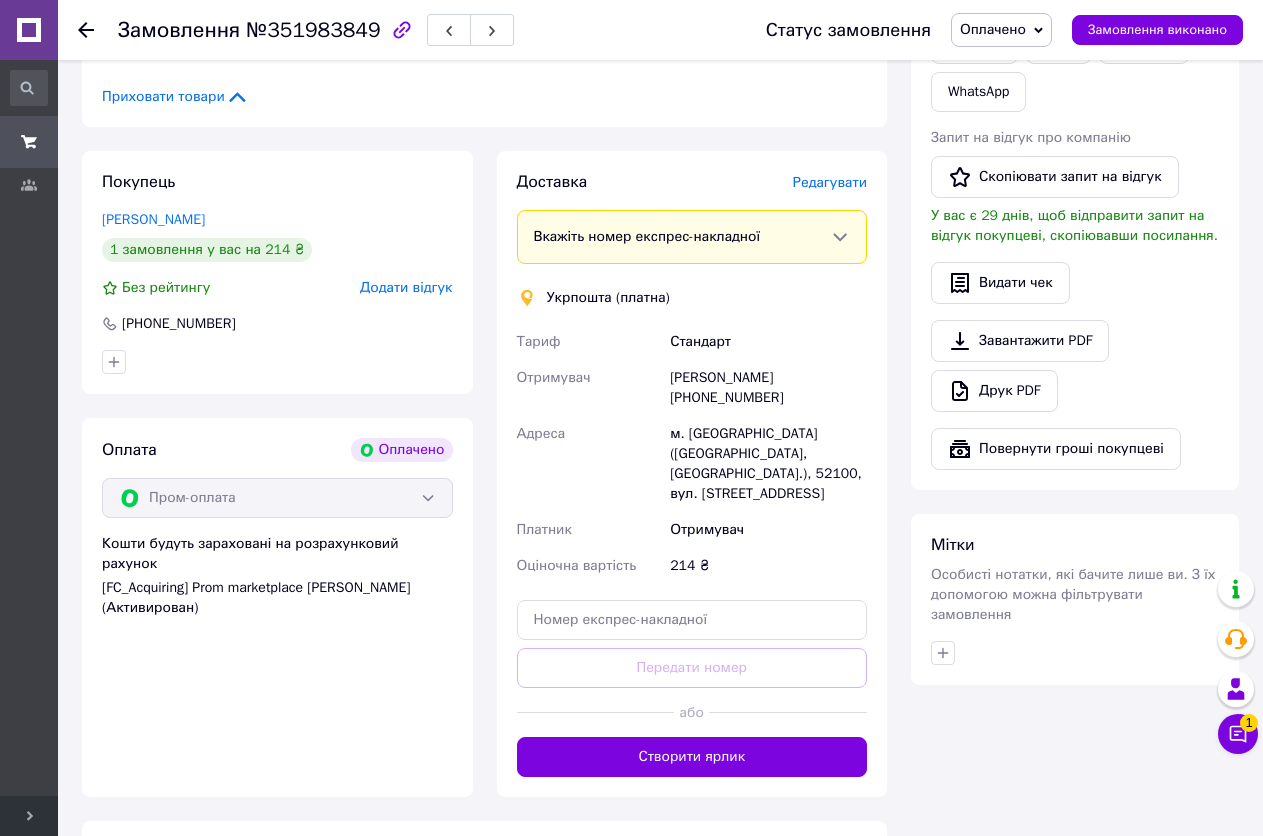 click on "Редагувати" at bounding box center (830, 182) 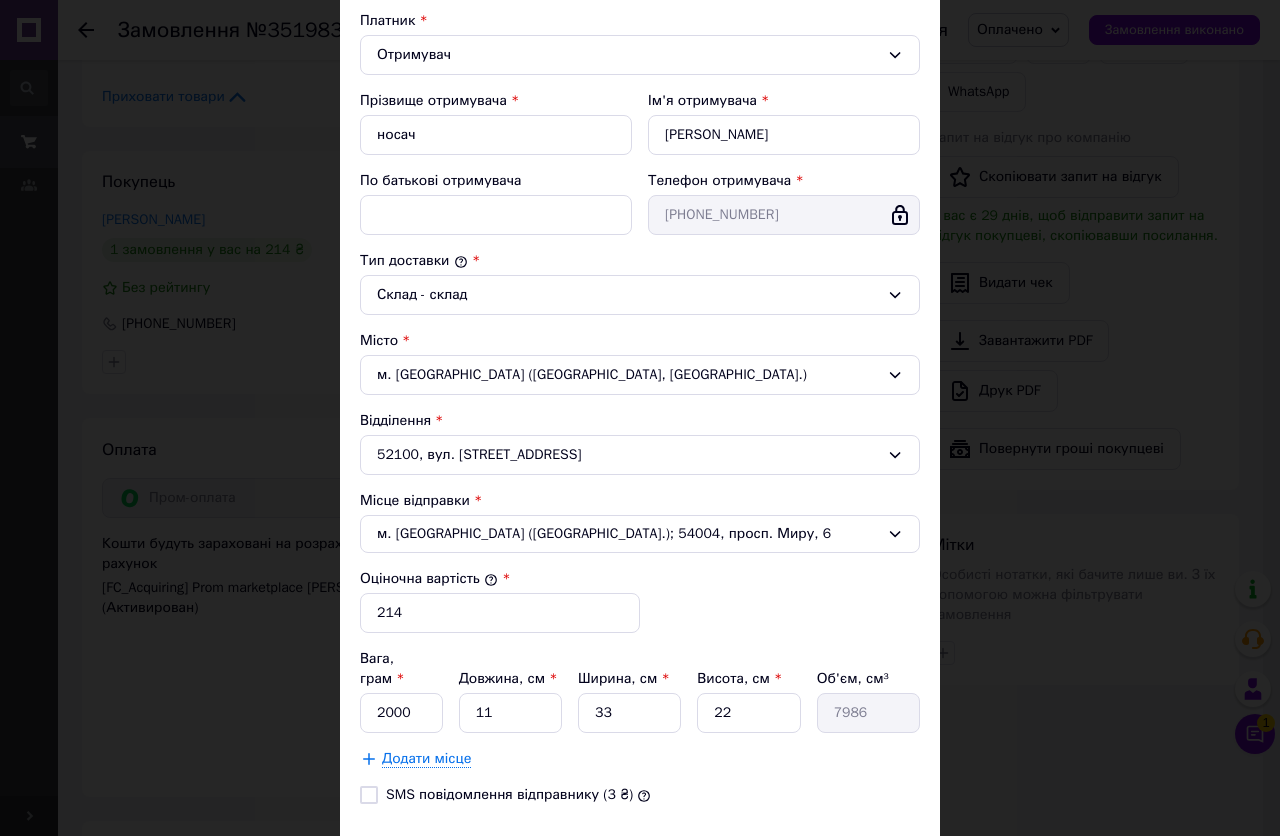 scroll, scrollTop: 415, scrollLeft: 0, axis: vertical 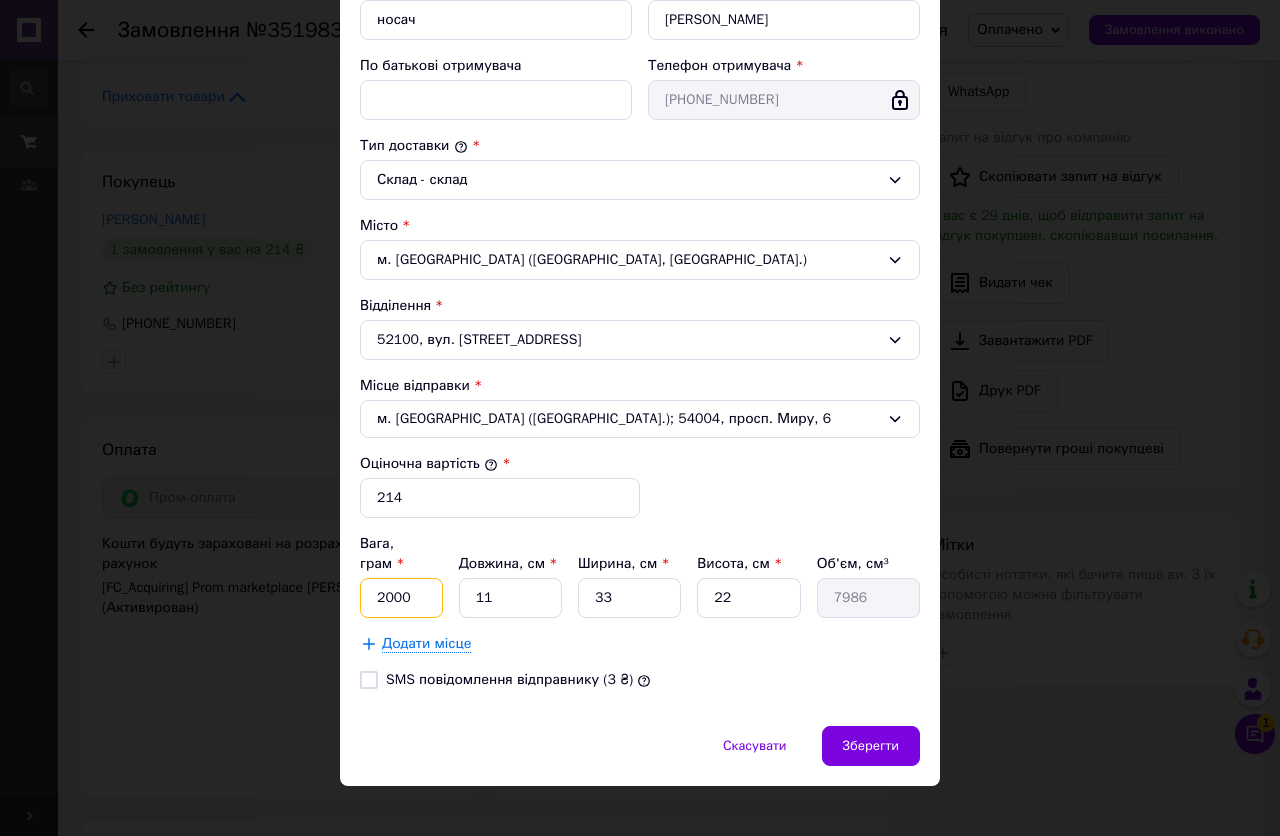 click on "2000" at bounding box center (401, 598) 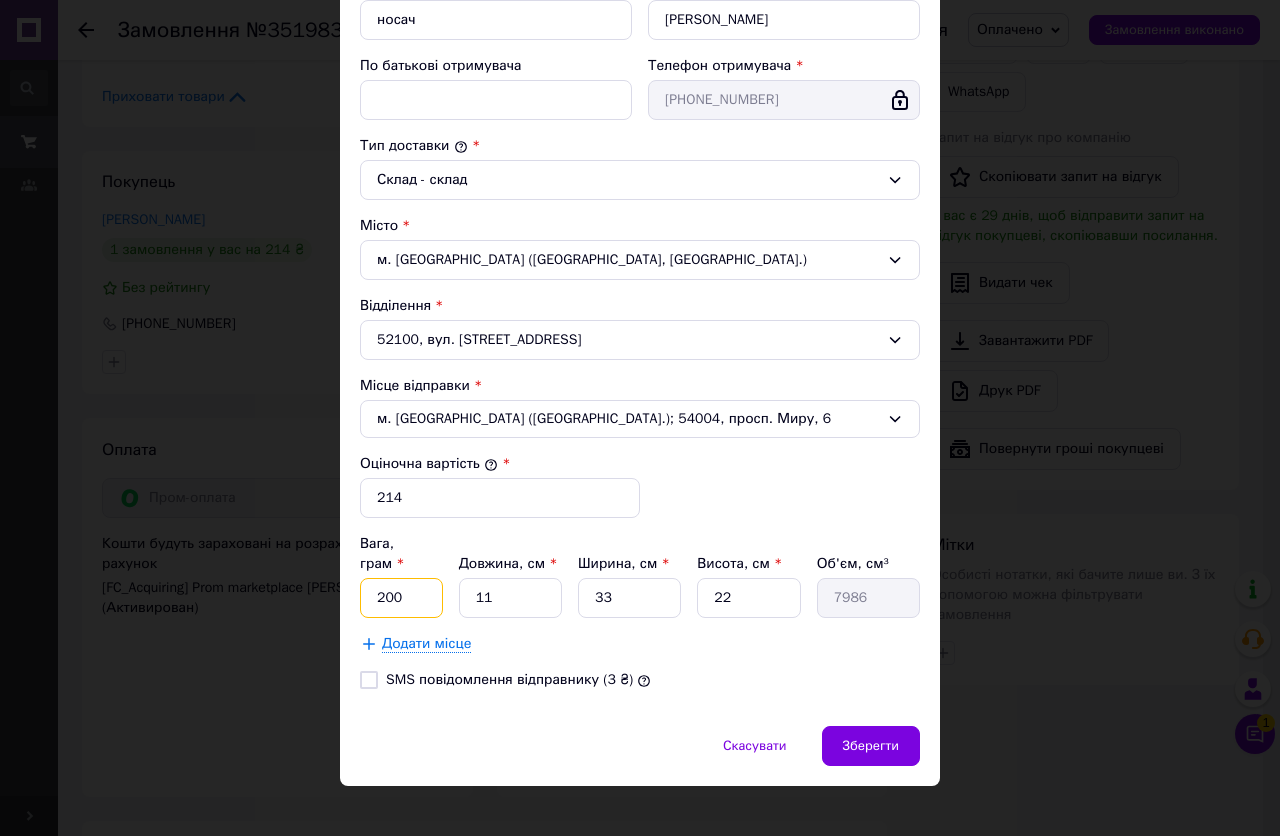 type on "200" 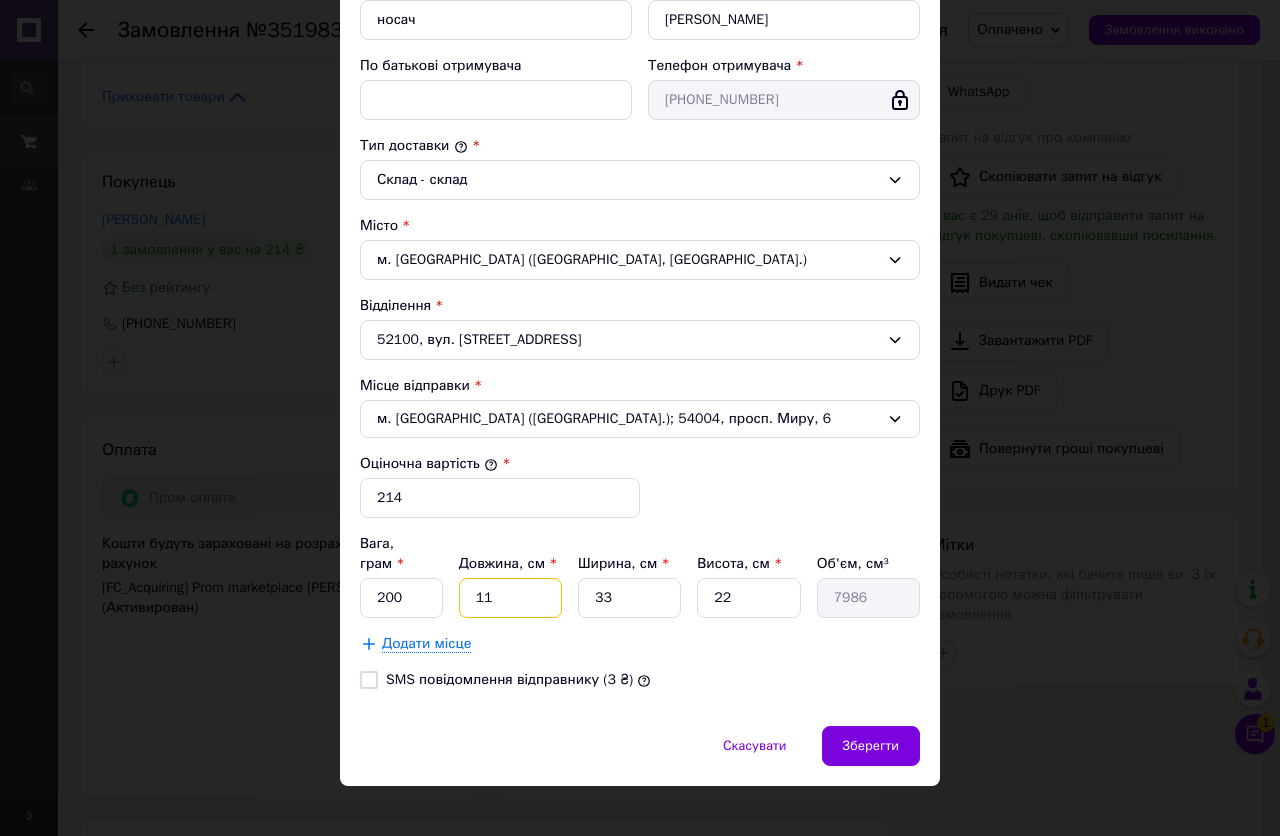 click on "11" at bounding box center [510, 598] 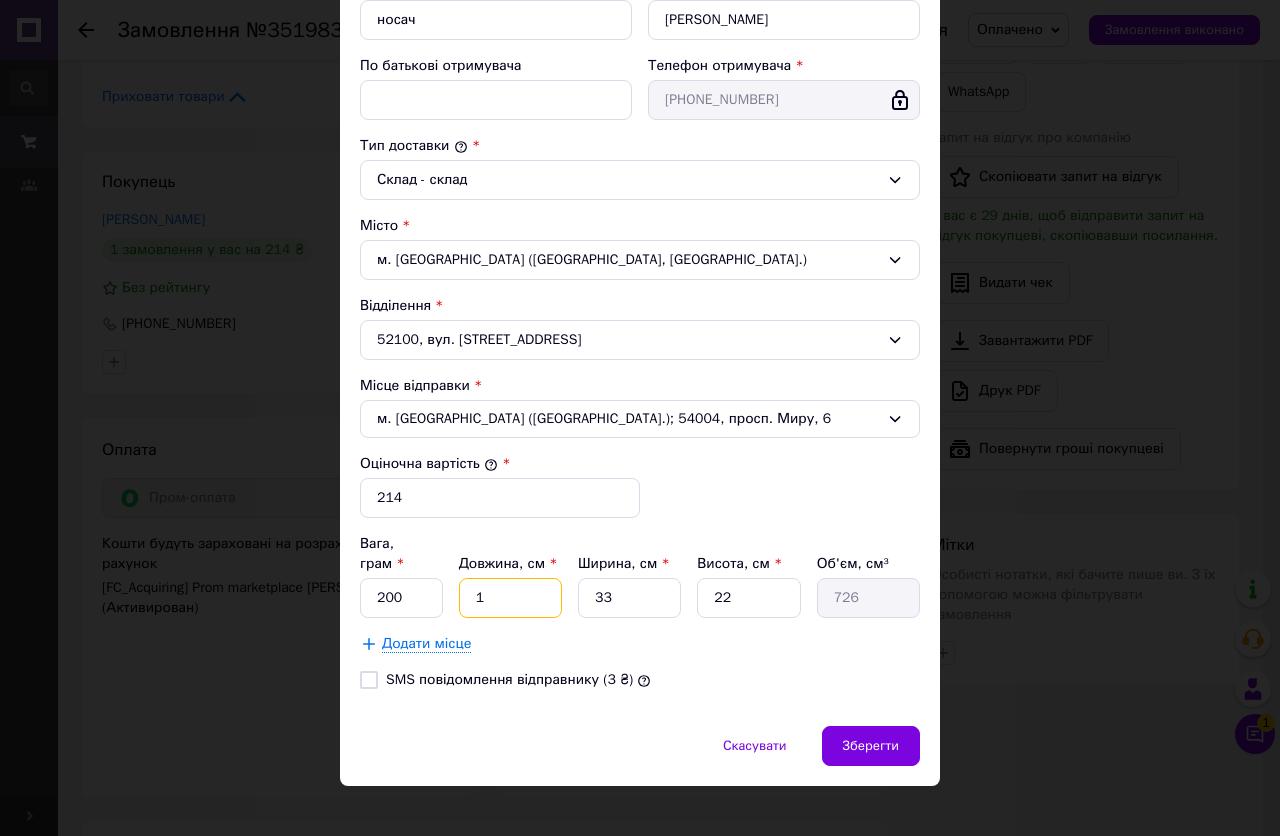 type 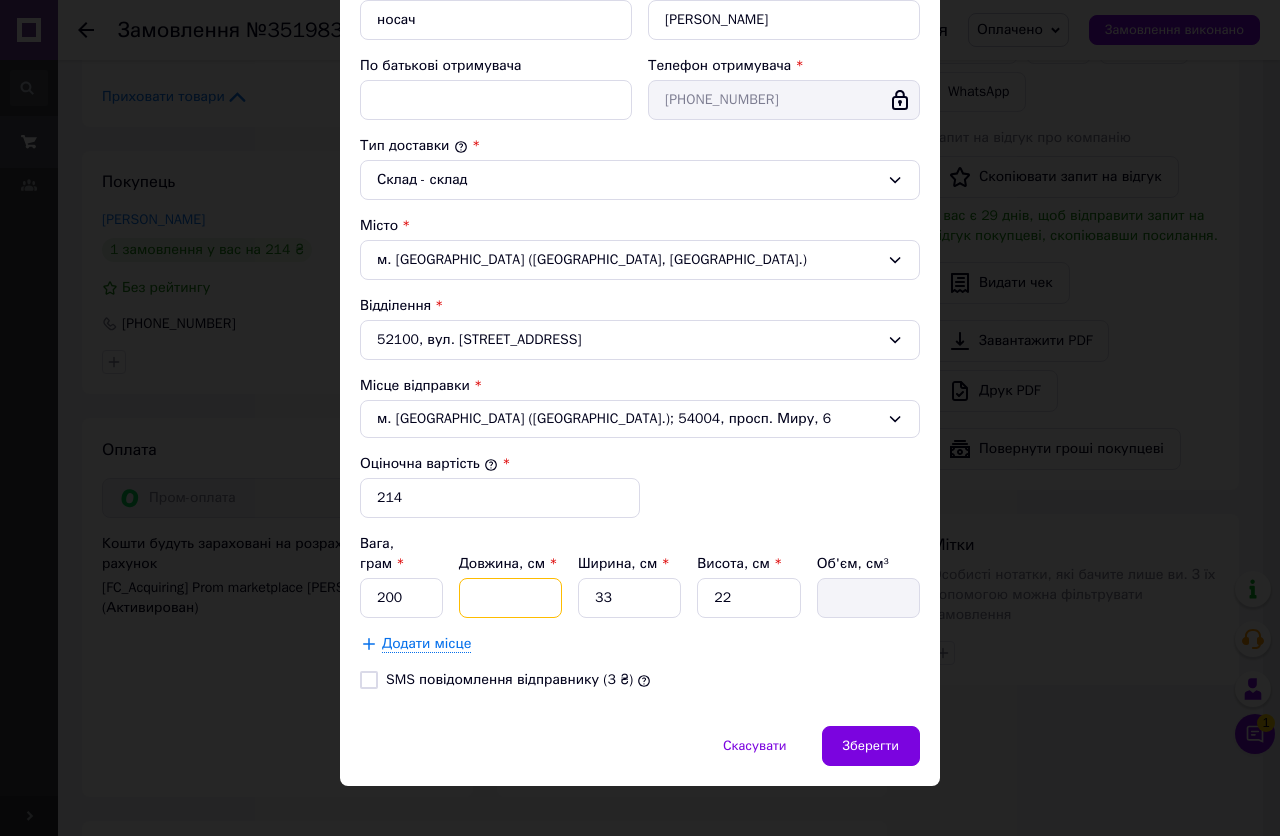 type on "1" 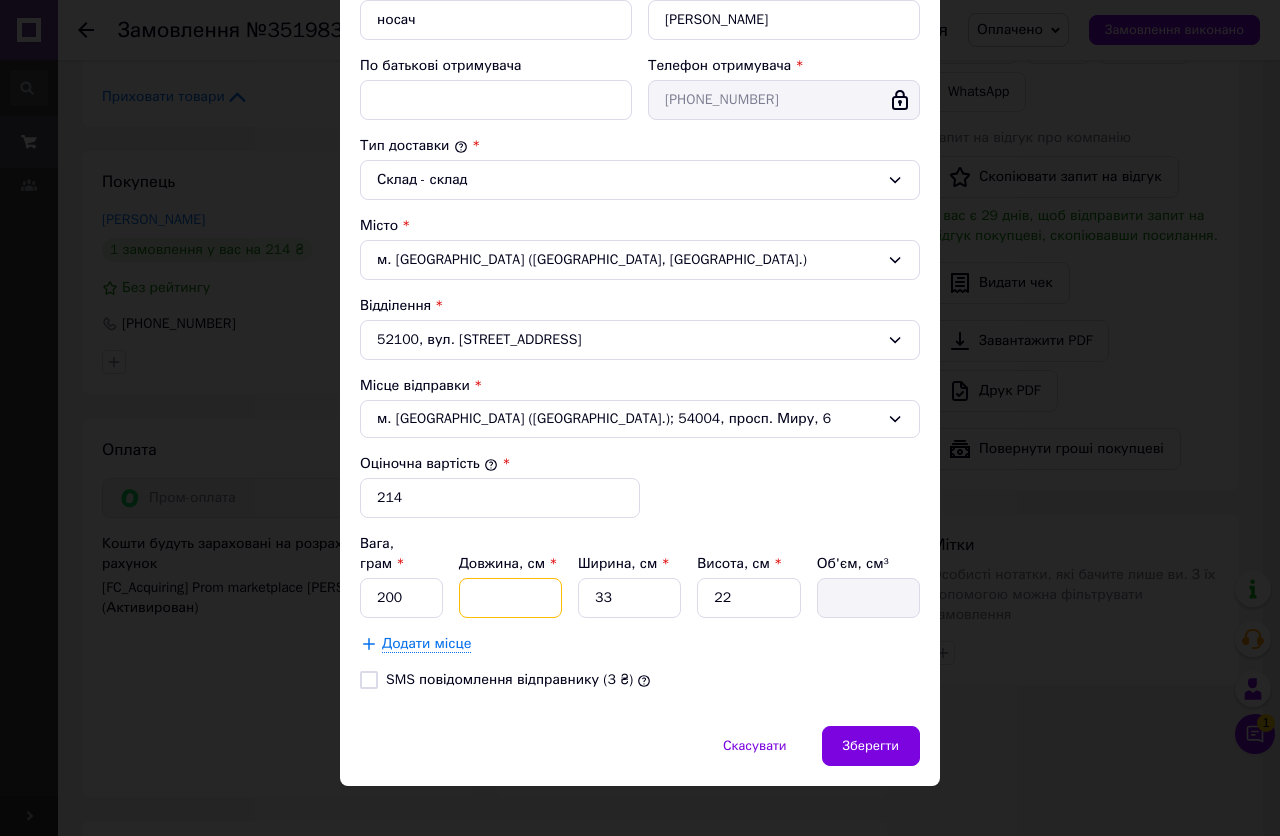type on "726" 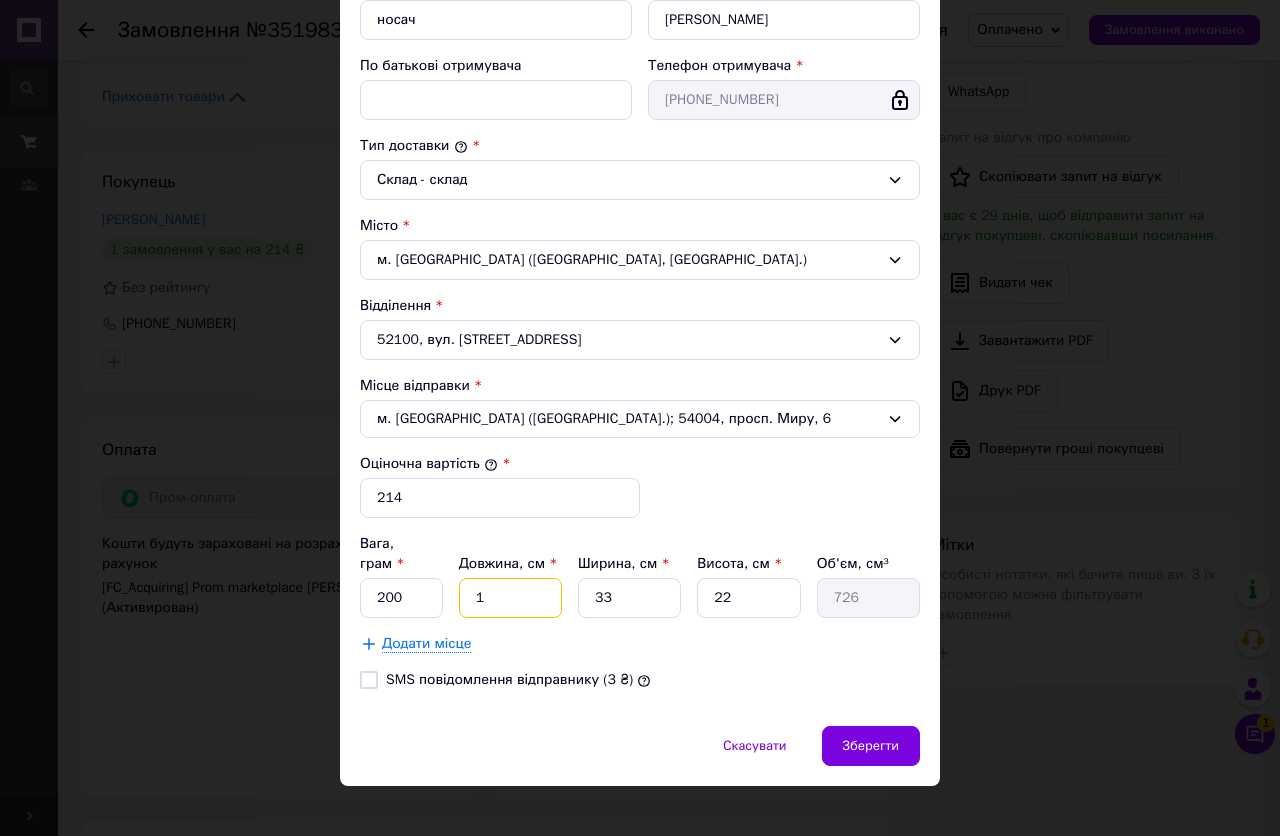 type on "15" 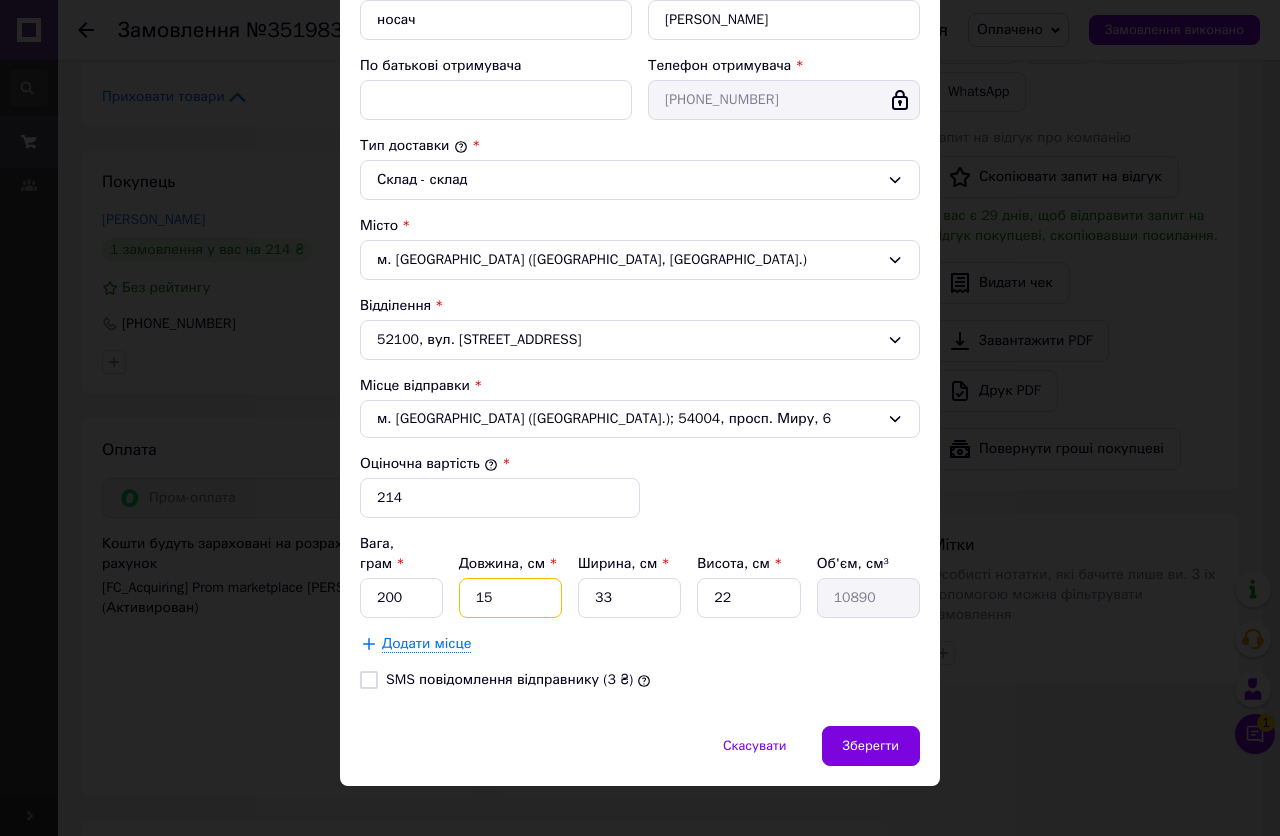 type on "15" 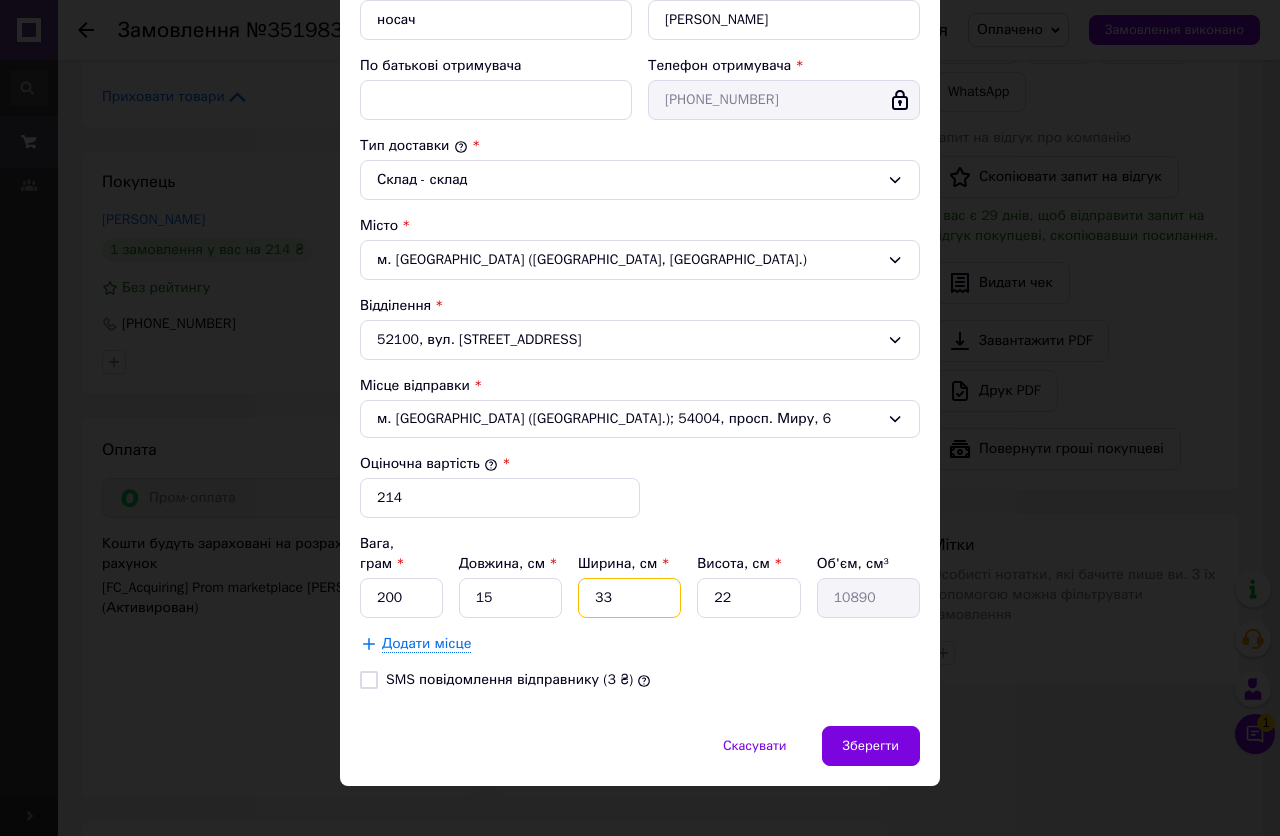 type on "1" 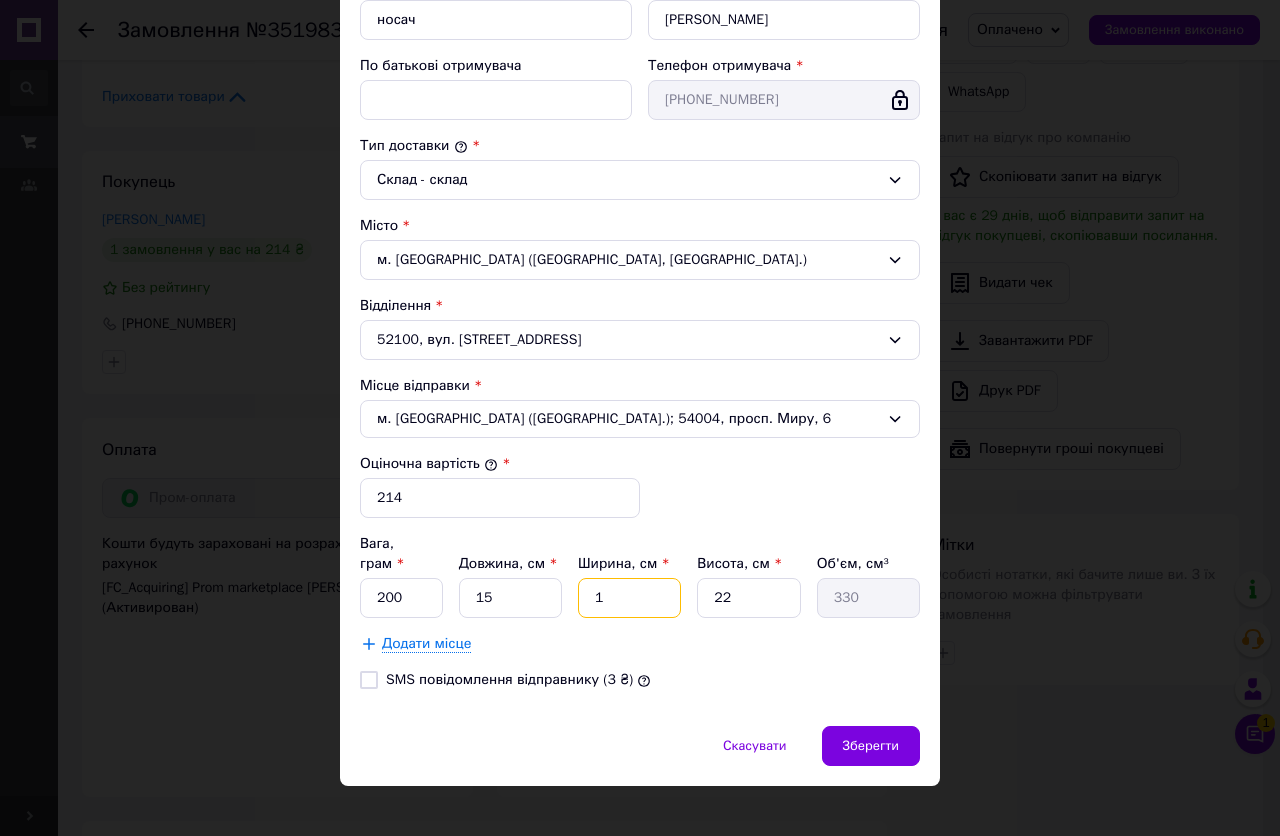 type on "12" 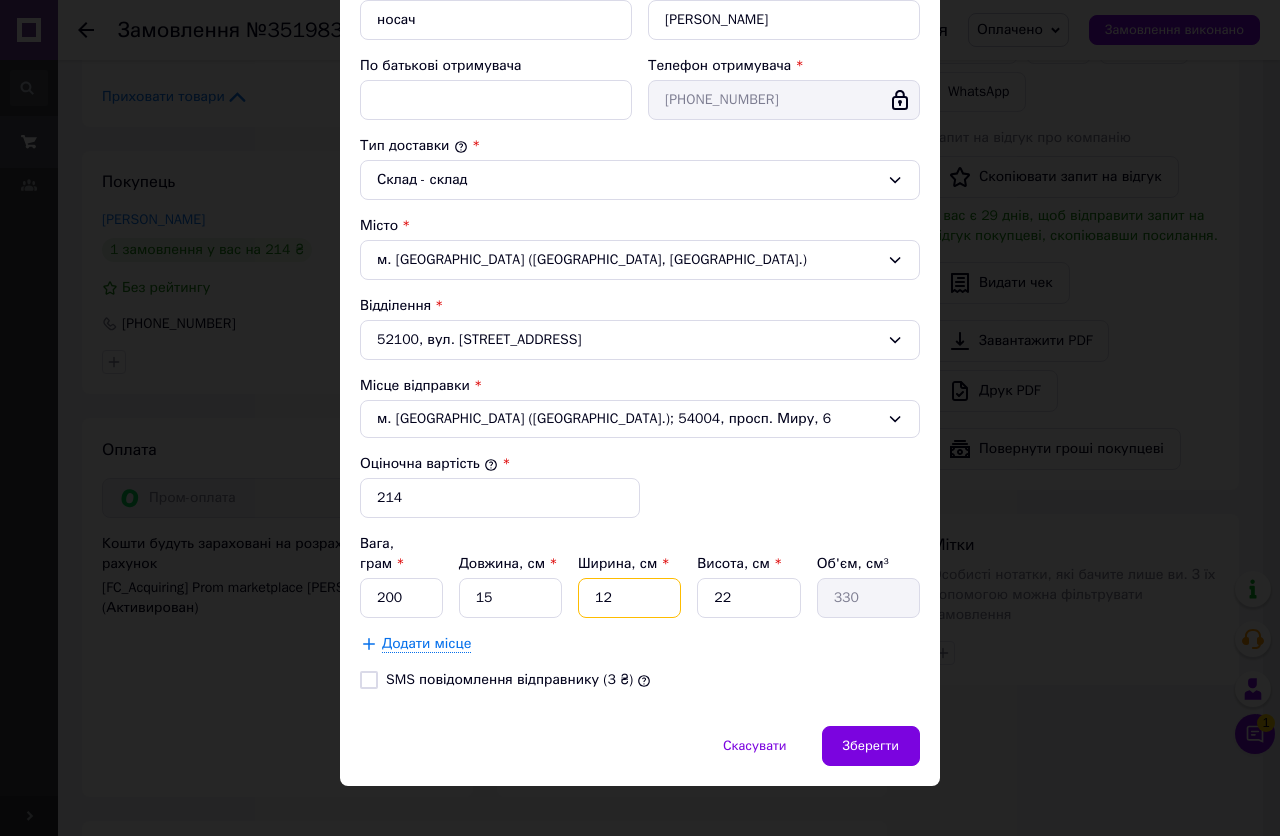 type on "3960" 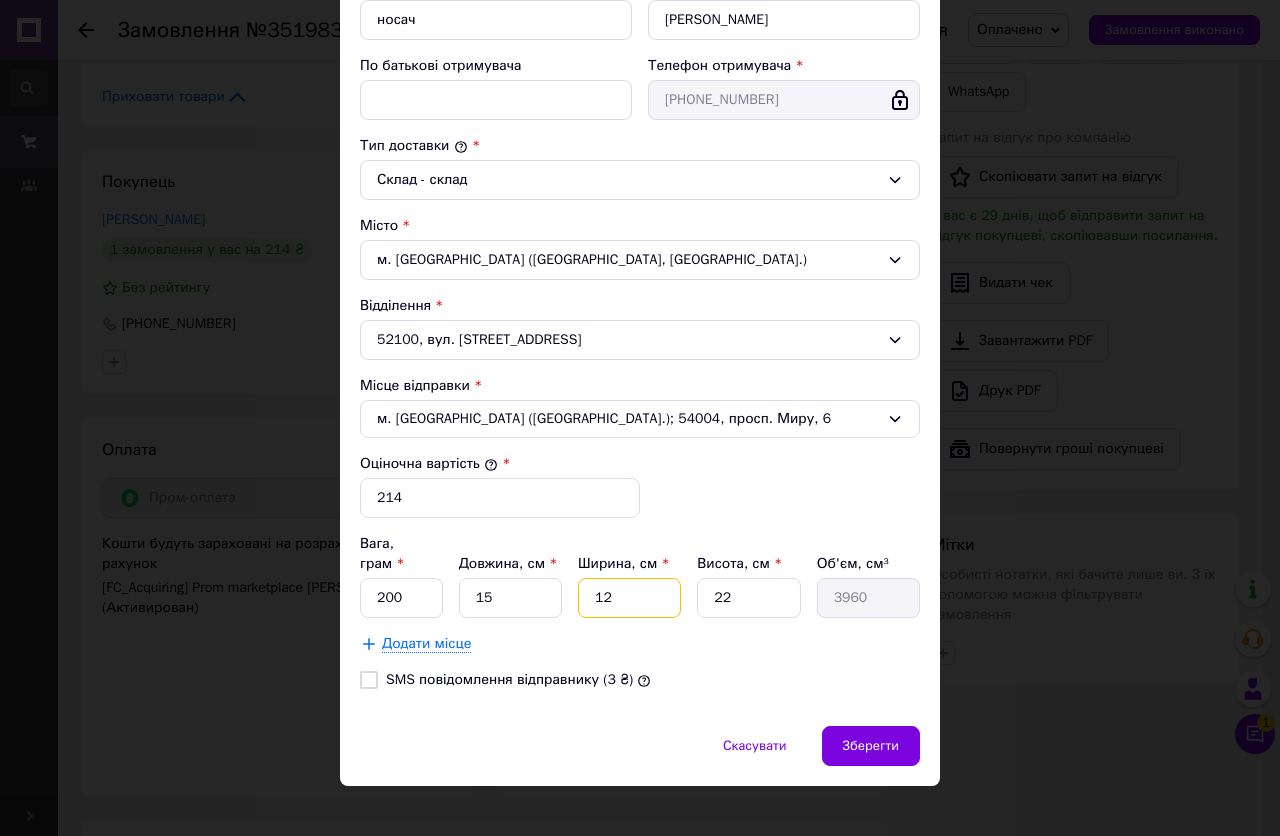 type on "12" 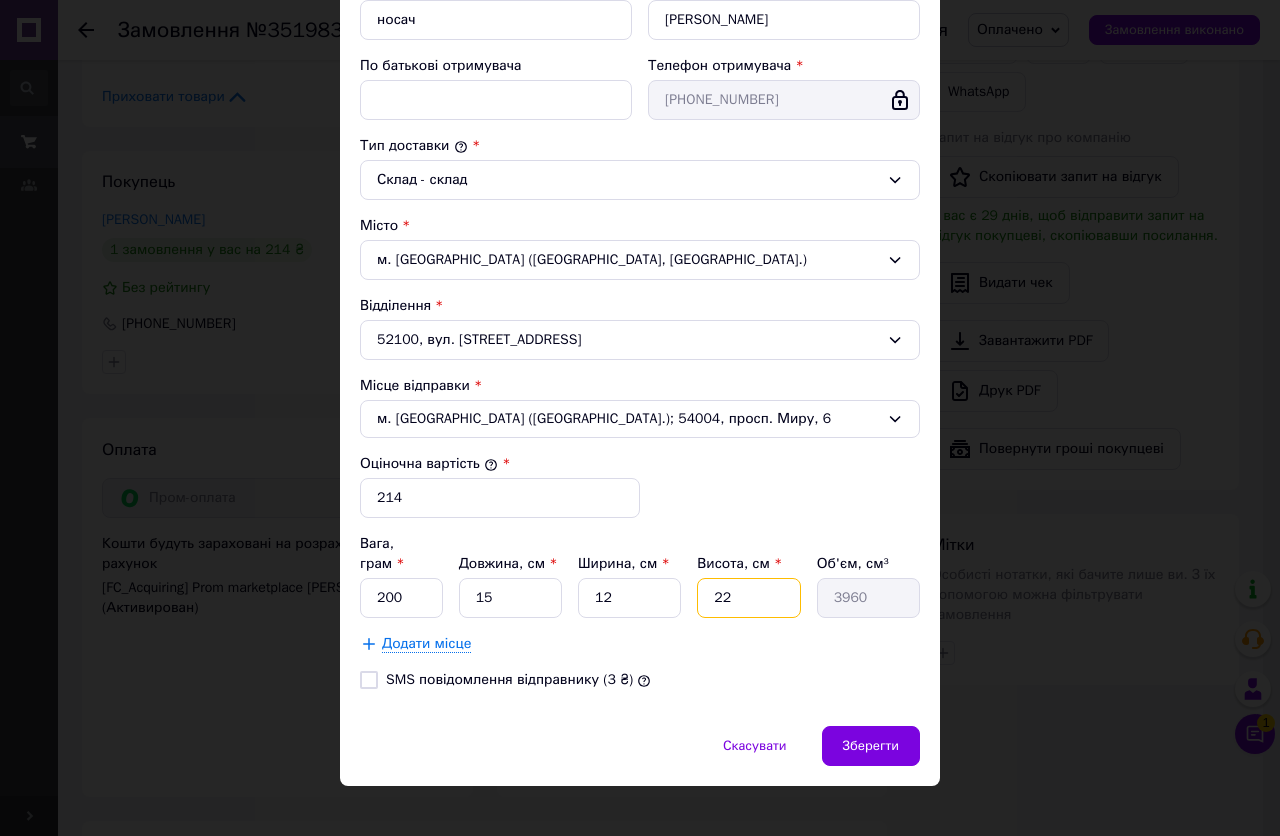 type on "5" 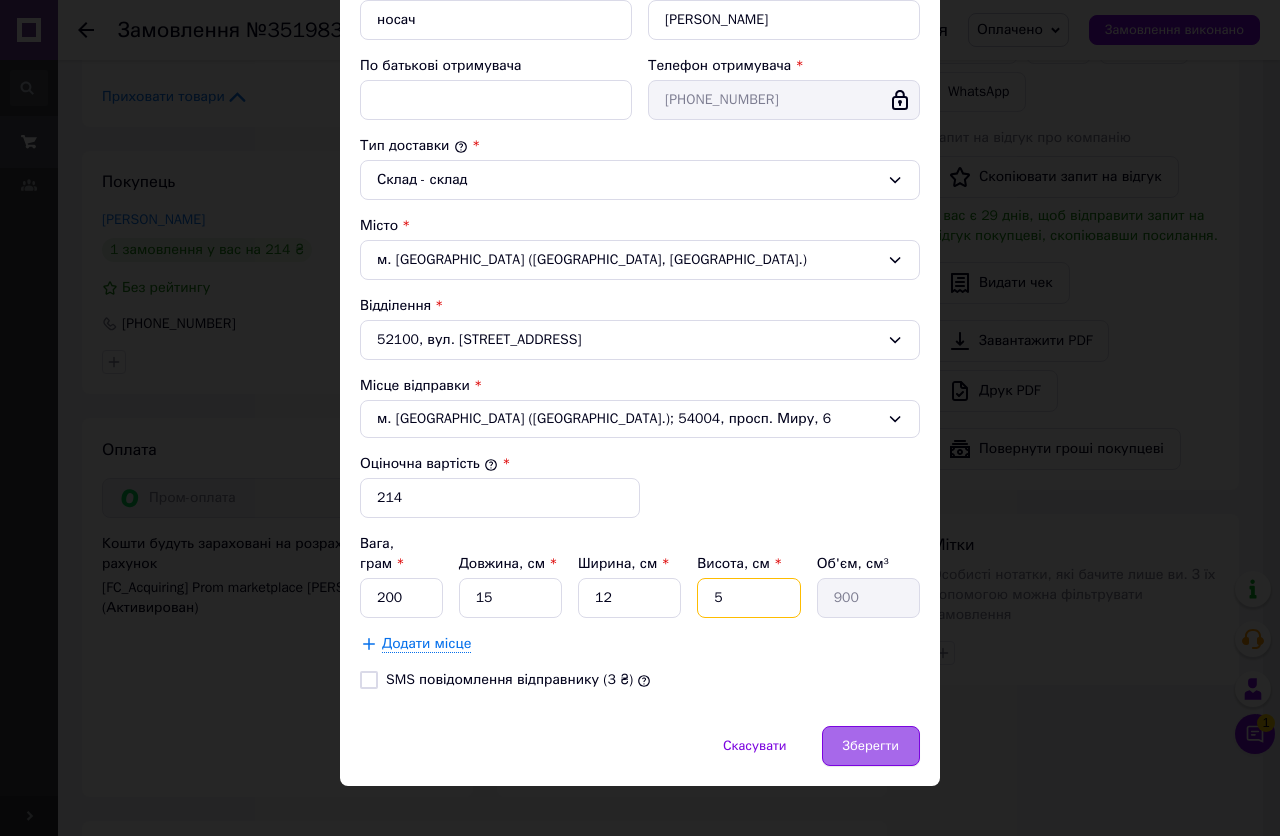 type on "5" 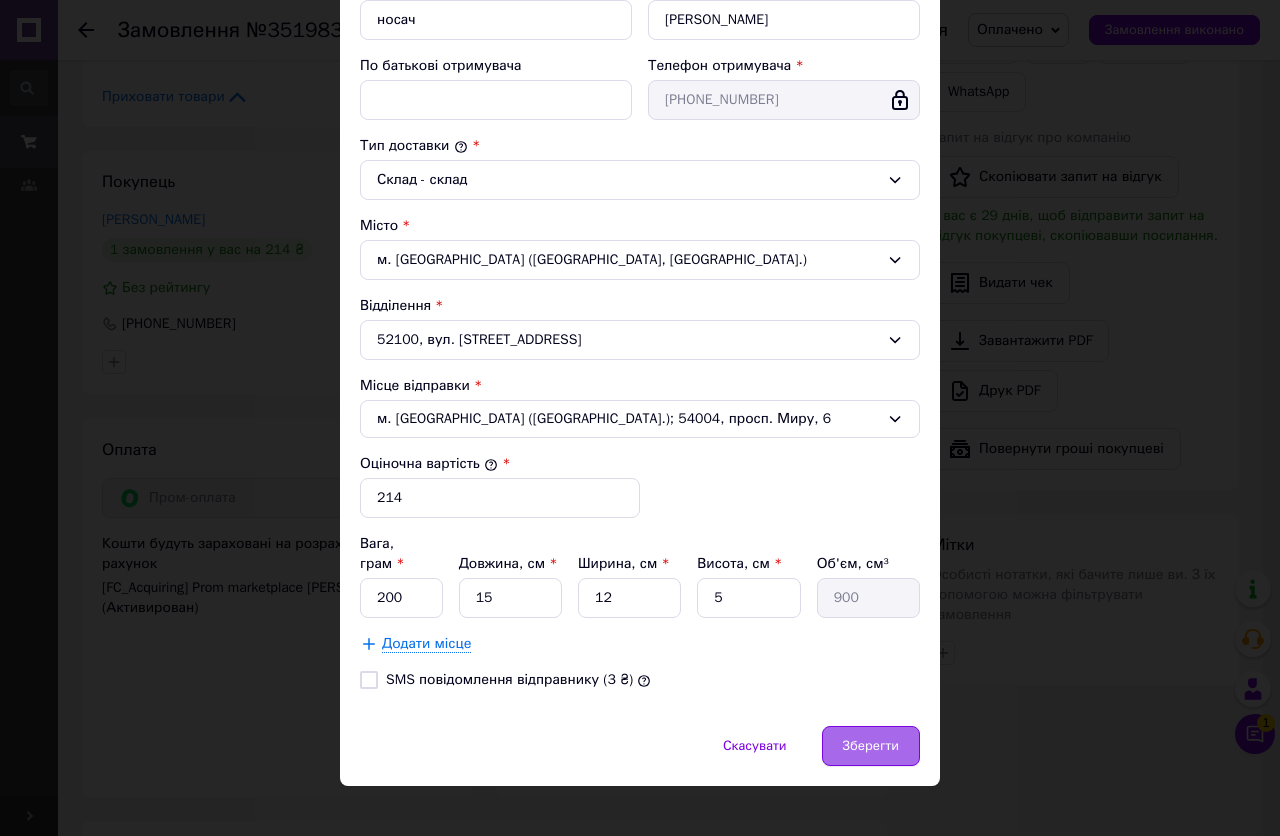click on "Зберегти" at bounding box center (871, 746) 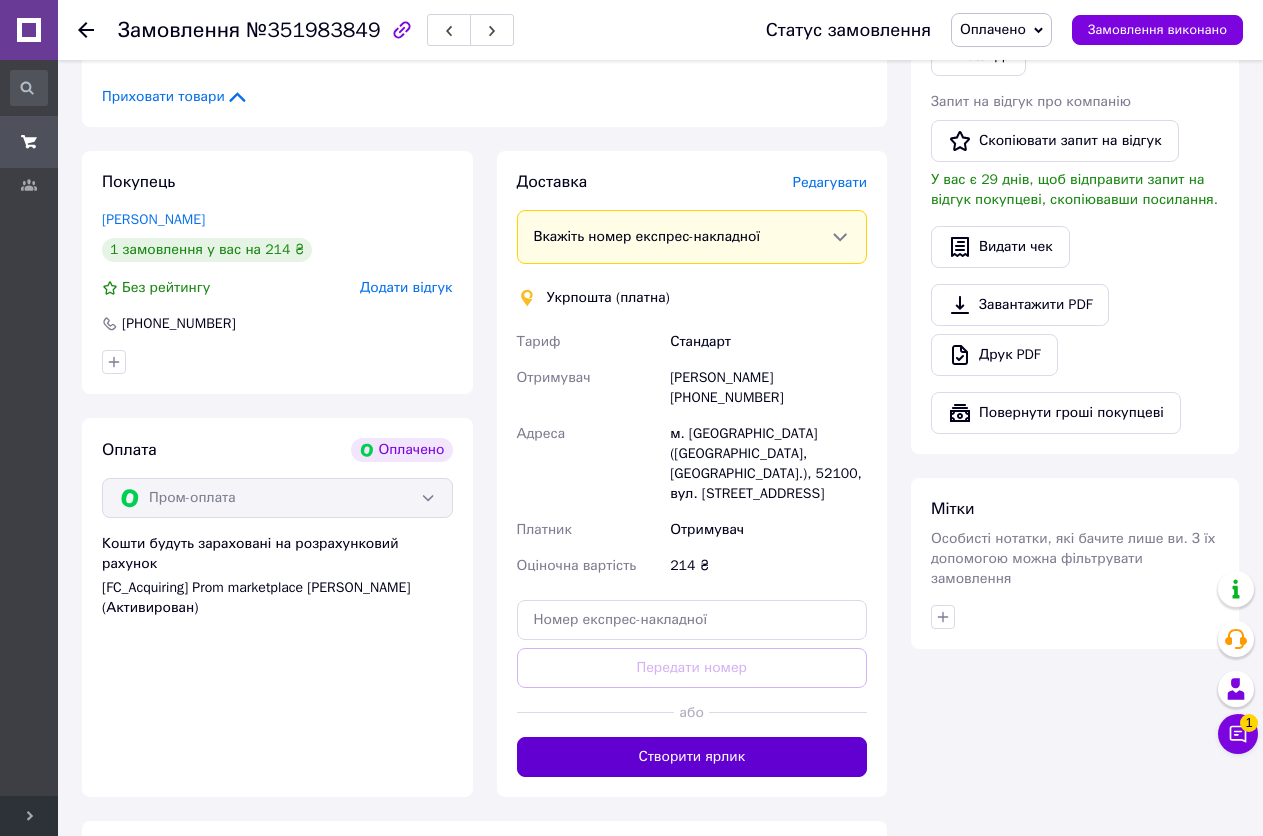 click on "Створити ярлик" at bounding box center [692, 757] 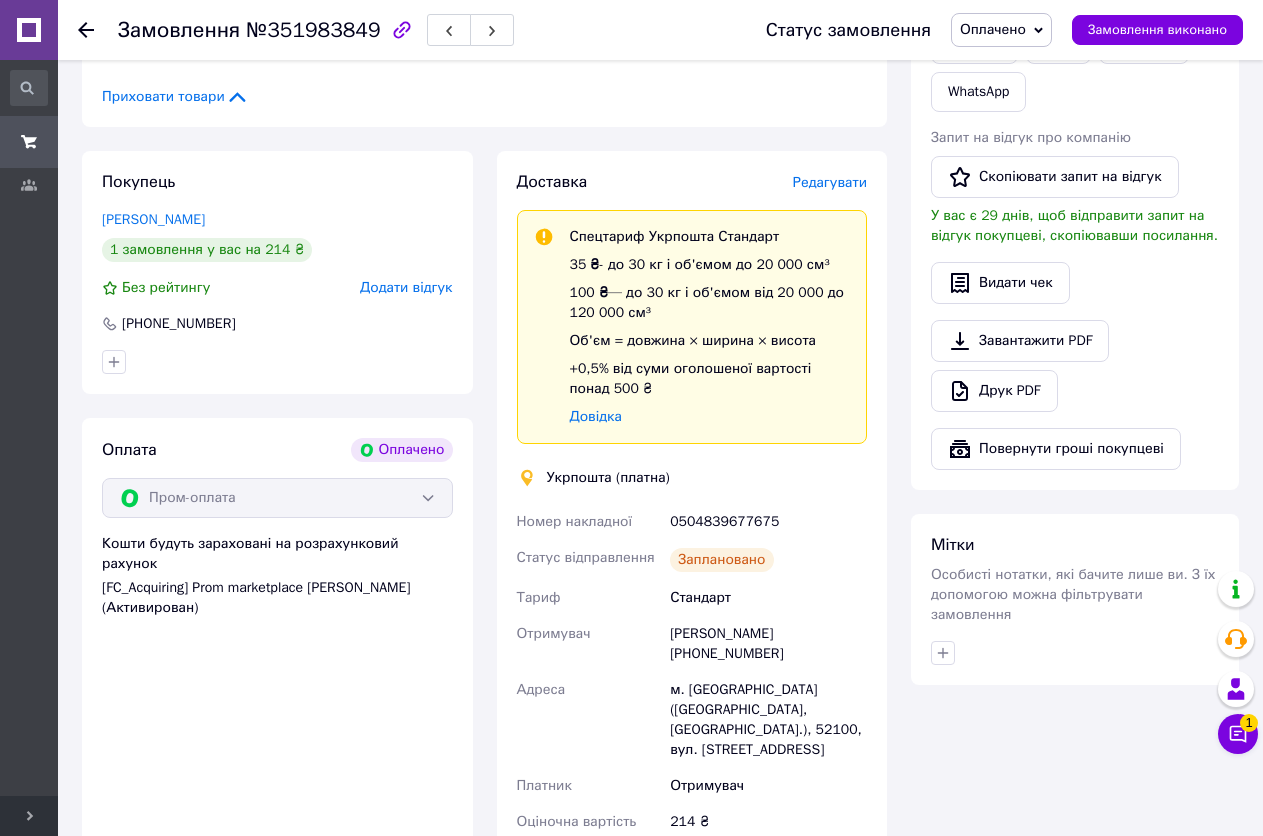 click on "0504839677675" at bounding box center [768, 522] 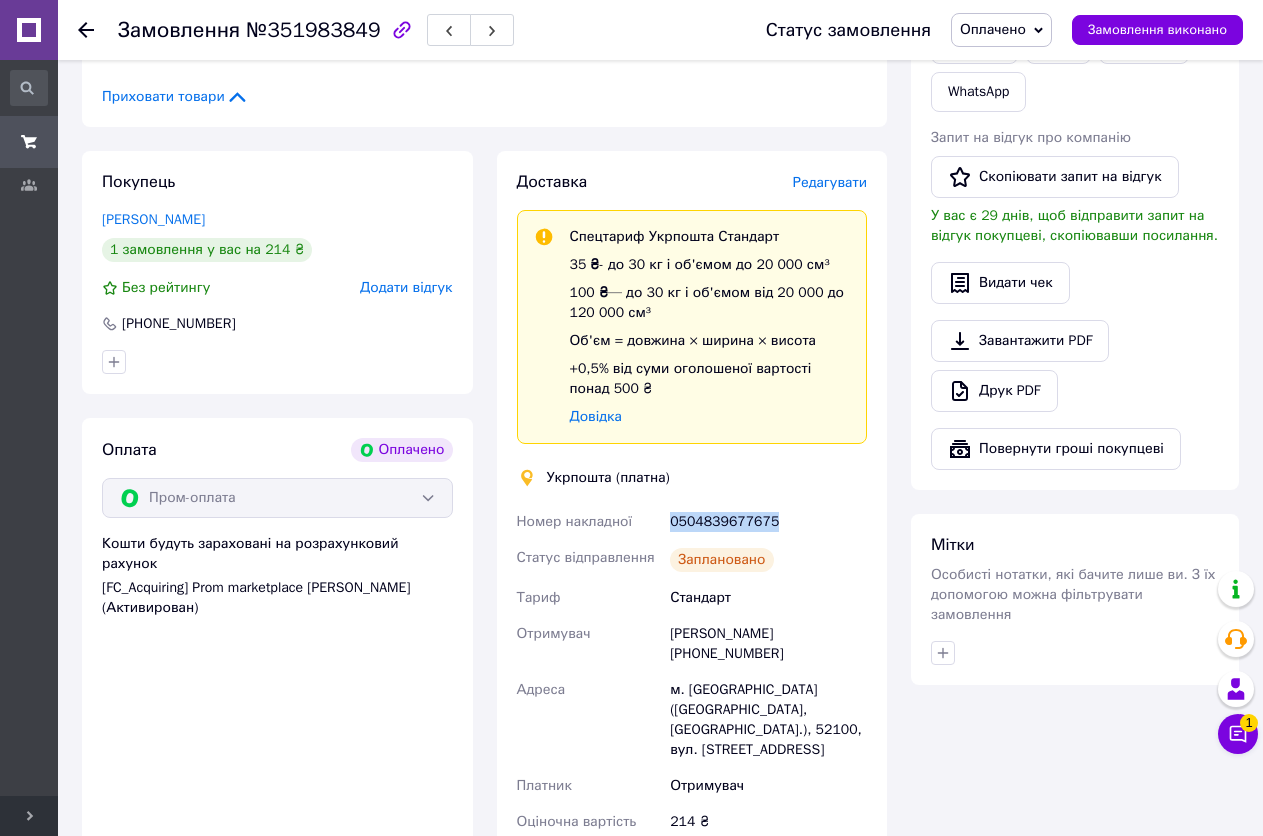 click on "0504839677675" at bounding box center (768, 522) 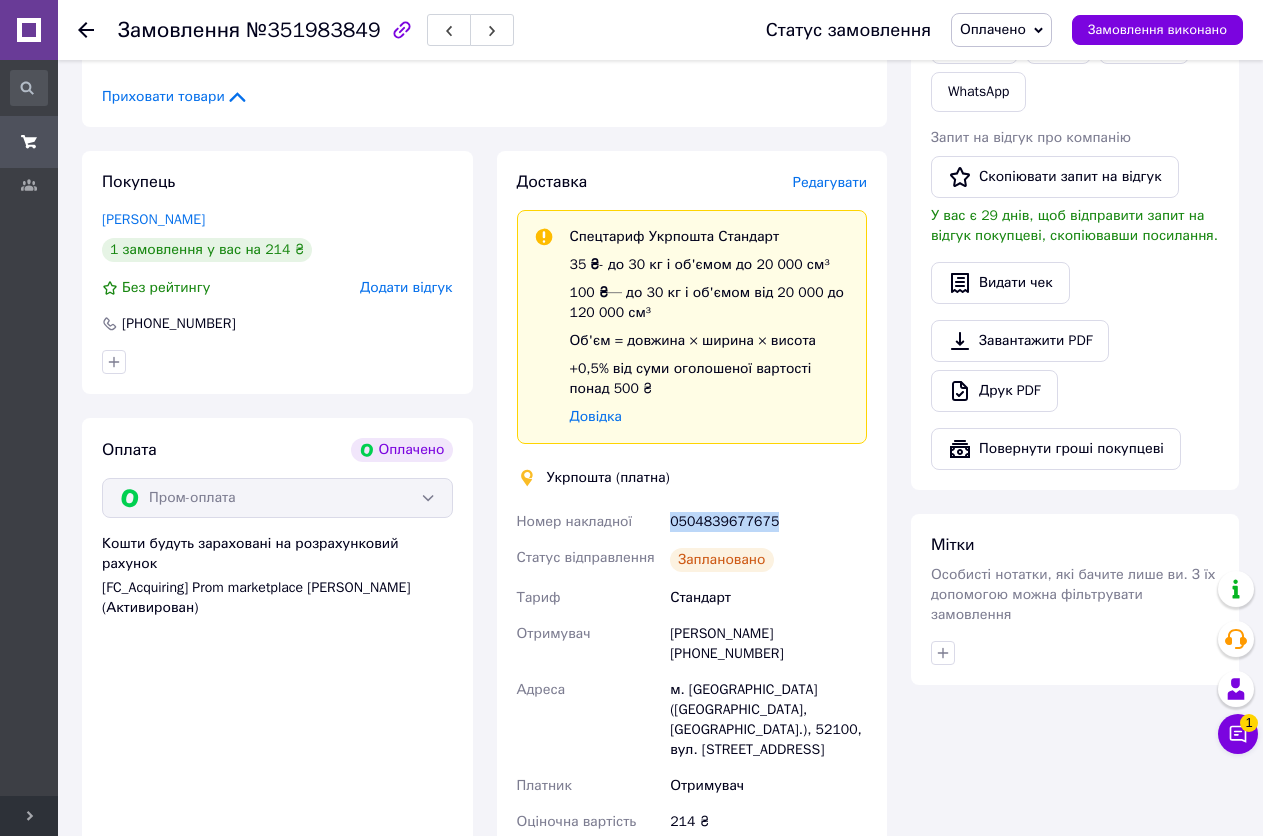 copy on "0504839677675" 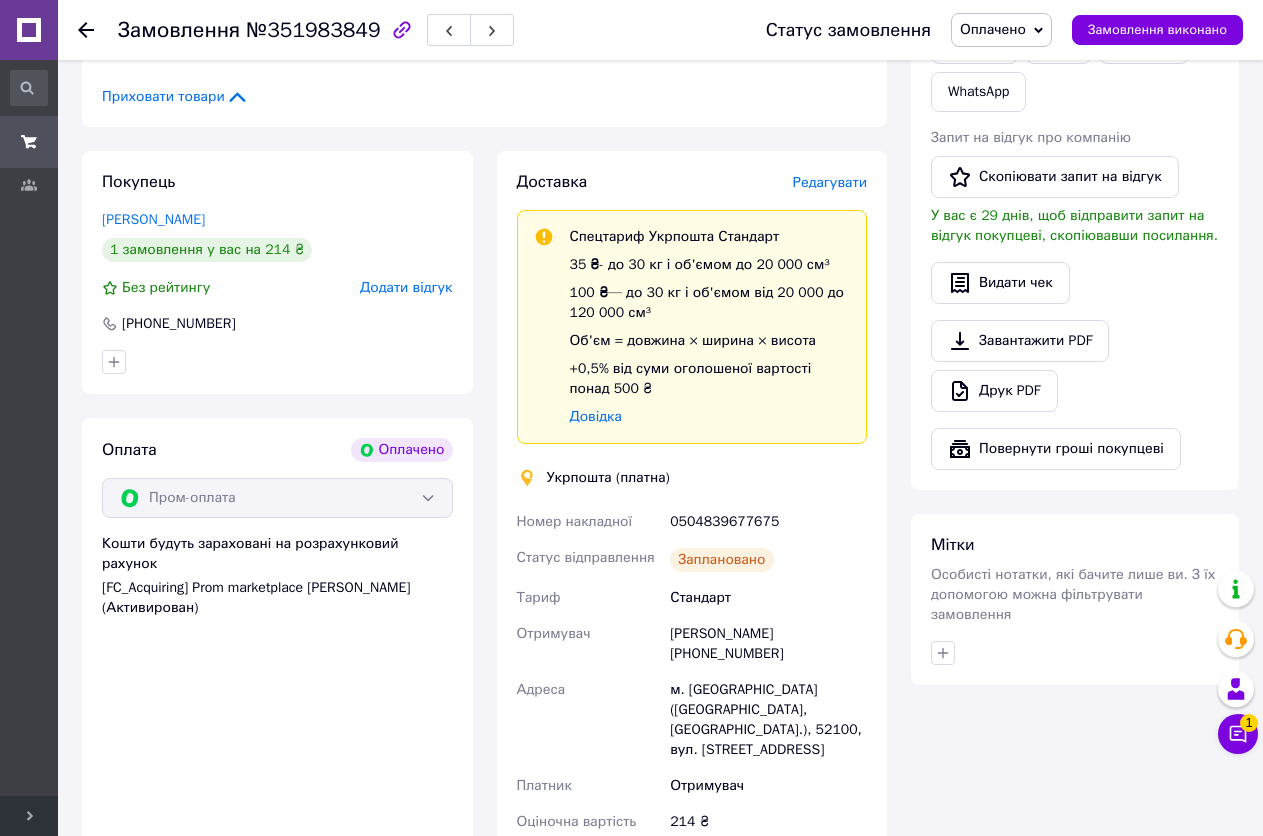 click on "[PERSON_NAME] покупцеві   [PERSON_NAME] інструкцію   Чат Viber Telegram WhatsApp Запит на відгук про компанію   Скопіювати запит на відгук У вас є 29 днів, щоб відправити запит на відгук покупцеві, скопіювавши посилання.   Видати чек   Завантажити PDF   Друк PDF   Повернути гроші покупцеві" at bounding box center (1075, 187) 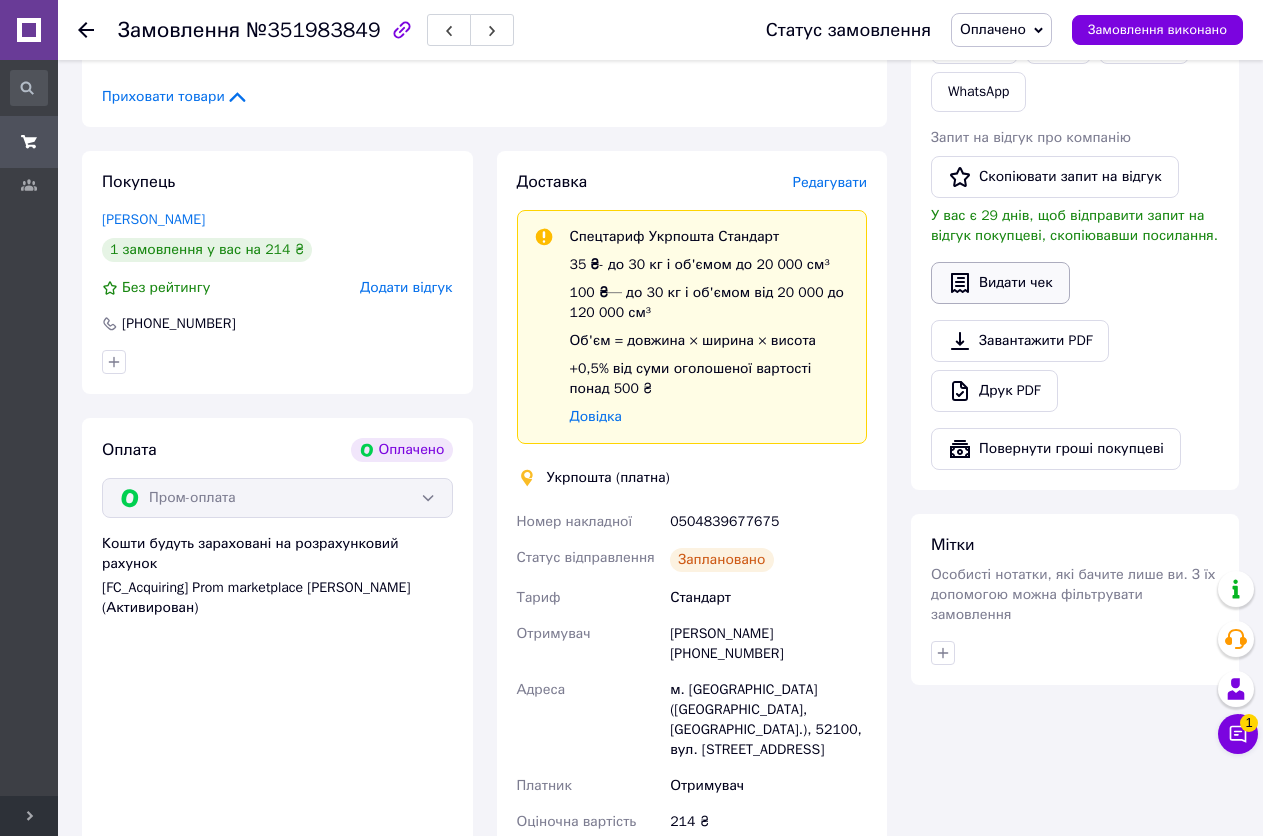 click on "Видати чек" at bounding box center [1000, 283] 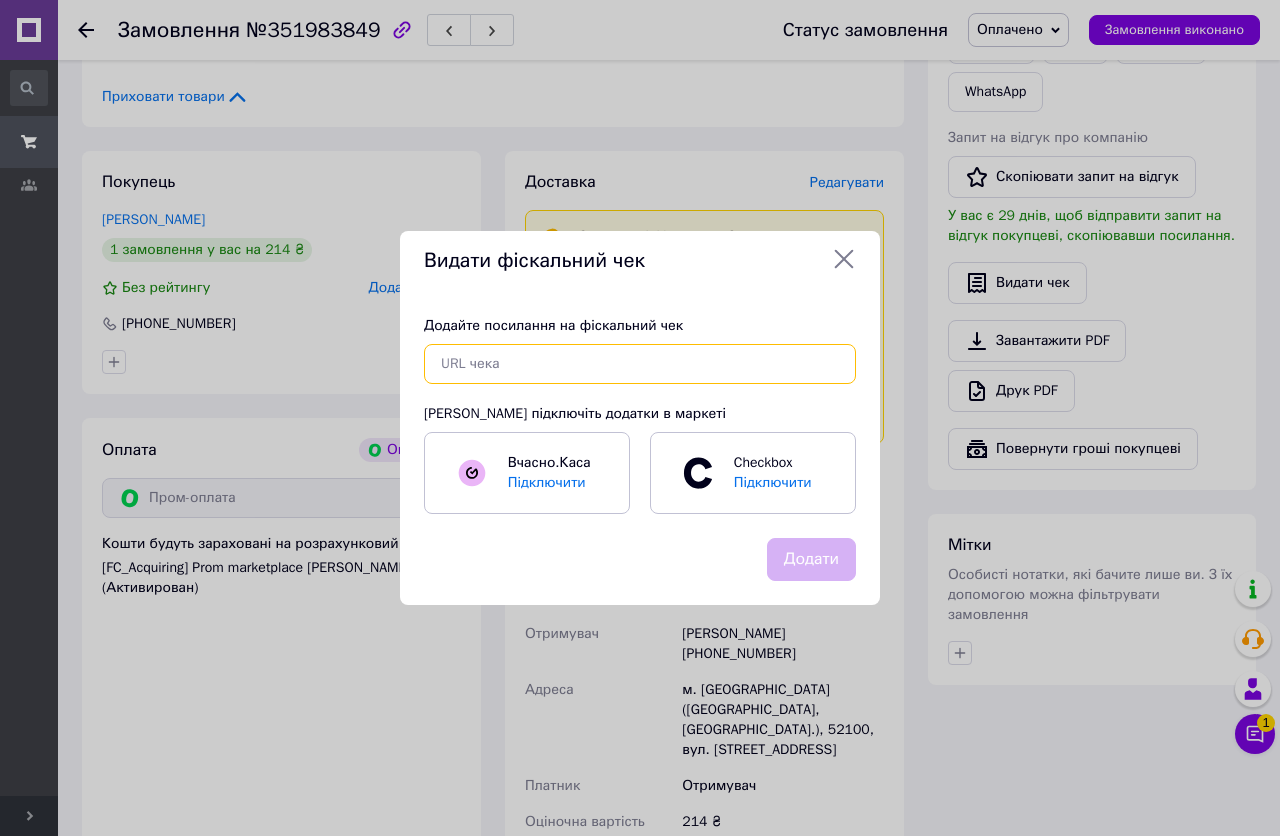 click at bounding box center [640, 364] 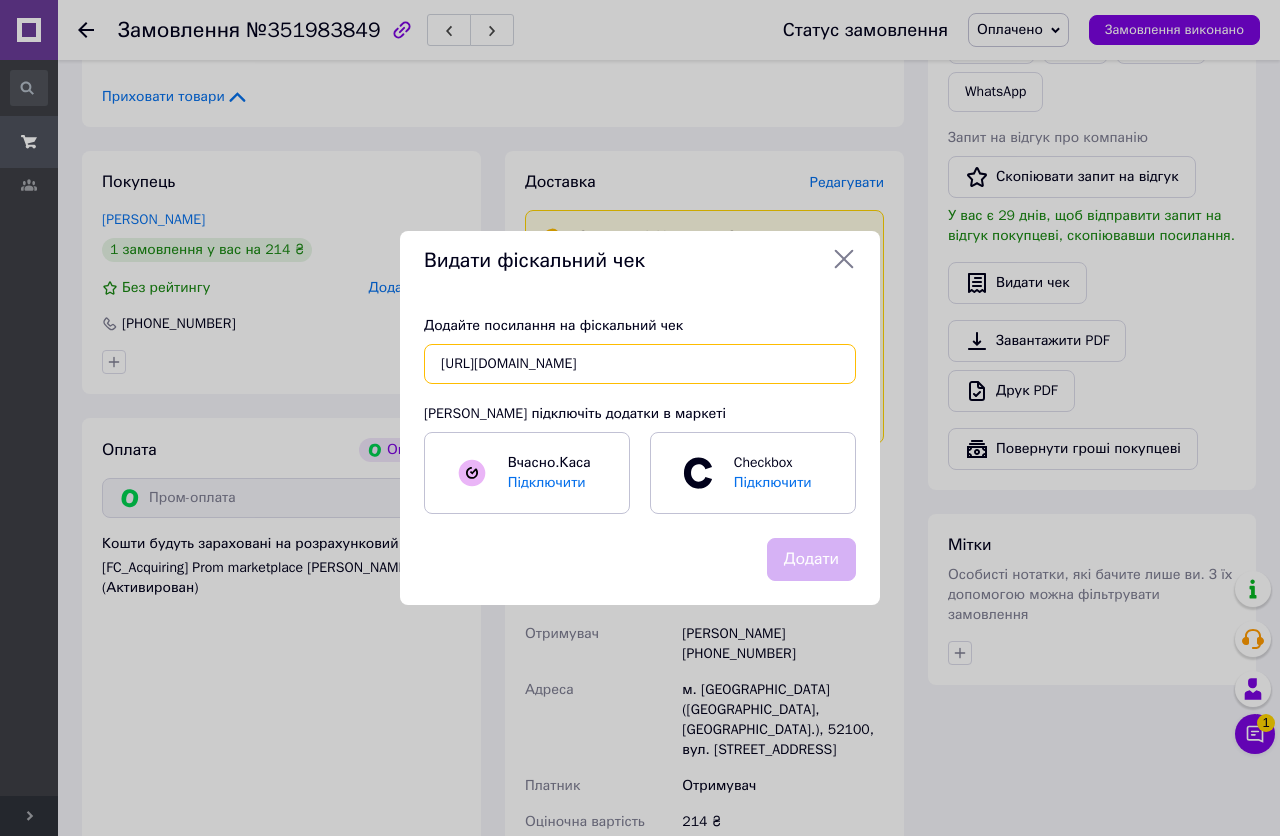 scroll, scrollTop: 0, scrollLeft: 332, axis: horizontal 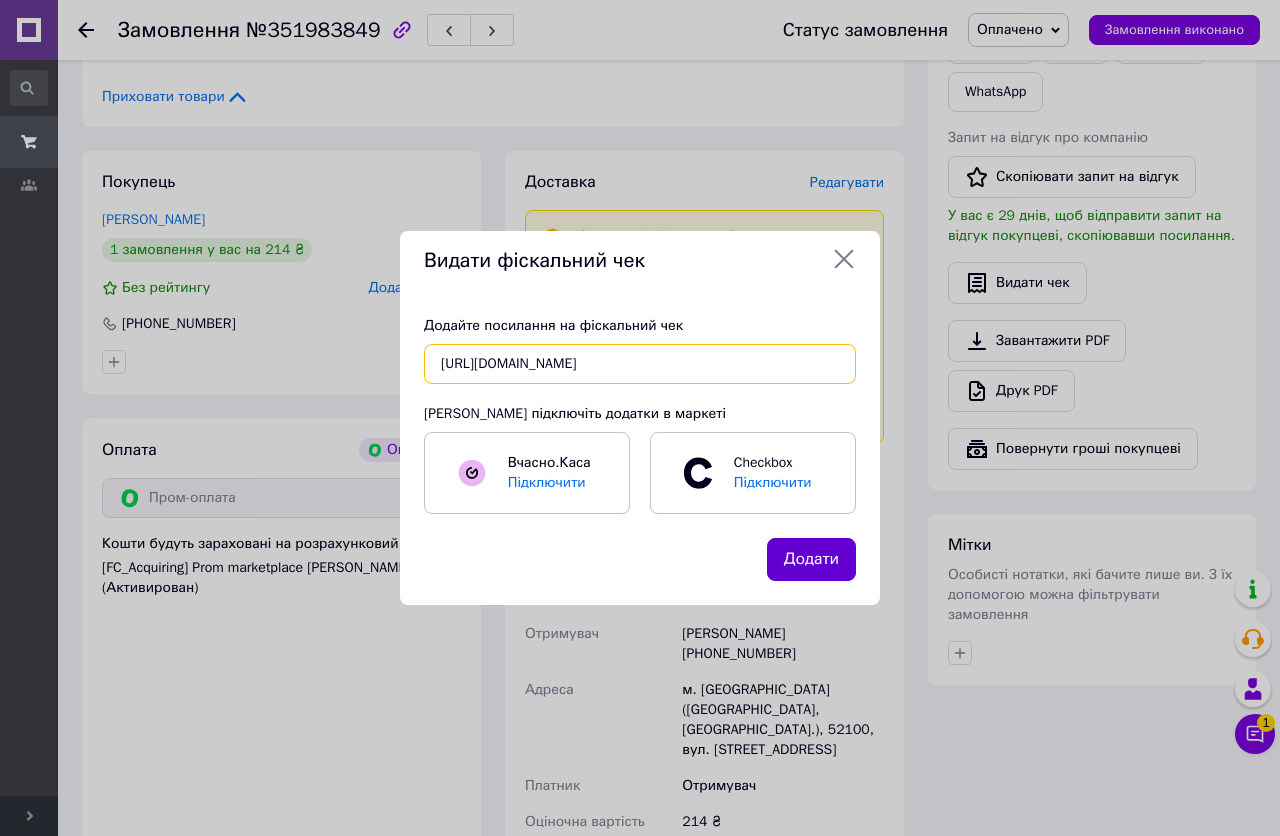 type on "[URL][DOMAIN_NAME]" 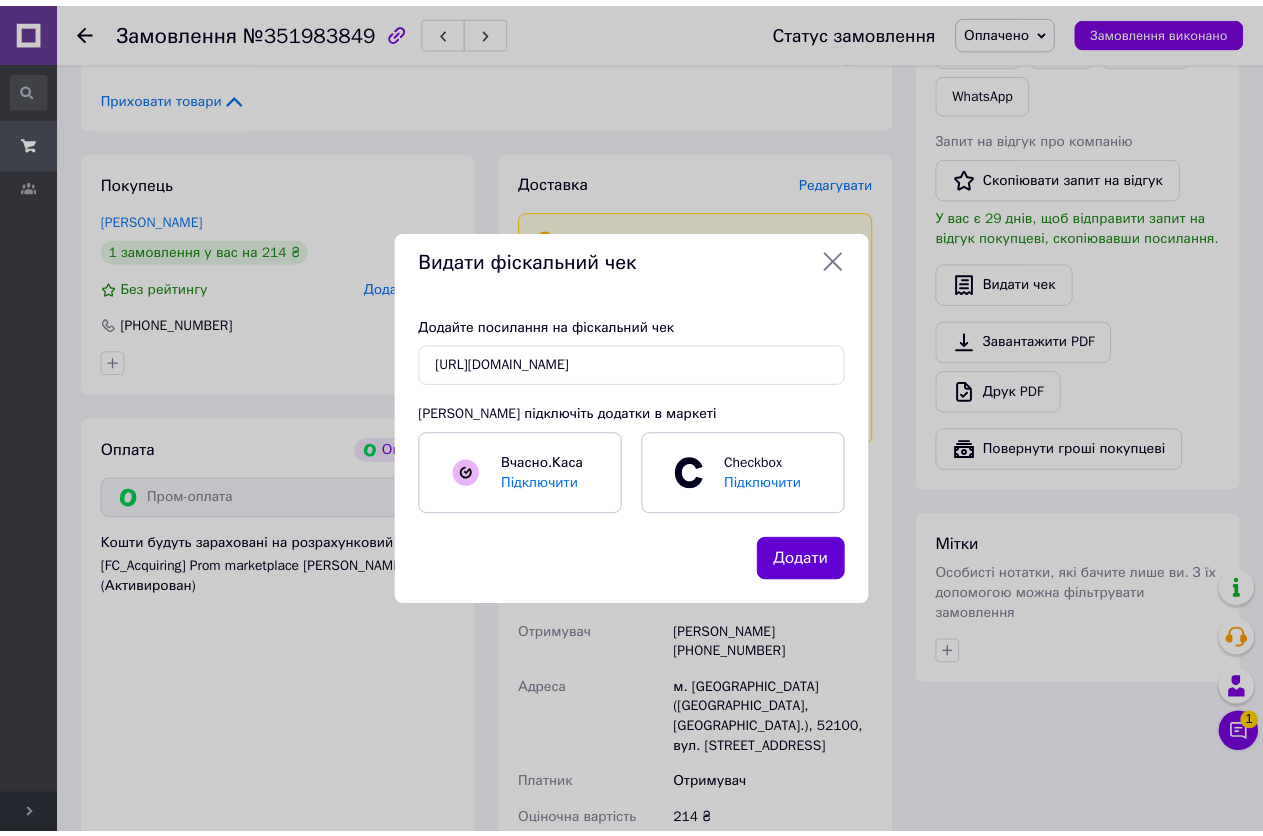 scroll, scrollTop: 0, scrollLeft: 0, axis: both 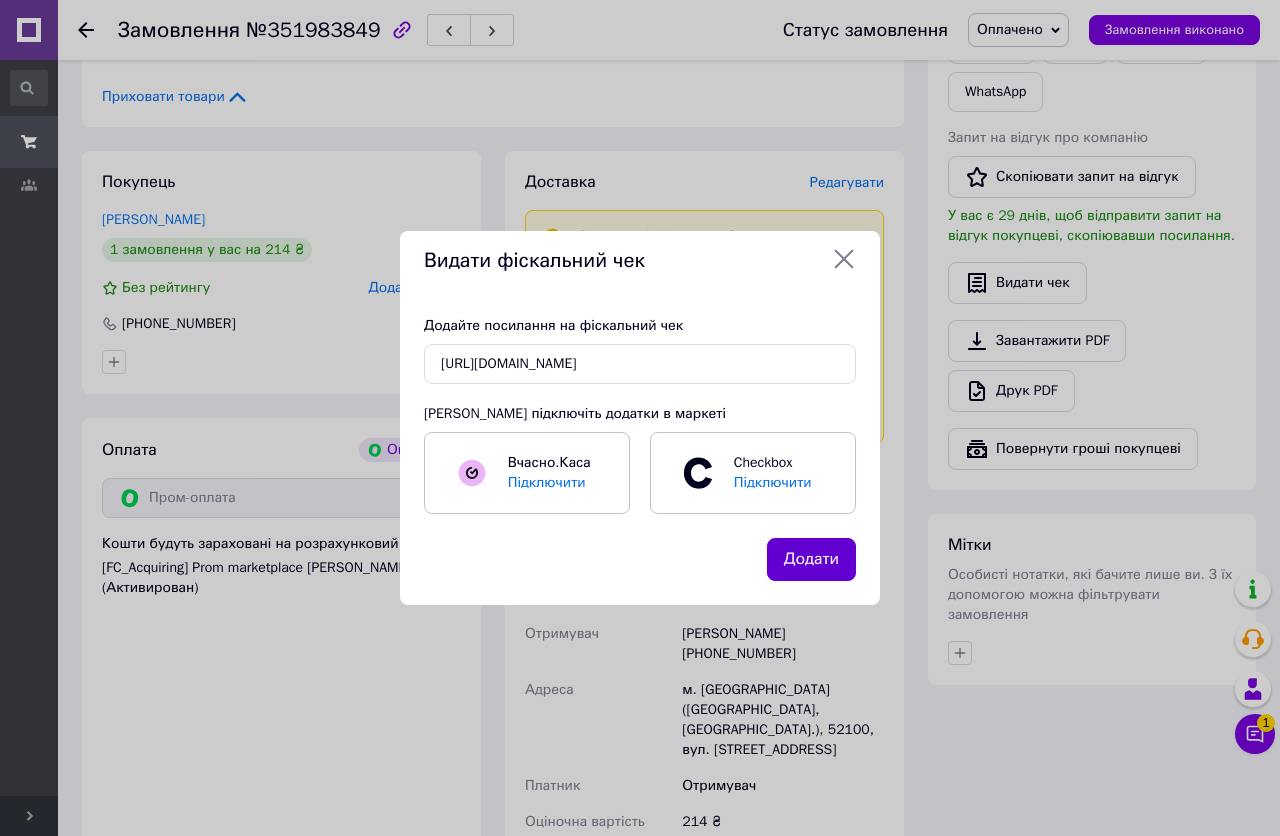 click on "Додати" at bounding box center (811, 559) 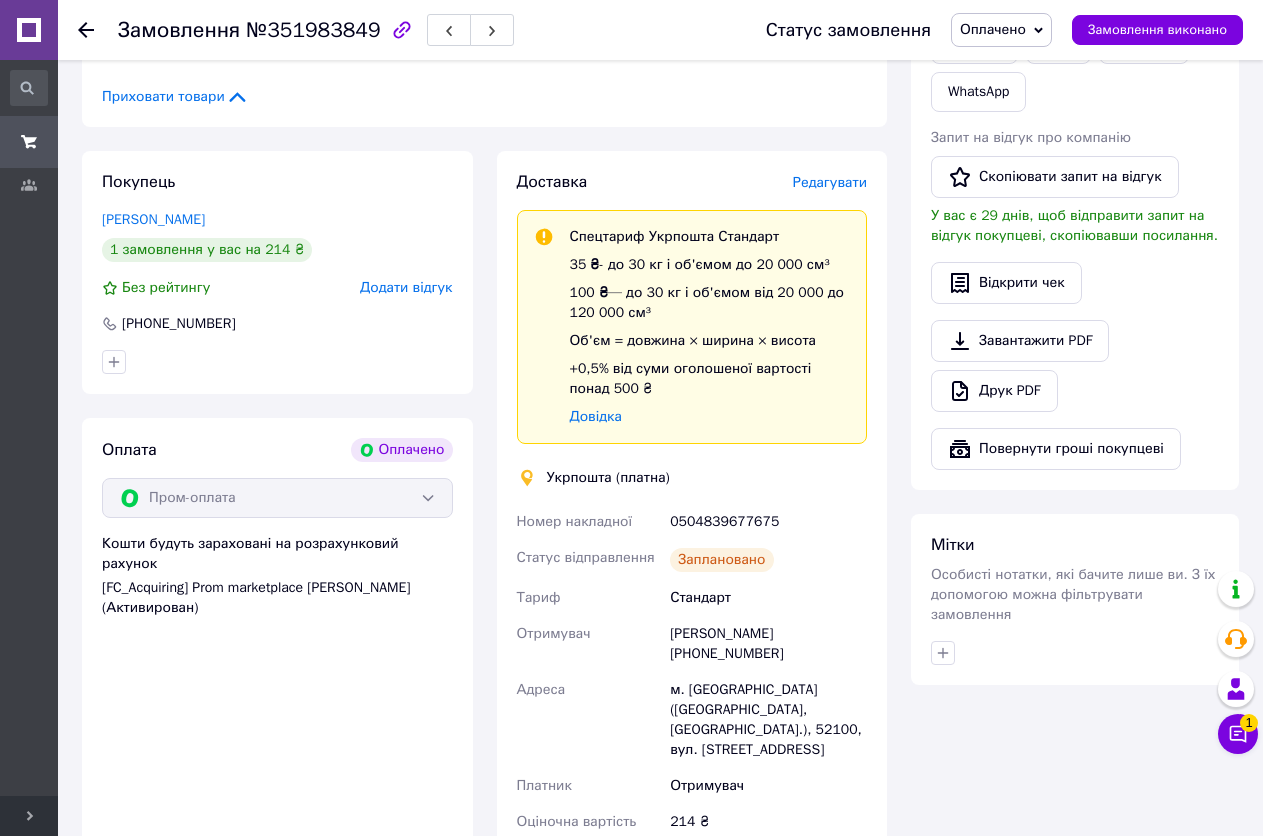 click at bounding box center [86, 30] 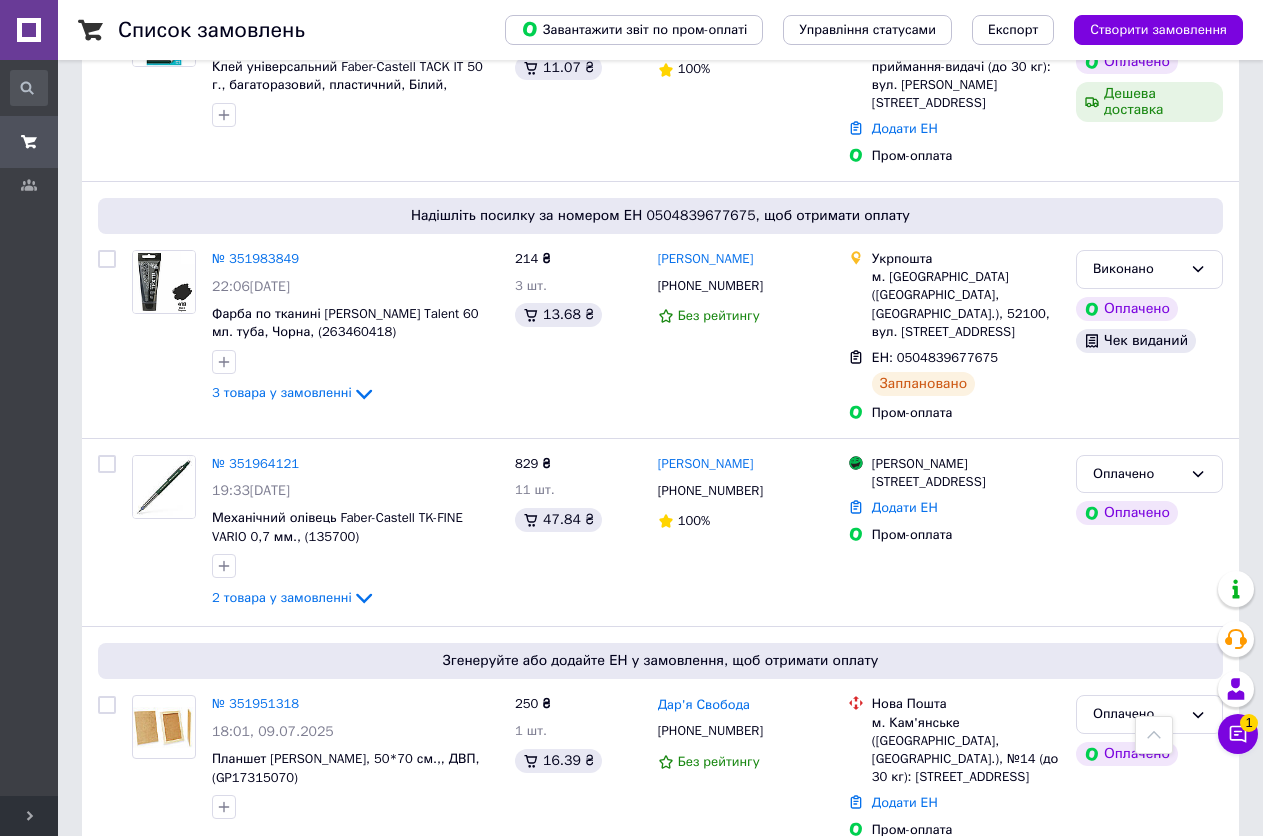 scroll, scrollTop: 1500, scrollLeft: 0, axis: vertical 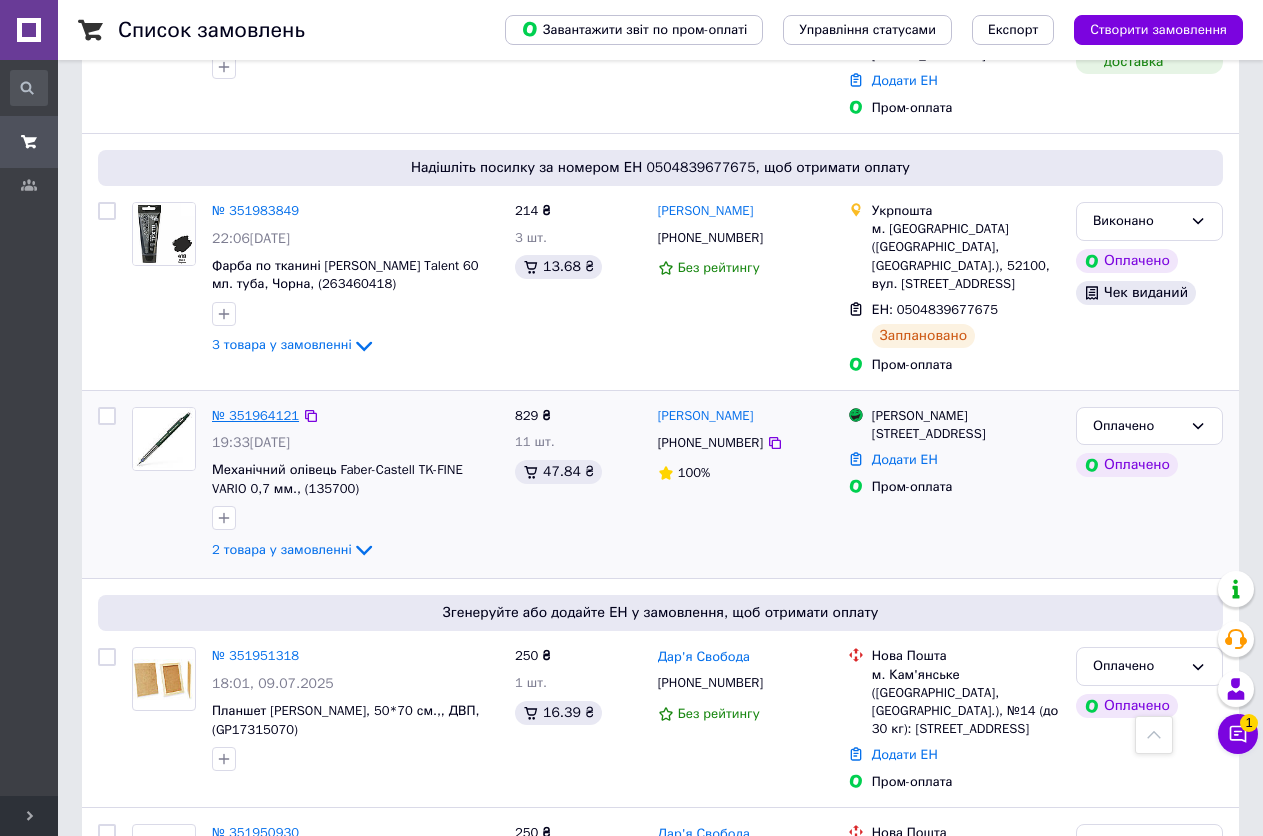 click on "№ 351964121" at bounding box center [255, 415] 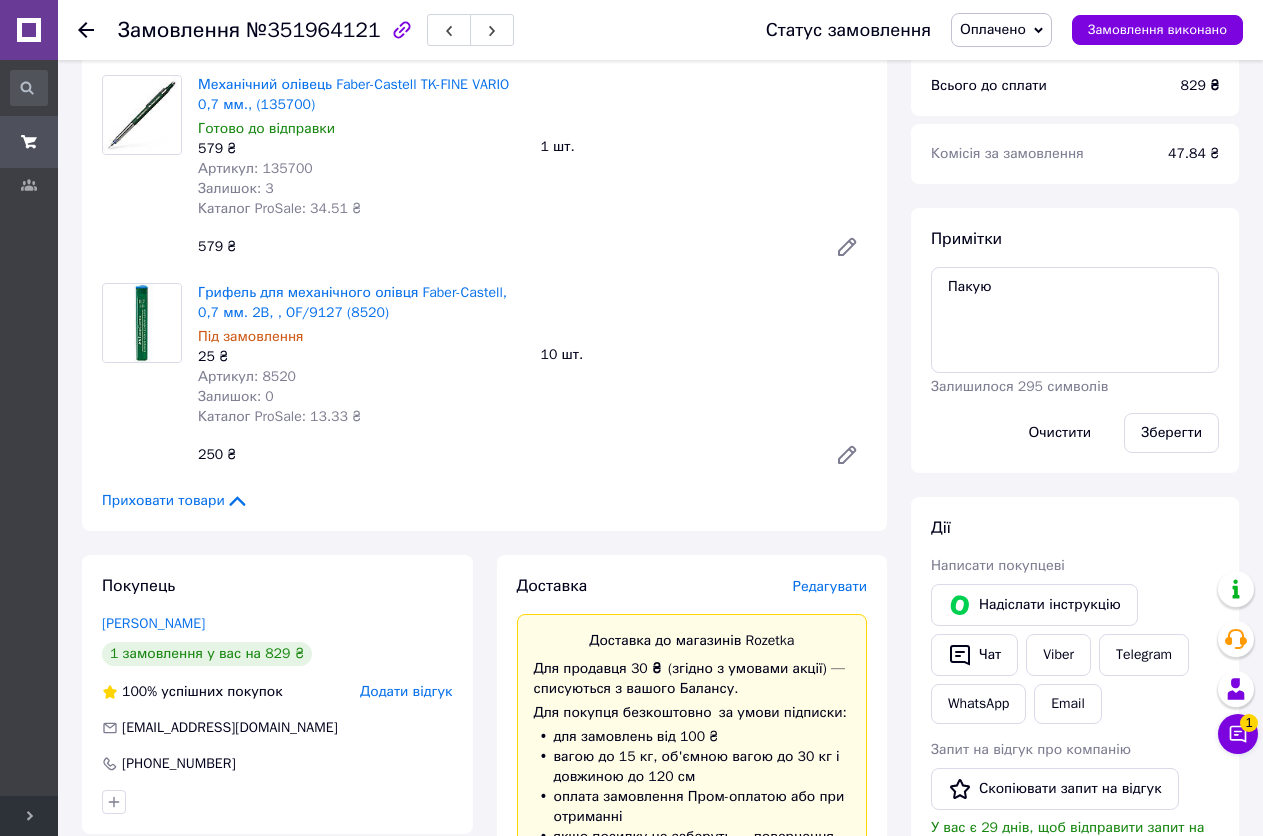 scroll, scrollTop: 118, scrollLeft: 0, axis: vertical 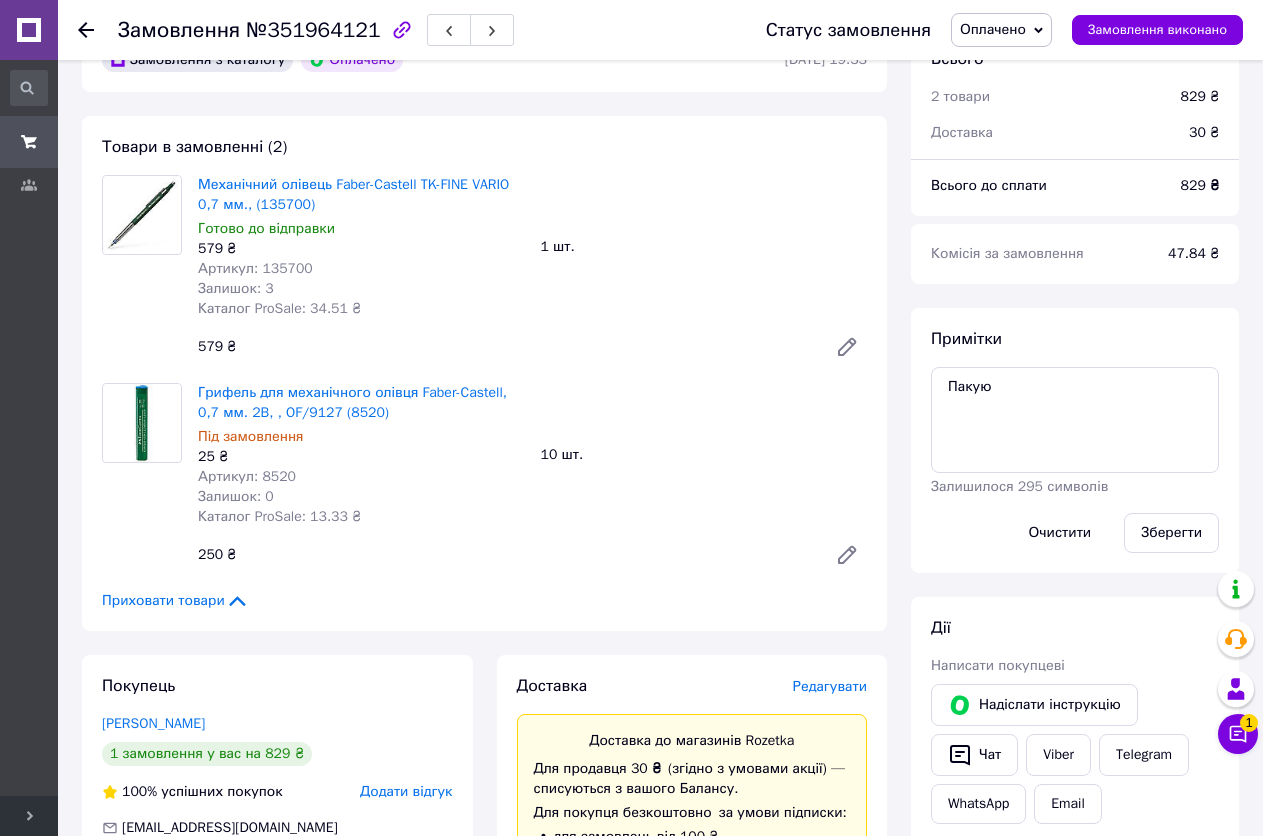 click 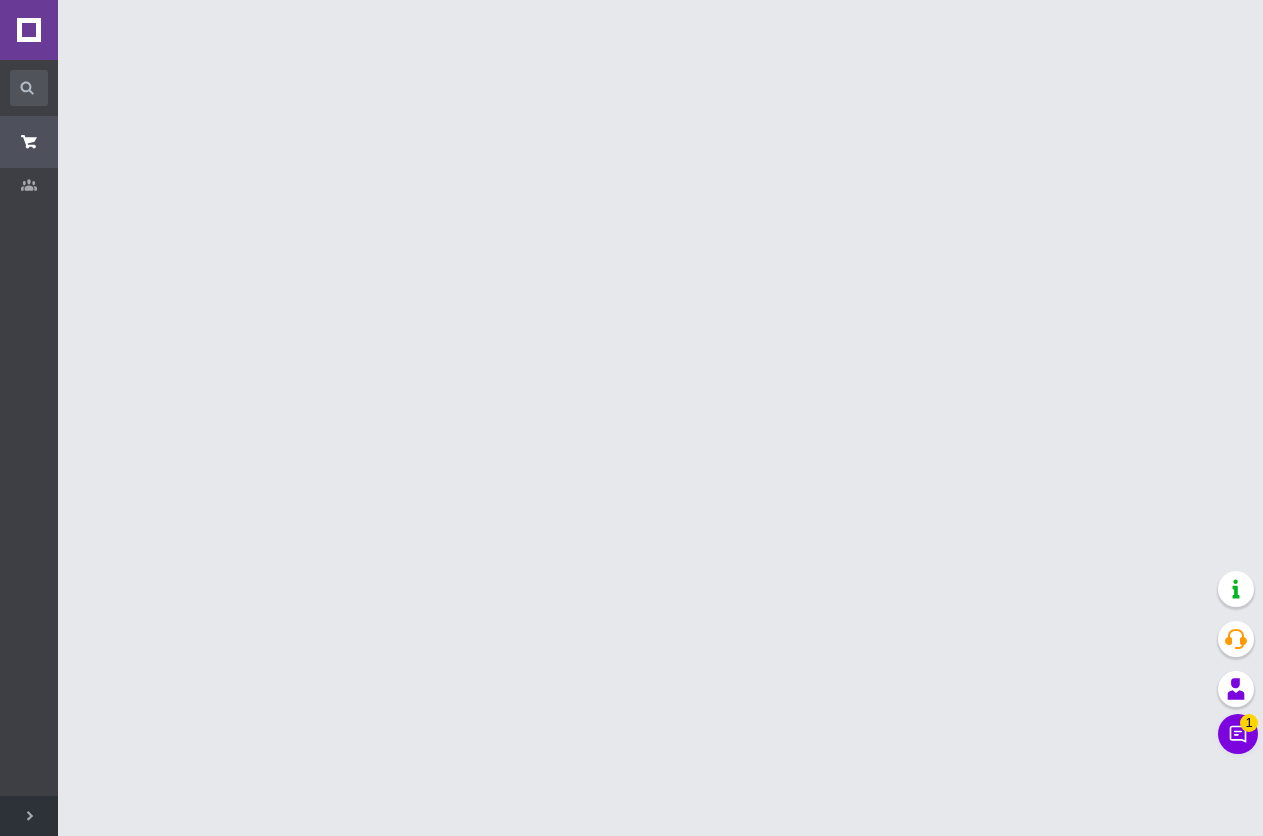 scroll, scrollTop: 0, scrollLeft: 0, axis: both 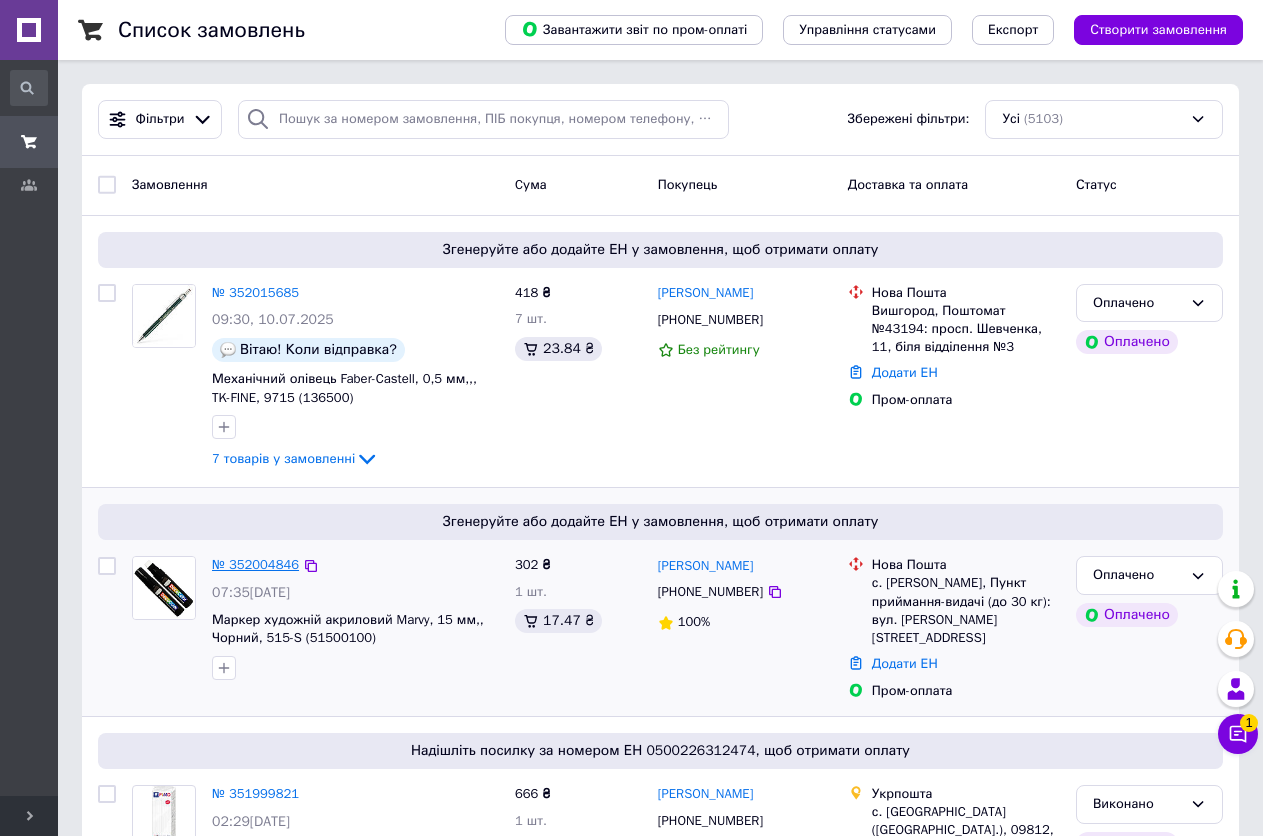 click on "№ 352004846" at bounding box center (255, 564) 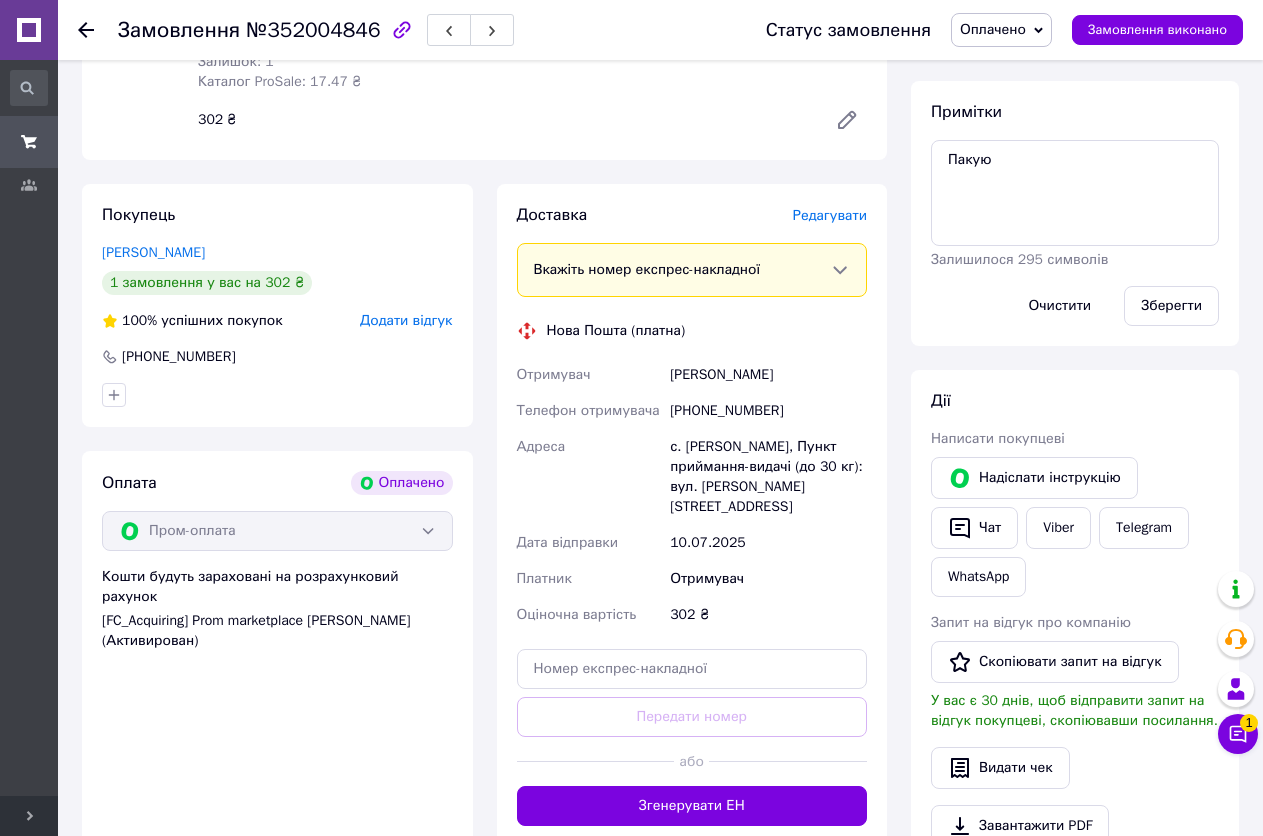 scroll, scrollTop: 500, scrollLeft: 0, axis: vertical 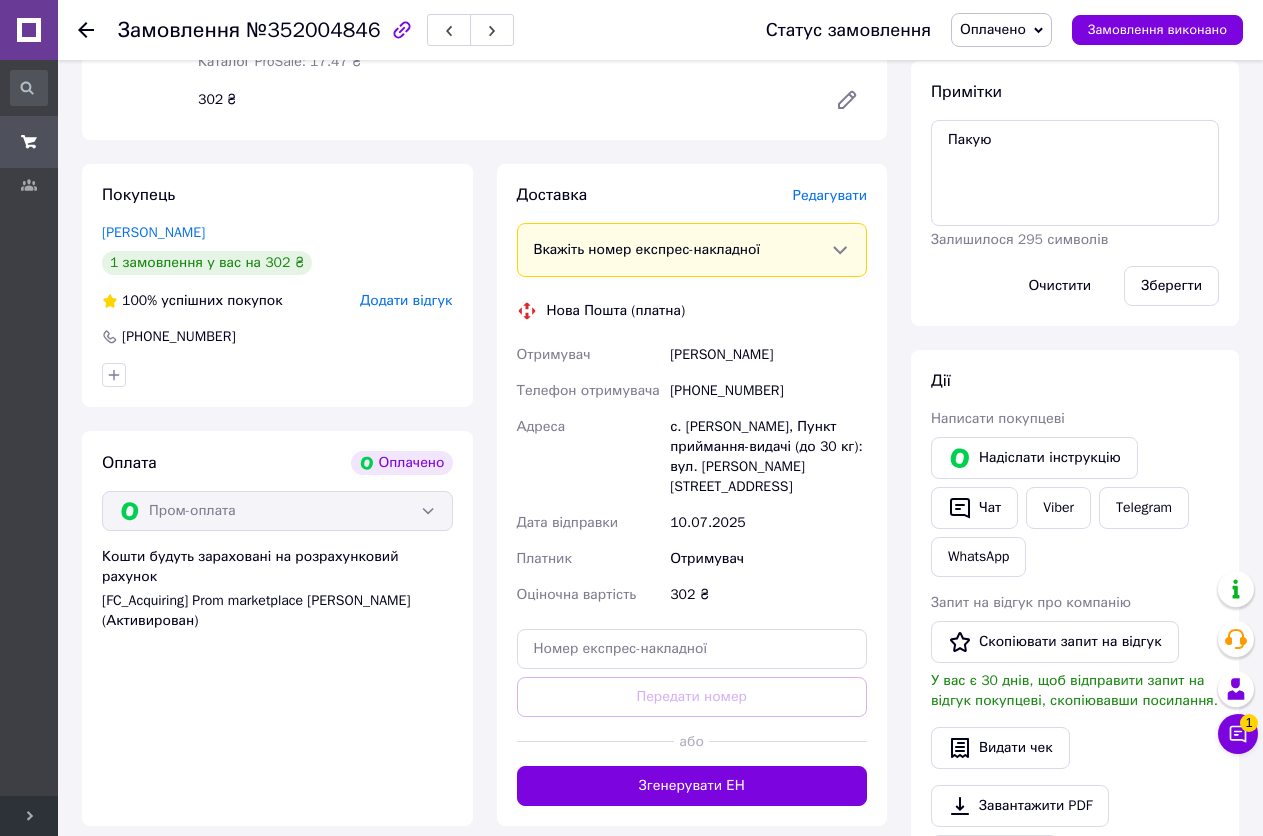 click on "Редагувати" at bounding box center (830, 195) 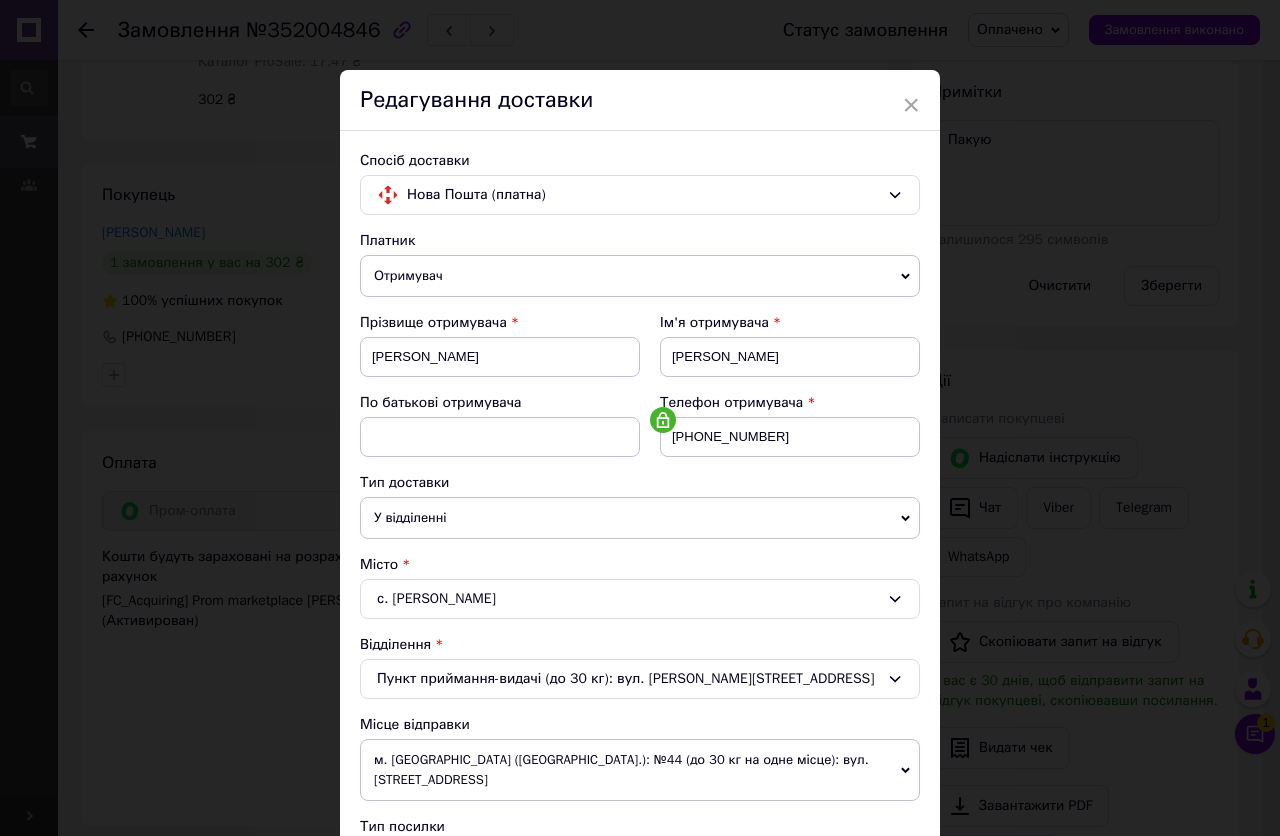 drag, startPoint x: 1270, startPoint y: 332, endPoint x: 1279, endPoint y: 437, distance: 105.38501 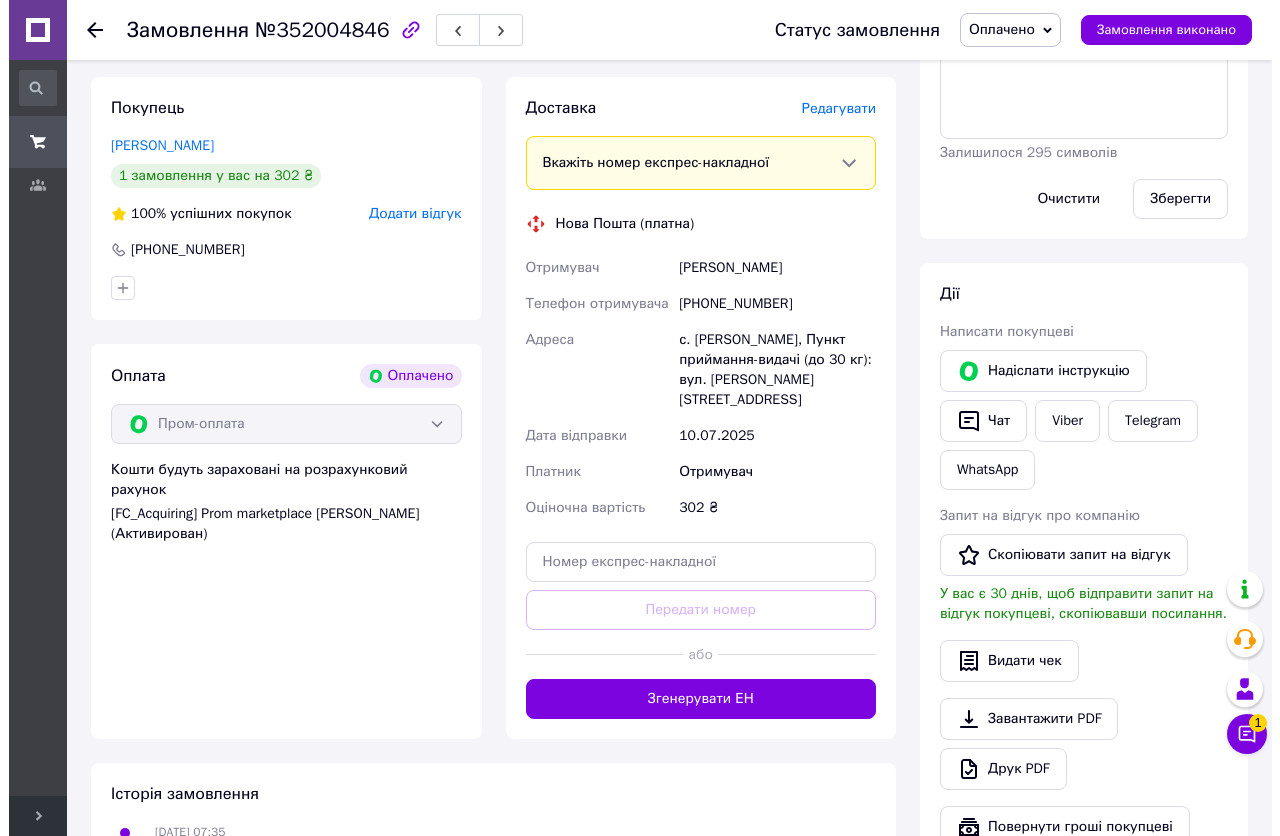 scroll, scrollTop: 500, scrollLeft: 0, axis: vertical 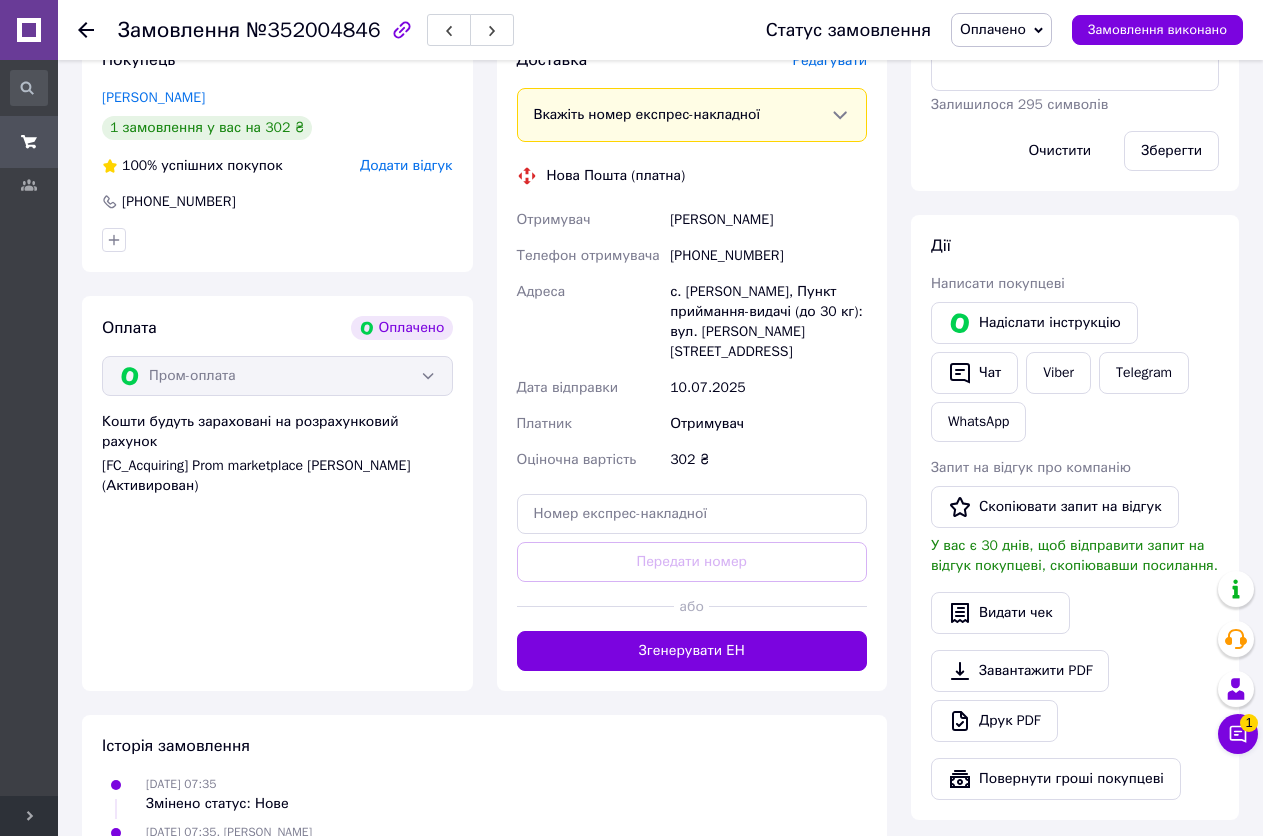 click on "Редагувати" at bounding box center [830, 60] 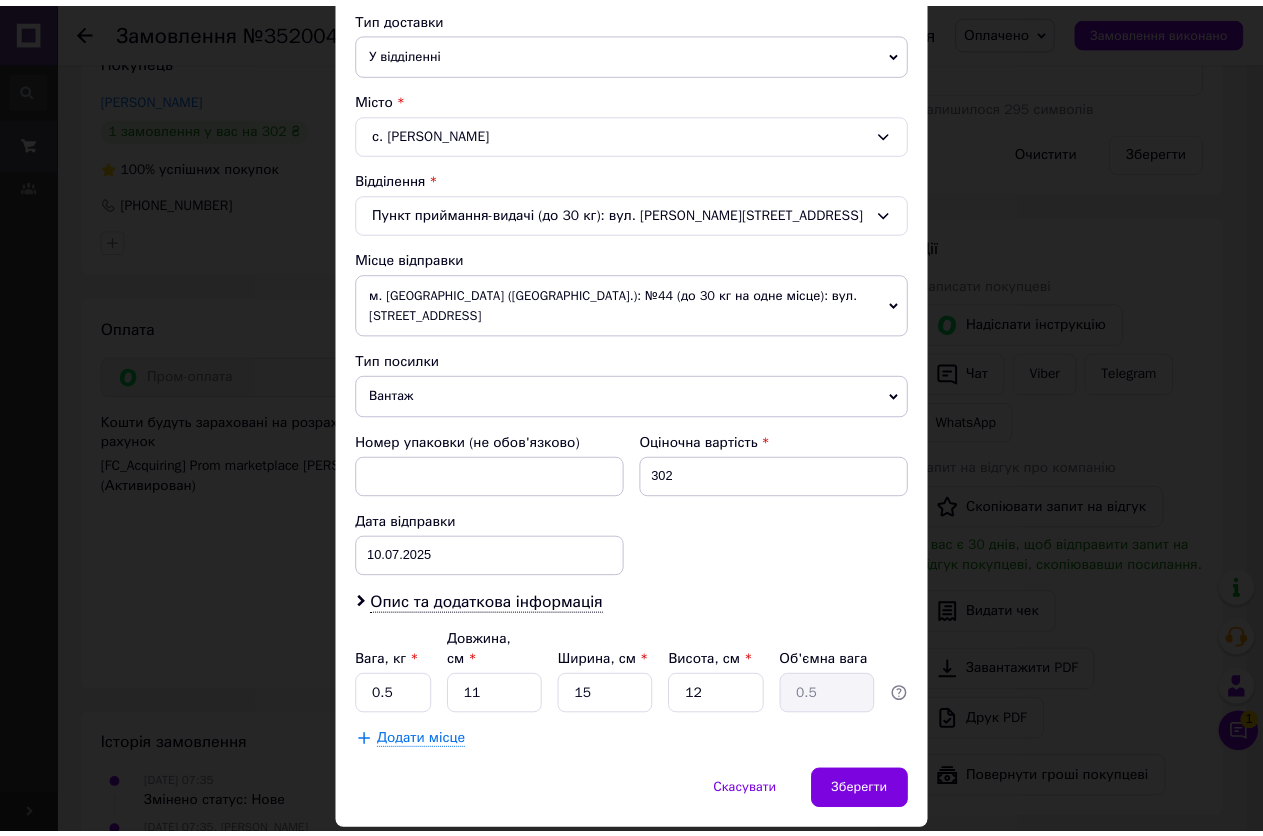scroll, scrollTop: 500, scrollLeft: 0, axis: vertical 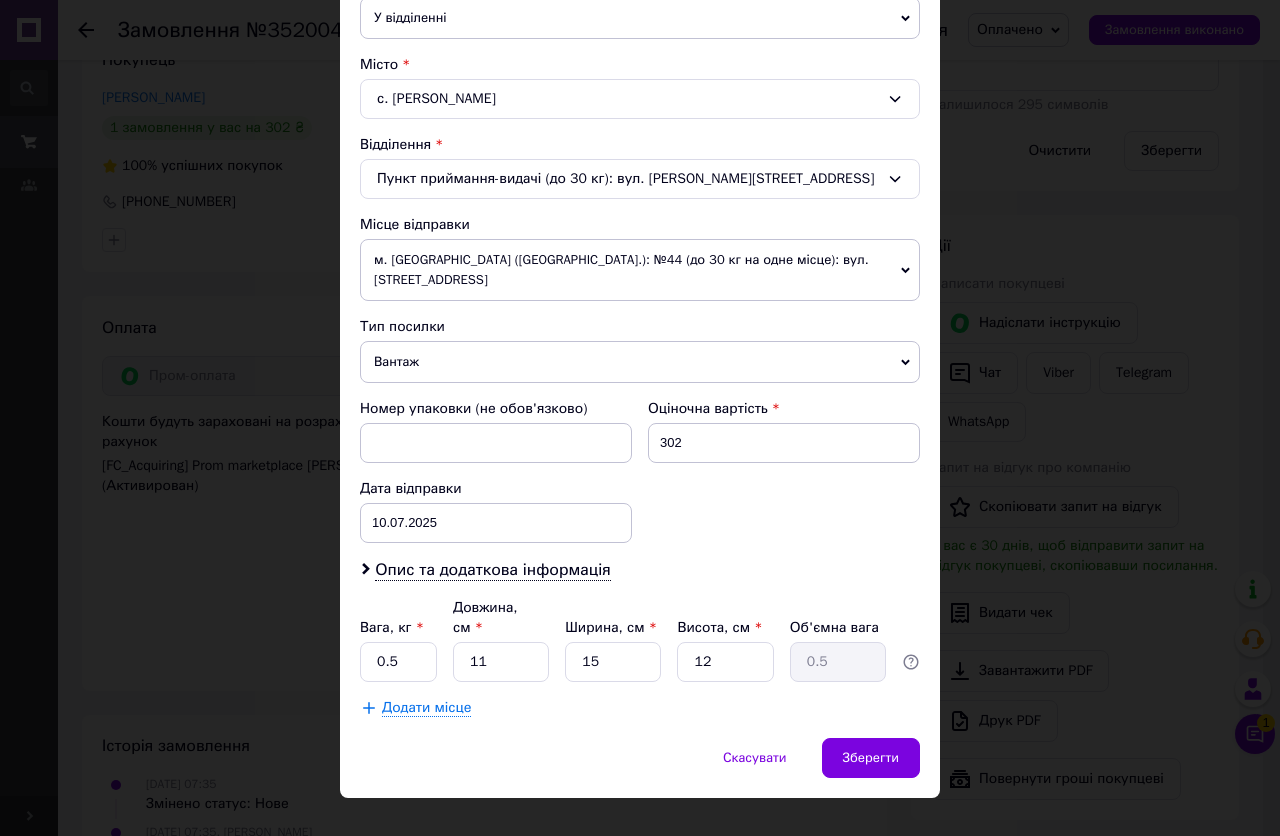 click on "× Редагування доставки Спосіб доставки Нова Пошта (платна) Платник Отримувач Відправник Прізвище отримувача [PERSON_NAME] Ім'я отримувача [PERSON_NAME] батькові отримувача Телефон отримувача [PHONE_NUMBER] Тип доставки У відділенні Кур'єром В поштоматі Місто с. [PERSON_NAME] Відділення Пункт приймання-видачі (до 30 кг): вул. [PERSON_NAME][STREET_ADDRESS] Місце відправки м. [GEOGRAPHIC_DATA] ([GEOGRAPHIC_DATA].): №44 (до 30 кг на одне місце): вул. Соборна ([GEOGRAPHIC_DATA]), 4а м. [GEOGRAPHIC_DATA] ([GEOGRAPHIC_DATA].): №12 (до 30 кг): вул. [STREET_ADDRESS]: №1: вул. [STREET_ADDRESS] Додати ще місце відправки Тип посилки" at bounding box center (640, 418) 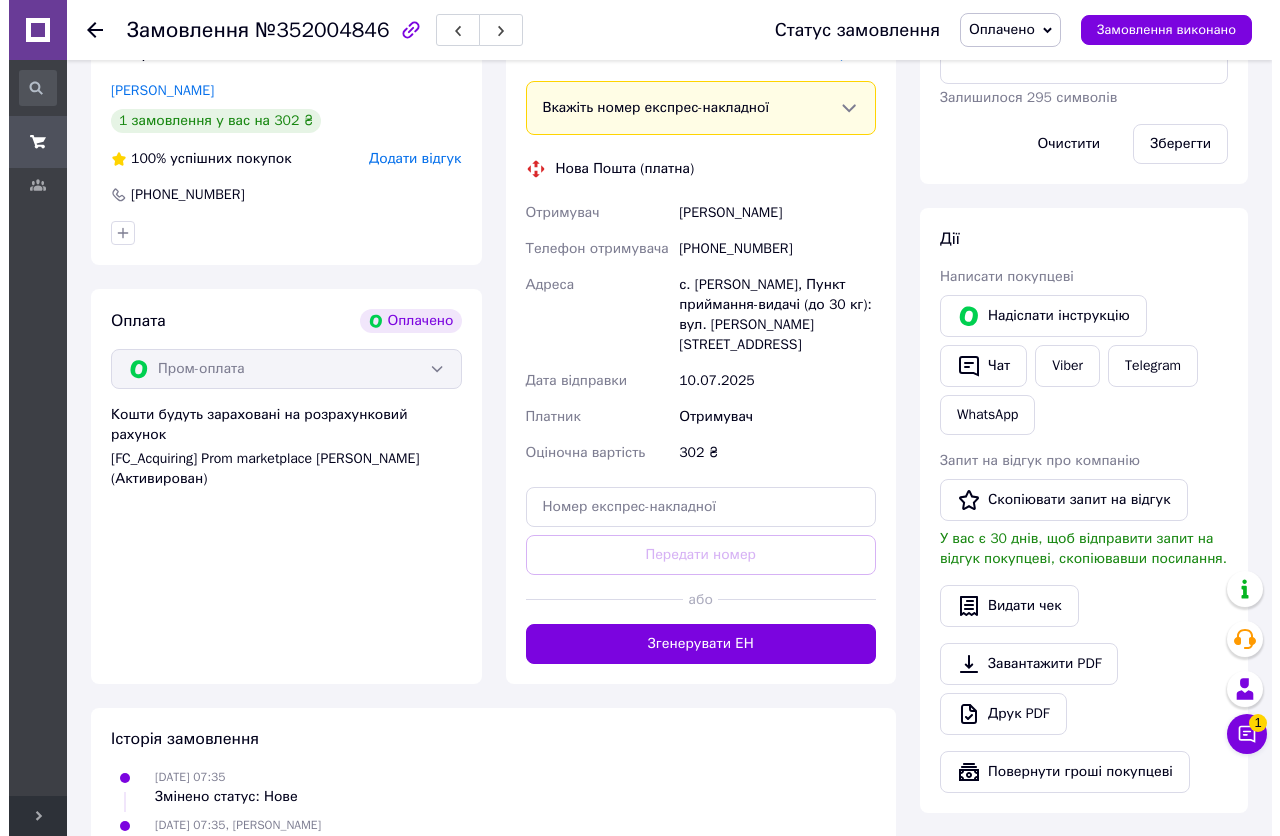 scroll, scrollTop: 400, scrollLeft: 0, axis: vertical 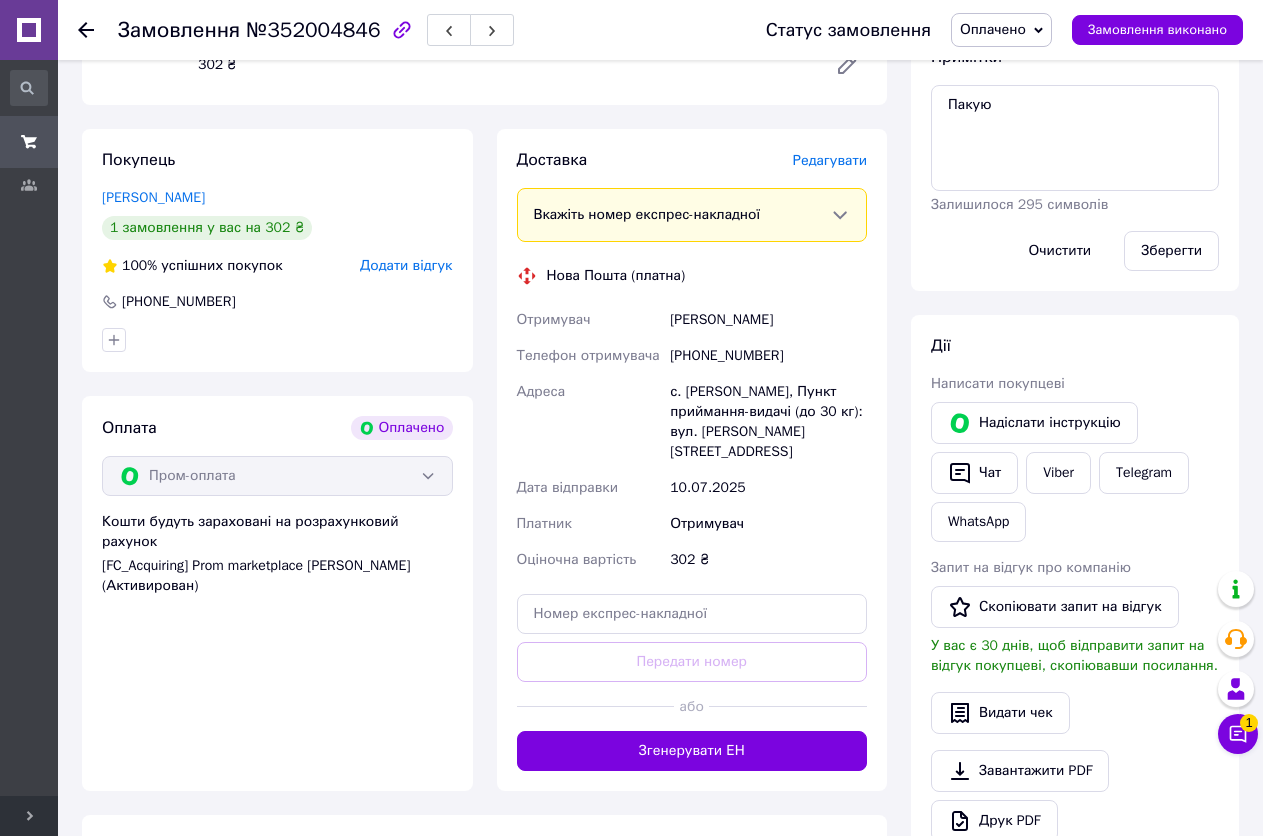 click on "Редагувати" at bounding box center (830, 160) 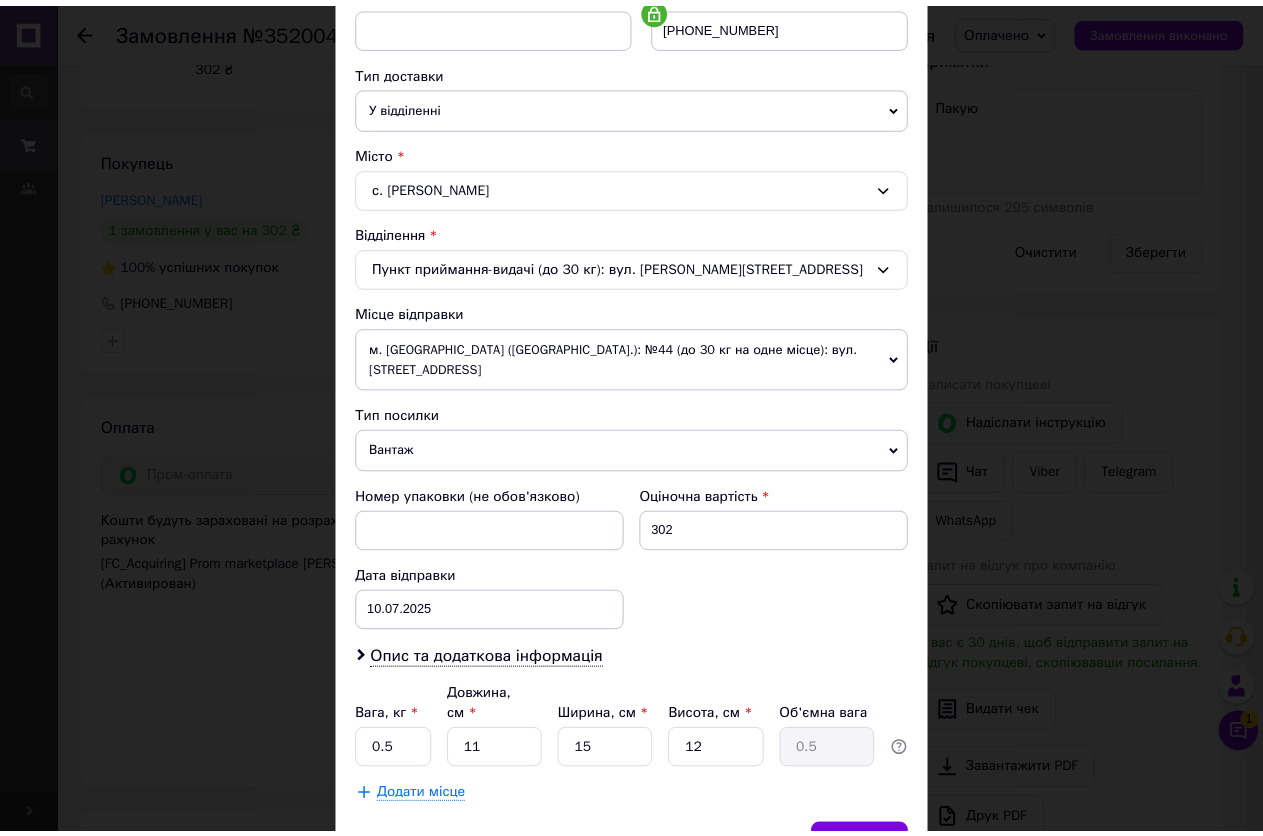 scroll, scrollTop: 512, scrollLeft: 0, axis: vertical 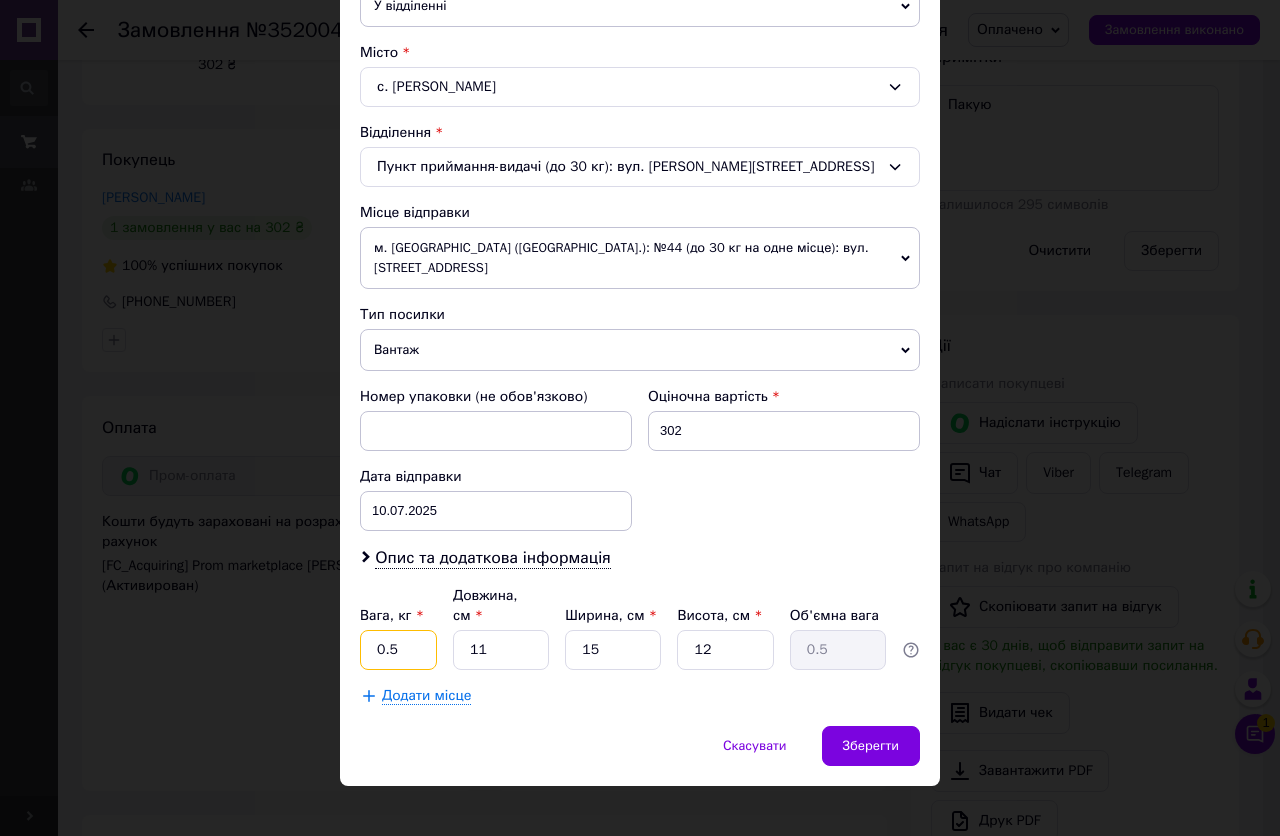 click on "0.5" at bounding box center [398, 650] 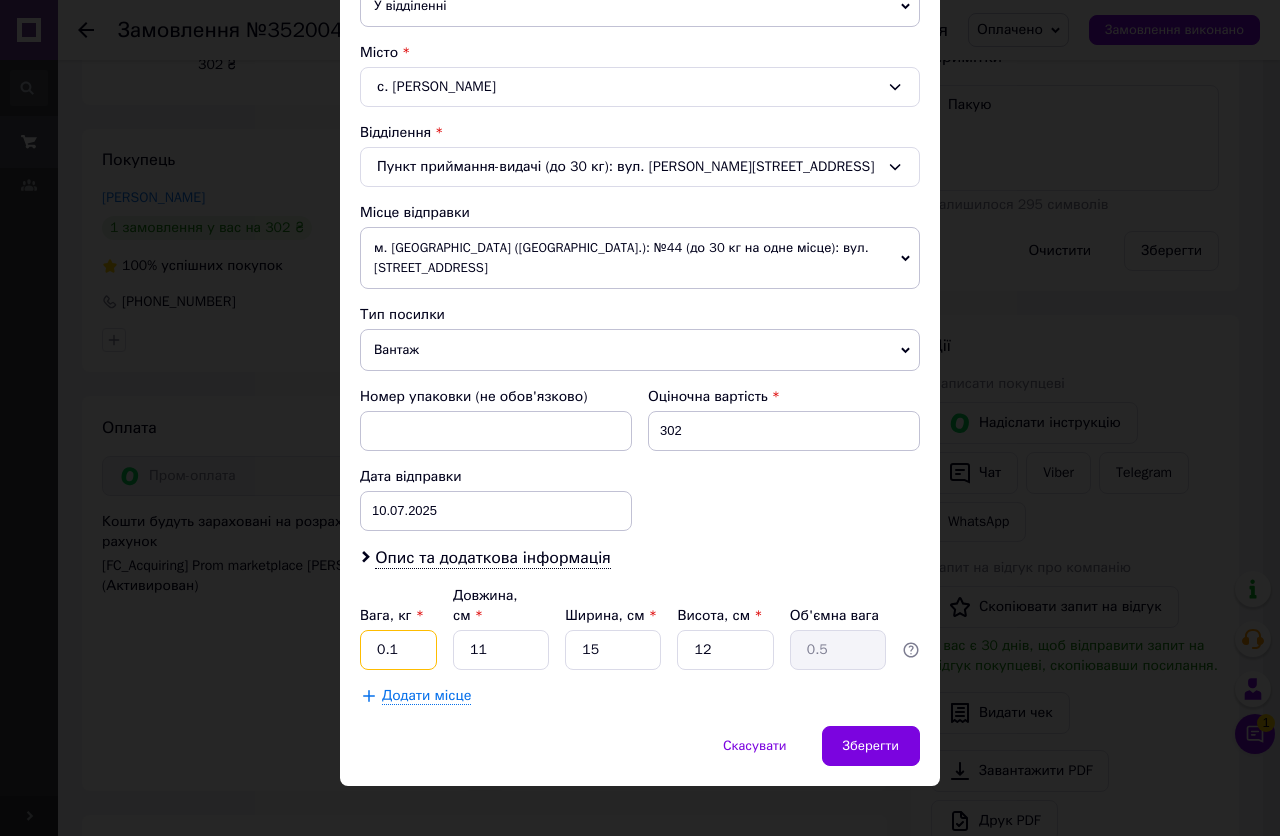 type on "0.1" 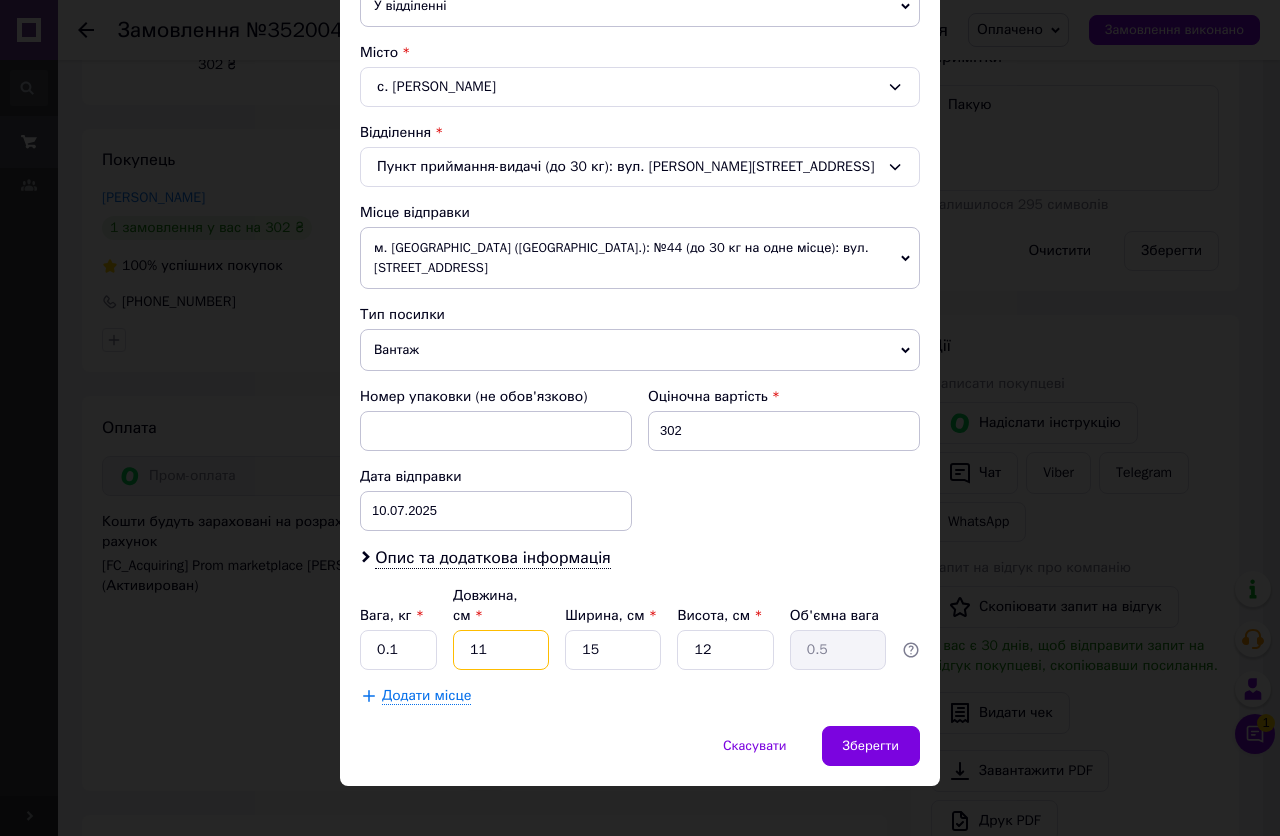 type on "7" 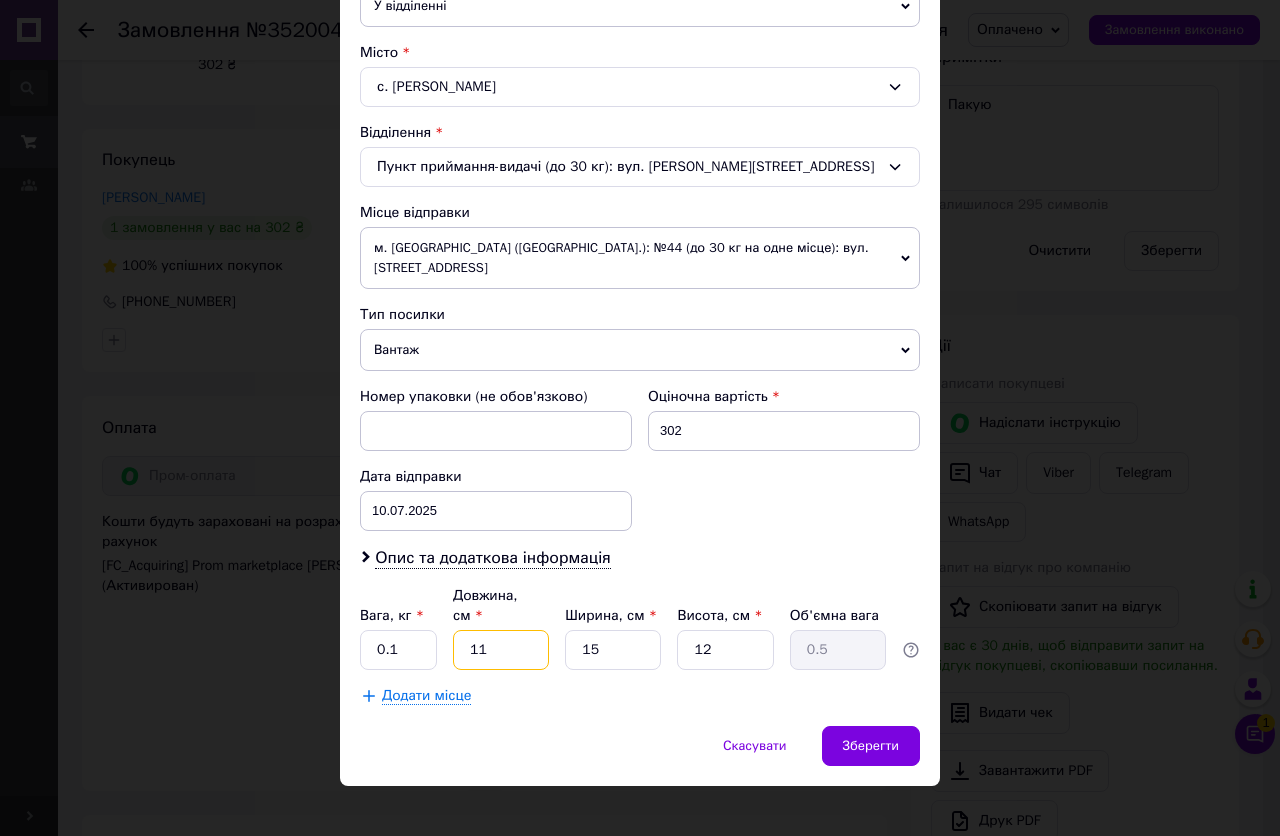 type on "0.32" 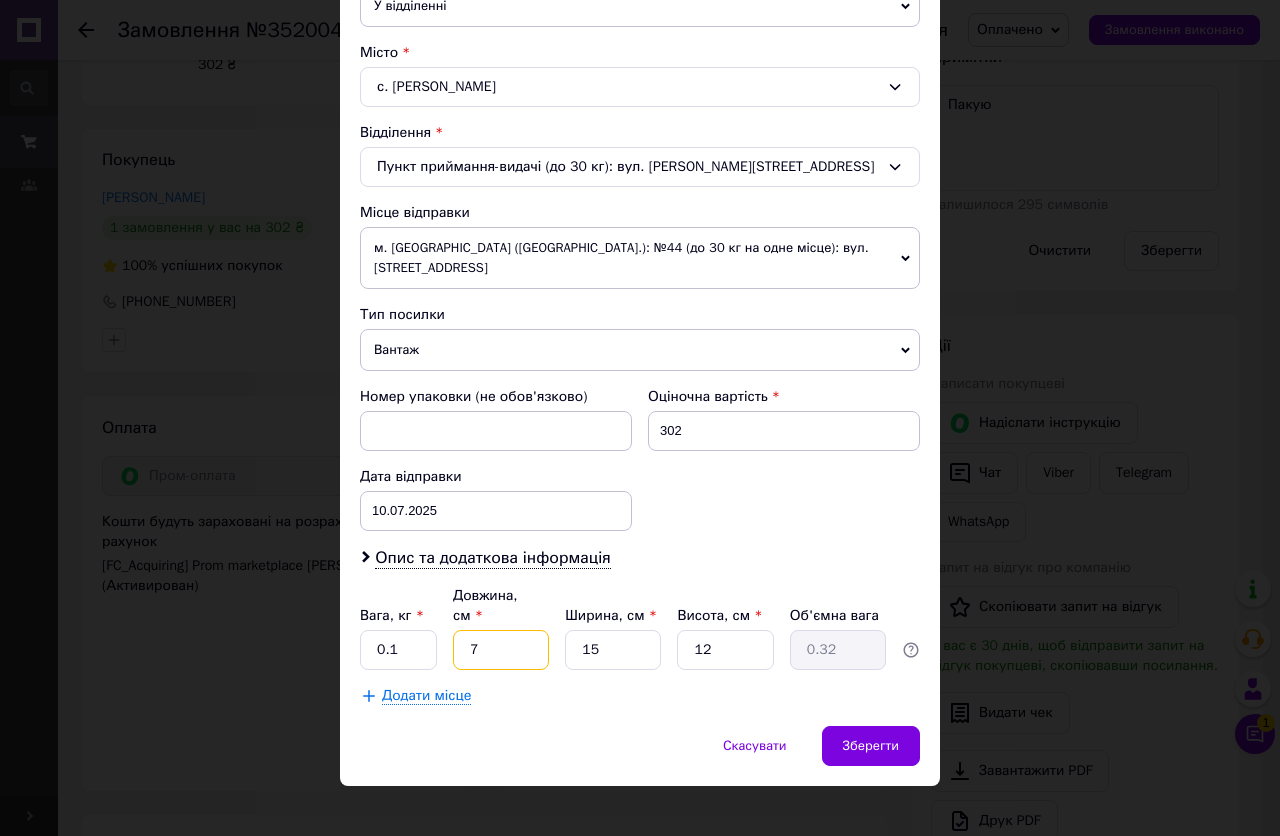 type on "7" 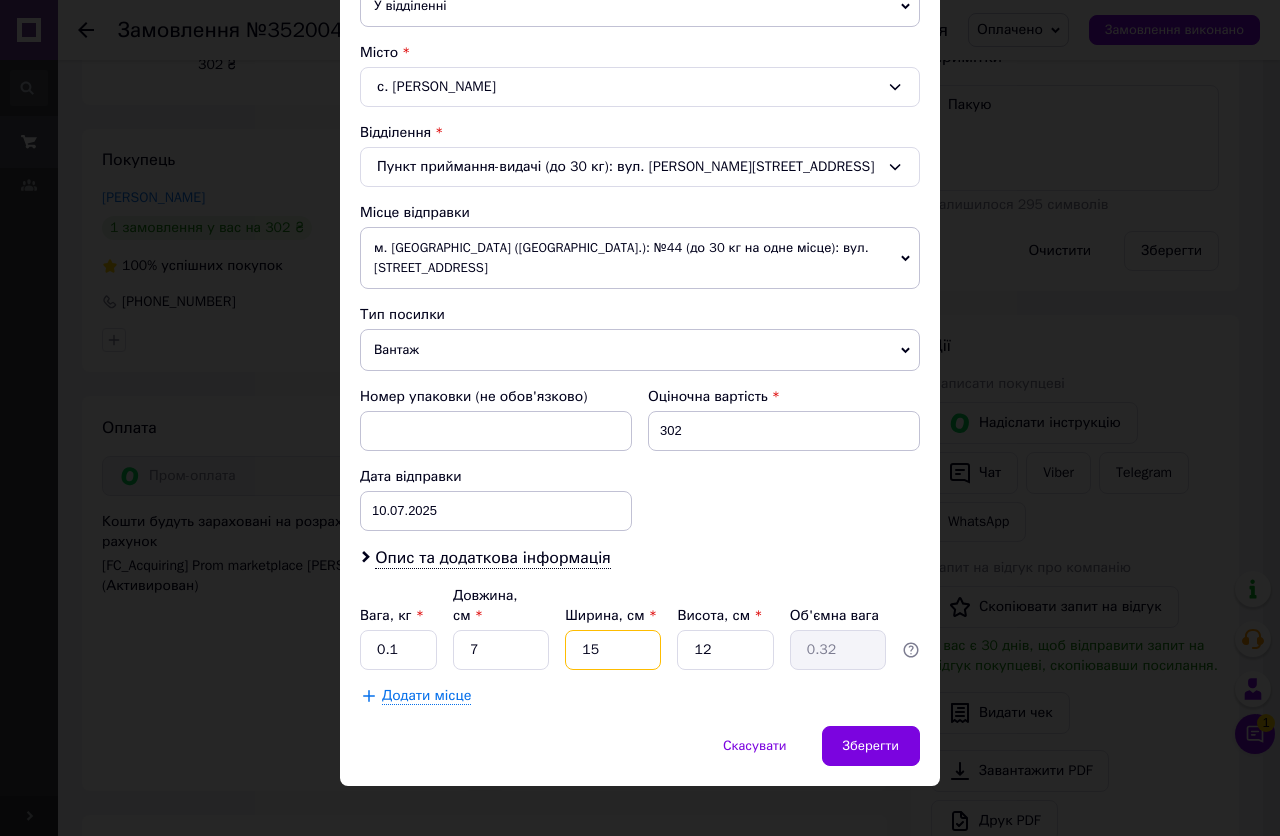type on "4" 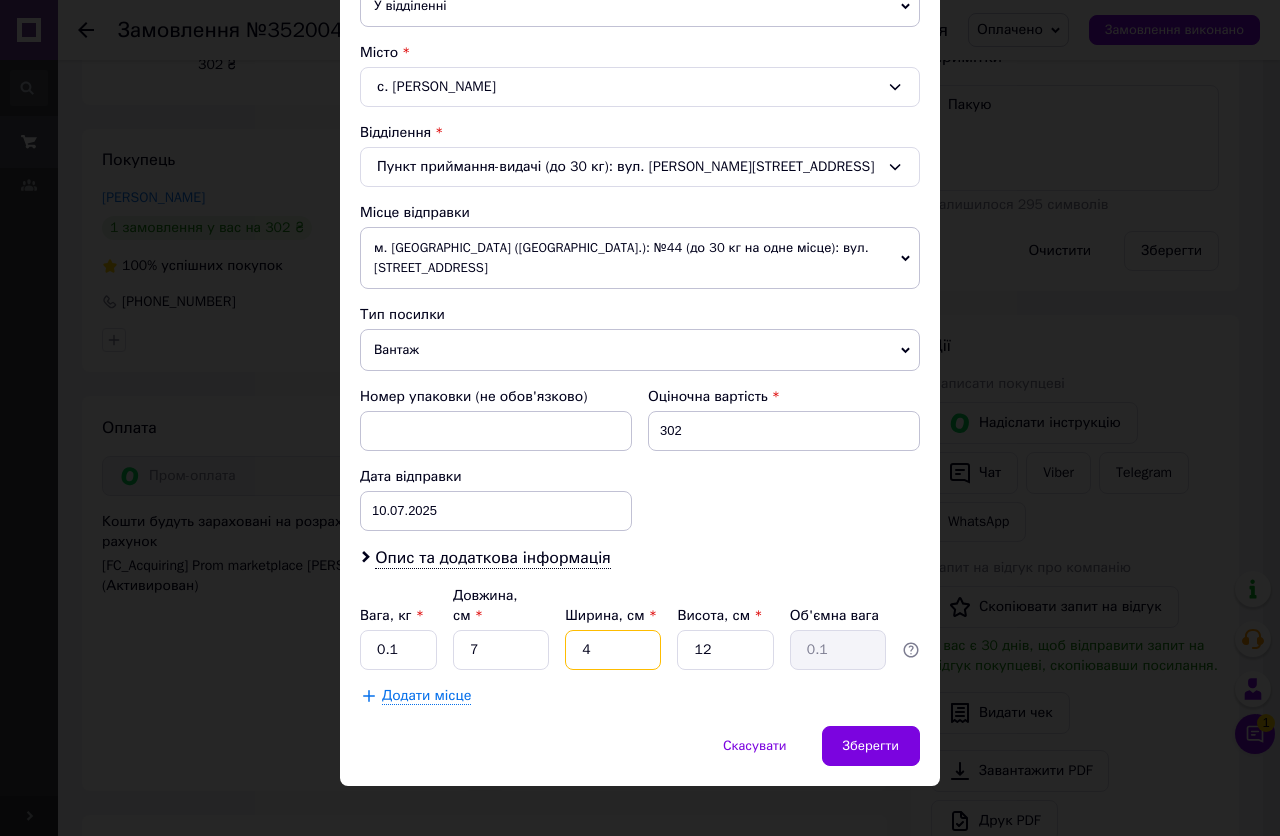 type on "4" 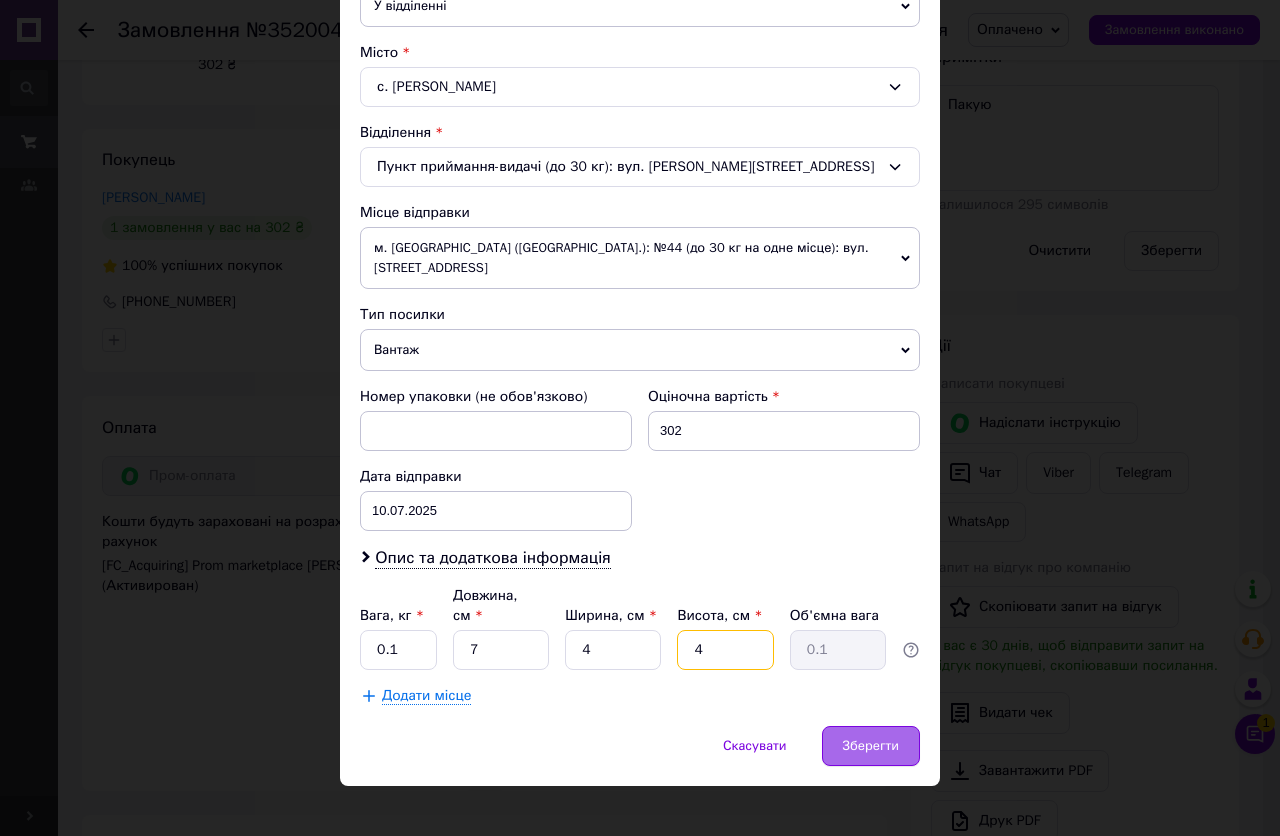 type on "4" 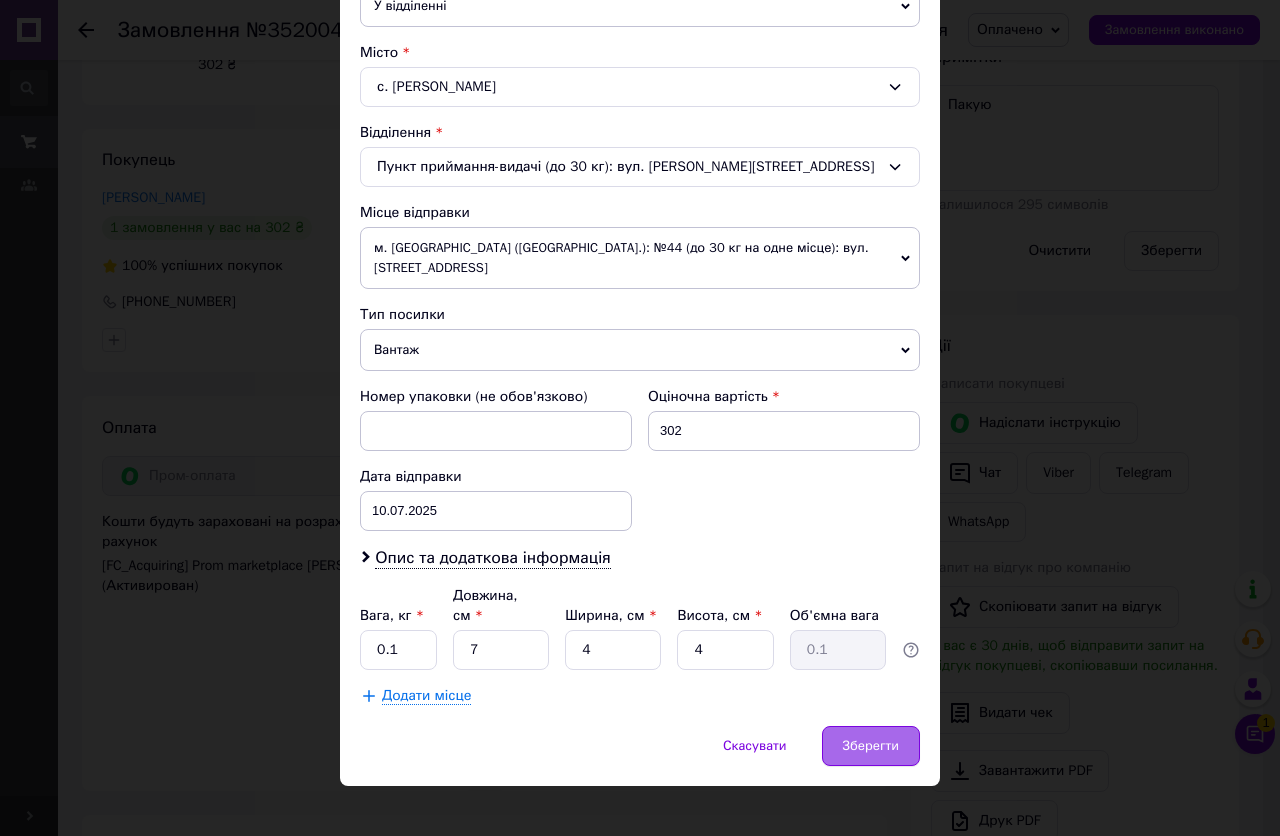 click on "Зберегти" at bounding box center [871, 746] 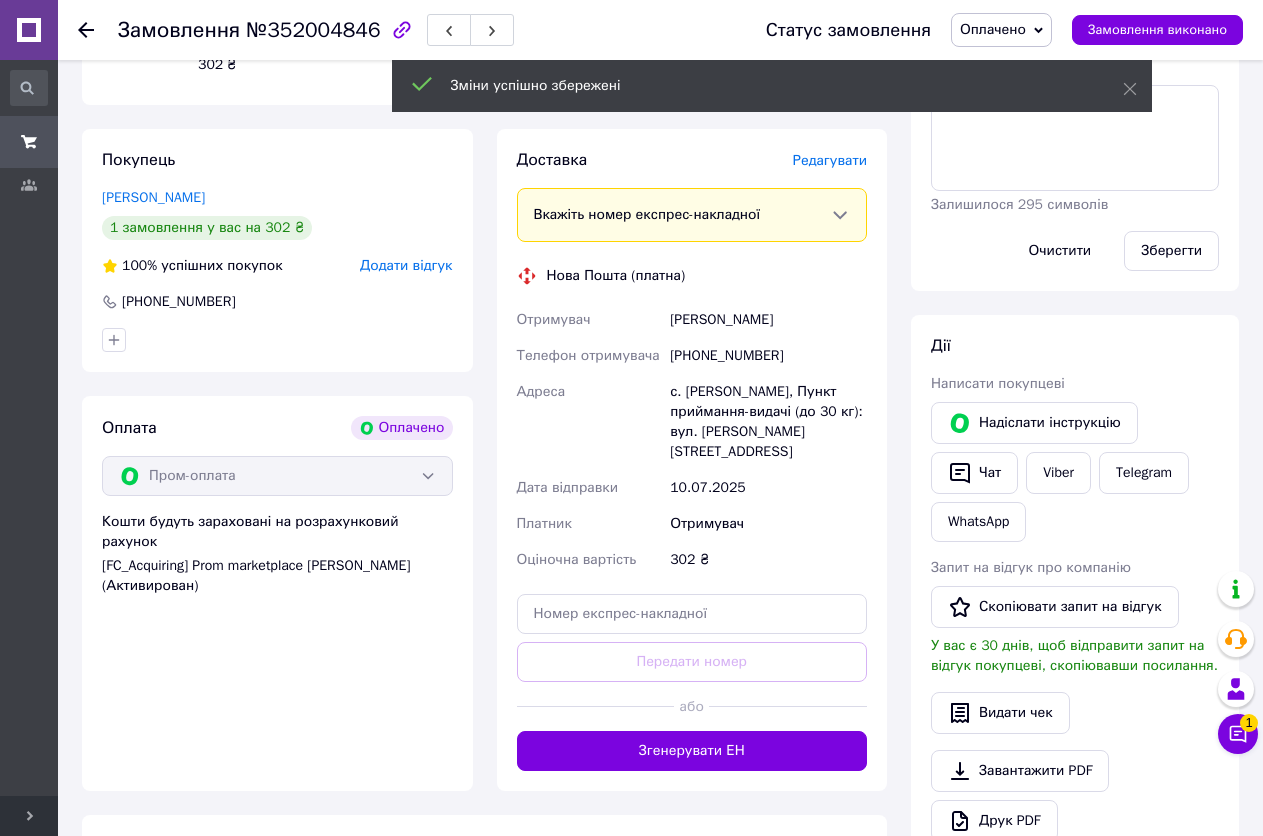 click on "Згенерувати ЕН" at bounding box center (692, 751) 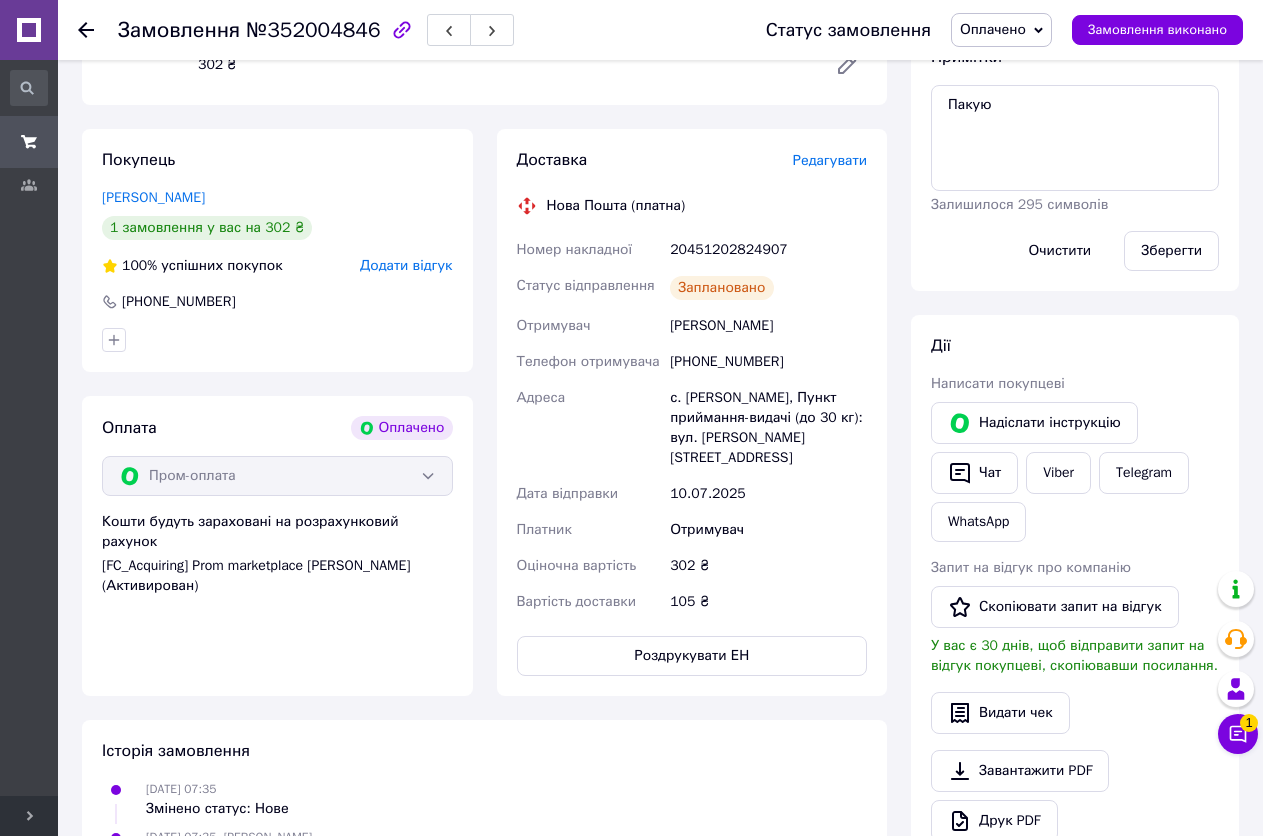 click on "20451202824907" at bounding box center (768, 250) 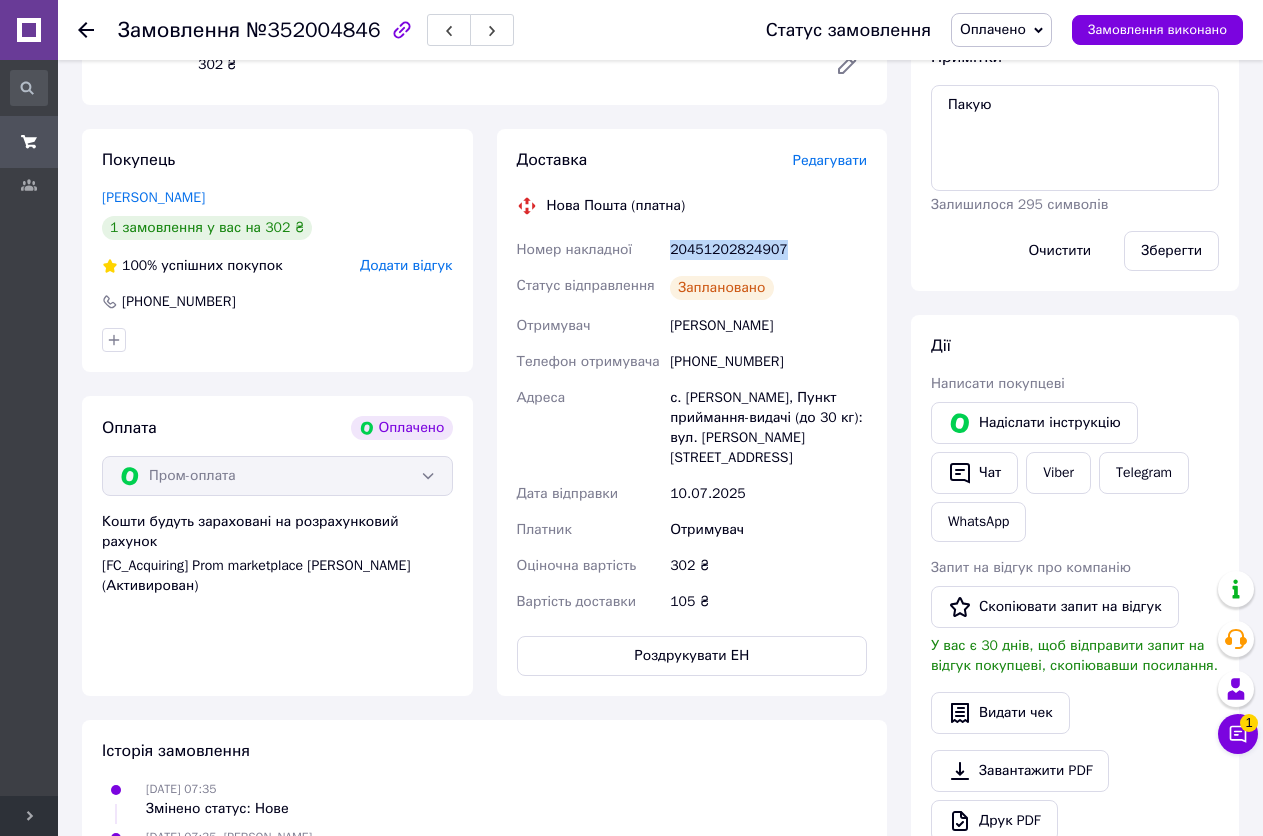 click on "20451202824907" at bounding box center (768, 250) 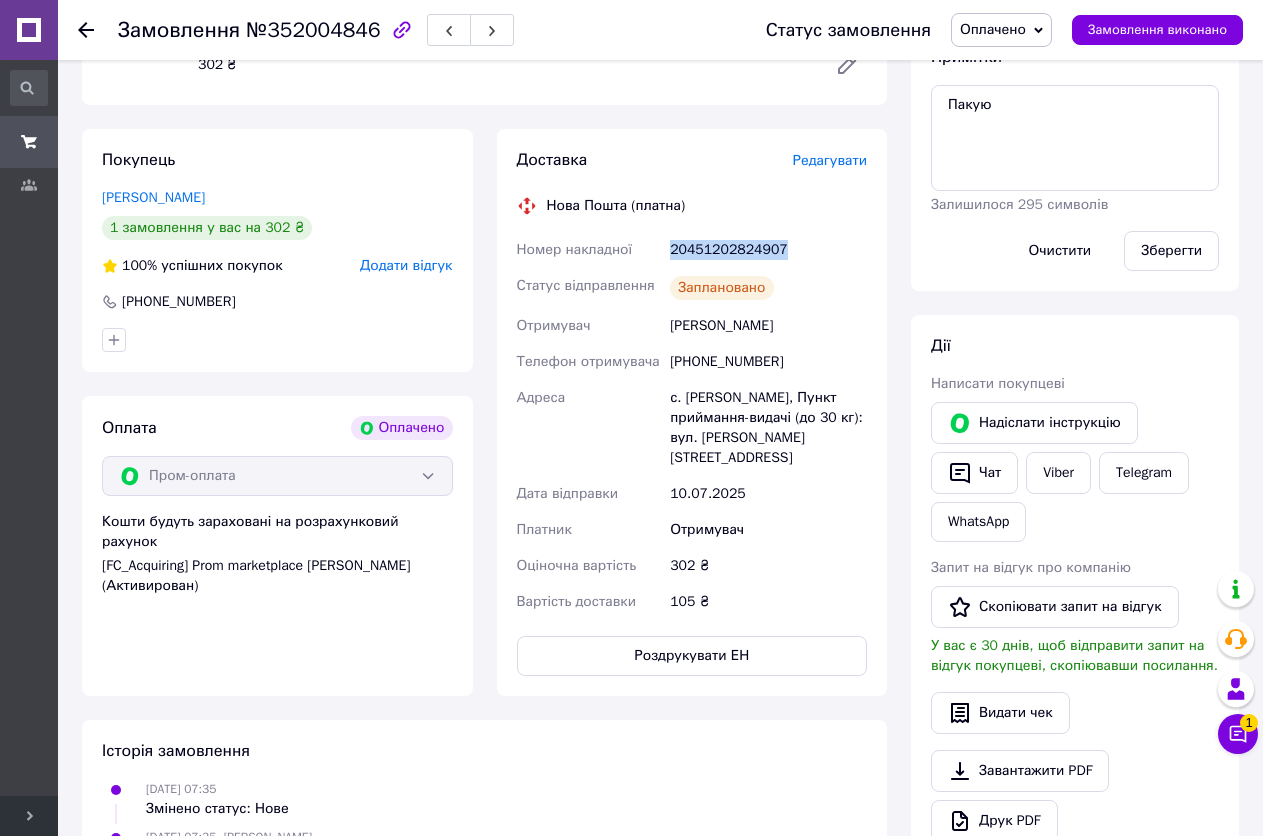copy on "20451202824907" 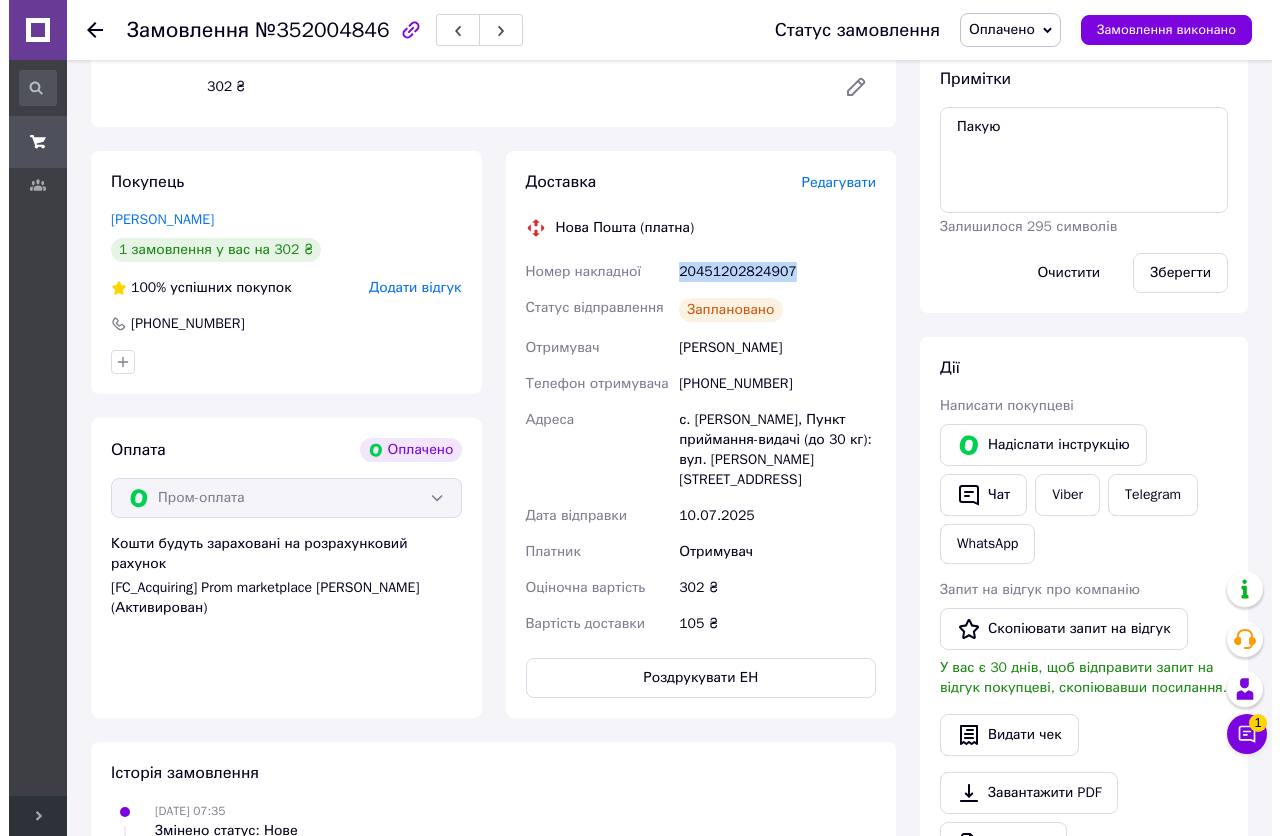 scroll, scrollTop: 400, scrollLeft: 0, axis: vertical 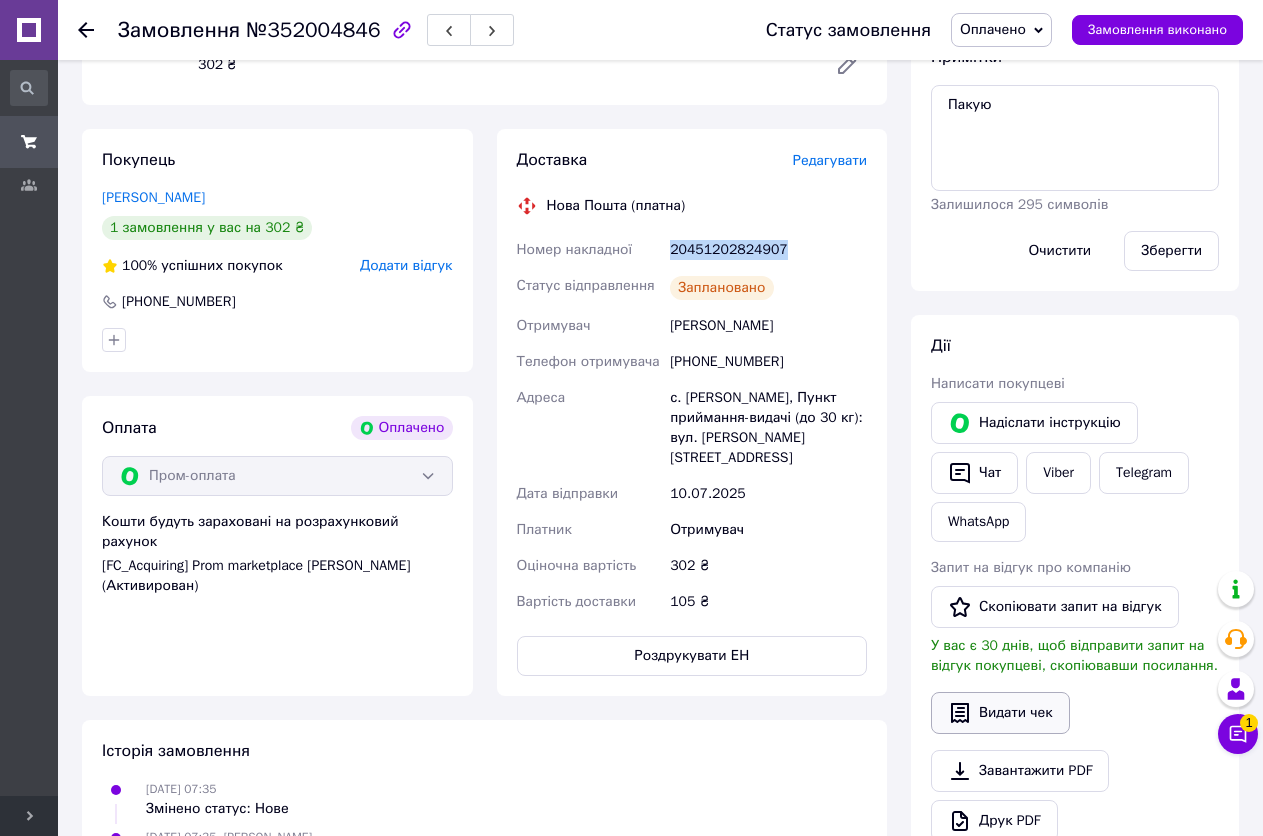 click on "Видати чек" at bounding box center (1000, 713) 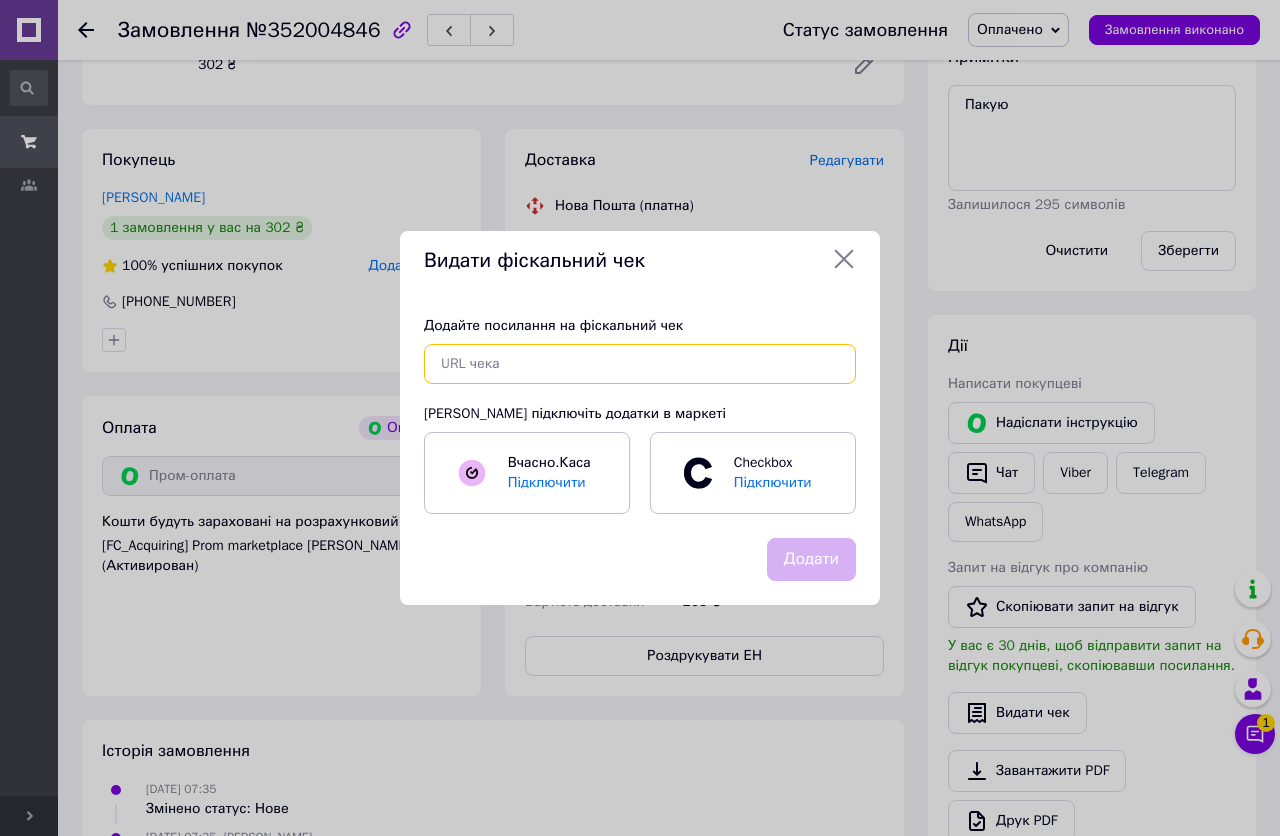 click at bounding box center [640, 364] 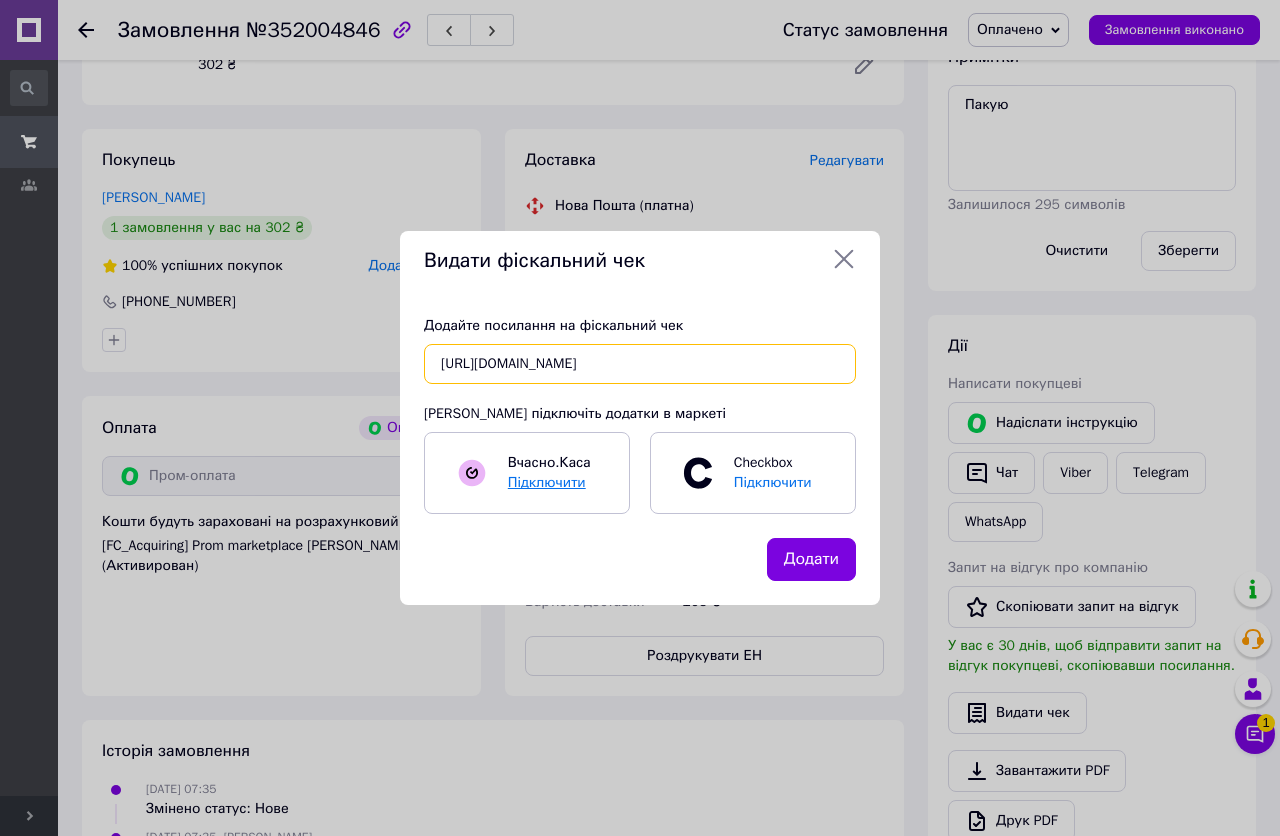 scroll, scrollTop: 0, scrollLeft: 332, axis: horizontal 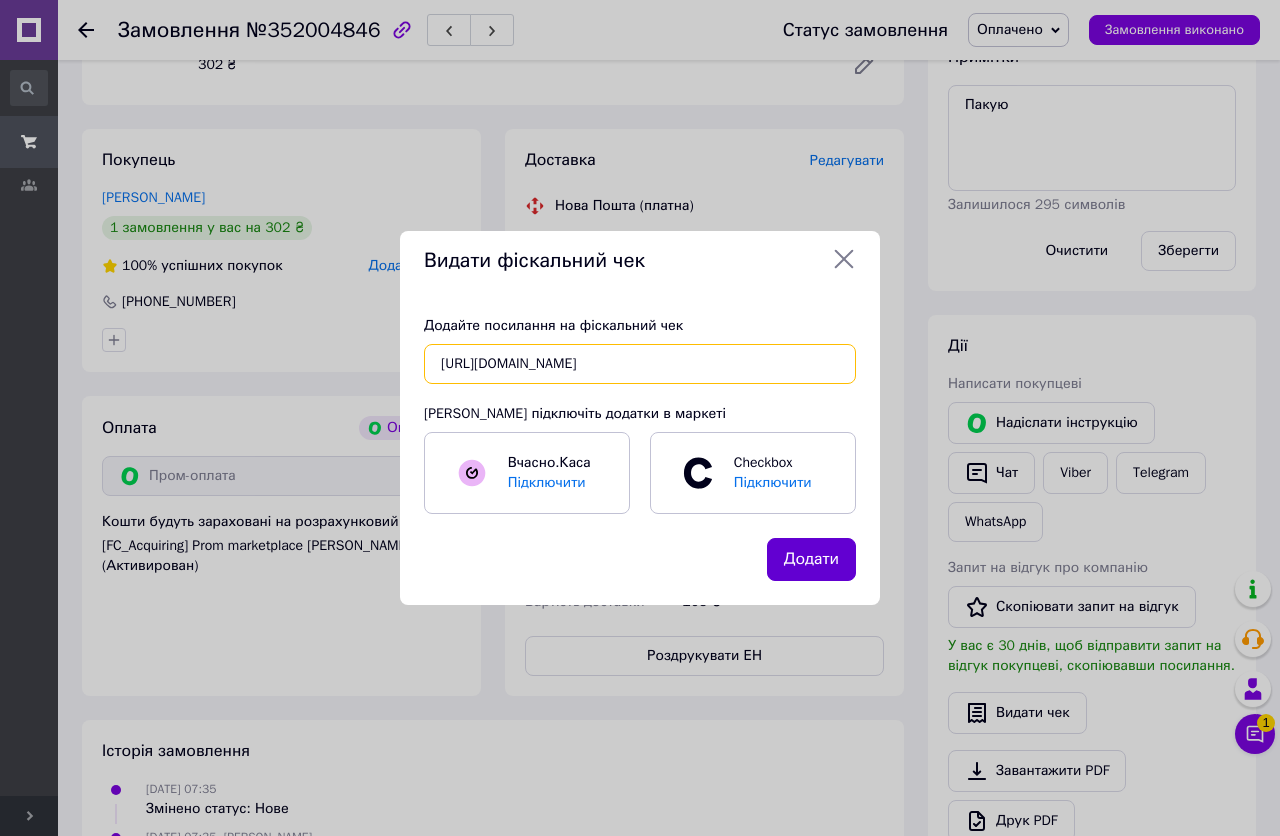type on "[URL][DOMAIN_NAME]" 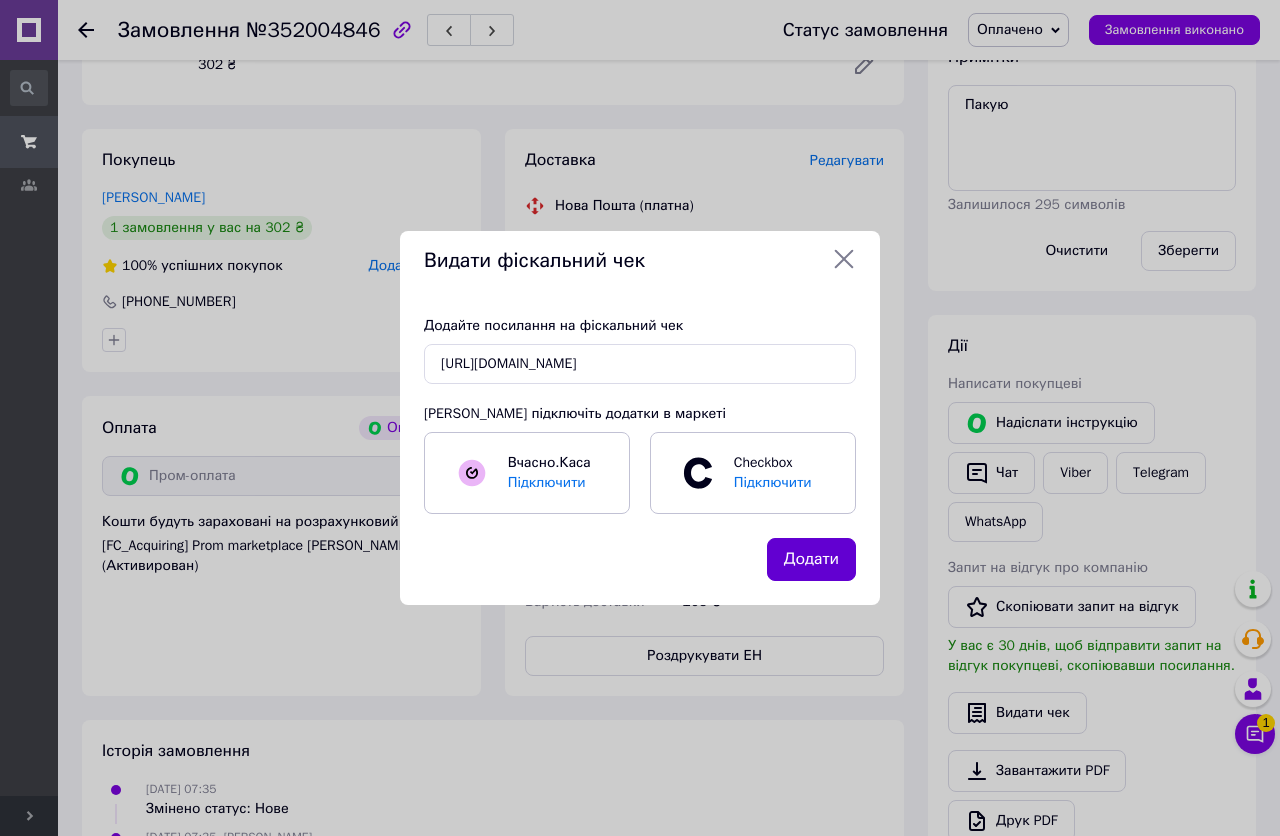 click on "Додати" at bounding box center (811, 559) 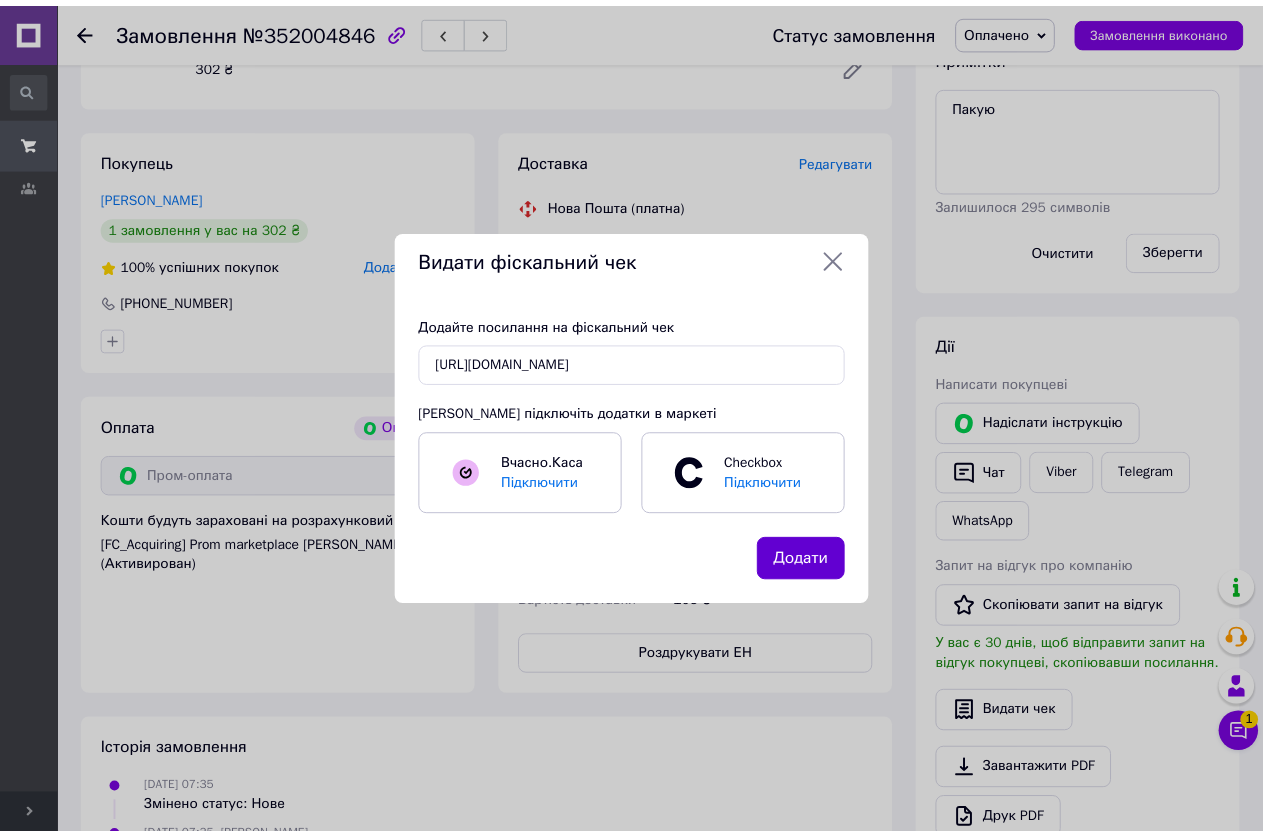 scroll, scrollTop: 0, scrollLeft: 0, axis: both 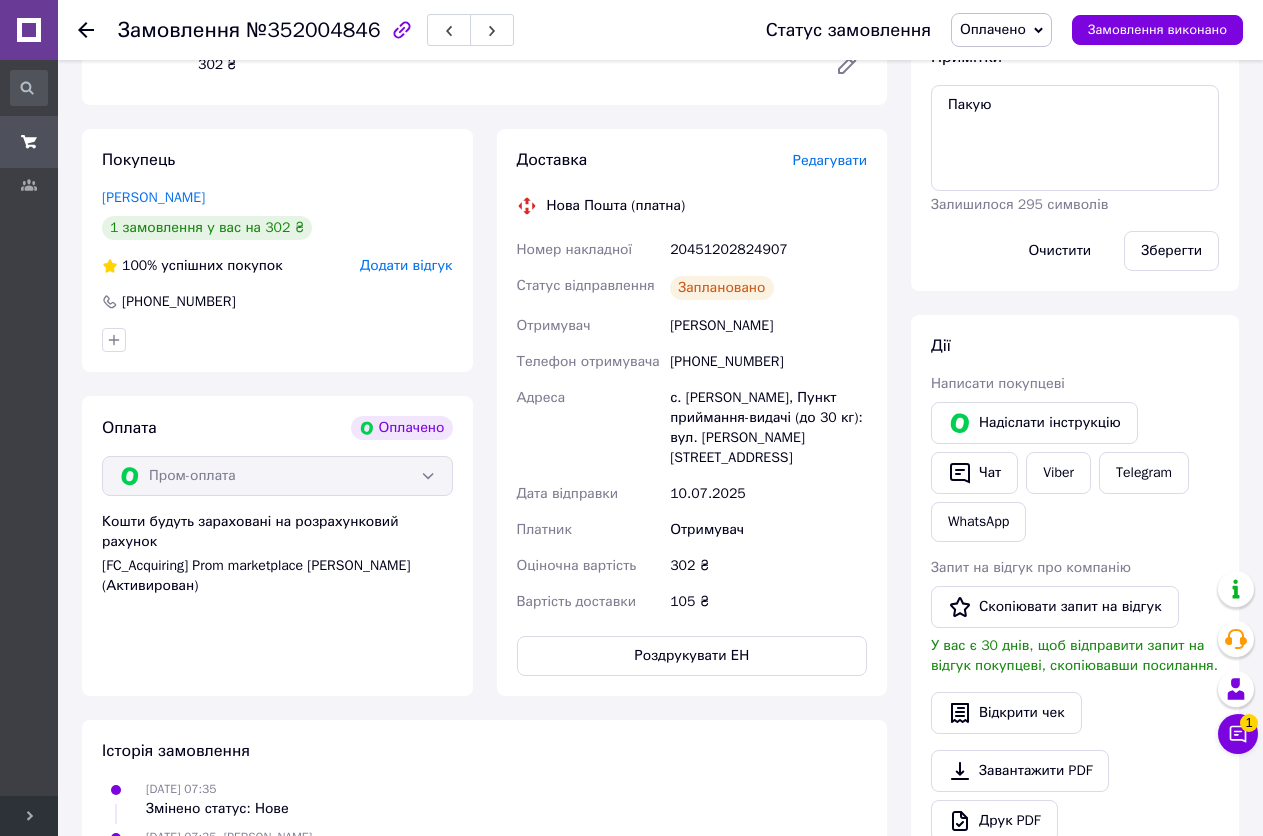 click 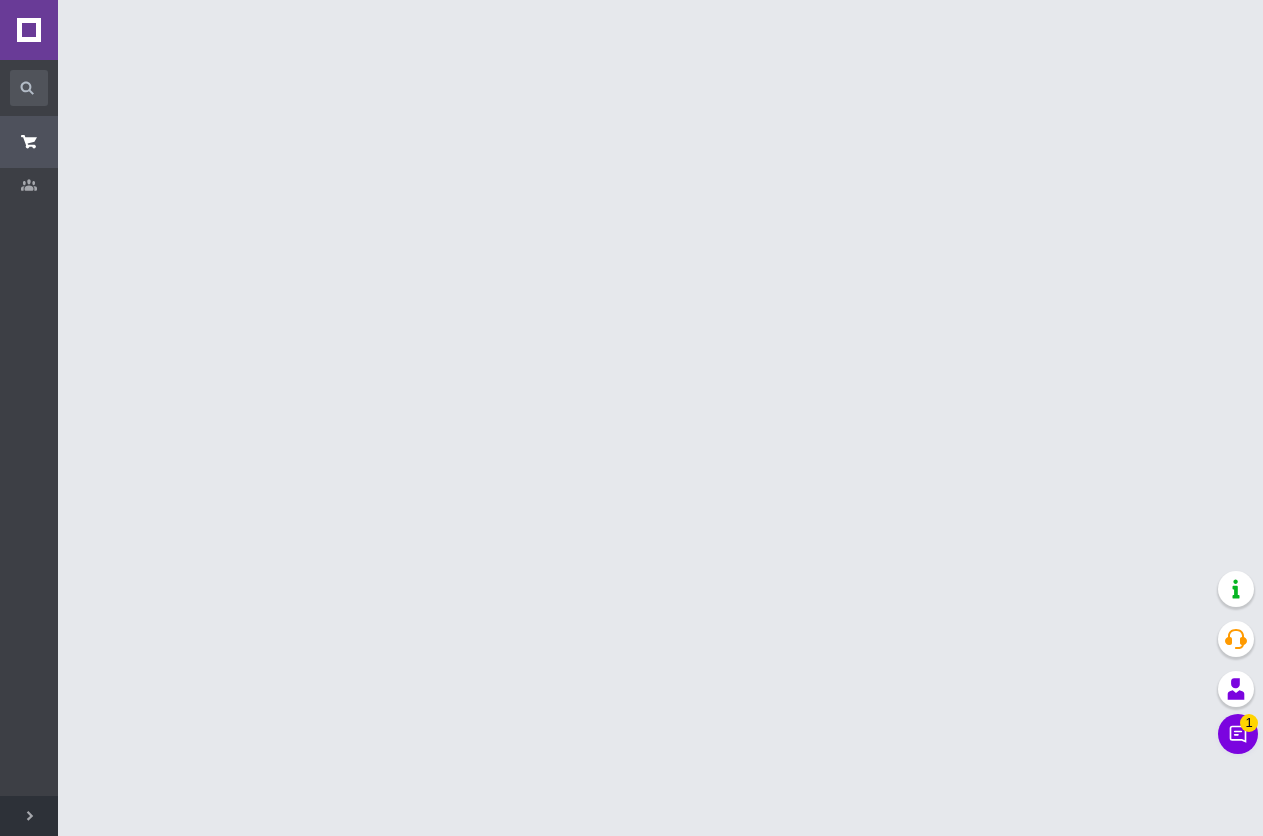 scroll, scrollTop: 0, scrollLeft: 0, axis: both 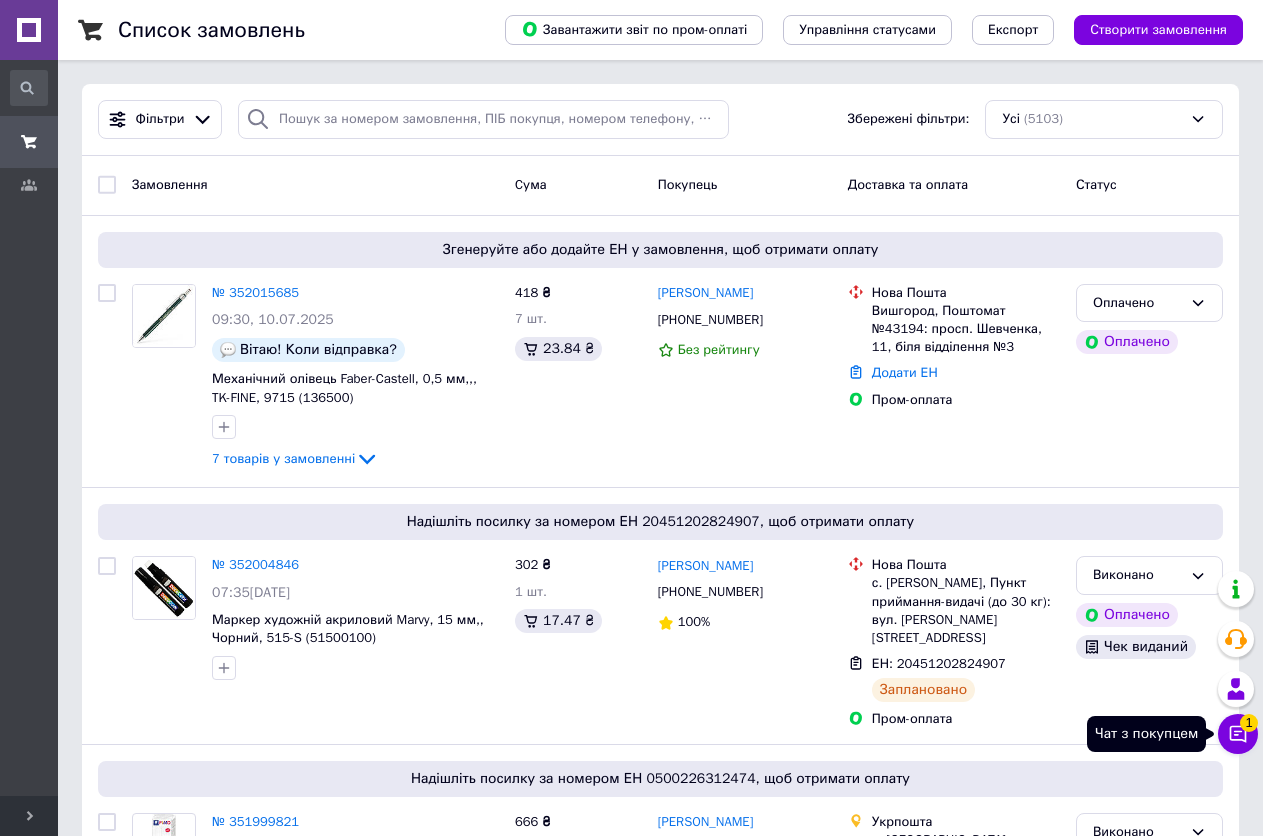 click 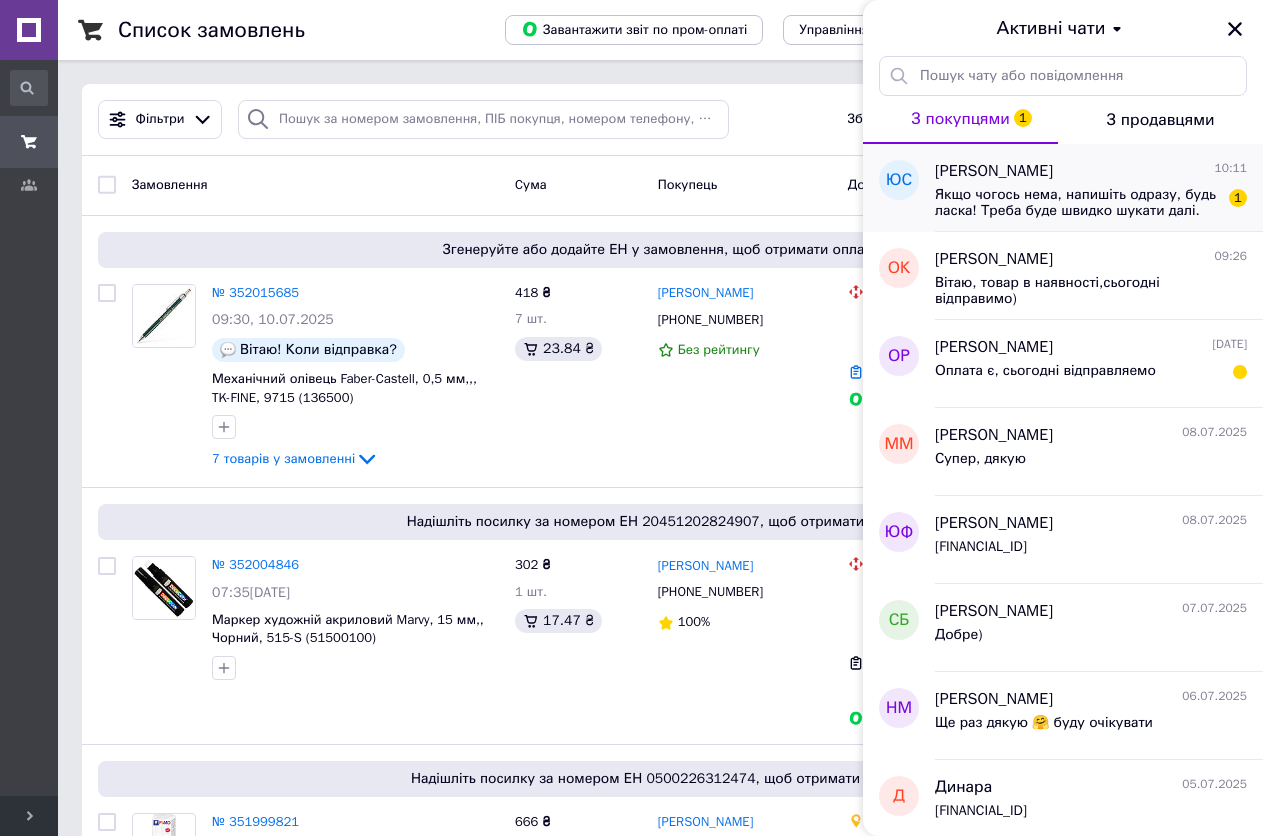 click on "Якщо чогось нема, напишіть одразу, будь ласка! Треба буде швидко шукати далі.
Дякую" at bounding box center (1077, 203) 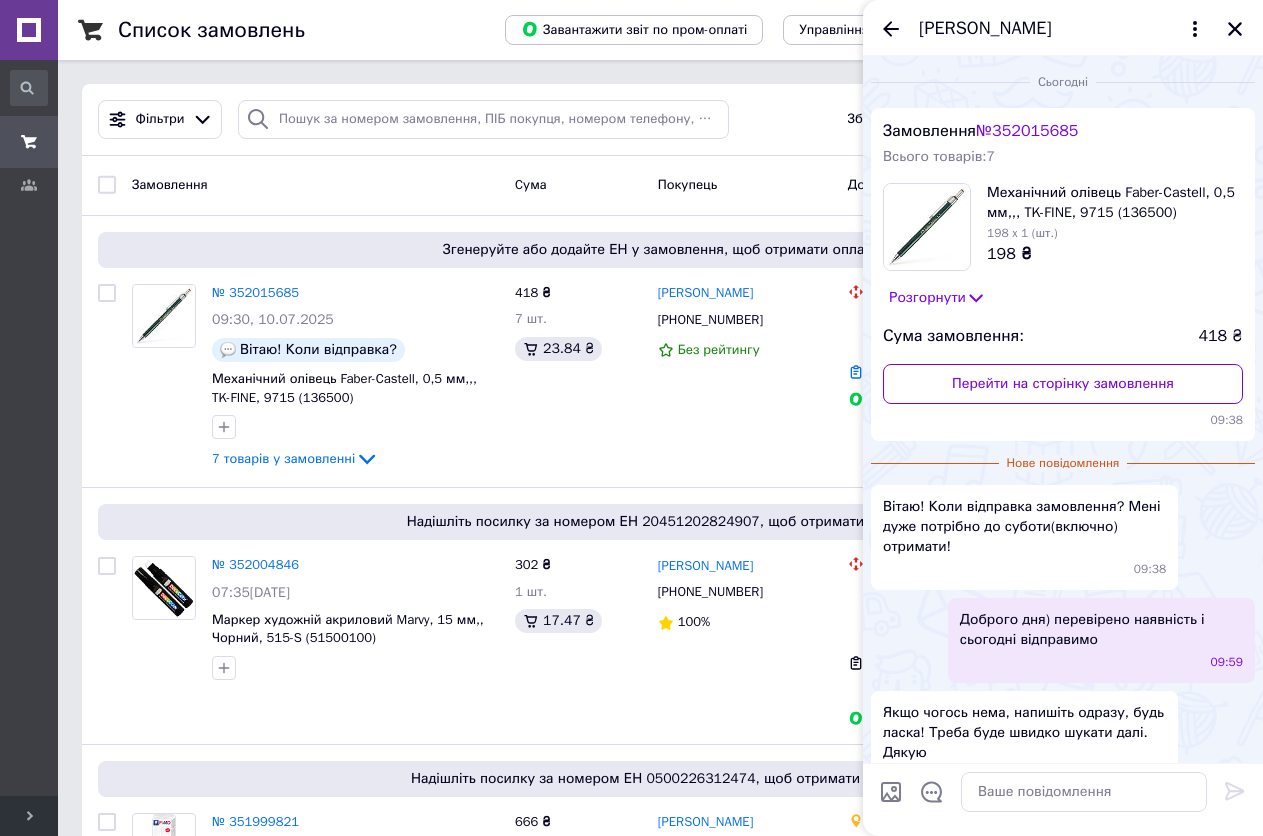 scroll, scrollTop: 41, scrollLeft: 0, axis: vertical 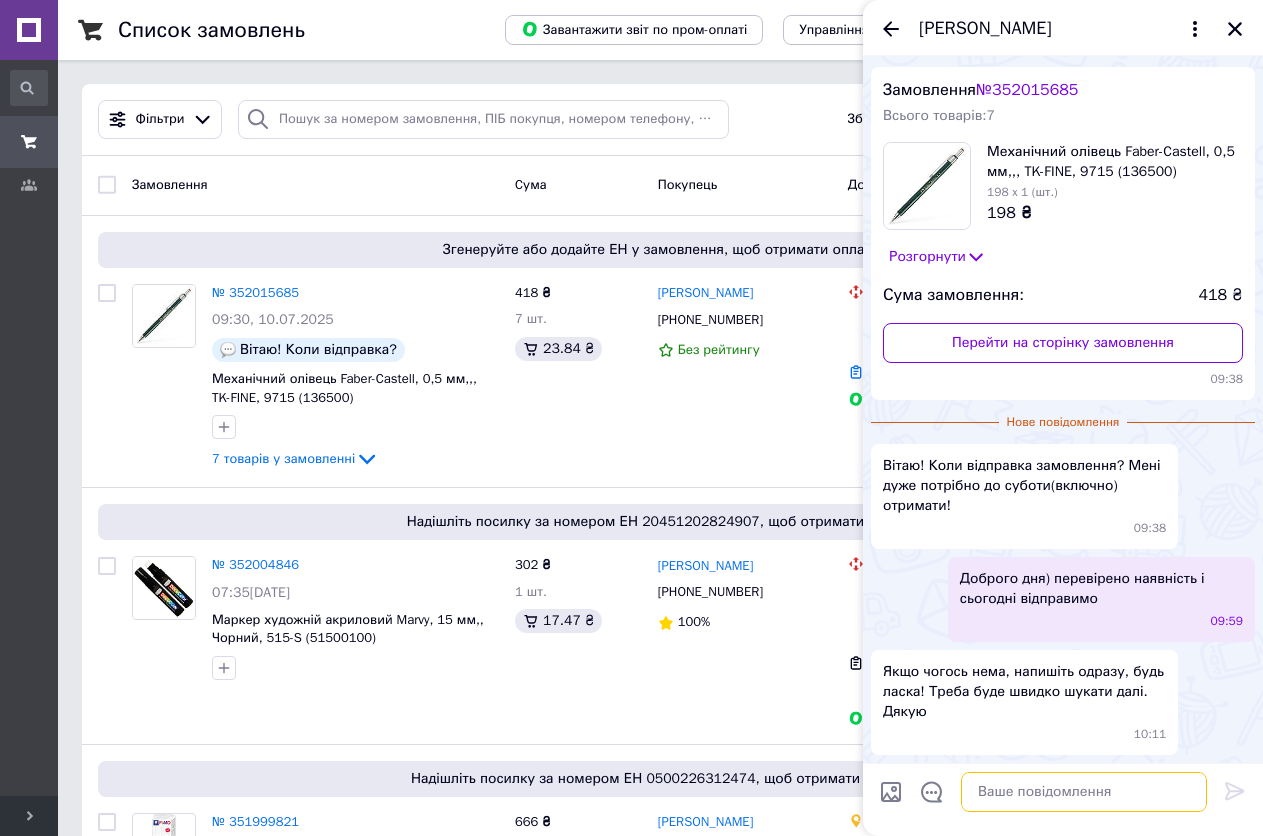 click at bounding box center (1084, 792) 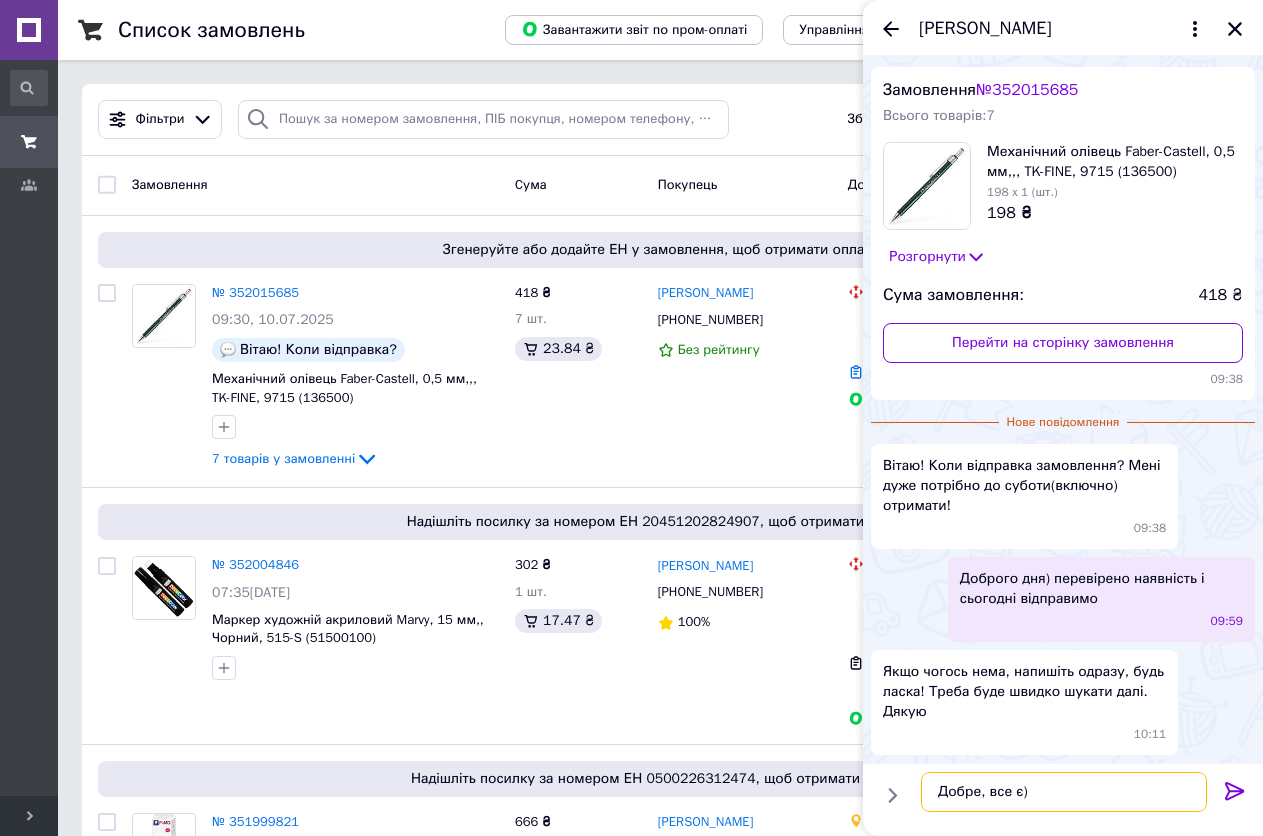 type on "Добре, все є)" 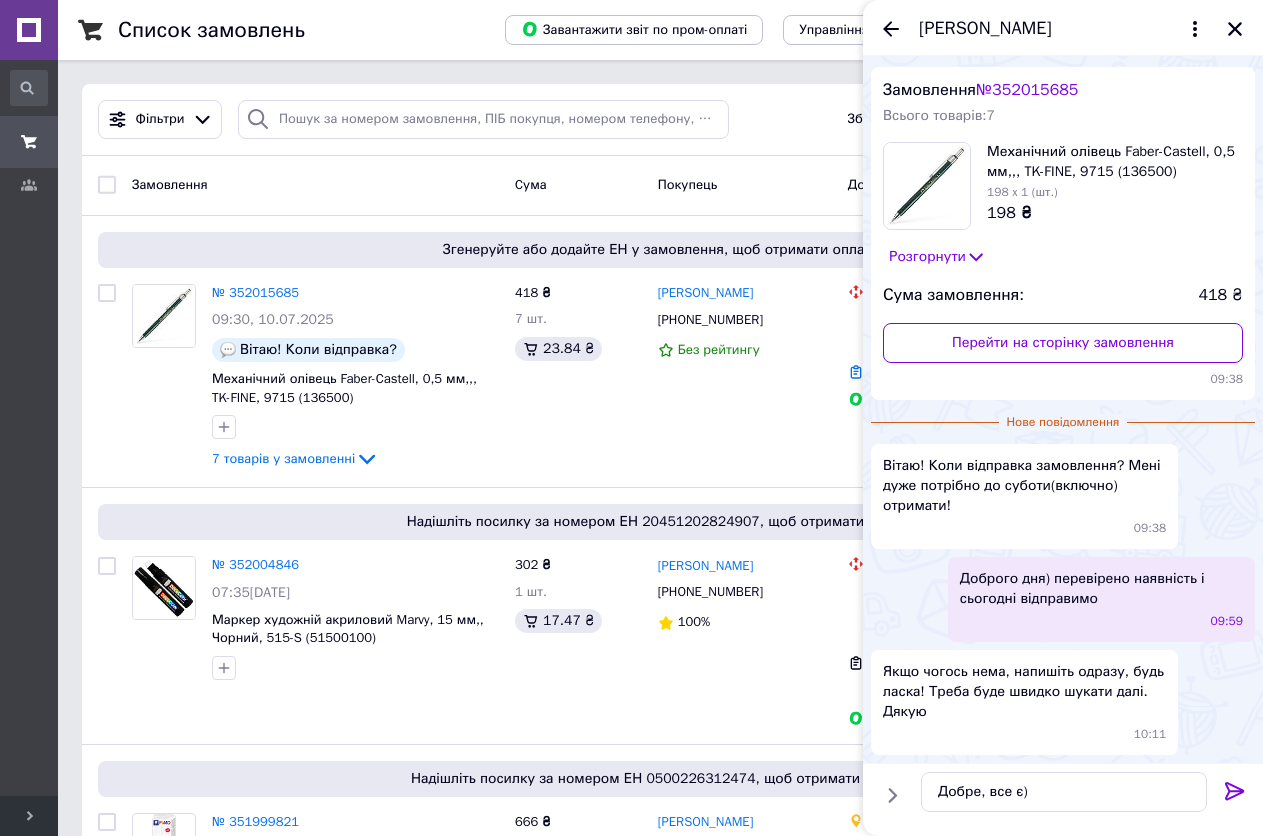 click 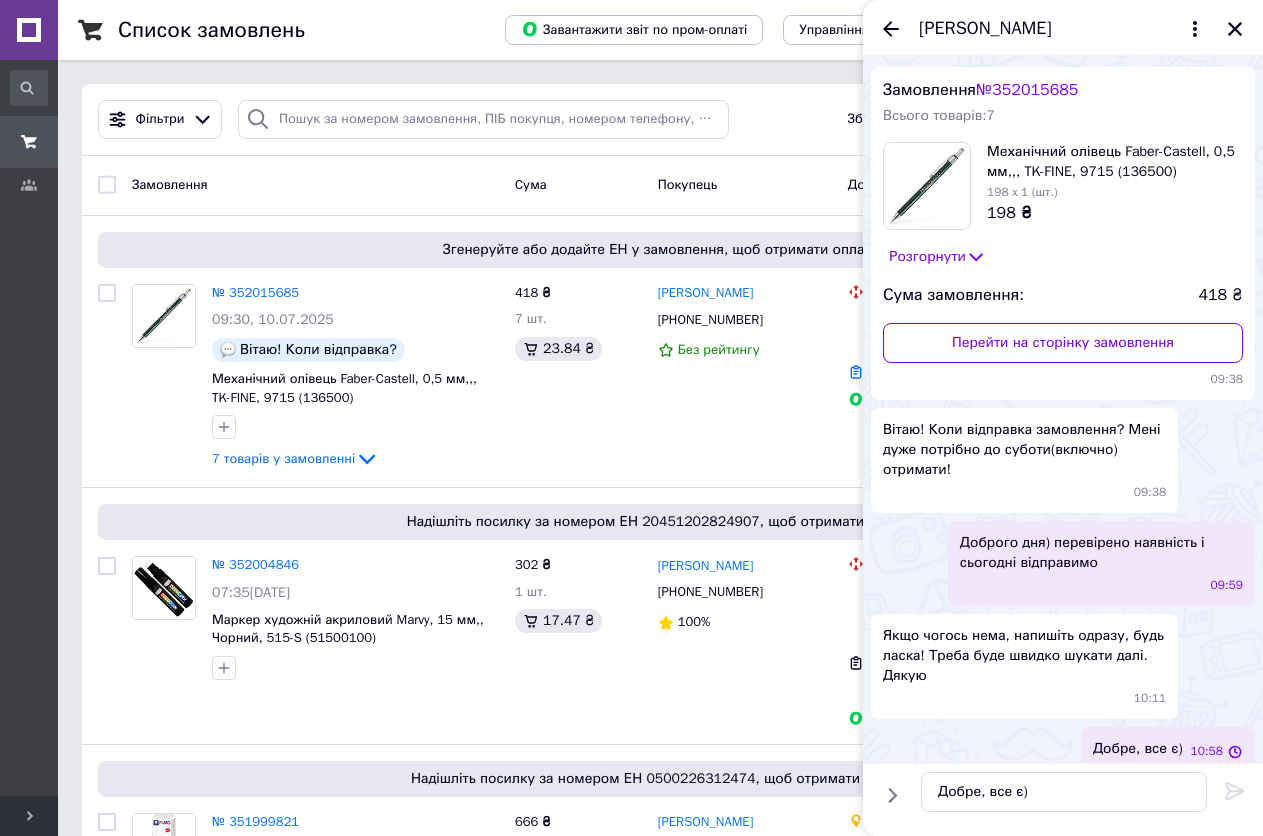 type 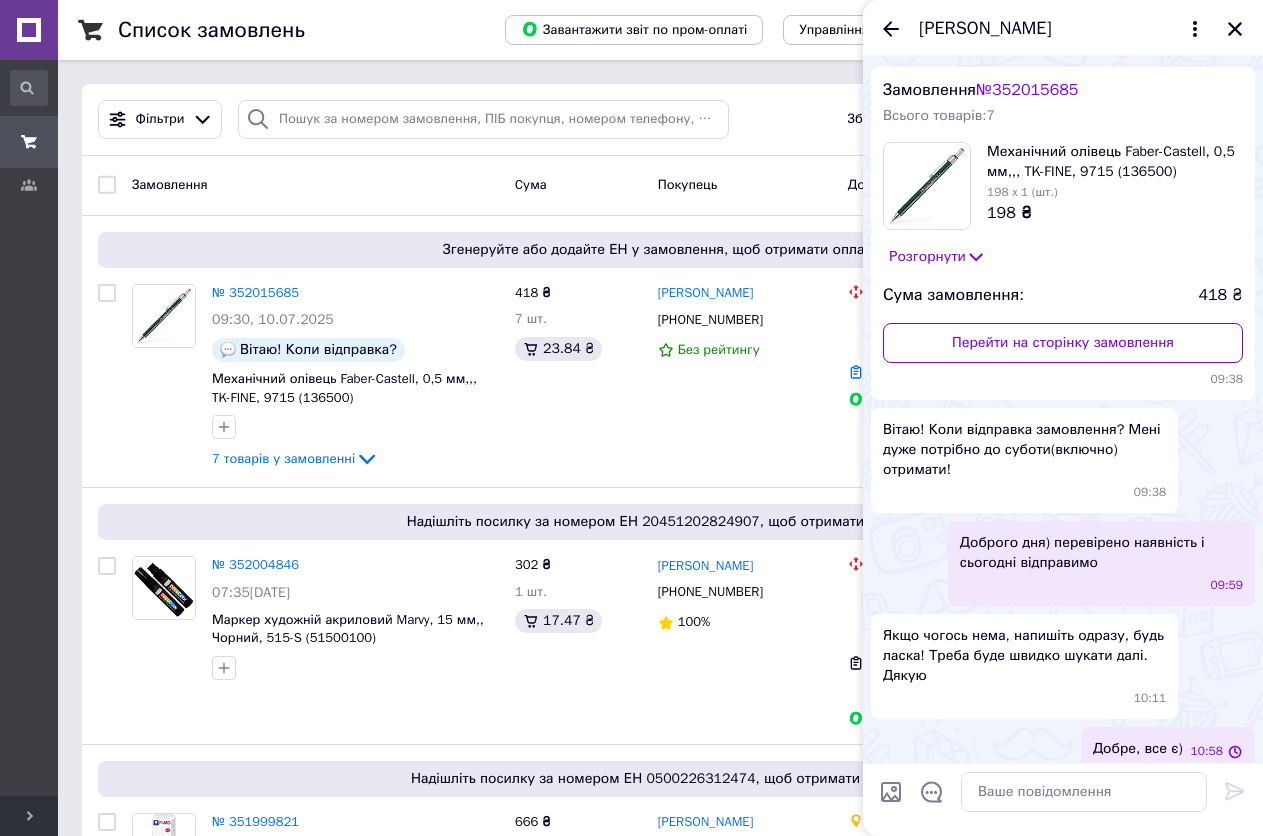 scroll, scrollTop: 58, scrollLeft: 0, axis: vertical 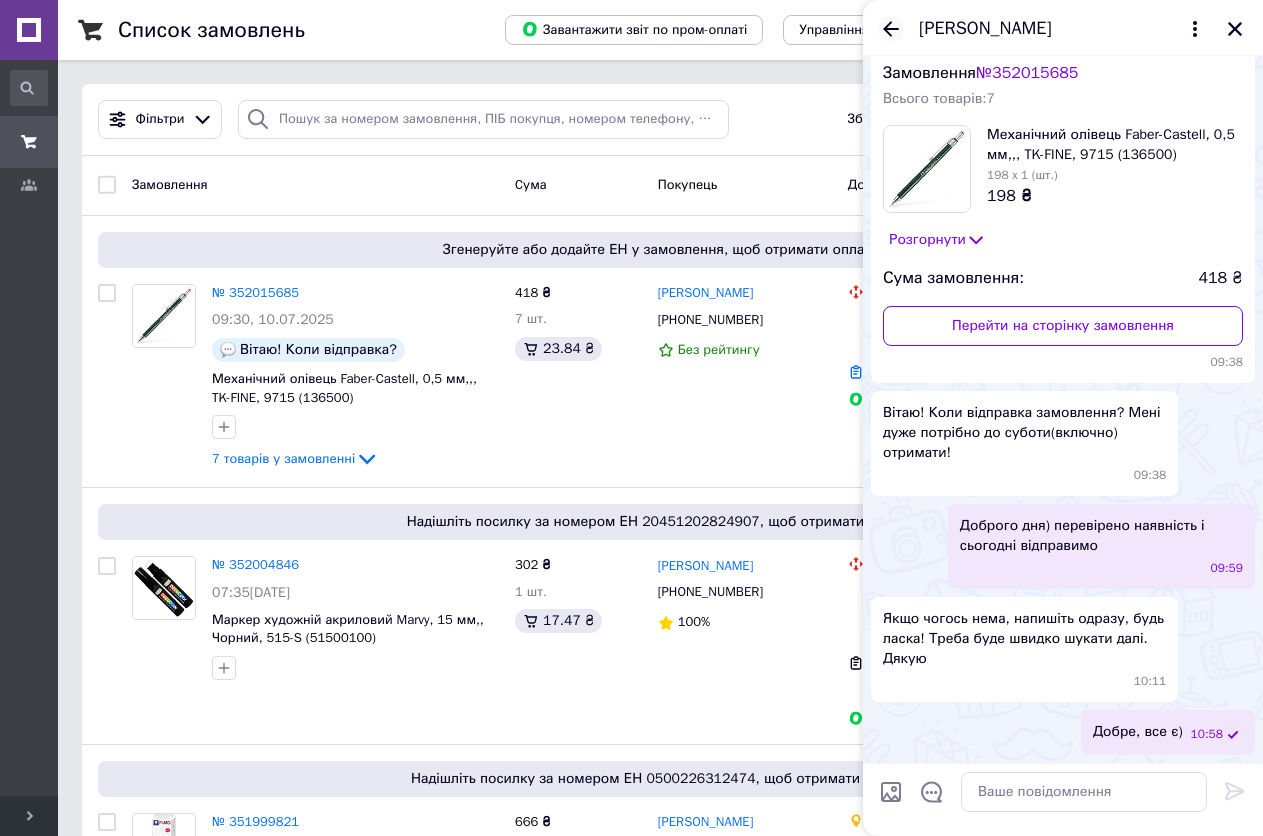 click 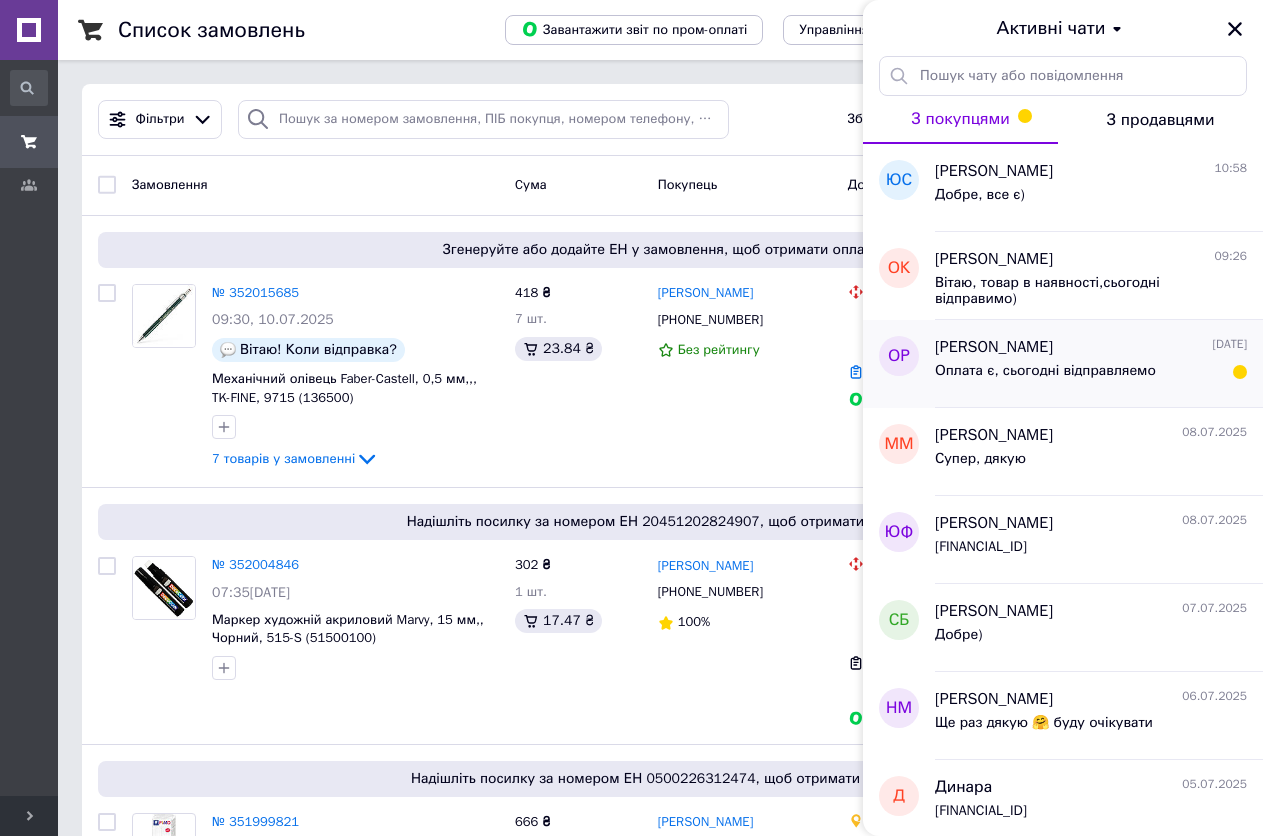 click on "Оплата є, сьогодні відправляемо" at bounding box center [1091, 375] 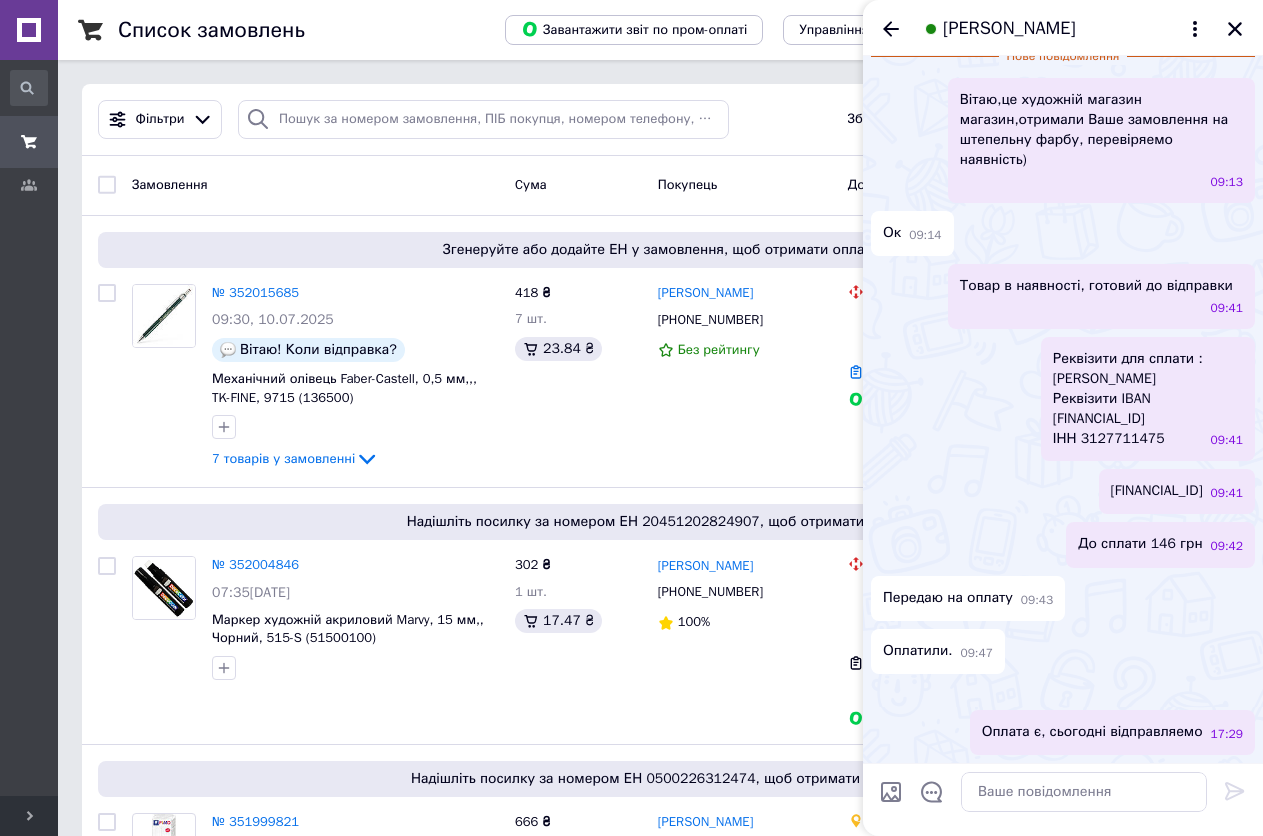 scroll, scrollTop: 519, scrollLeft: 0, axis: vertical 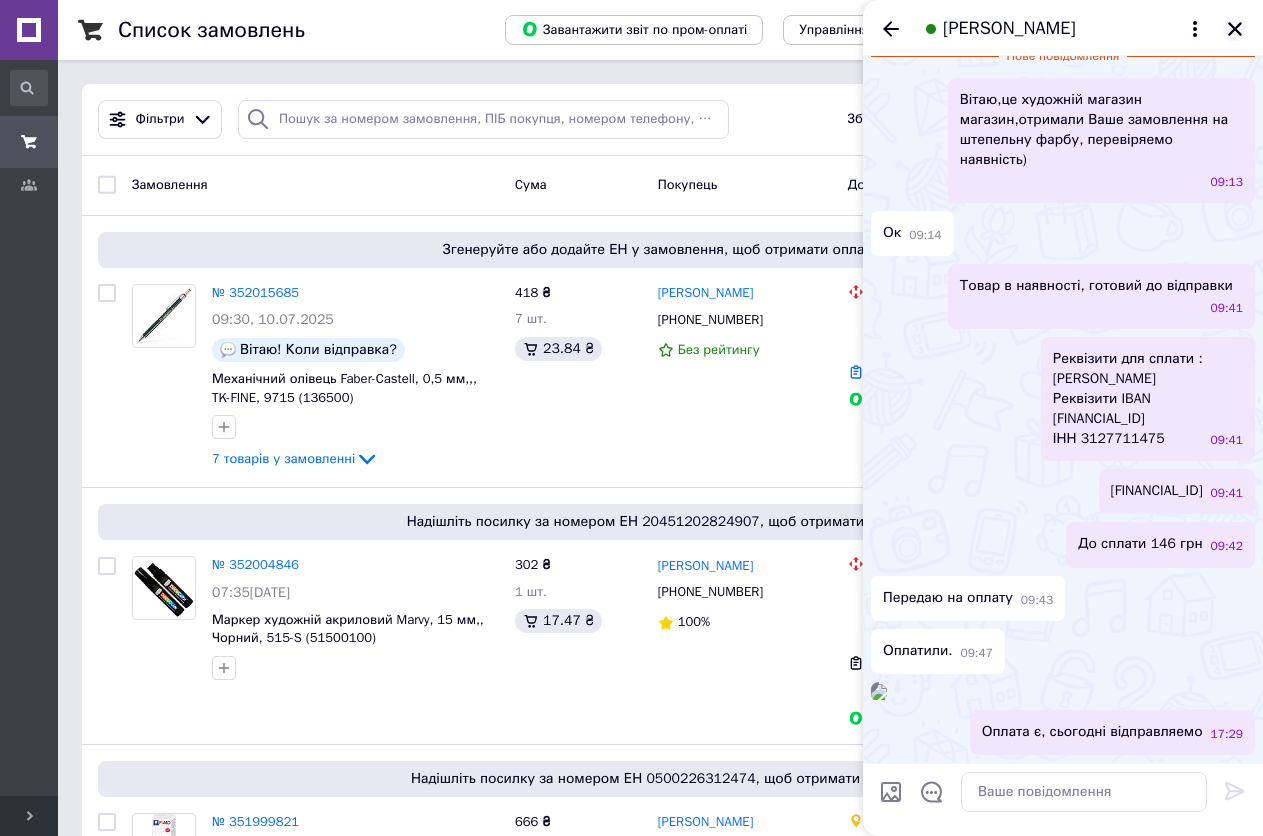 click 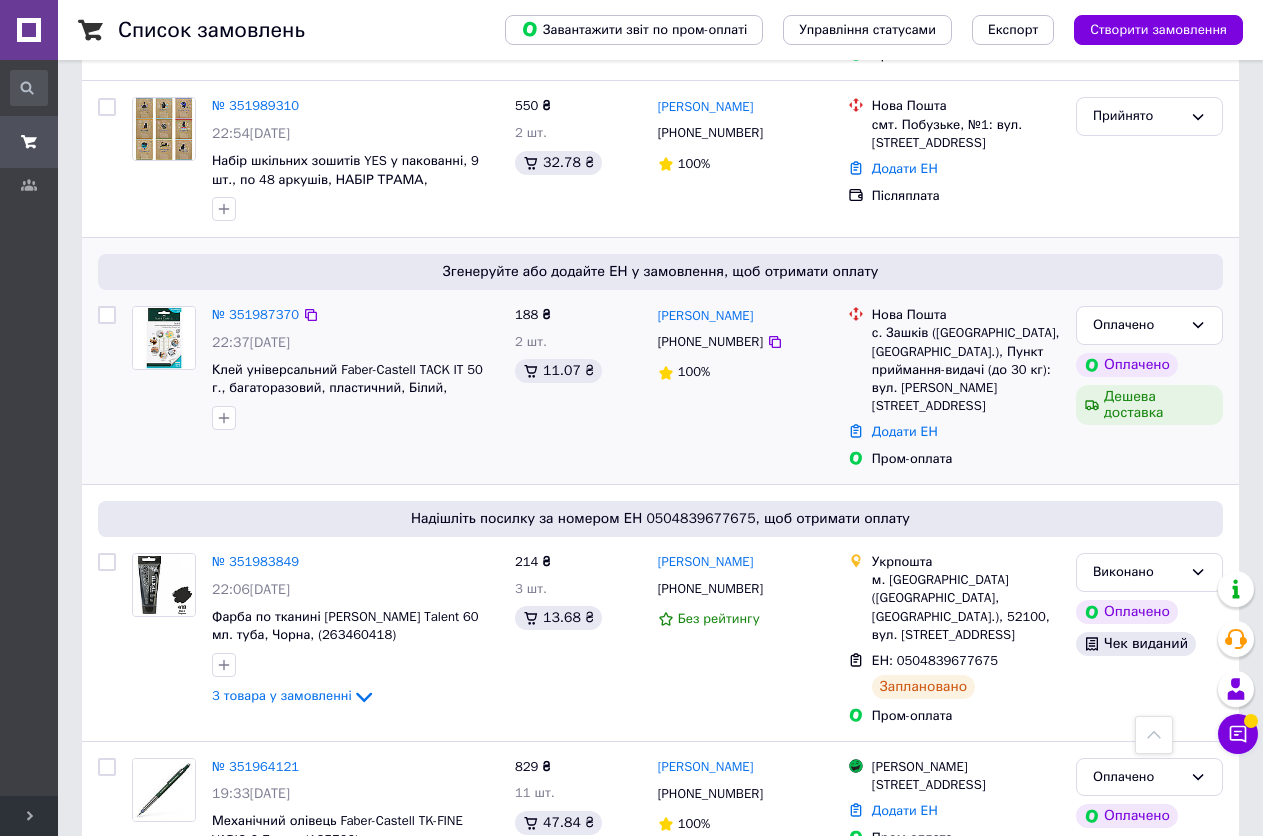 scroll, scrollTop: 1100, scrollLeft: 0, axis: vertical 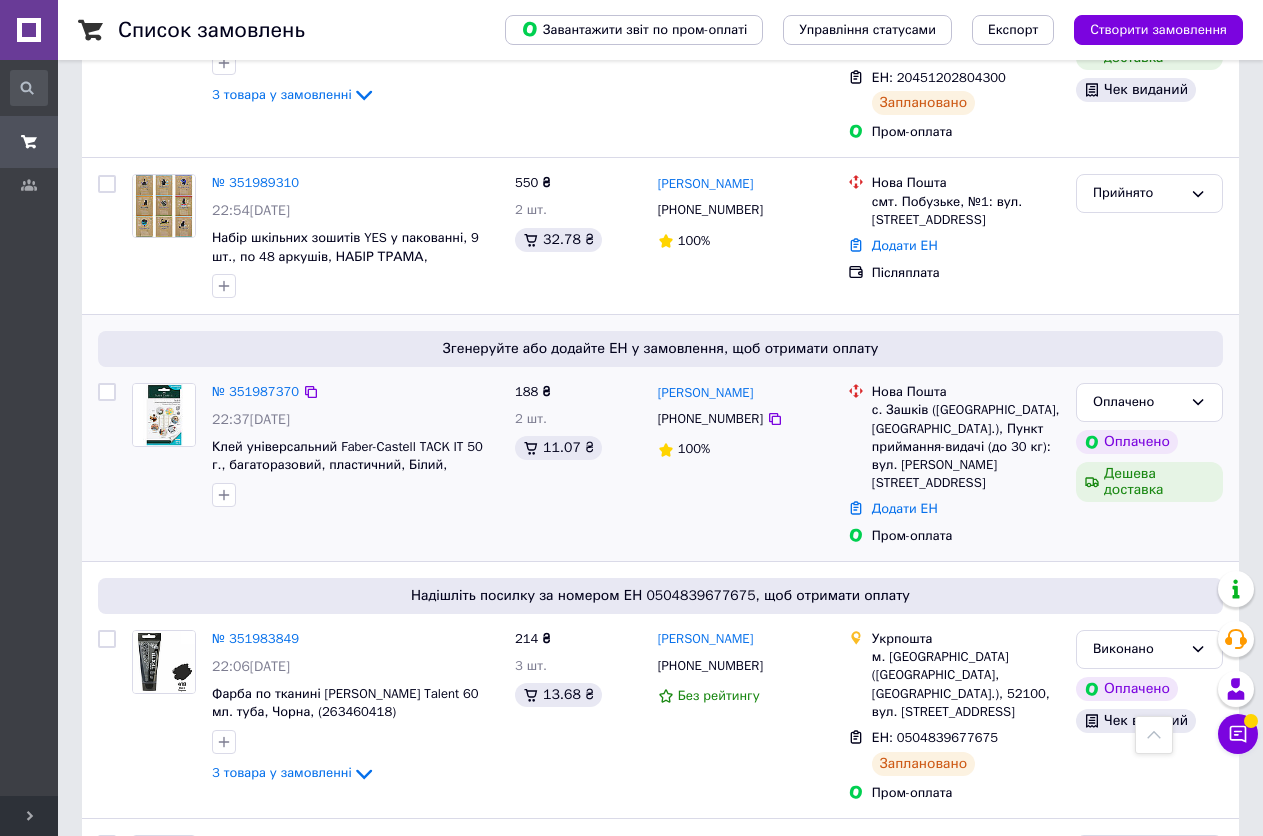 drag, startPoint x: 236, startPoint y: 355, endPoint x: 247, endPoint y: 350, distance: 12.083046 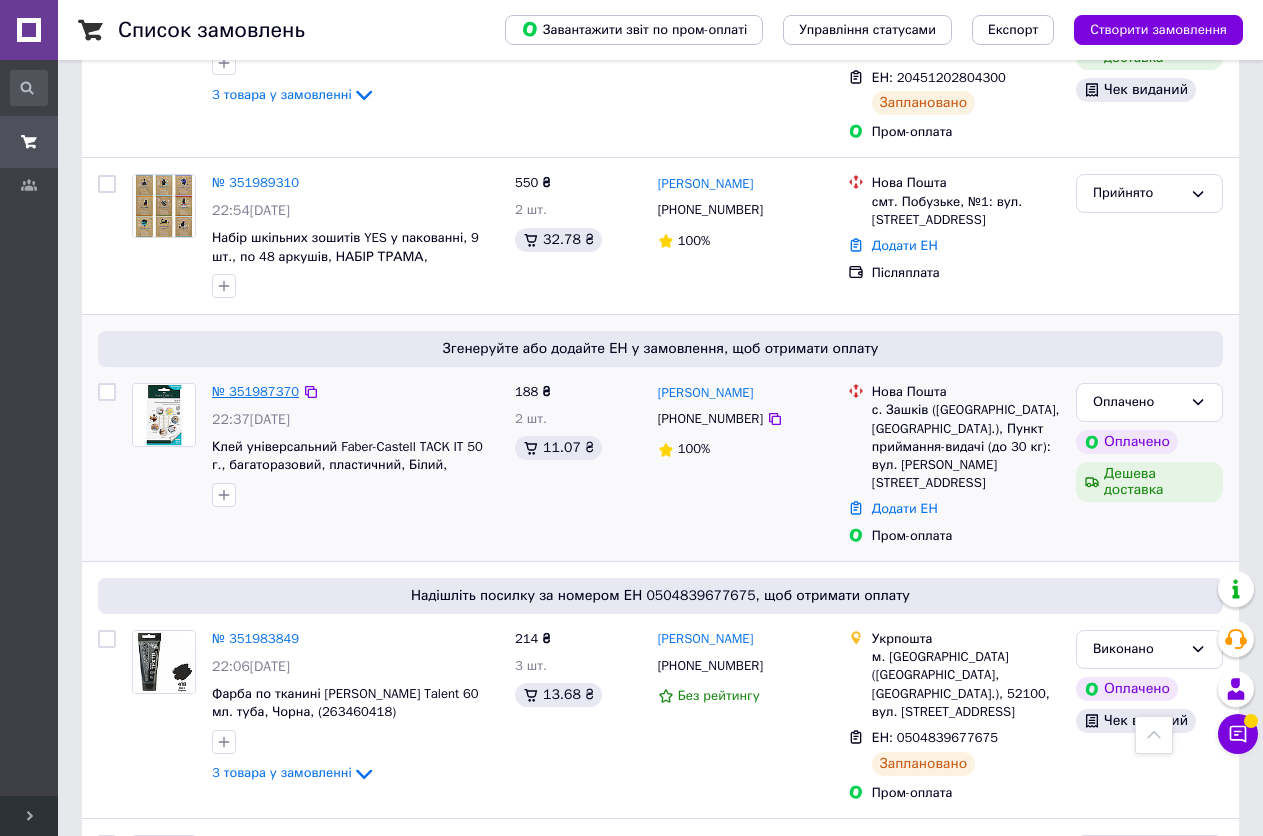 click on "№ 351987370" at bounding box center [255, 391] 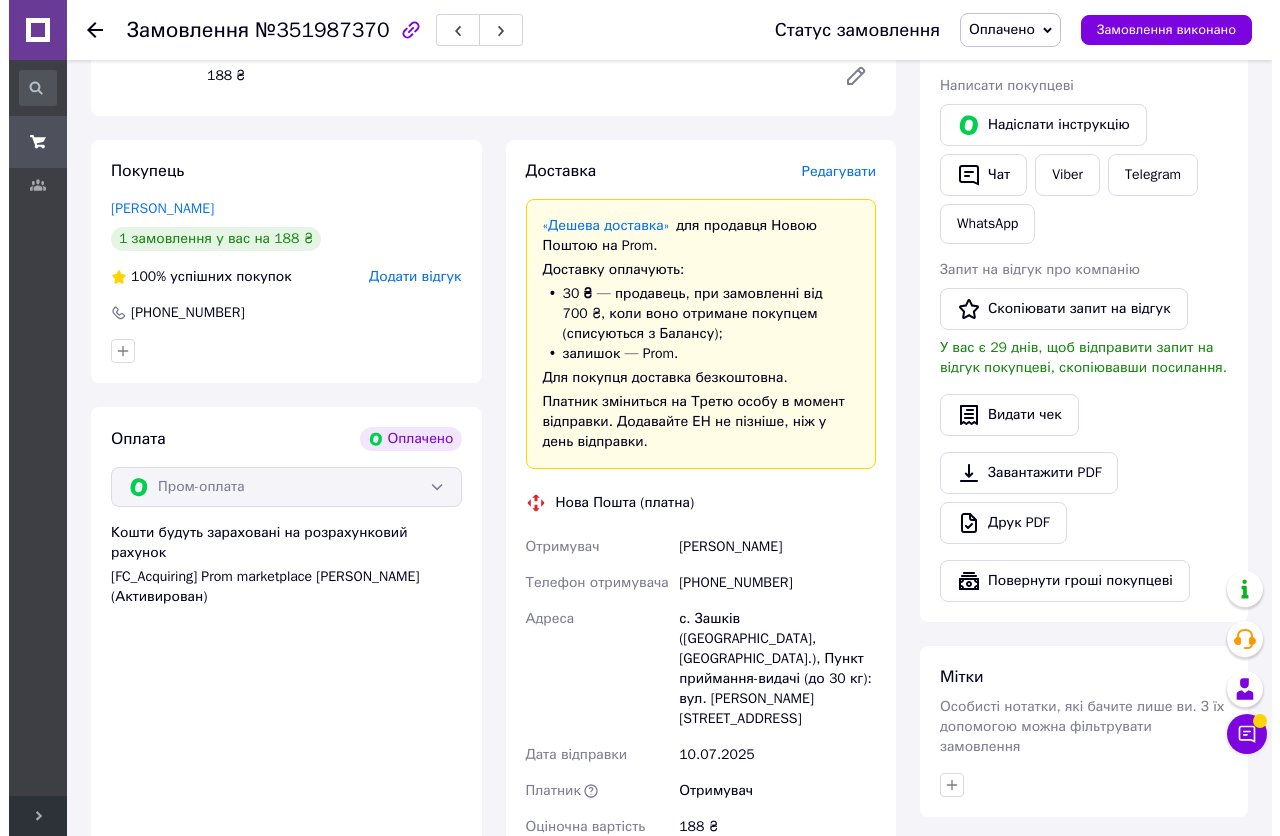 scroll, scrollTop: 400, scrollLeft: 0, axis: vertical 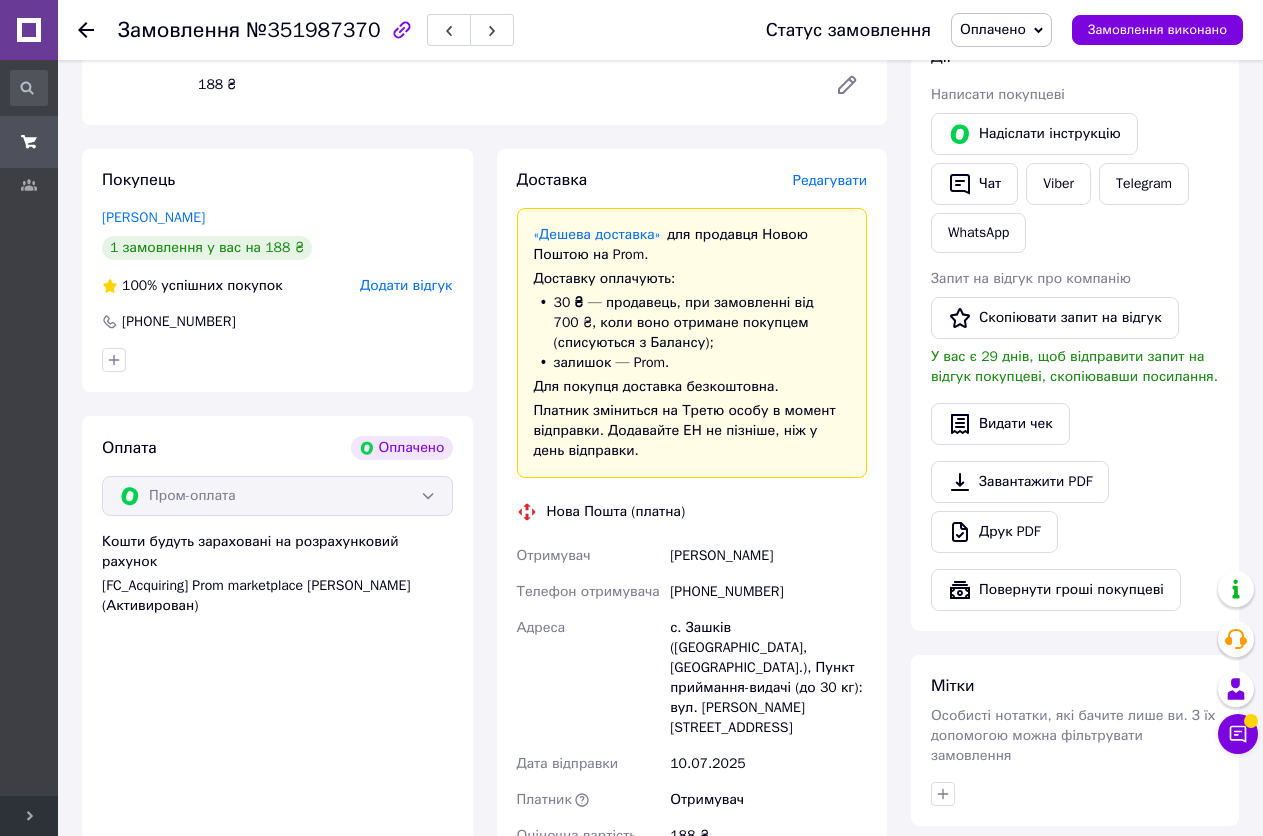 click on "Редагувати" at bounding box center [830, 180] 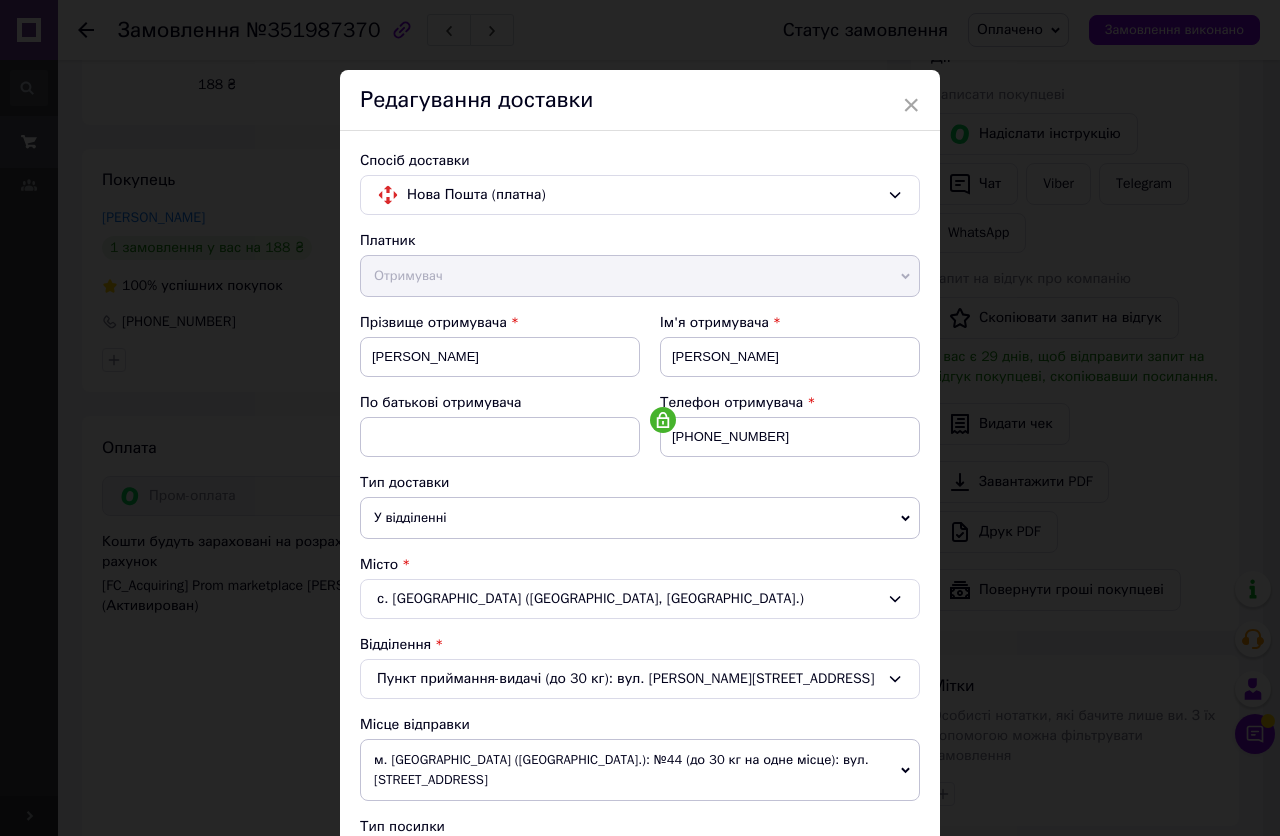 scroll, scrollTop: 400, scrollLeft: 0, axis: vertical 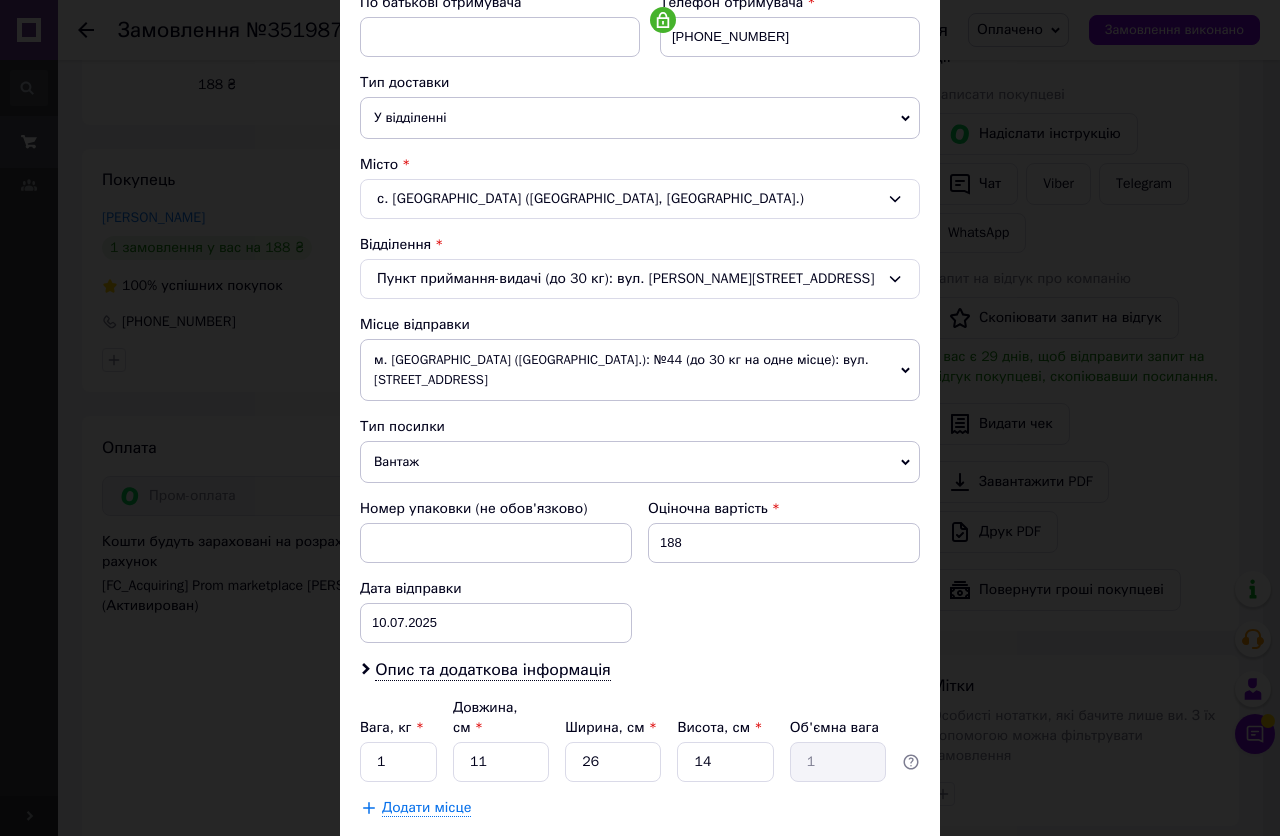 click on "Вантаж" at bounding box center (640, 462) 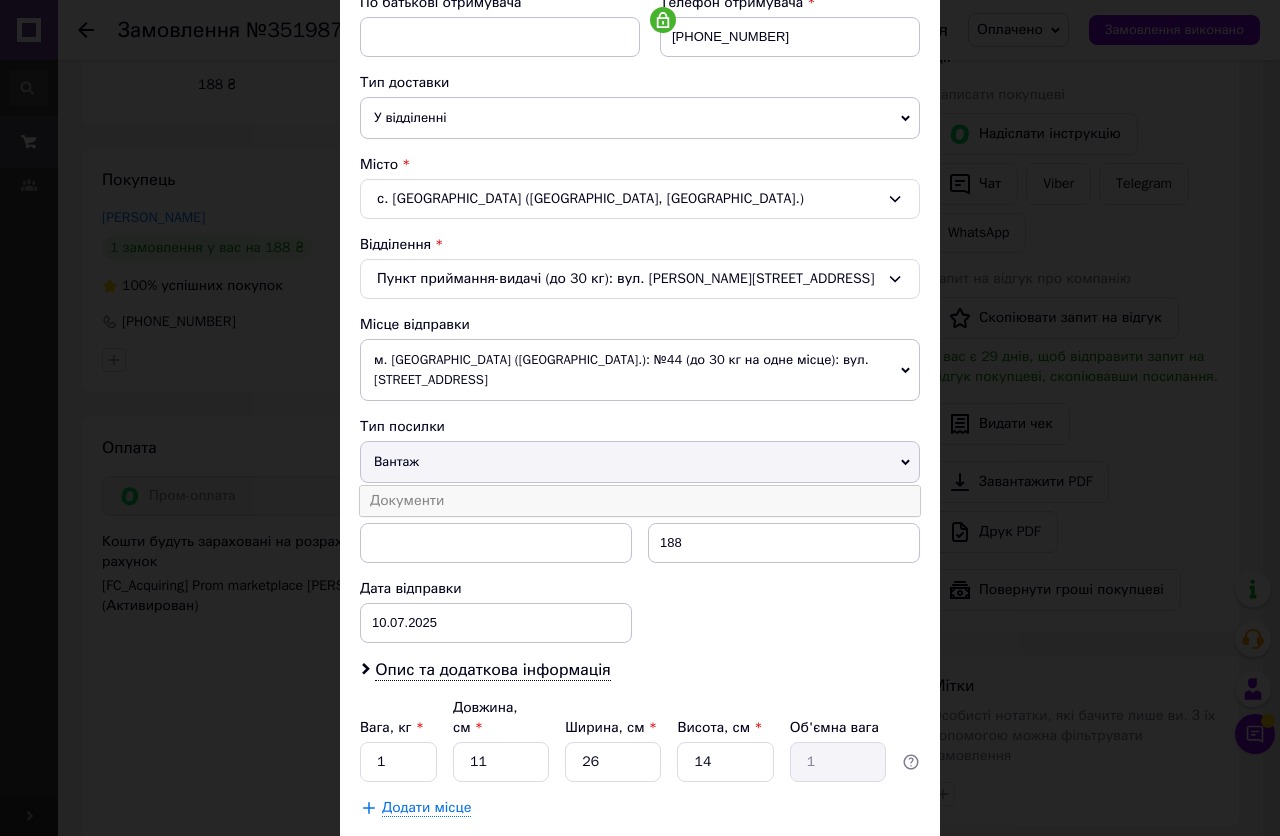 click on "Документи" at bounding box center [640, 501] 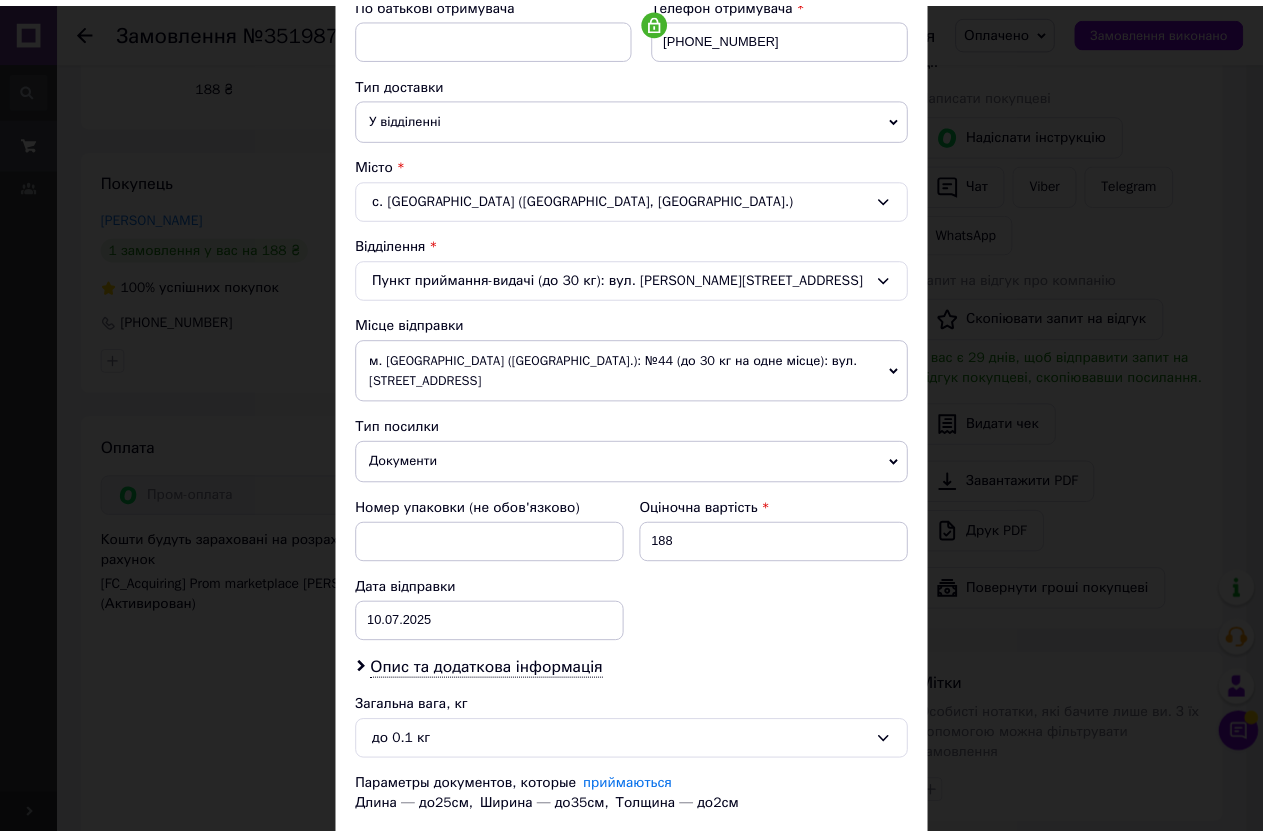 scroll, scrollTop: 532, scrollLeft: 0, axis: vertical 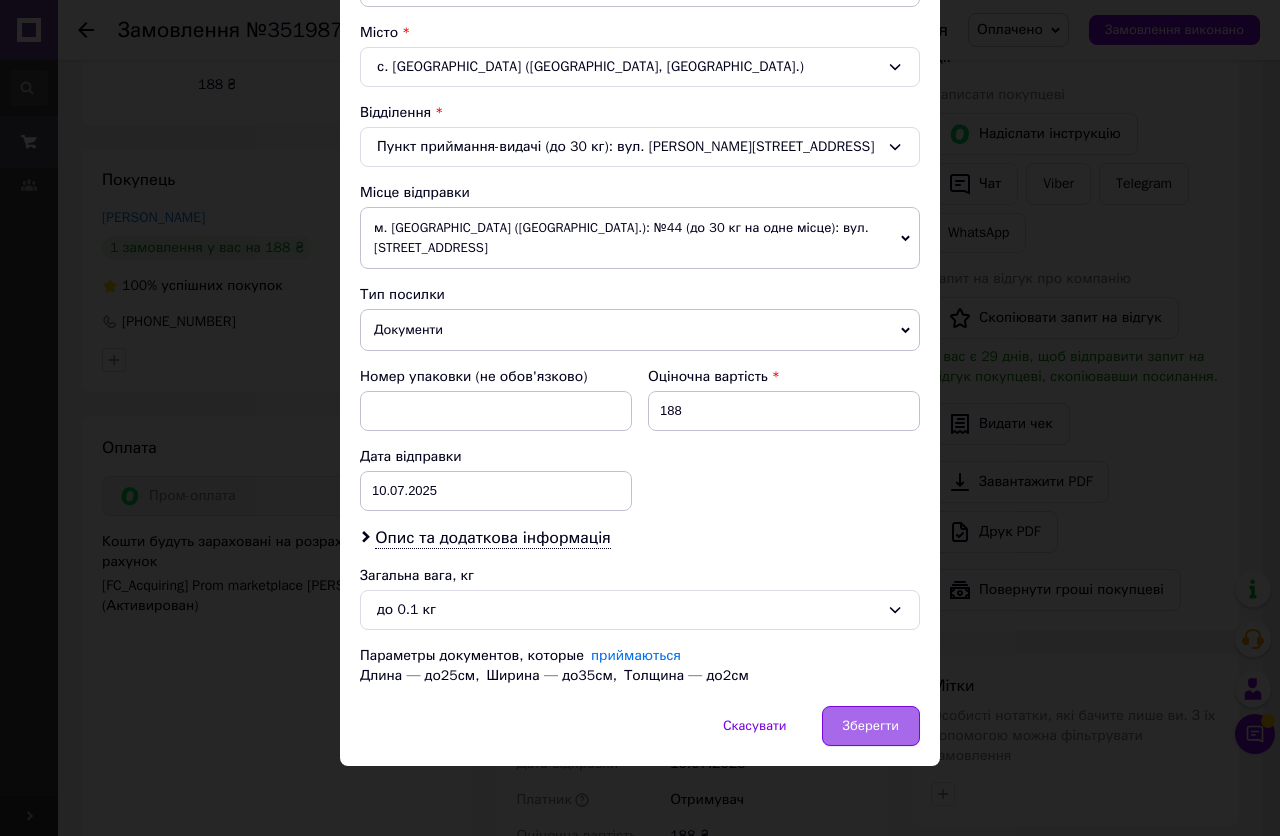 click on "Зберегти" at bounding box center [871, 726] 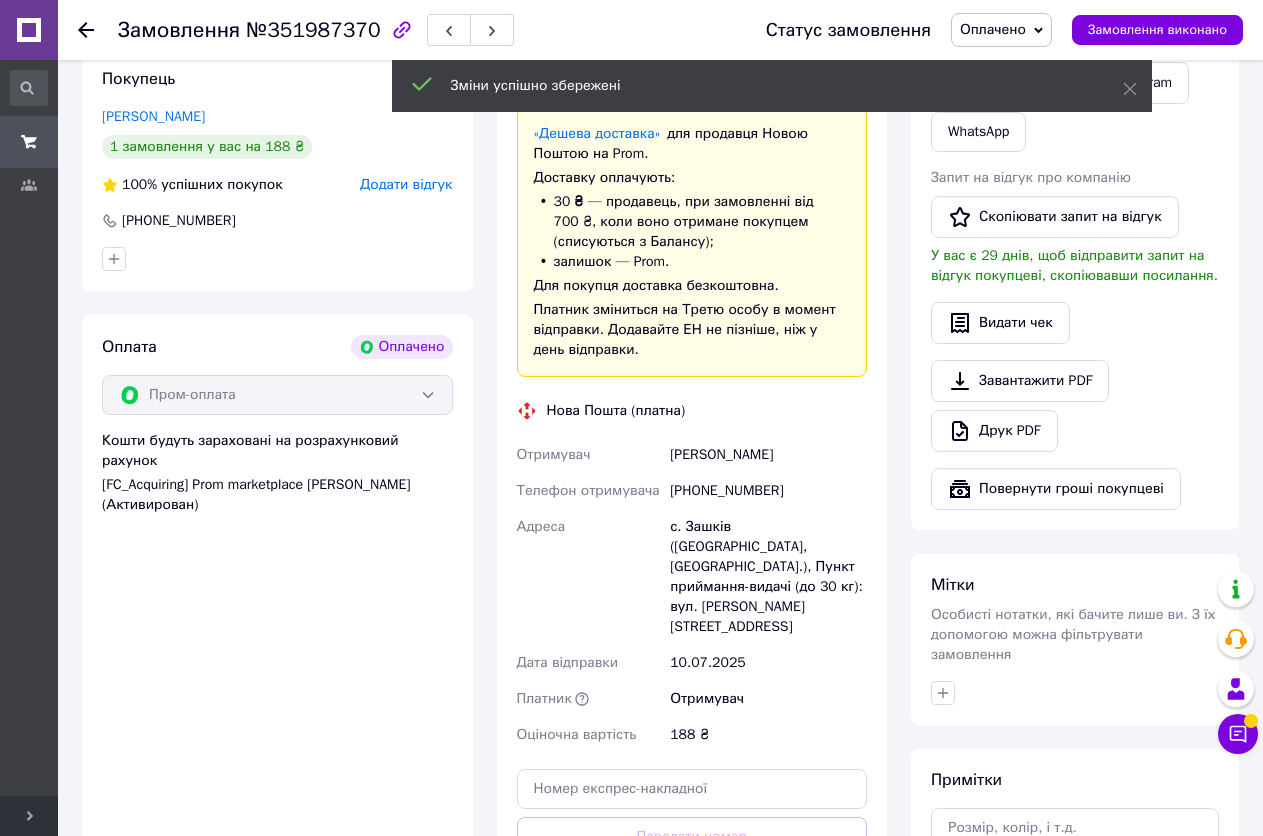 scroll, scrollTop: 700, scrollLeft: 0, axis: vertical 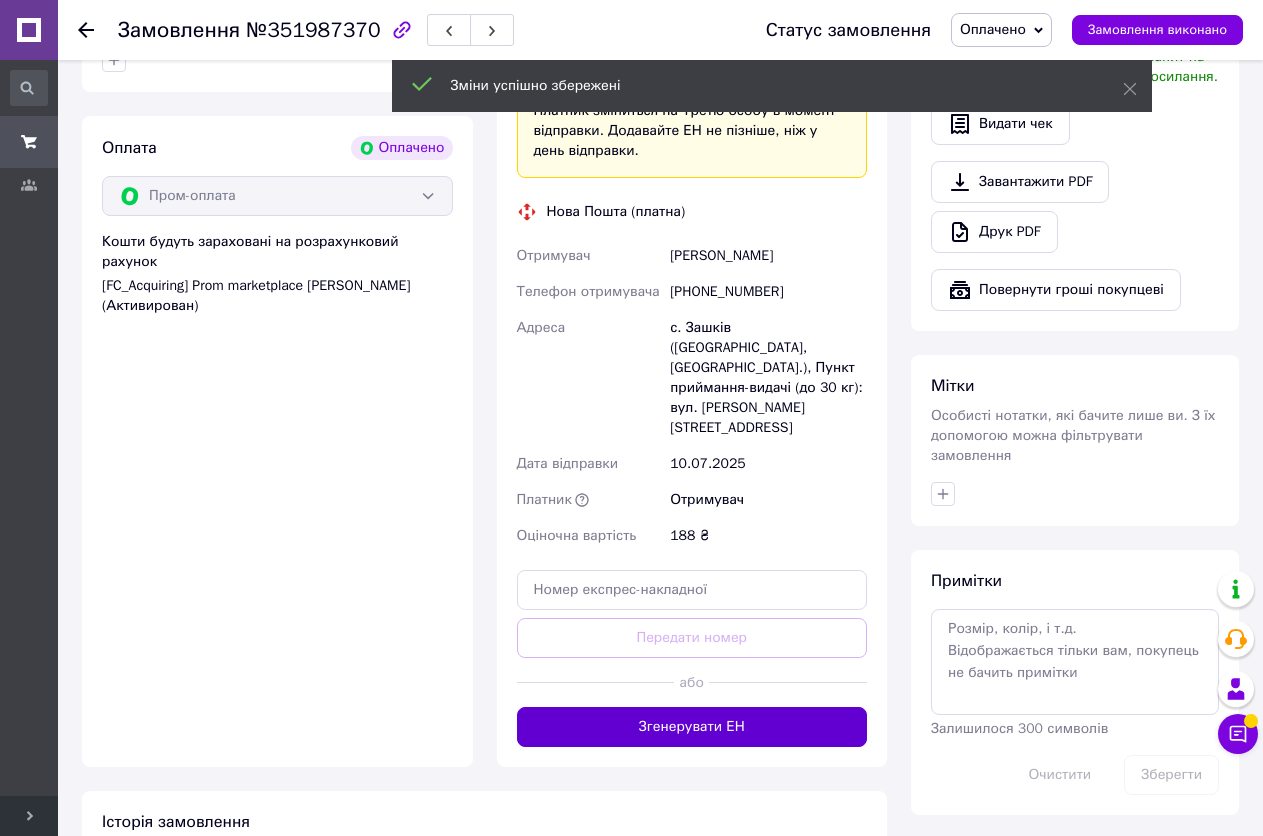 click on "Згенерувати ЕН" at bounding box center [692, 727] 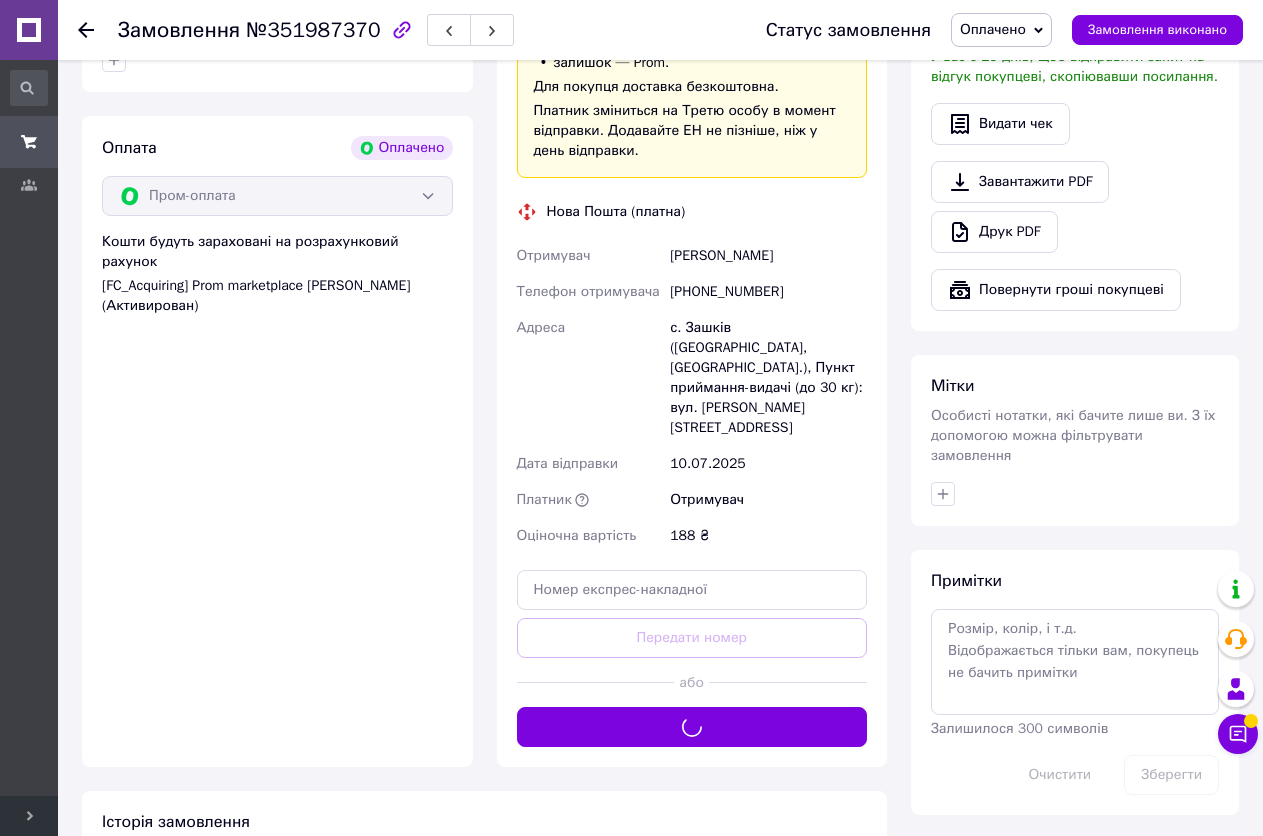 scroll, scrollTop: 600, scrollLeft: 0, axis: vertical 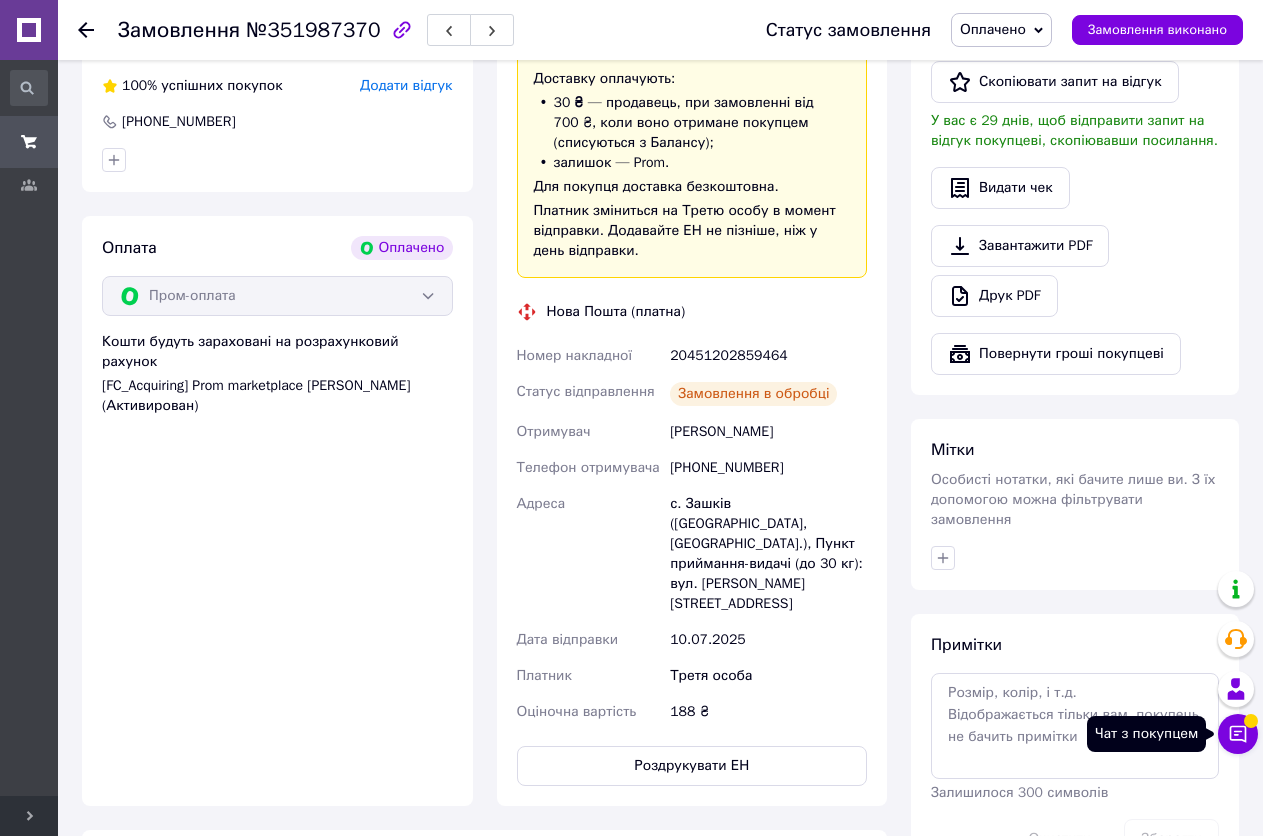 click 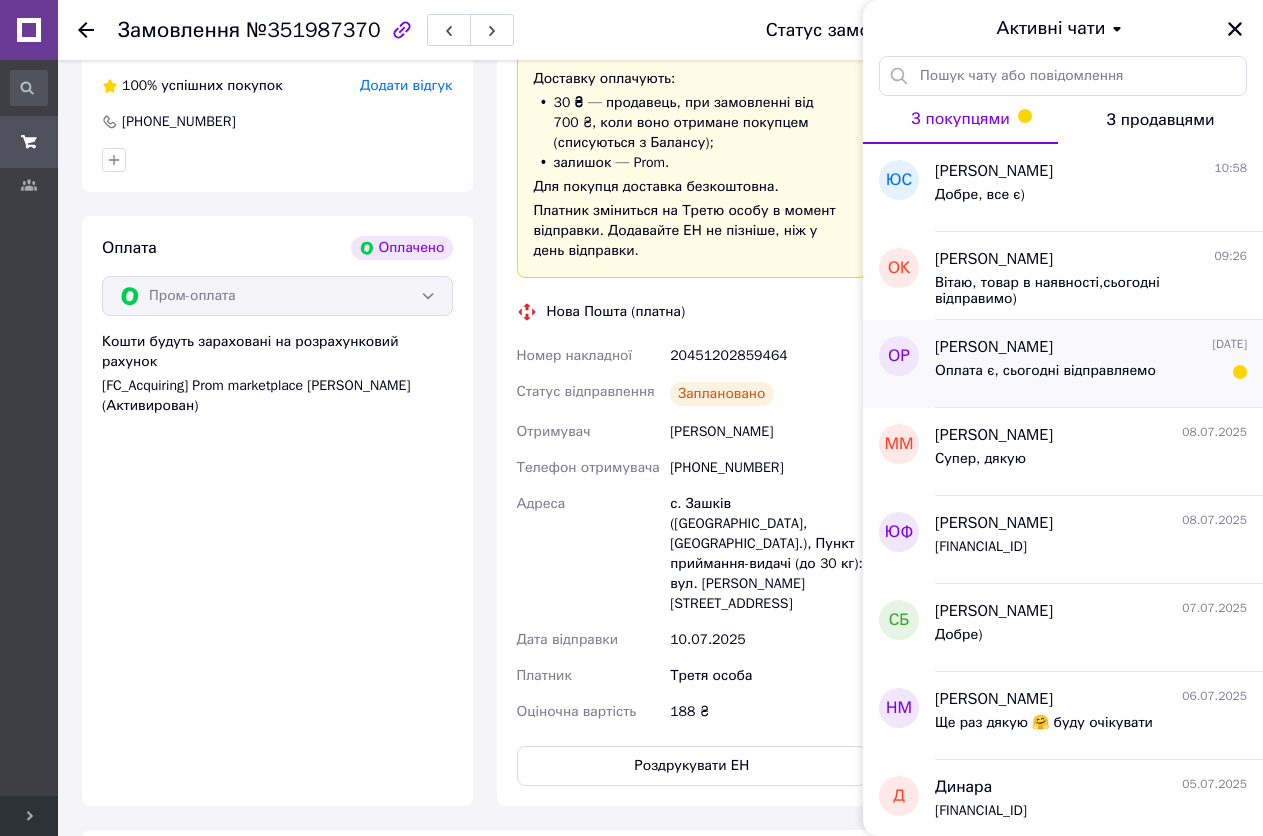 click on "Оплата є, сьогодні відправляемо" at bounding box center [1045, 377] 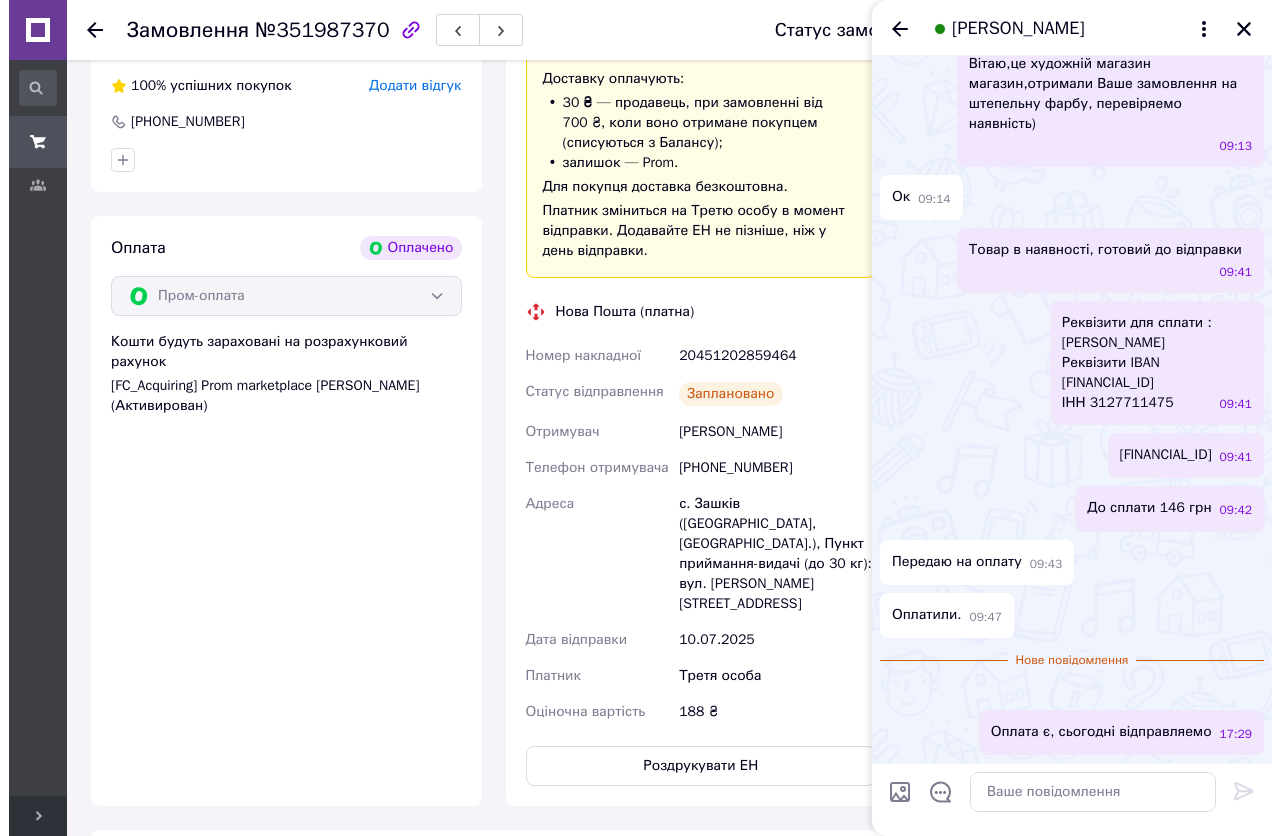 scroll, scrollTop: 519, scrollLeft: 0, axis: vertical 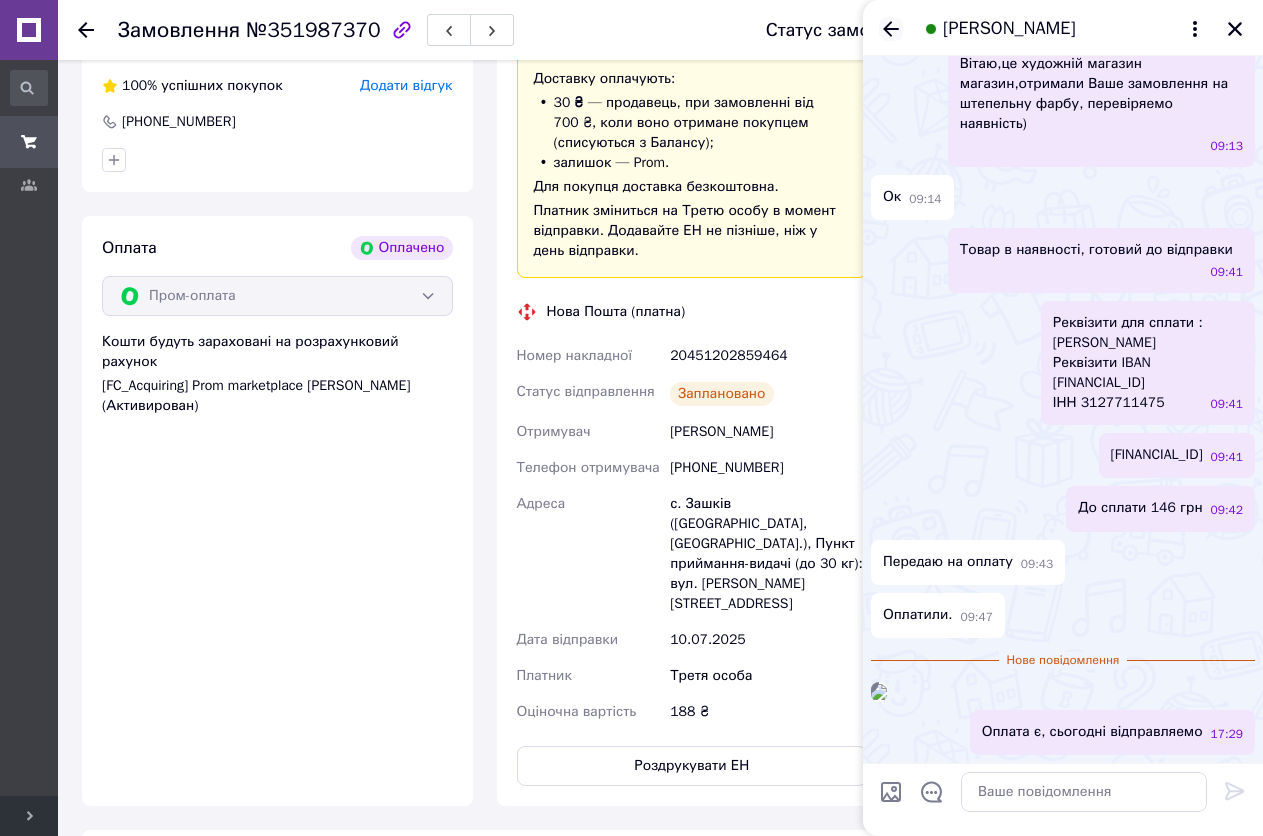 click 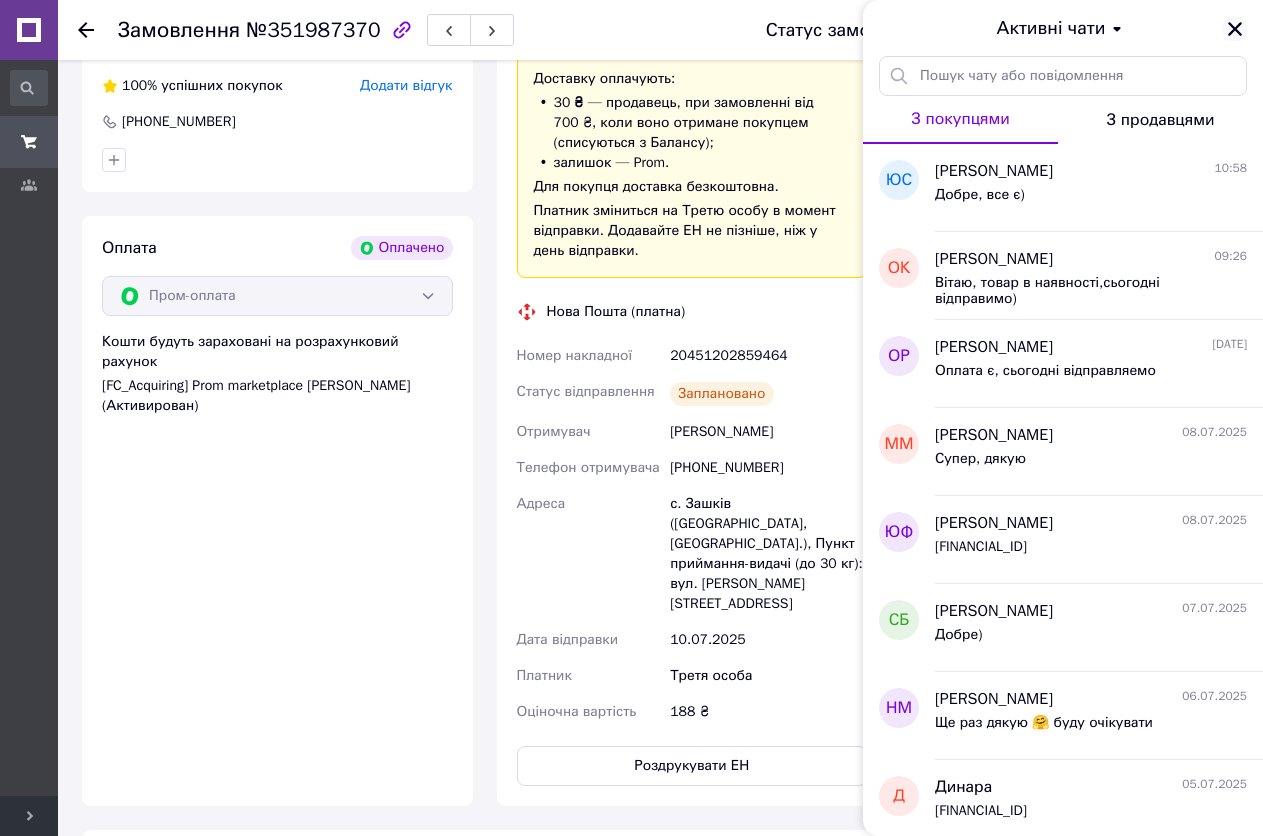 click 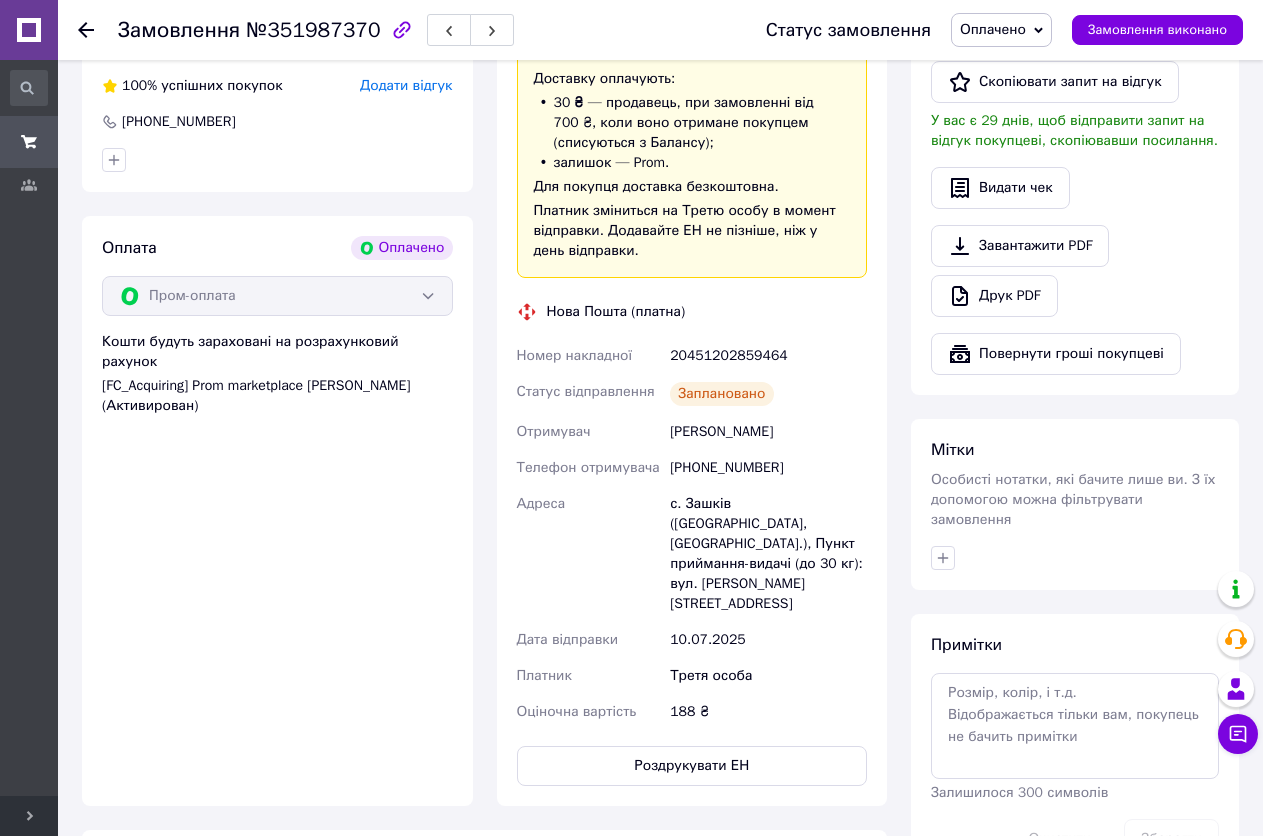 click on "20451202859464" at bounding box center (768, 356) 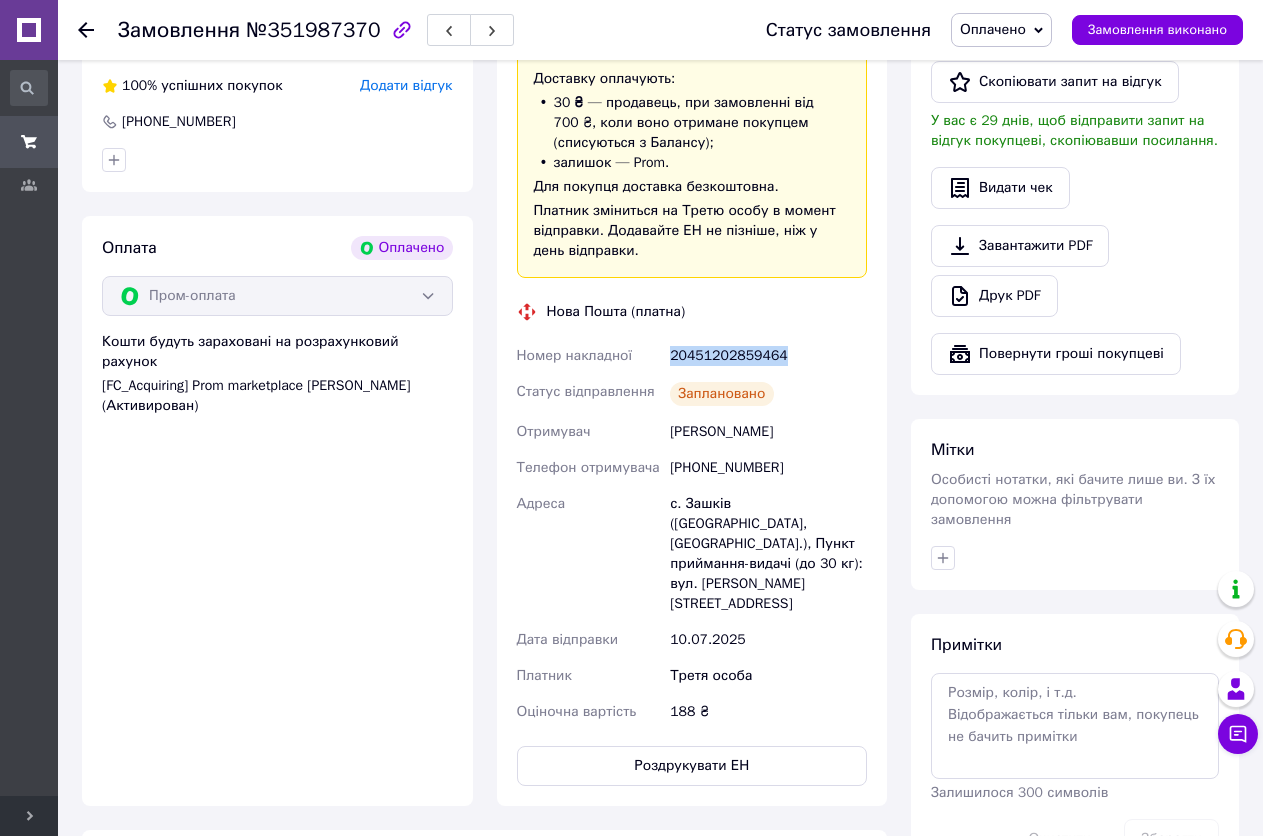 click on "20451202859464" at bounding box center (768, 356) 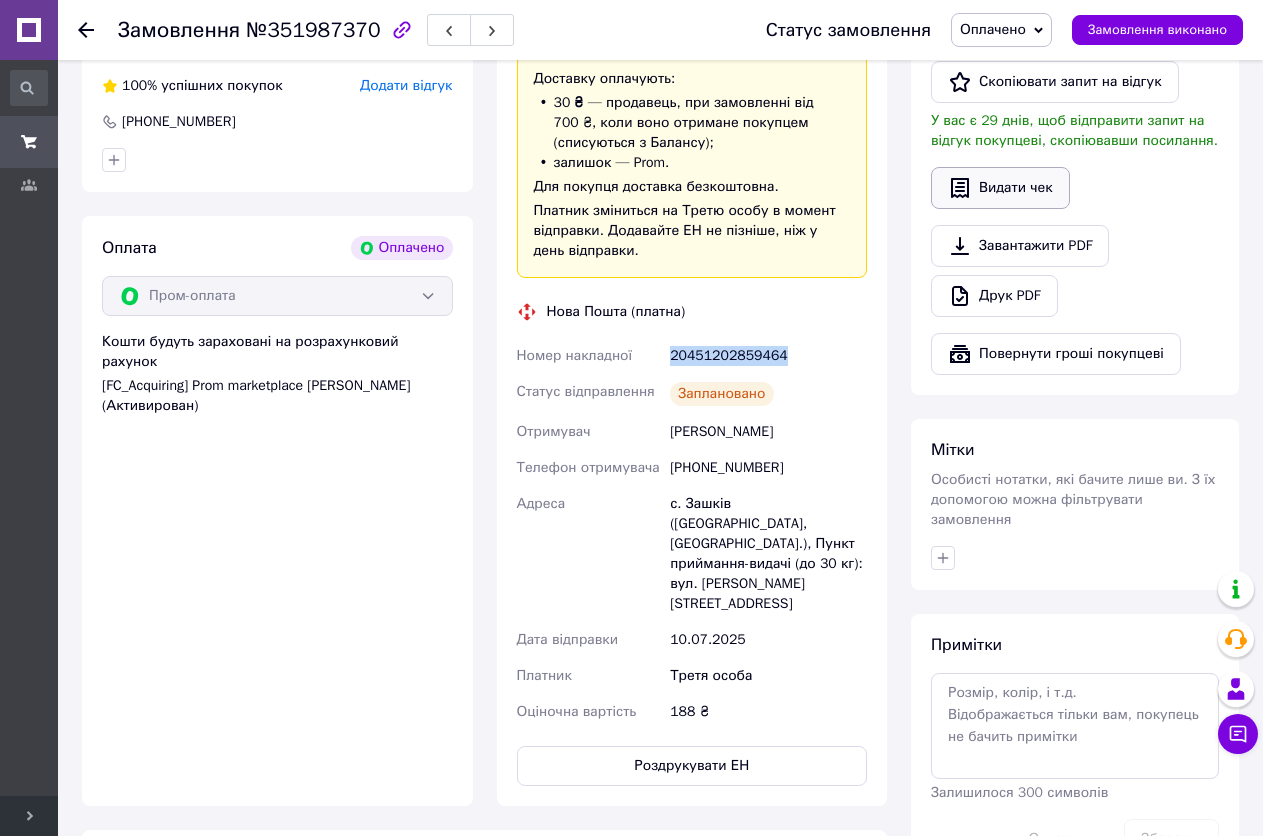 click on "Видати чек" at bounding box center [1000, 188] 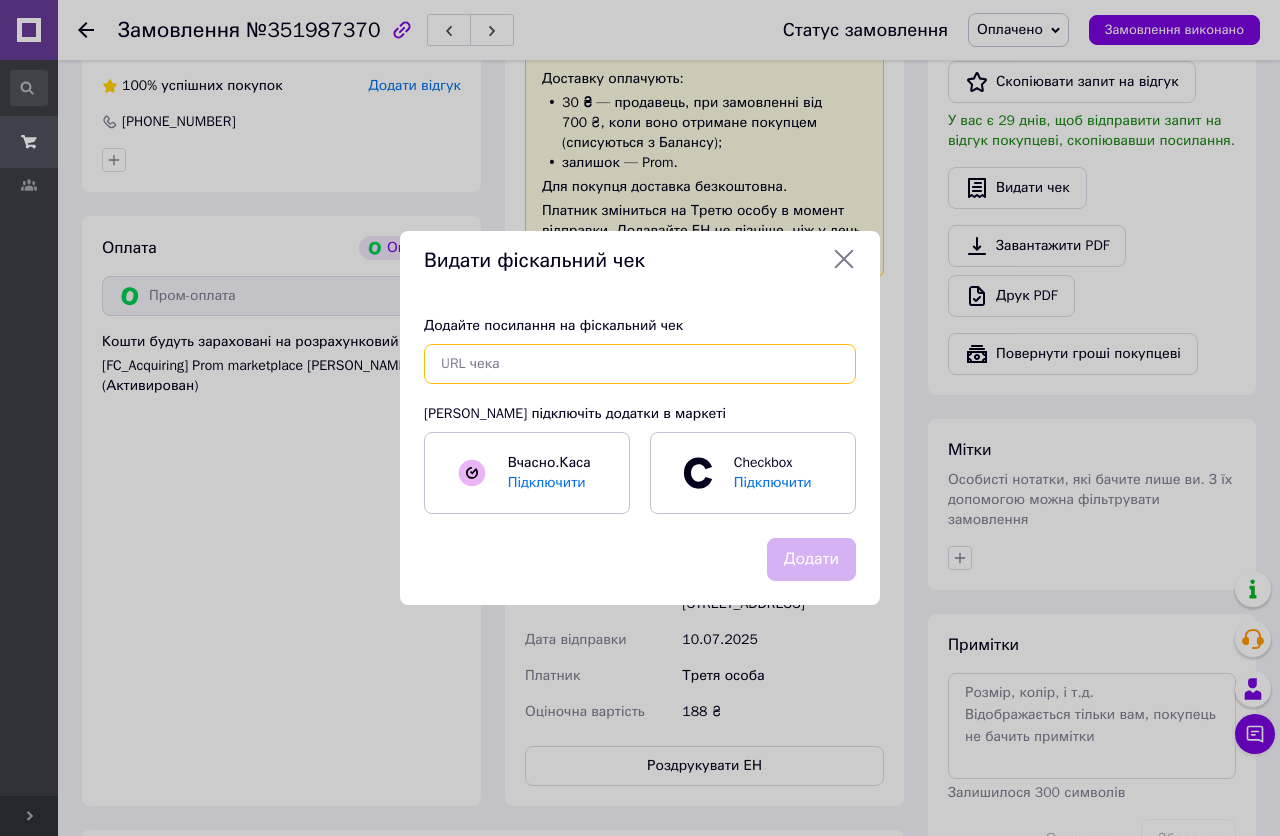click at bounding box center [640, 364] 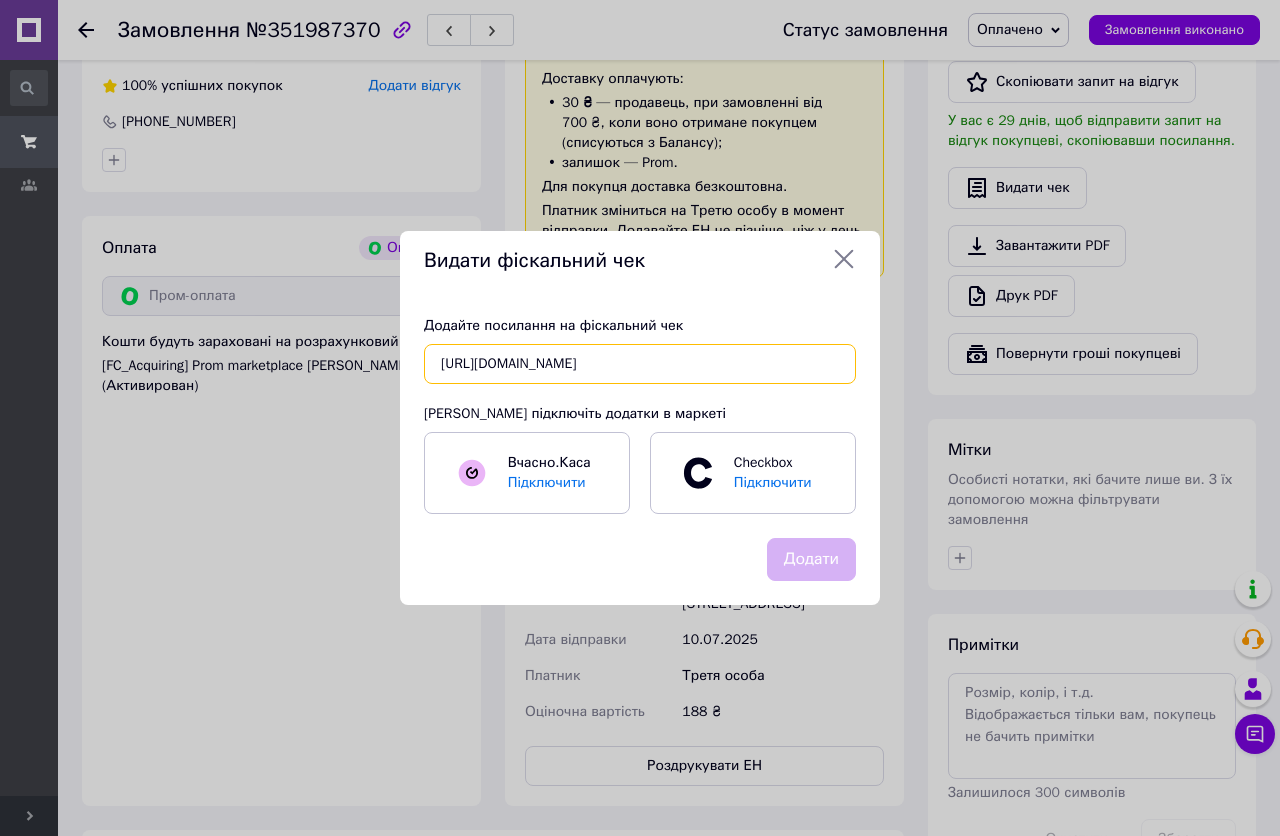 scroll, scrollTop: 0, scrollLeft: 332, axis: horizontal 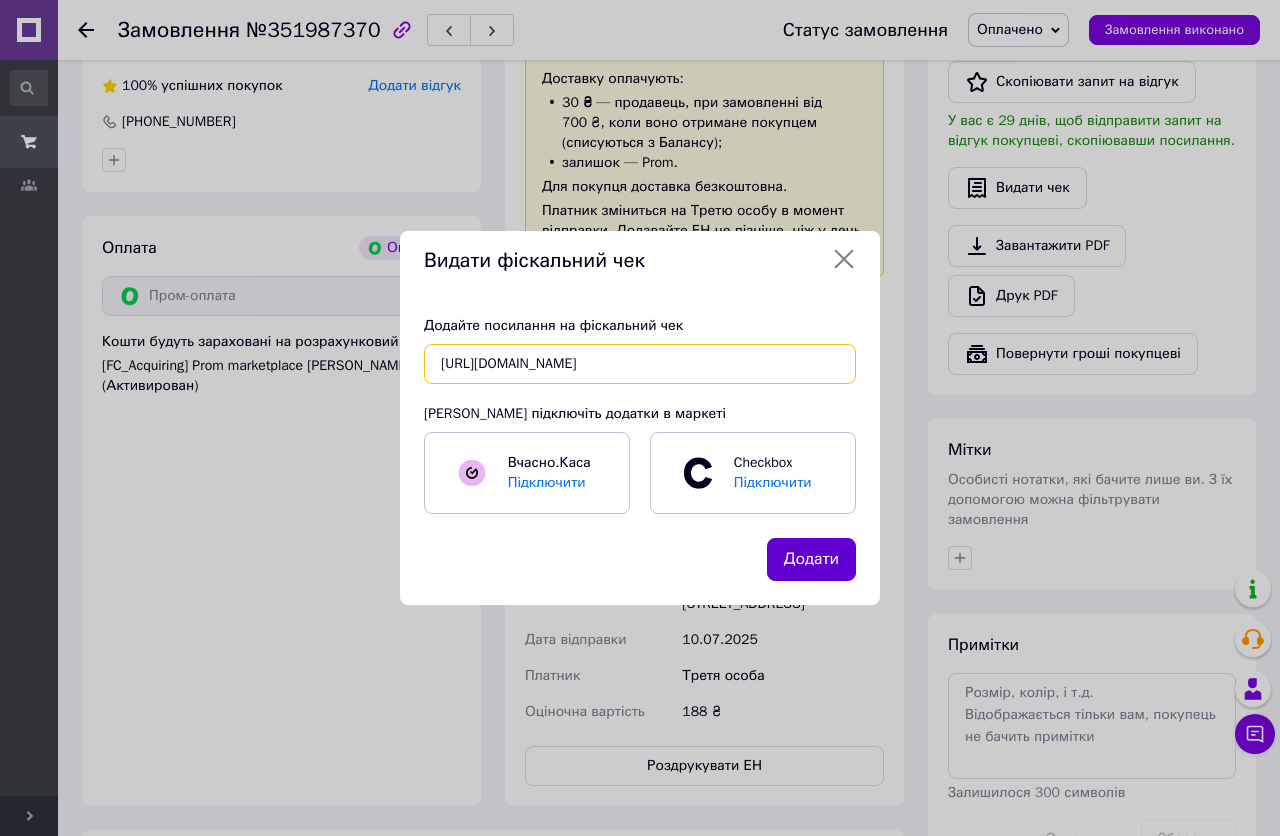 type on "[URL][DOMAIN_NAME]" 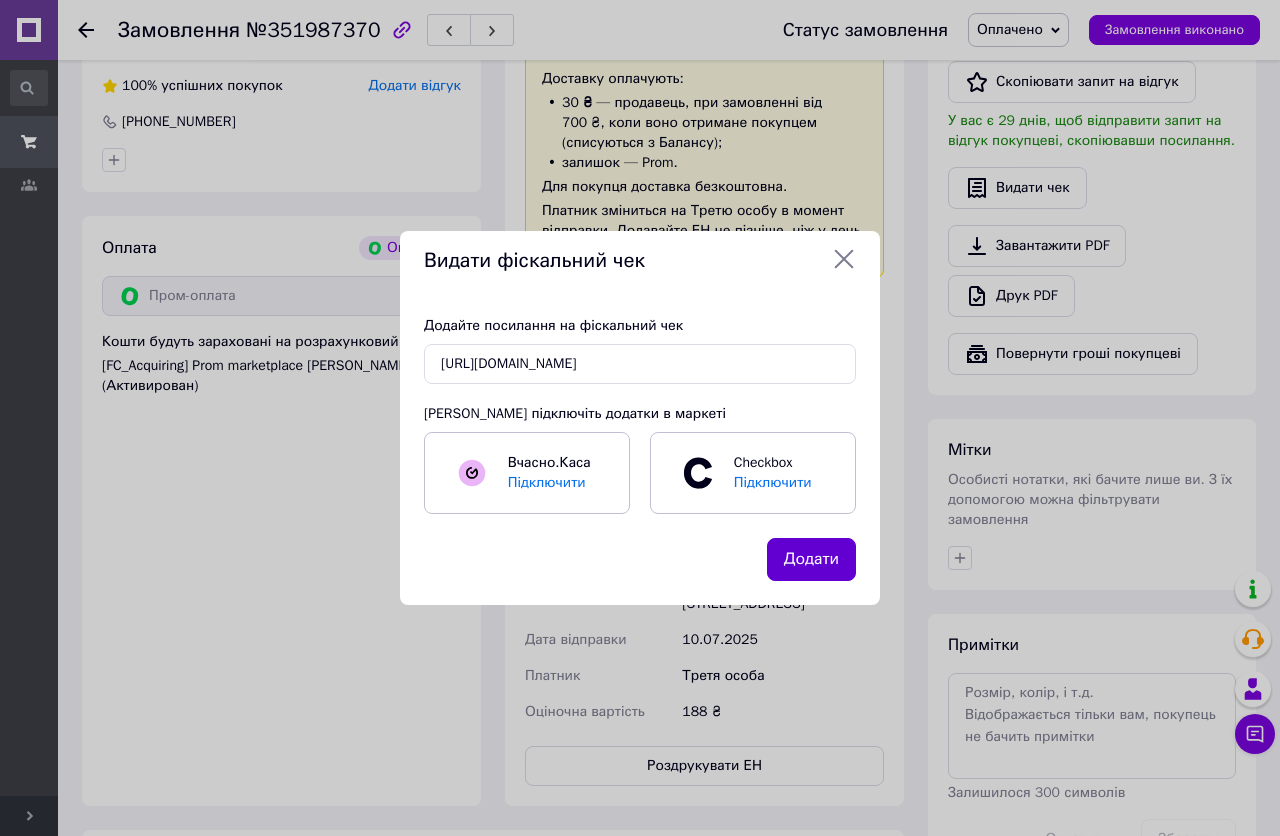 click on "Додати" at bounding box center (811, 559) 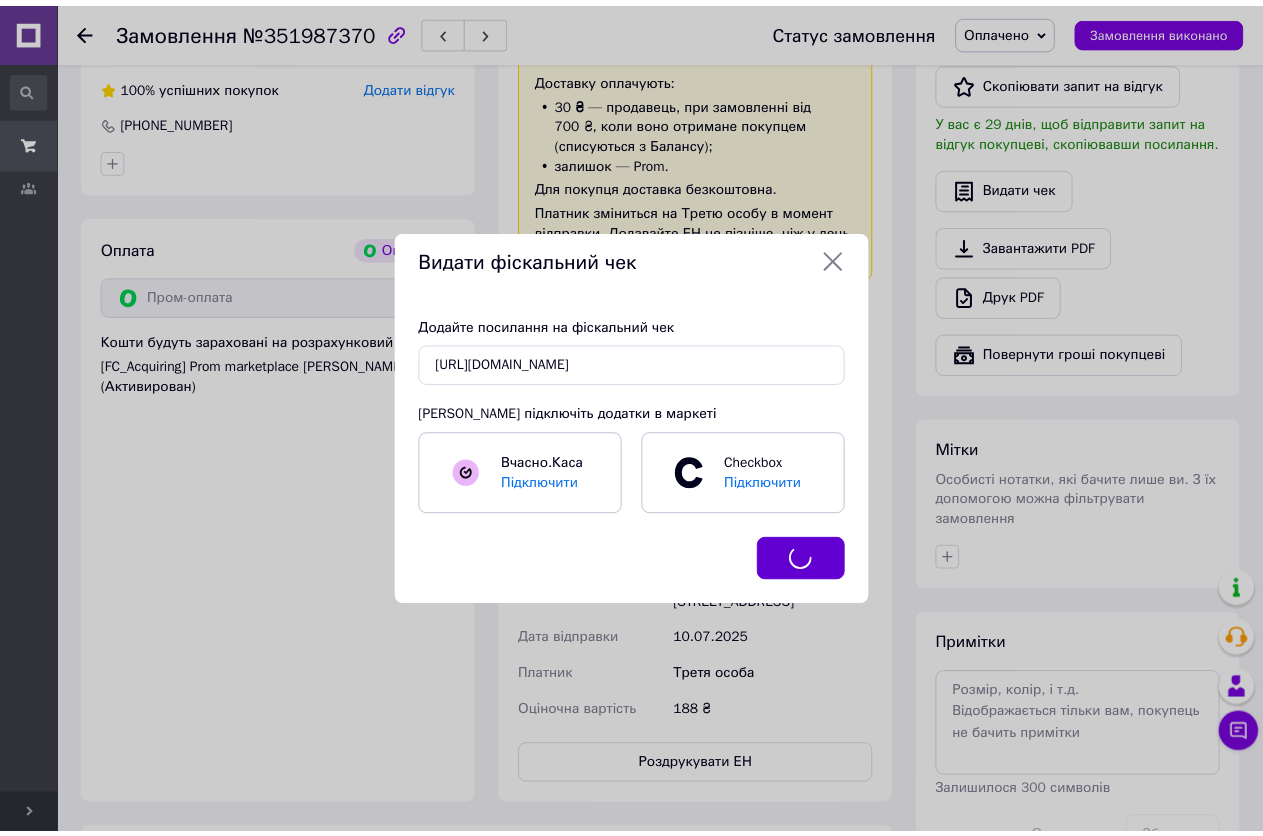 scroll, scrollTop: 0, scrollLeft: 0, axis: both 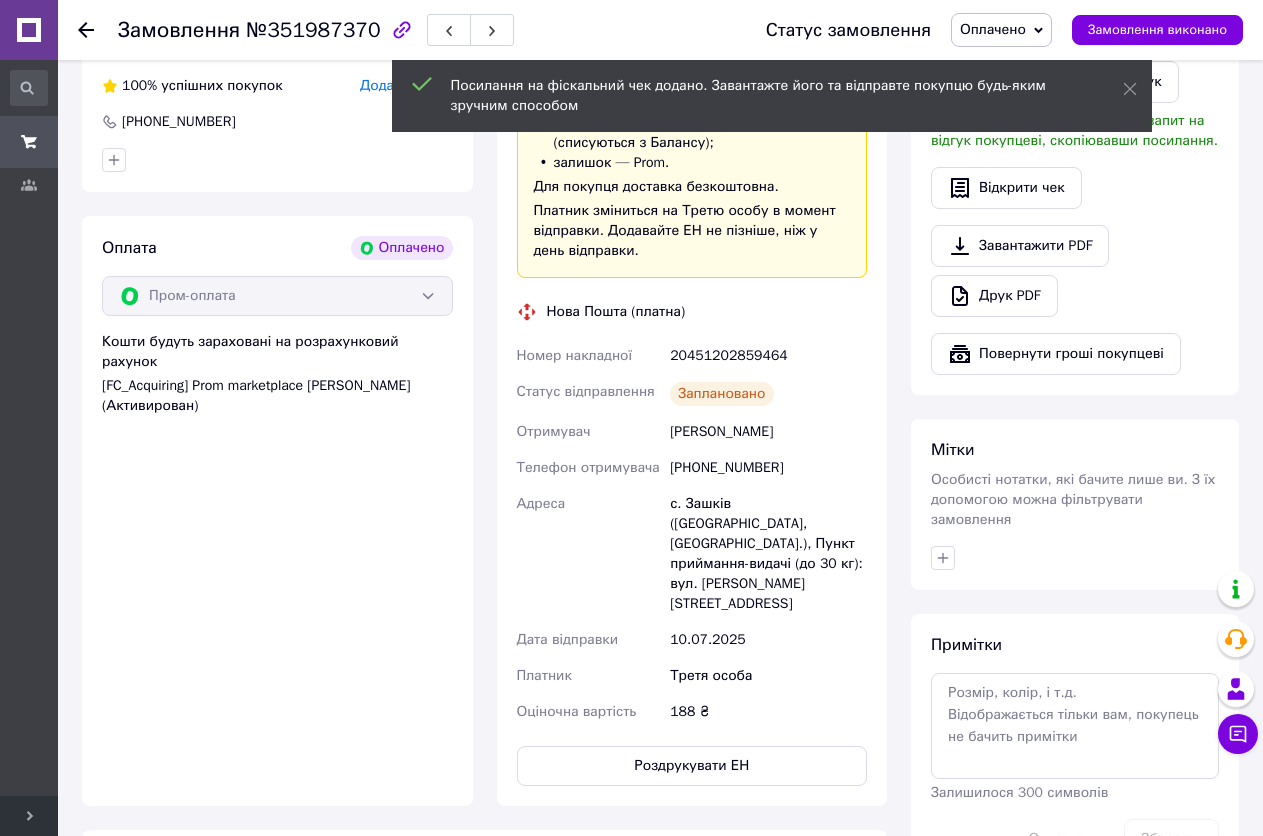 click 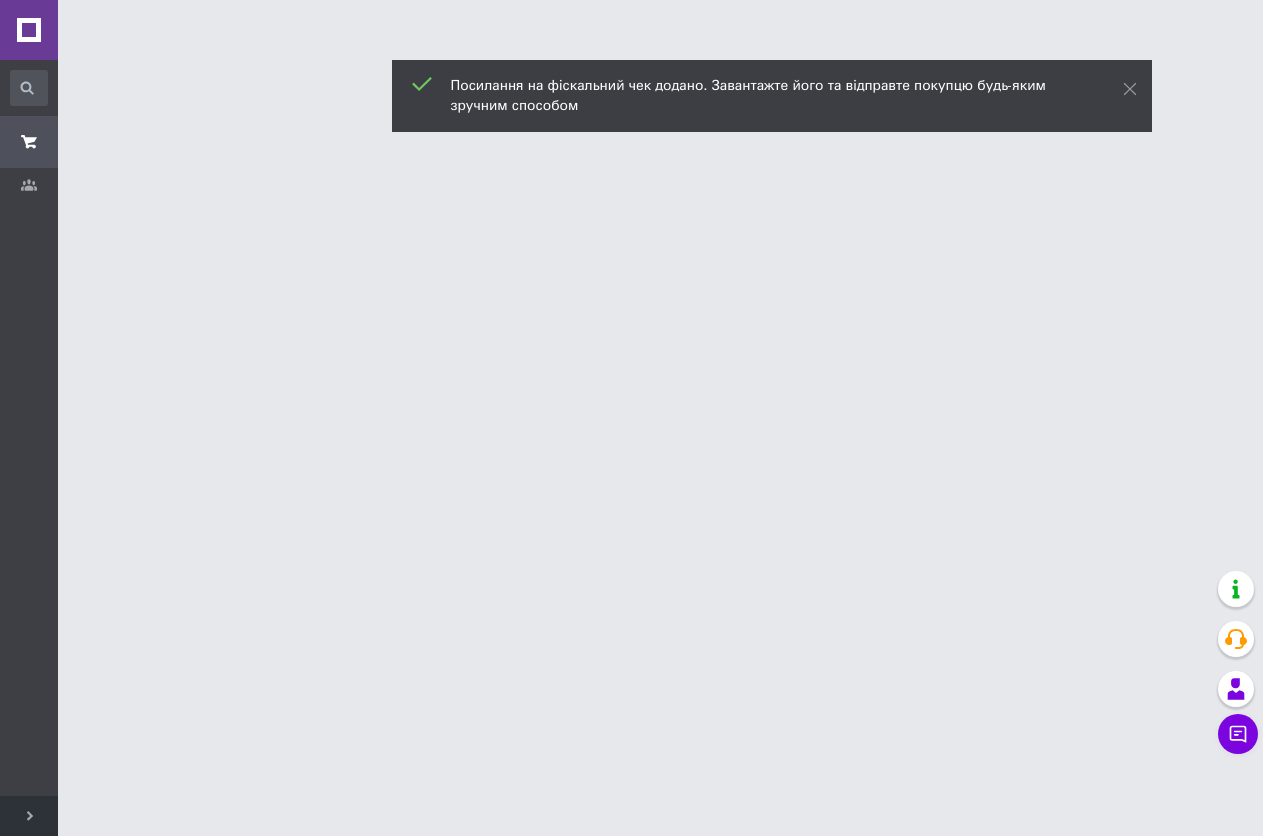 scroll, scrollTop: 0, scrollLeft: 0, axis: both 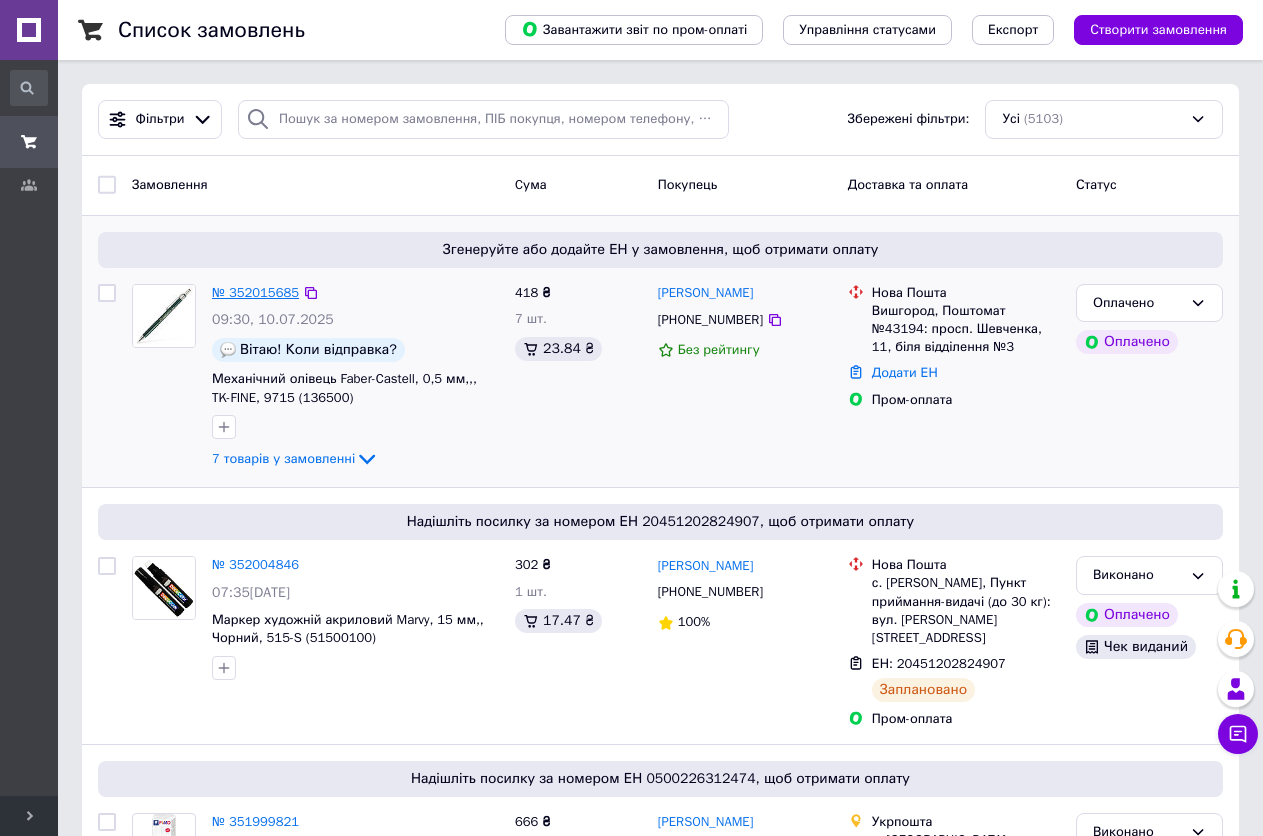 click on "№ 352015685" at bounding box center [255, 292] 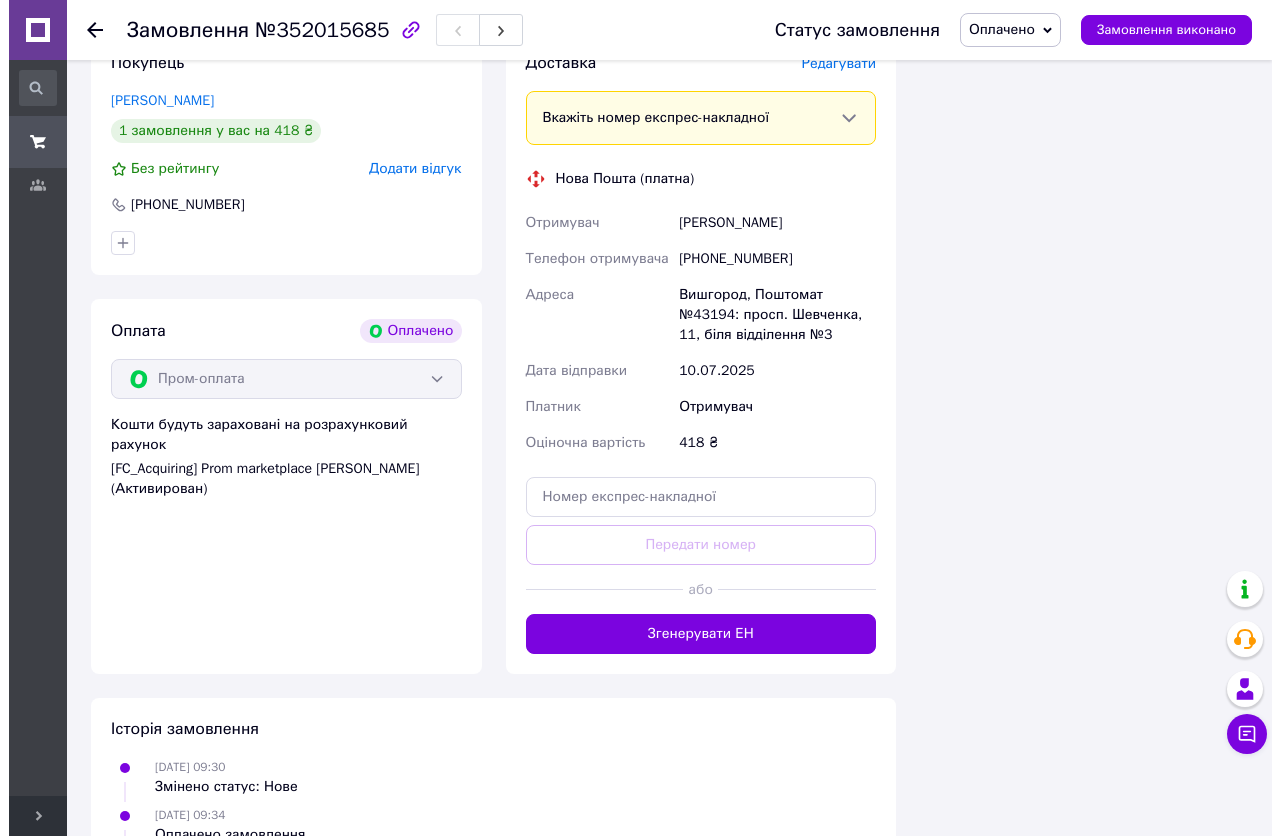 scroll, scrollTop: 1582, scrollLeft: 0, axis: vertical 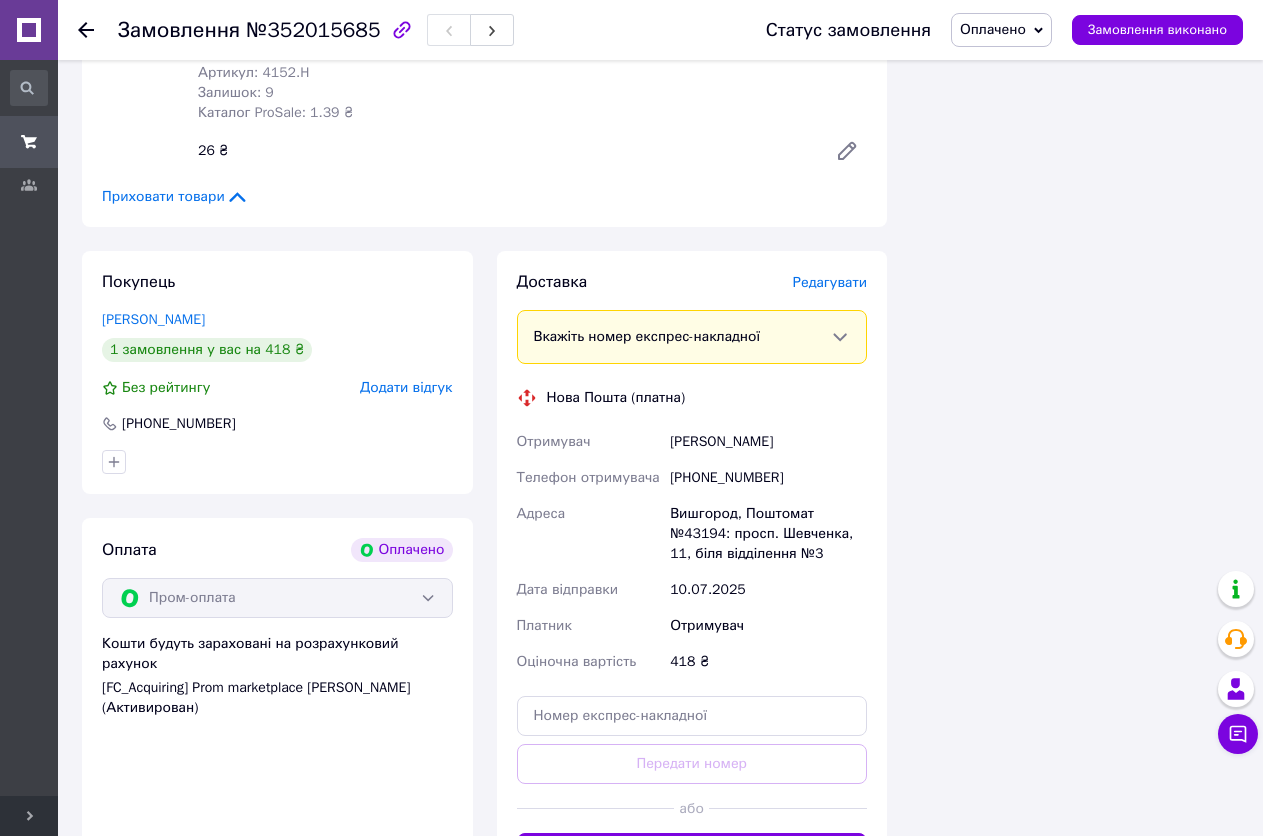 click on "Редагувати" at bounding box center (830, 282) 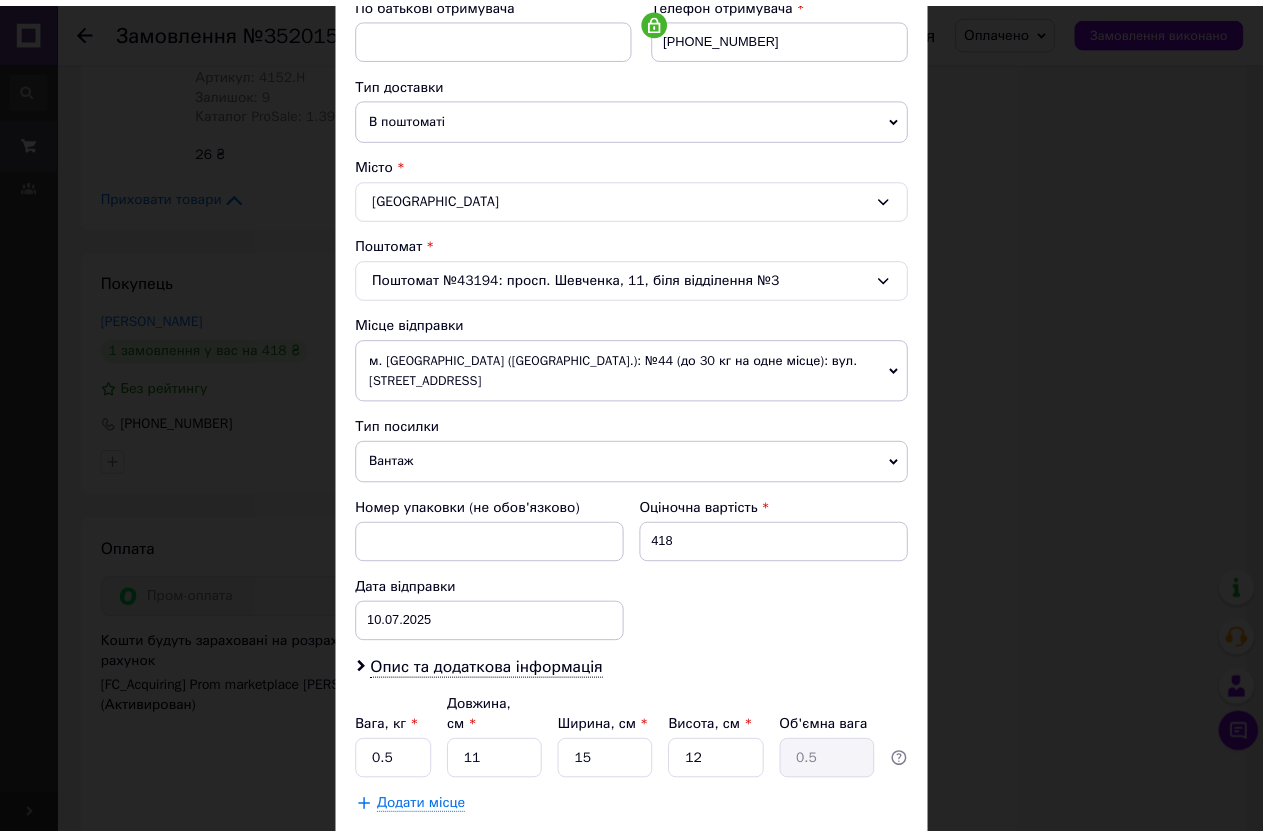 scroll, scrollTop: 500, scrollLeft: 0, axis: vertical 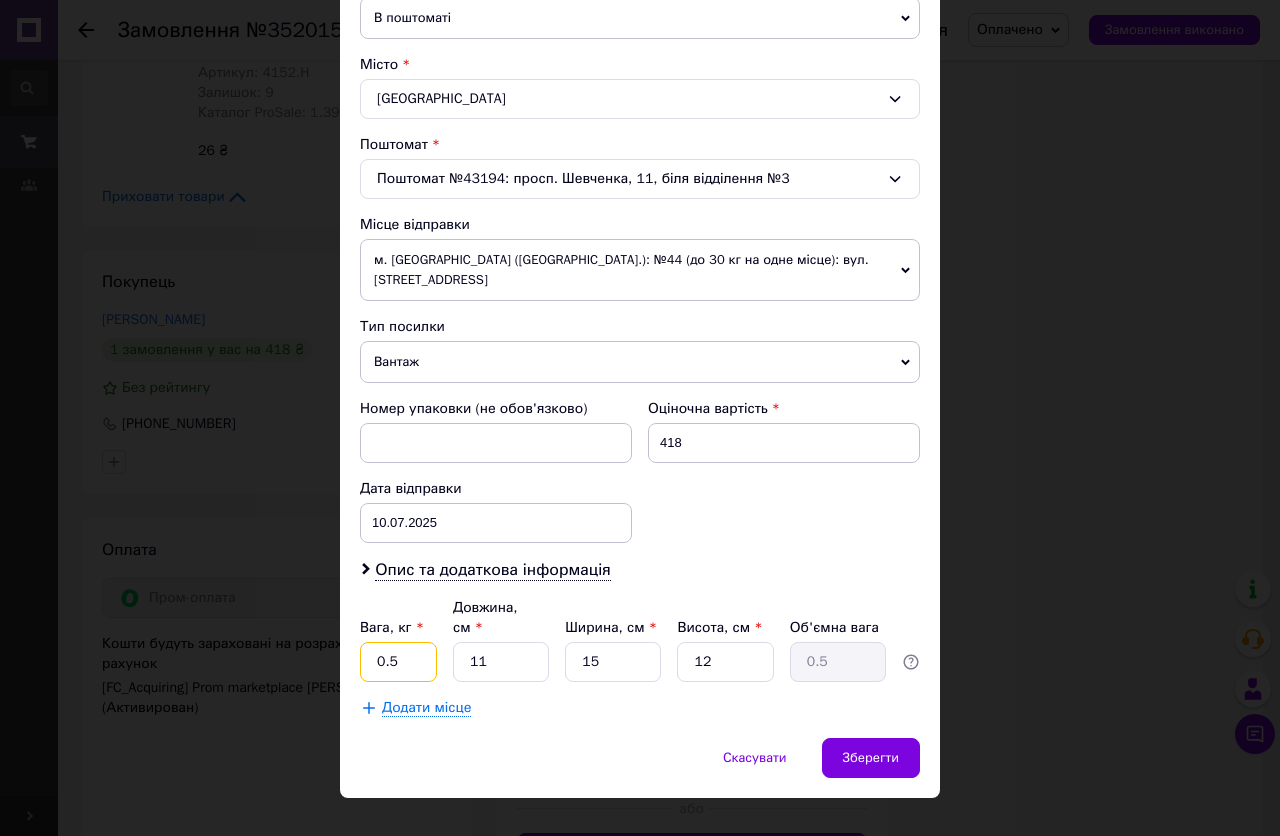 click on "0.5" at bounding box center (398, 662) 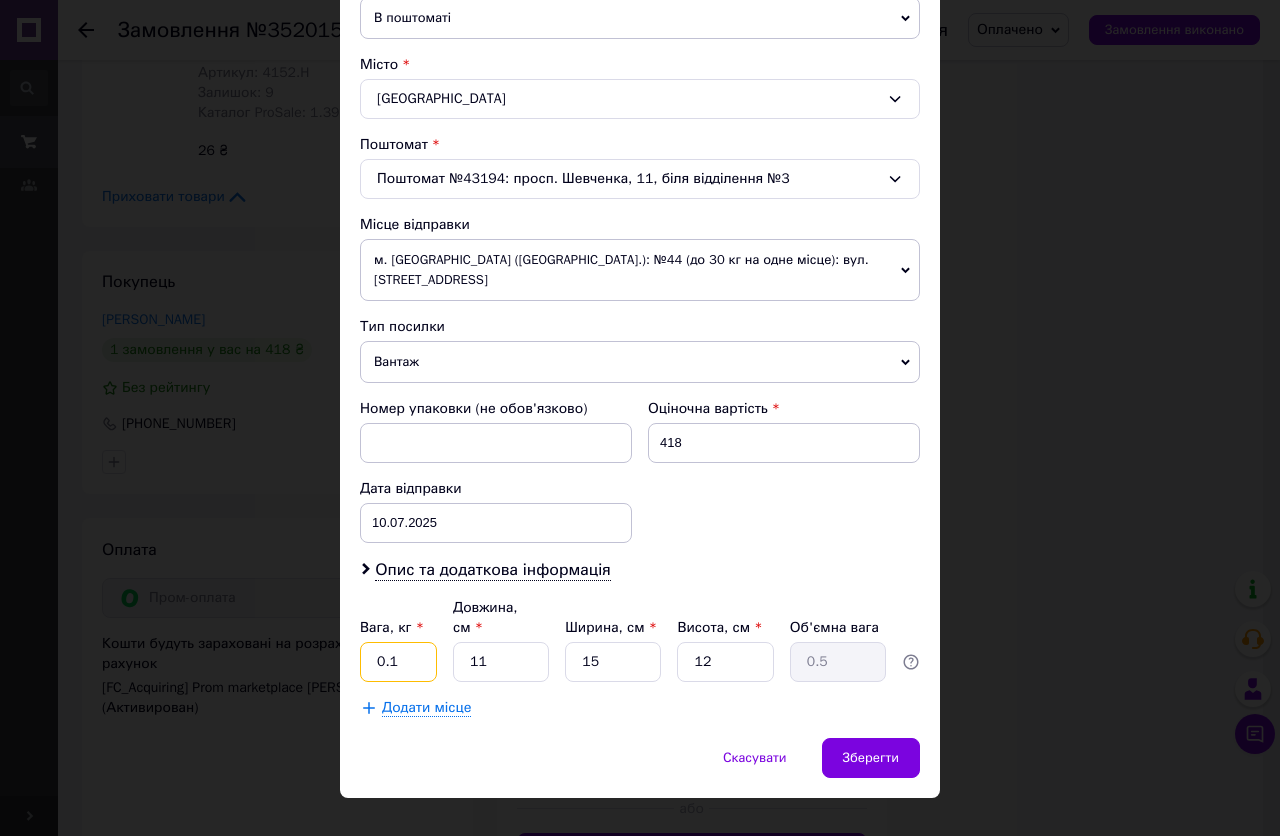 type on "0.1" 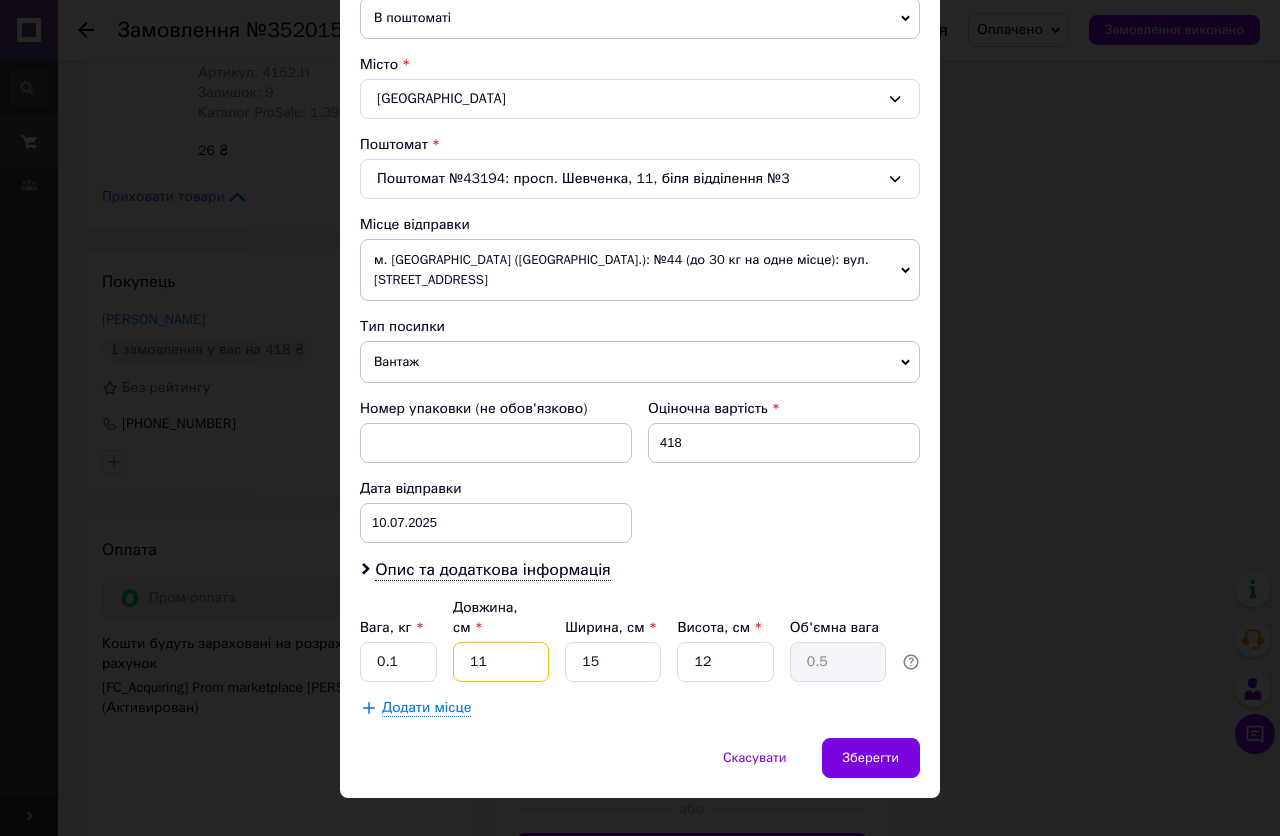 type on "2" 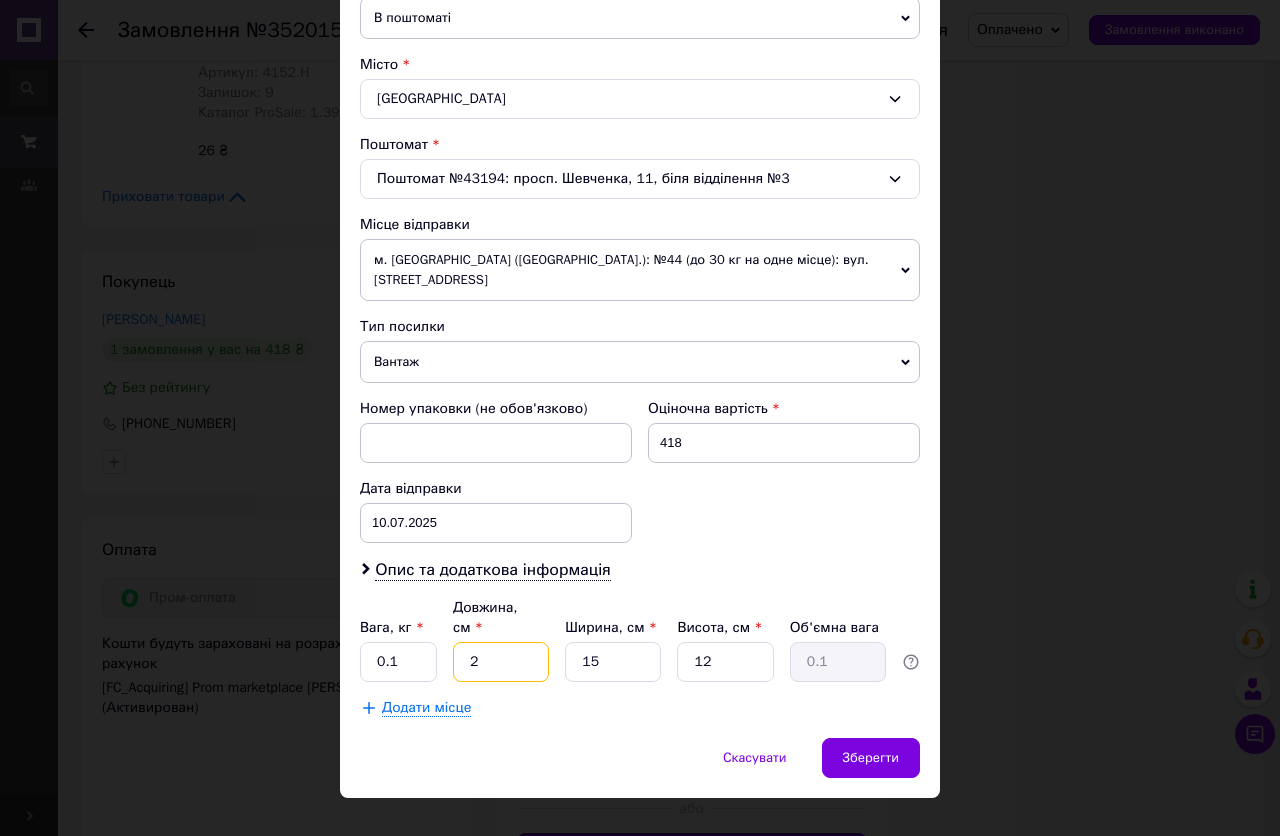 type on "21" 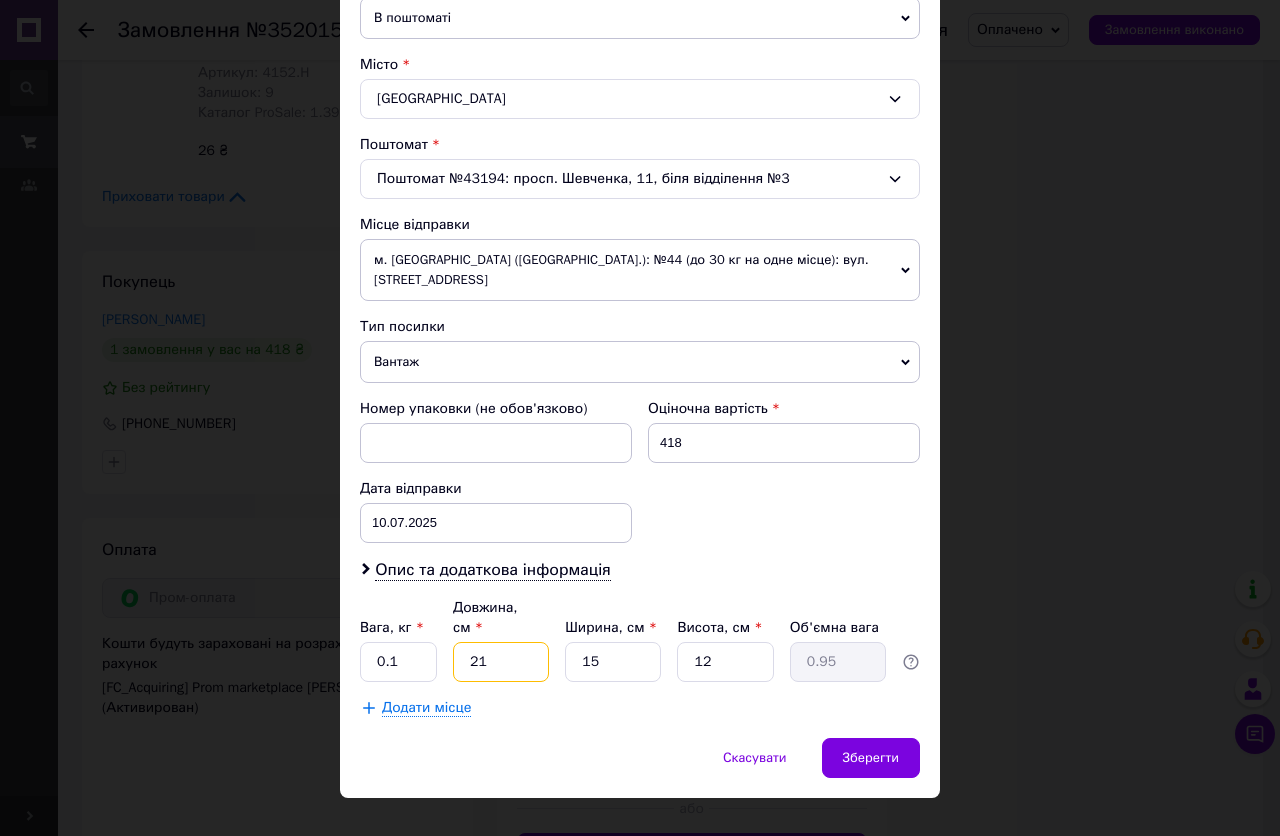 type on "21" 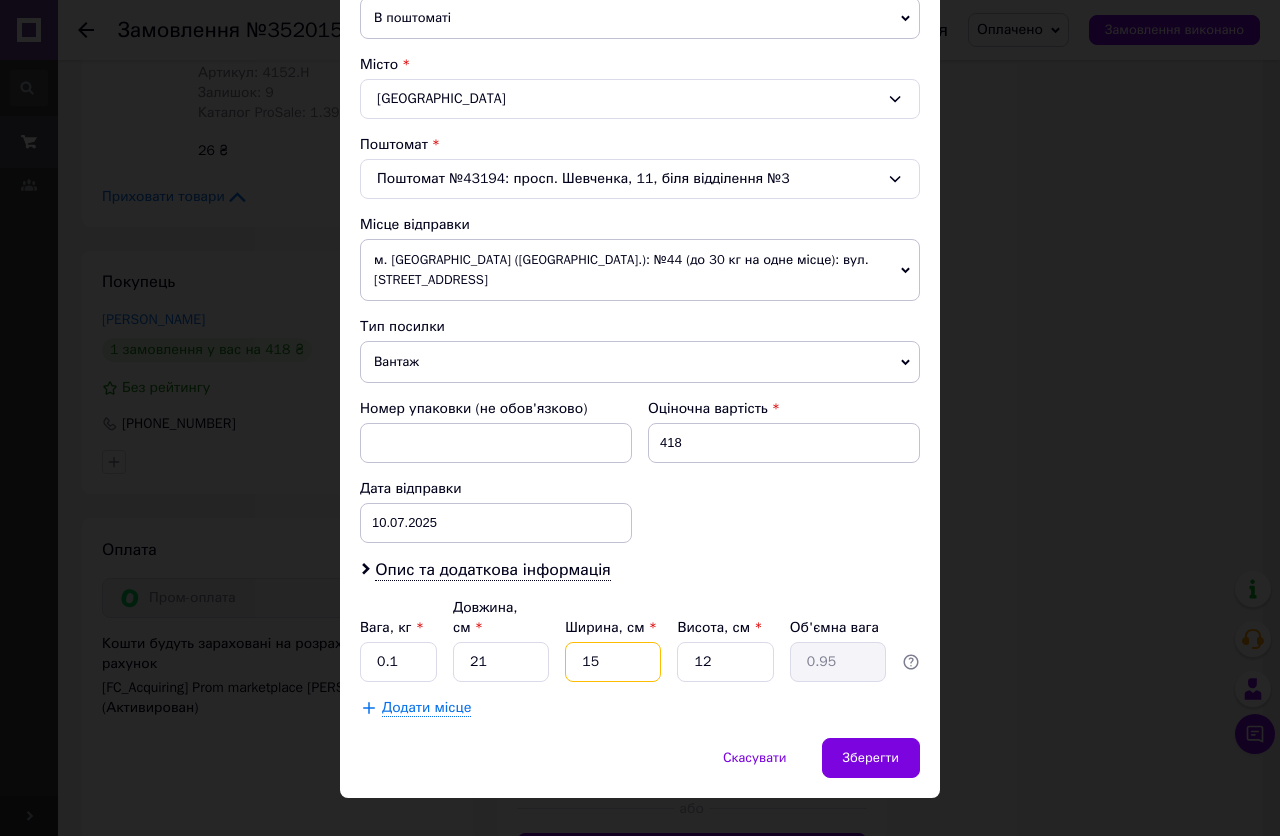 type on "8" 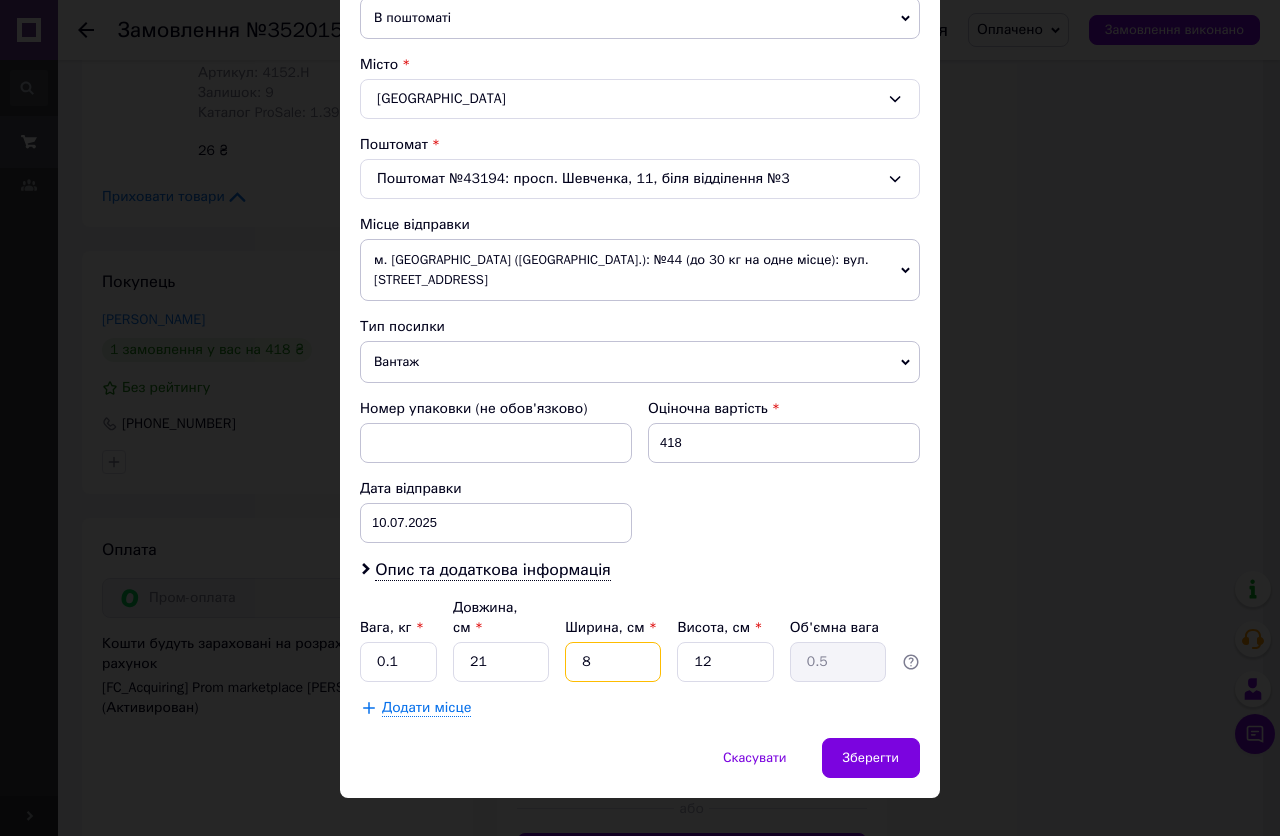 type on "8" 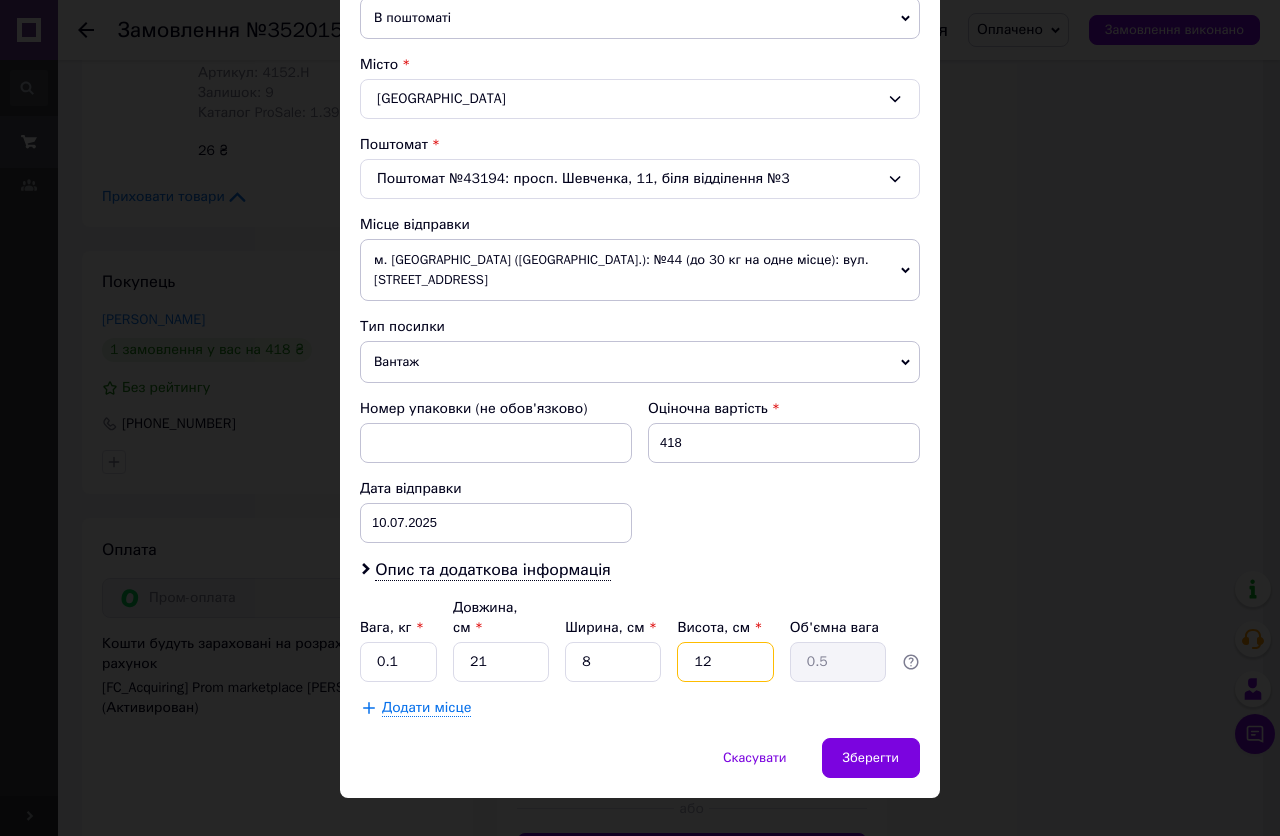 type on "5" 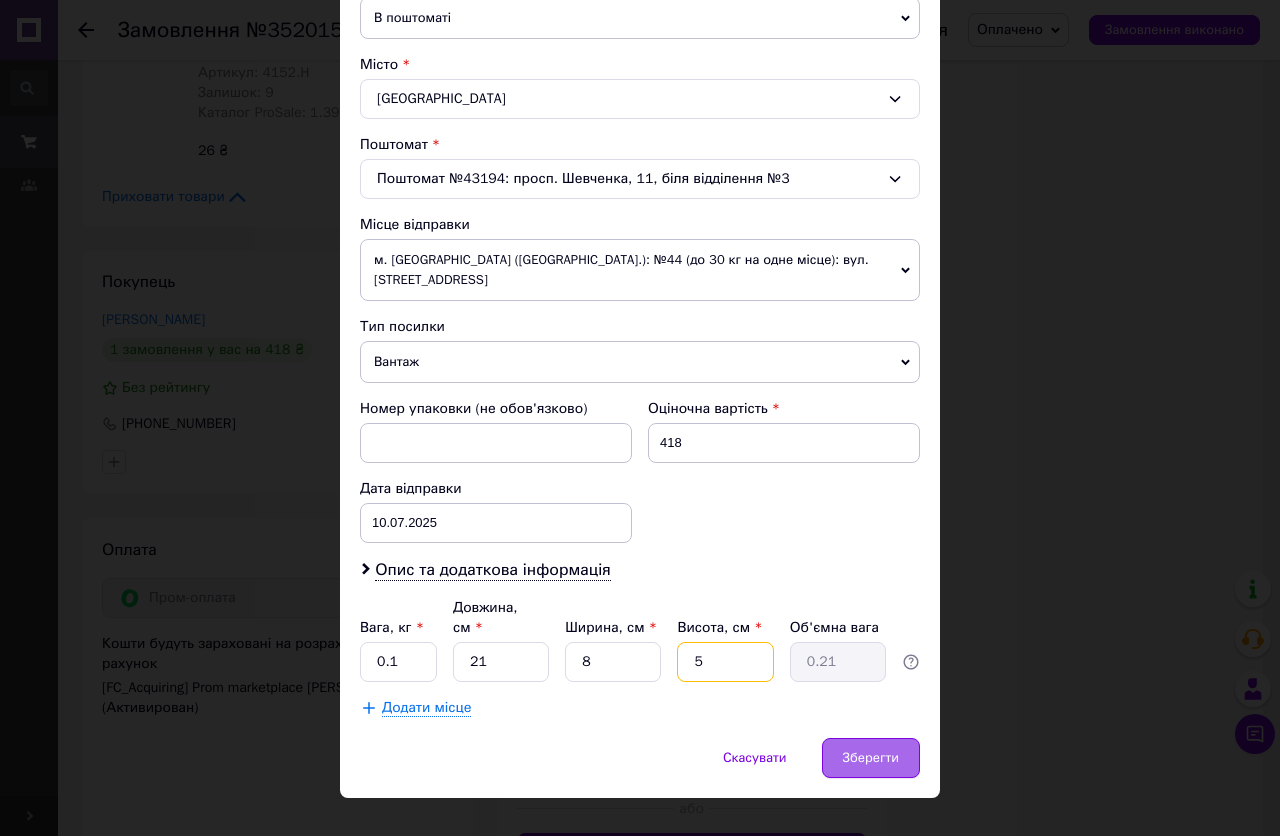 type on "5" 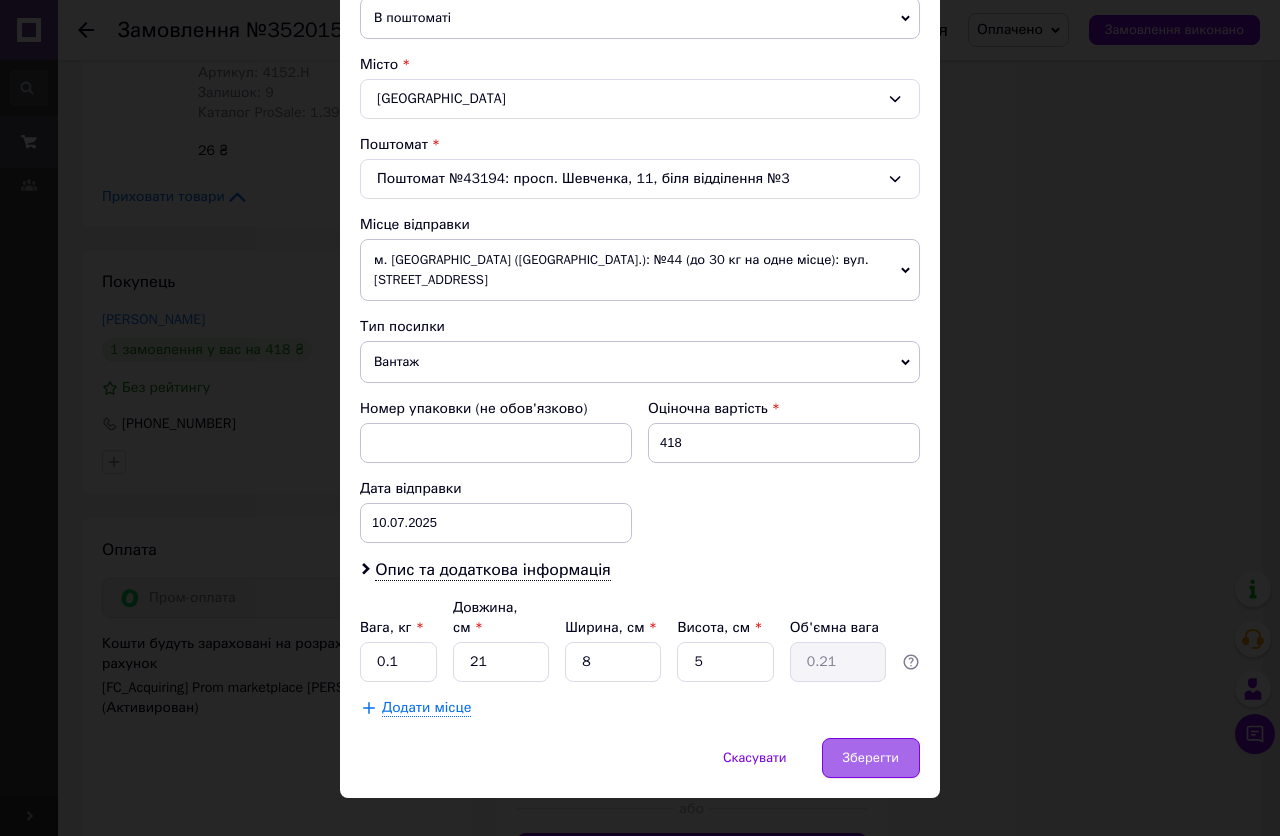 click on "Зберегти" at bounding box center [871, 758] 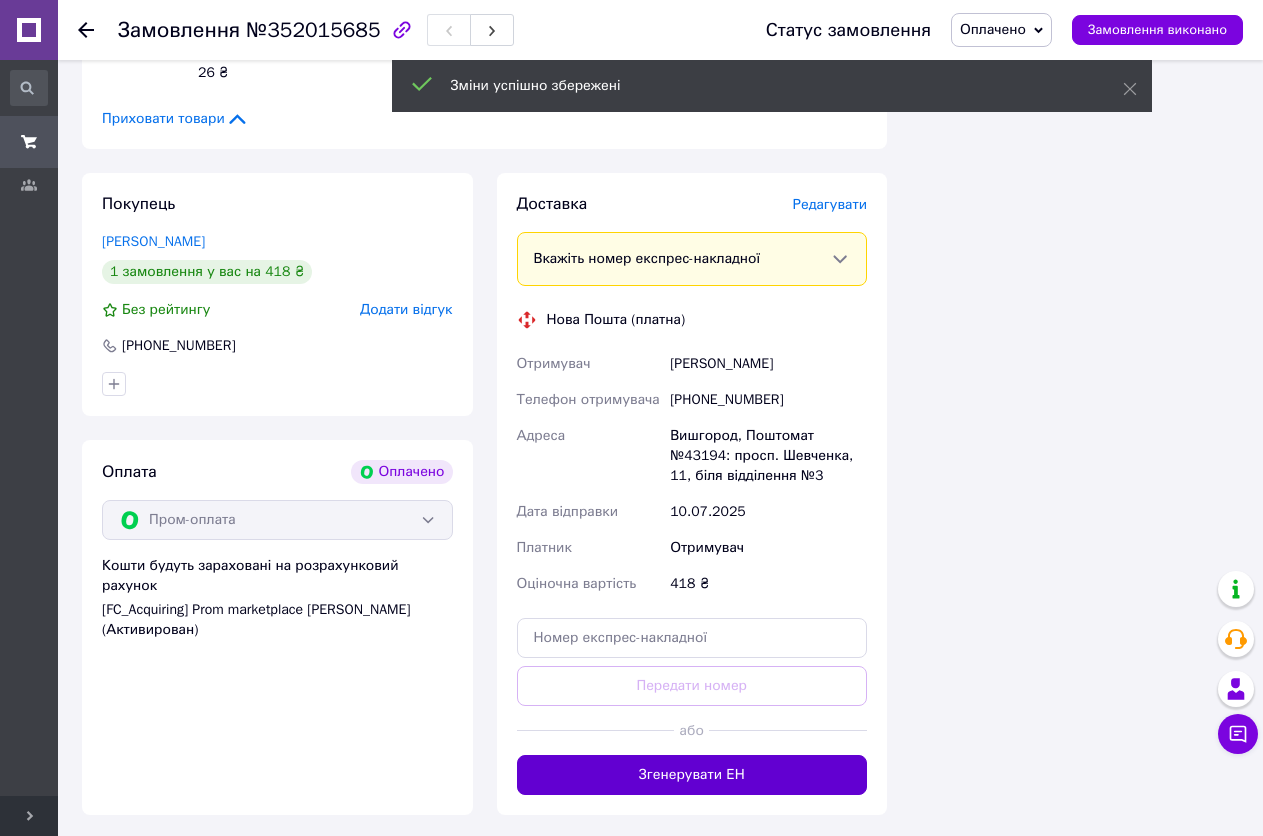scroll, scrollTop: 1782, scrollLeft: 0, axis: vertical 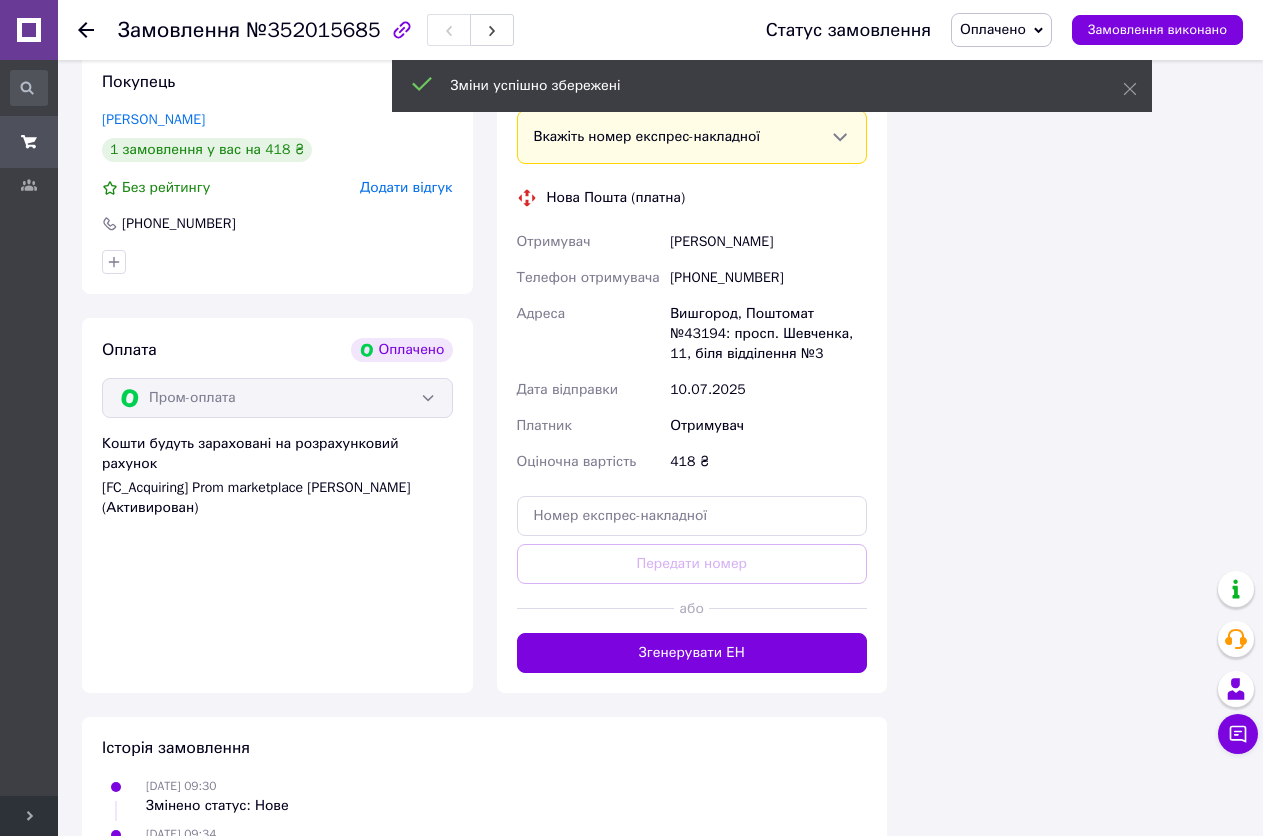 drag, startPoint x: 690, startPoint y: 632, endPoint x: 721, endPoint y: 622, distance: 32.572994 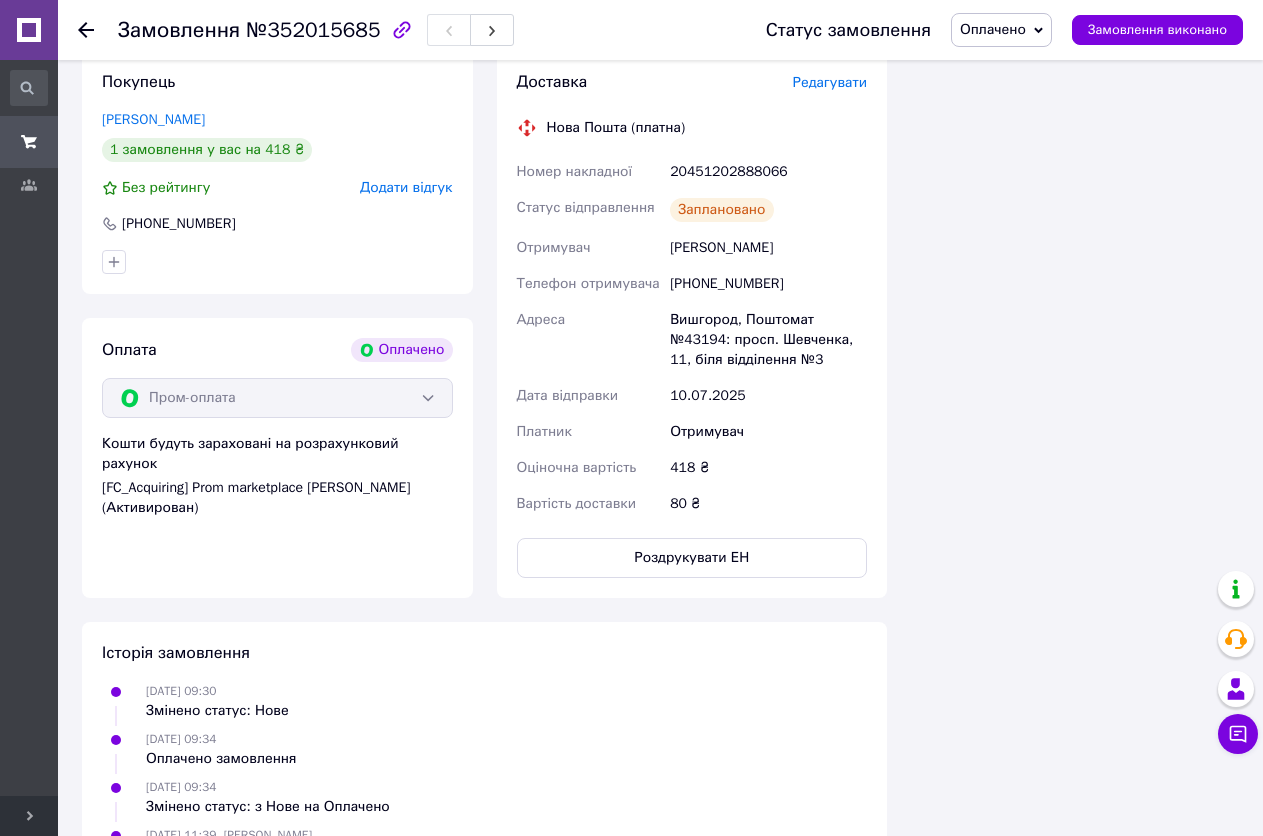 click on "20451202888066" at bounding box center [768, 172] 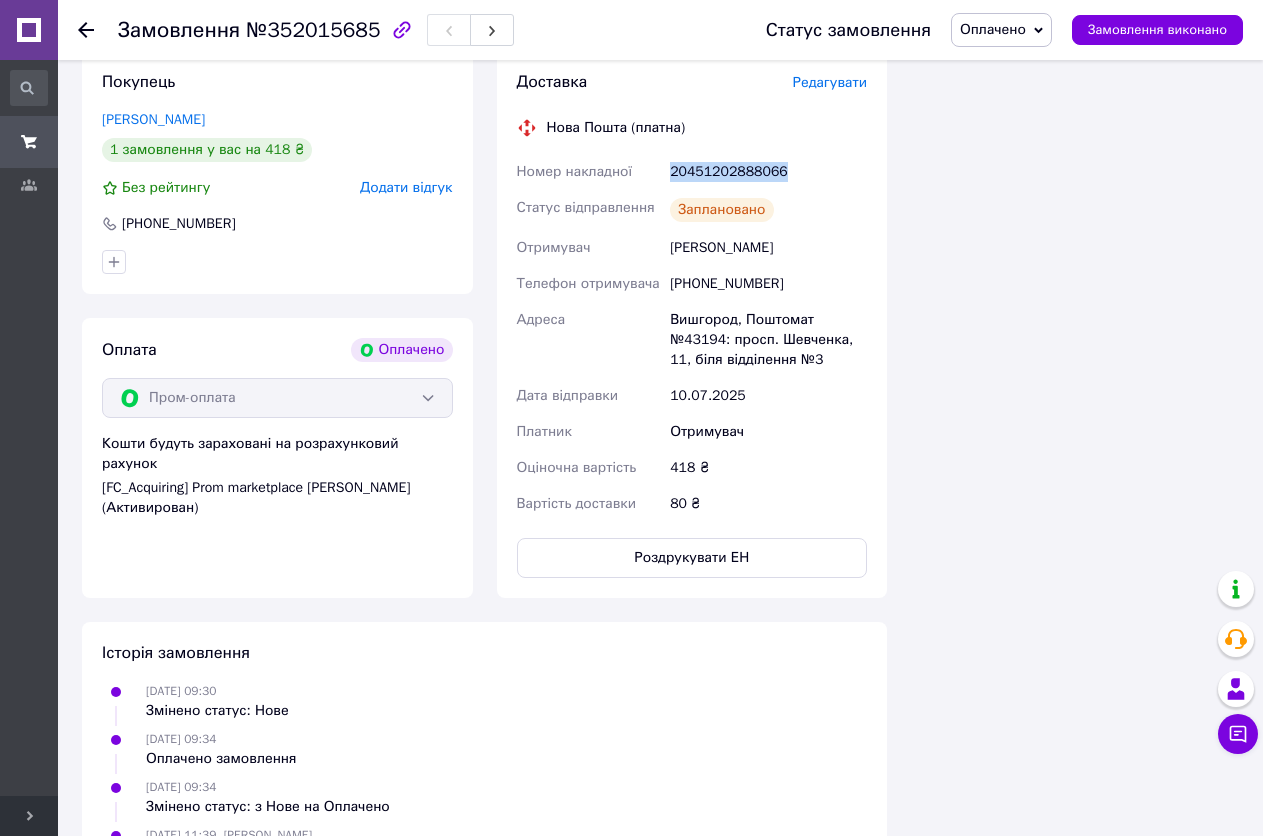click on "20451202888066" at bounding box center (768, 172) 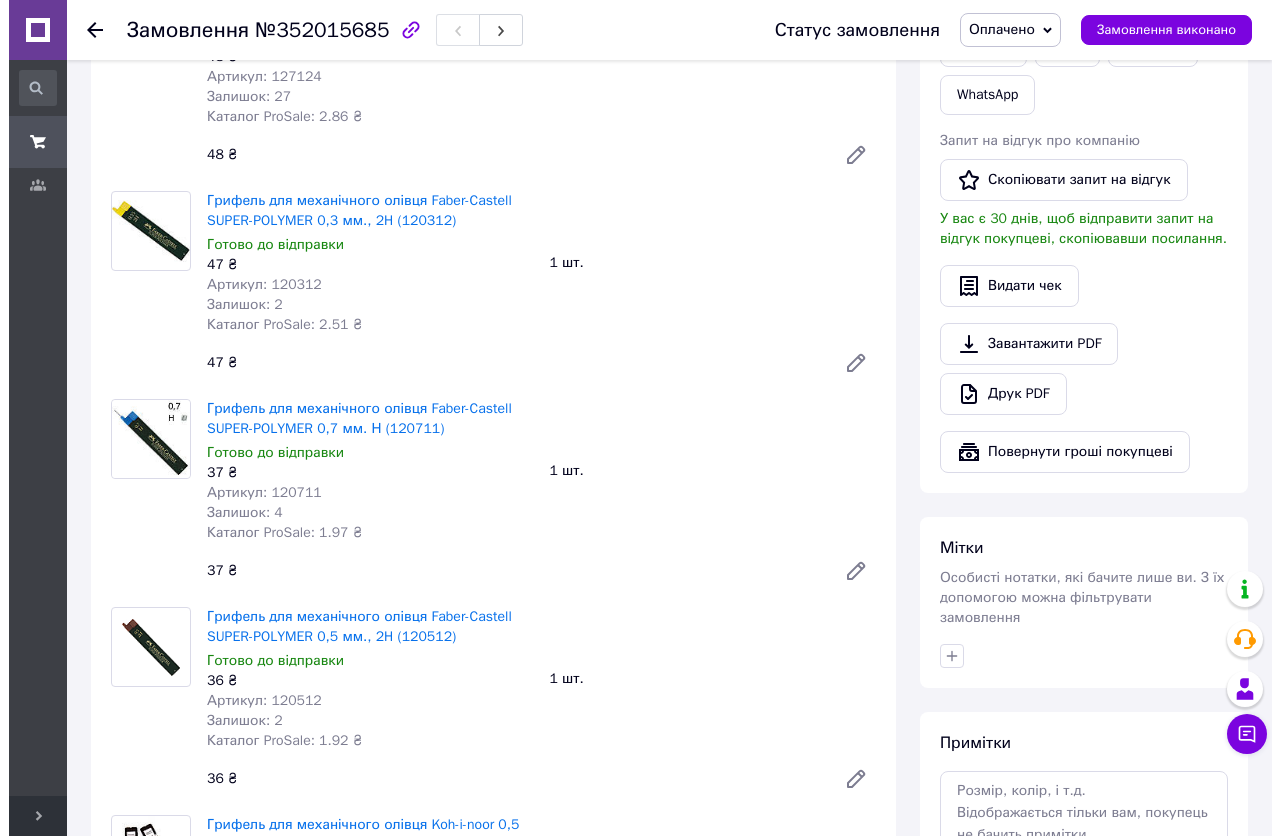 scroll, scrollTop: 482, scrollLeft: 0, axis: vertical 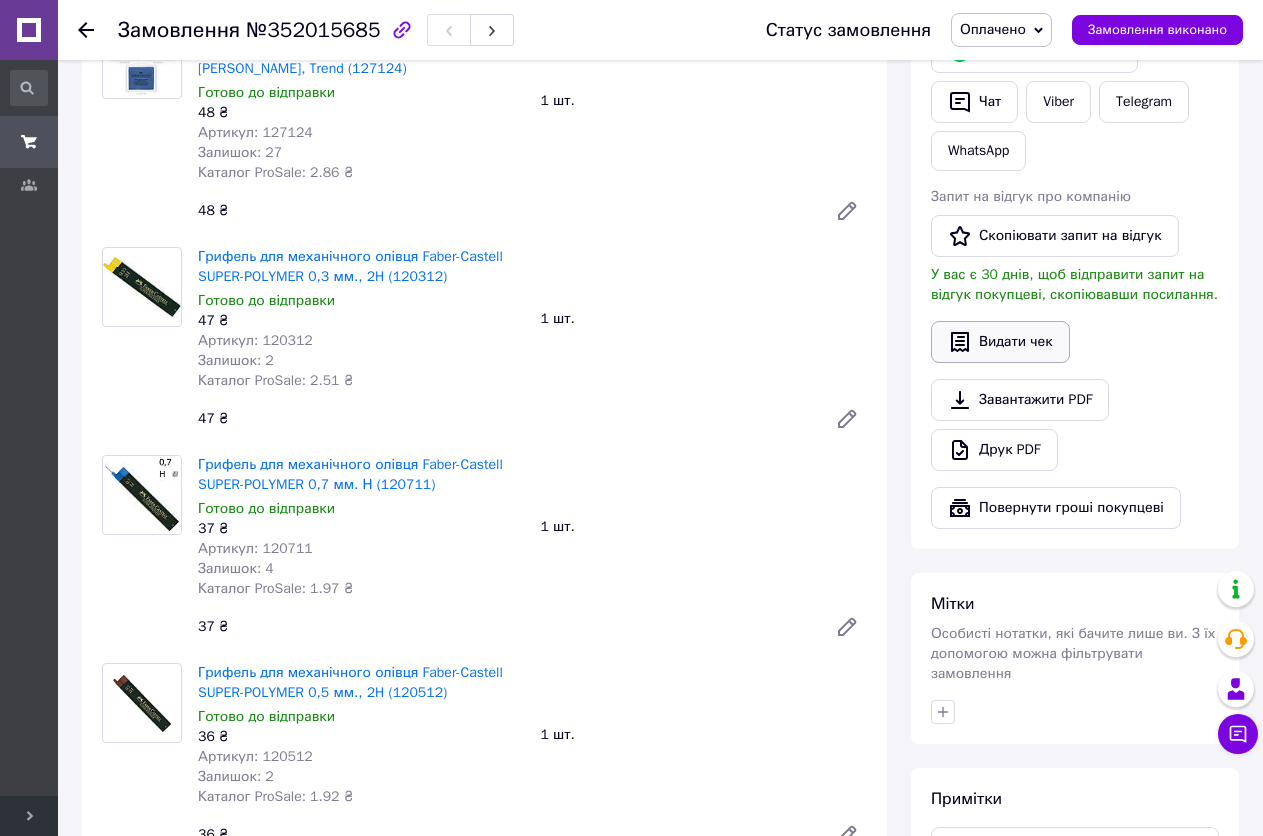 click 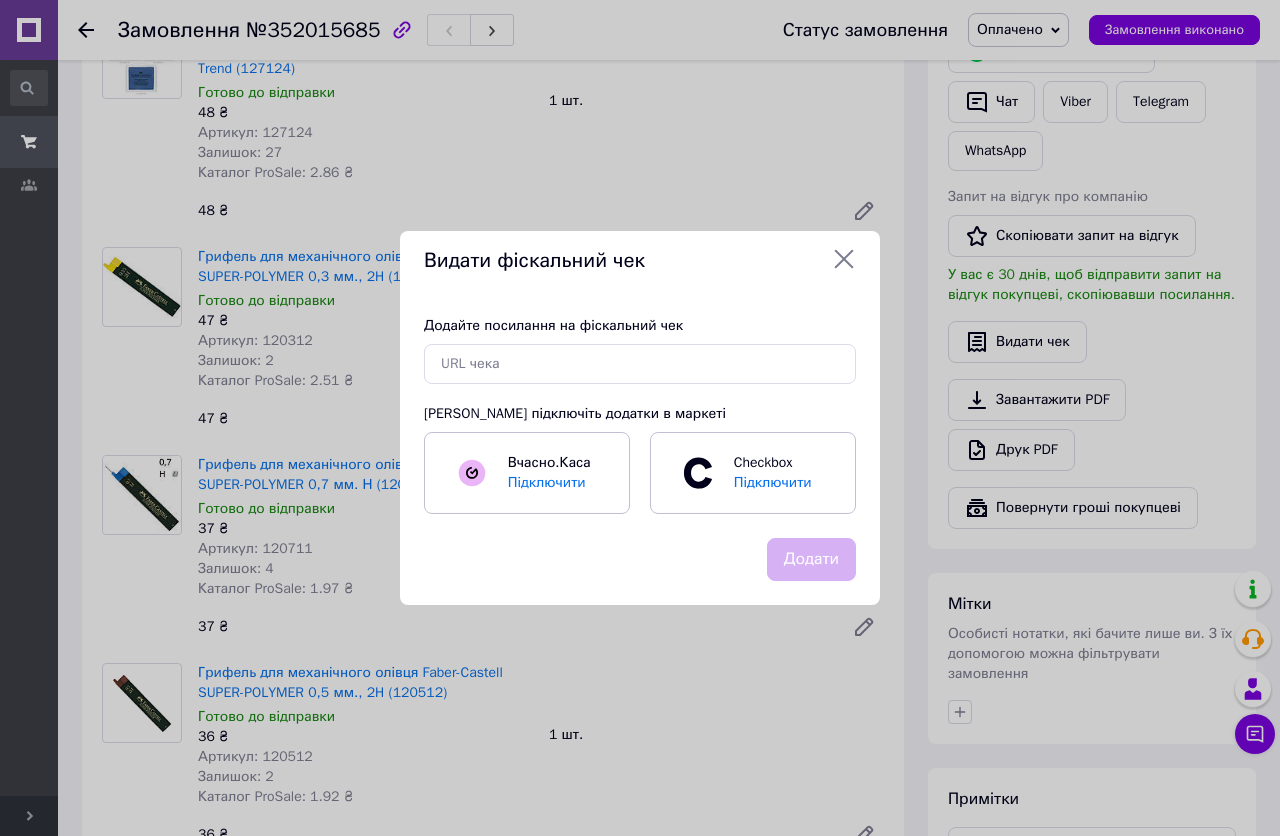 click on "Додайте посилання на фіскальний чек [PERSON_NAME] підключіть додатки в маркеті Вчасно.Каса Підключити Checkbox Підключити" at bounding box center [640, 415] 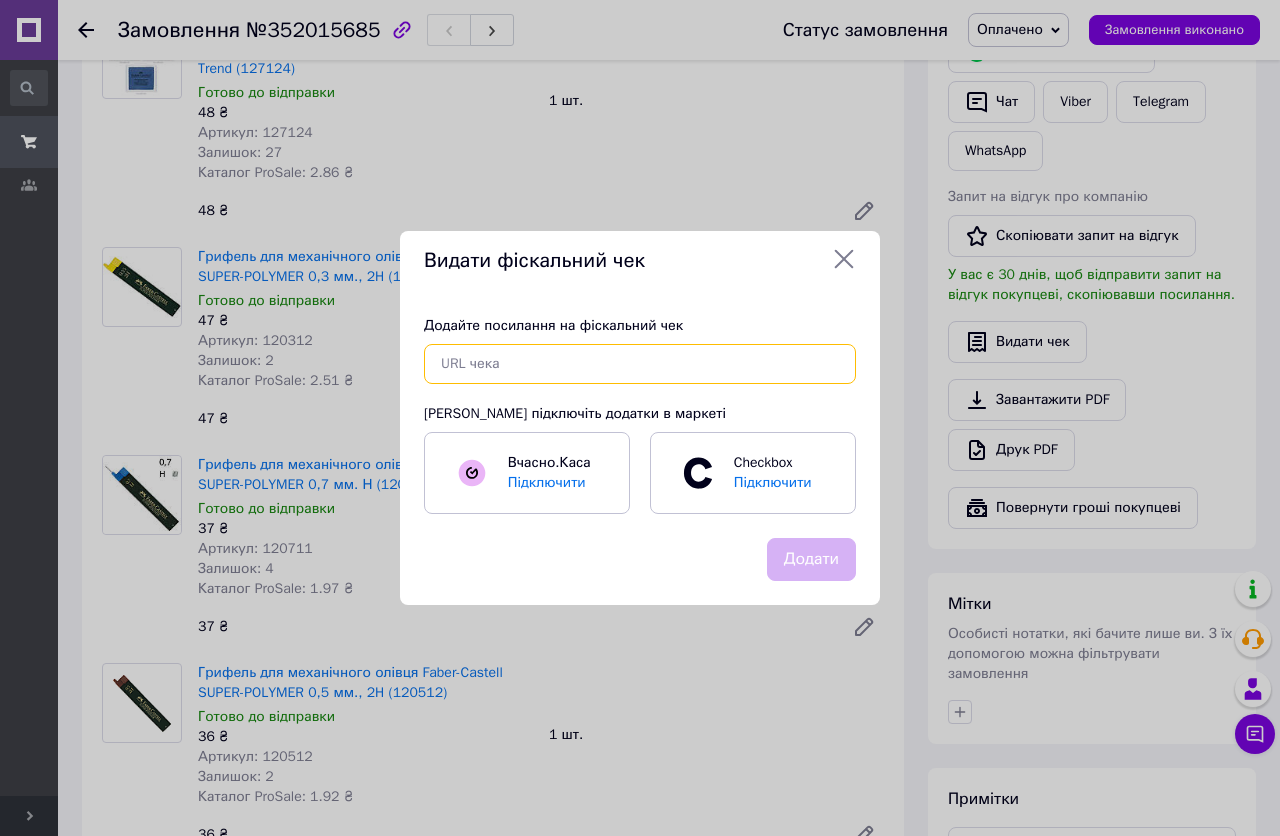 click at bounding box center (640, 364) 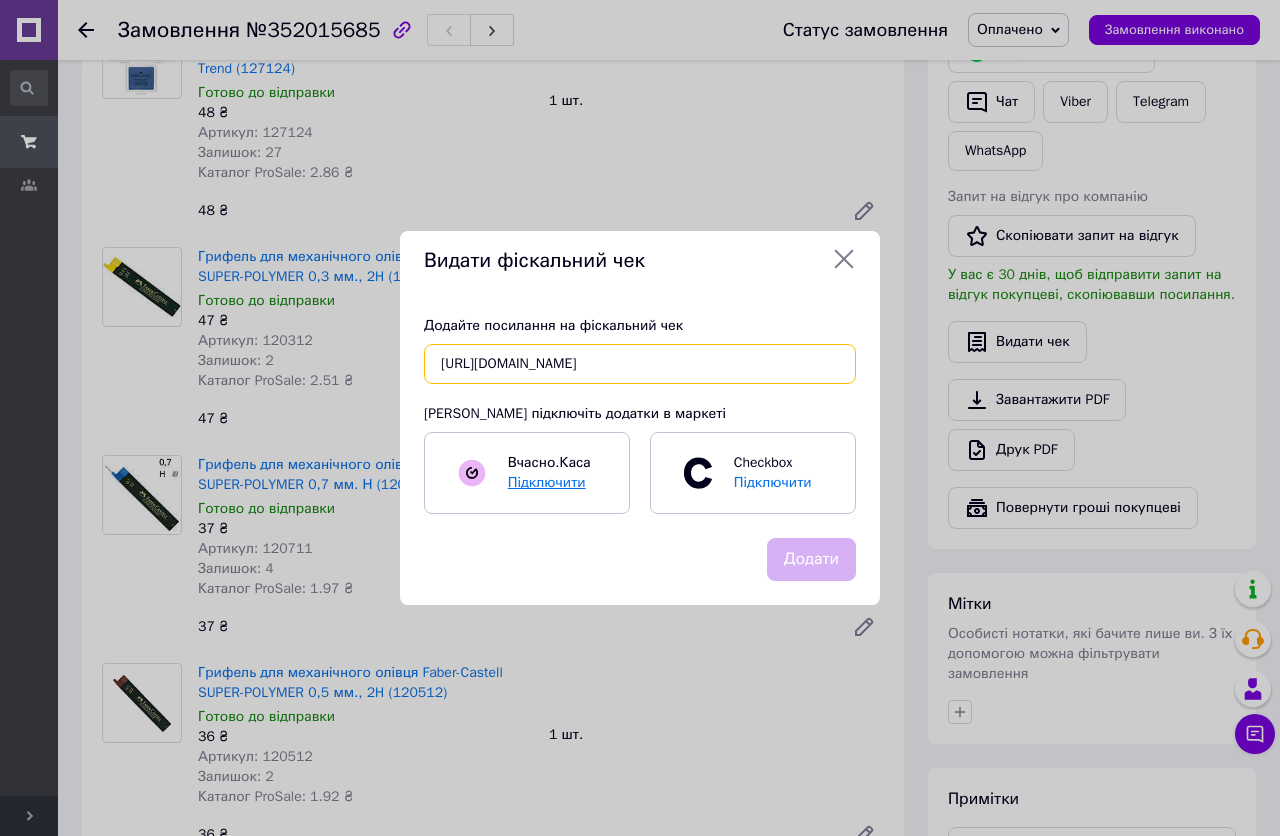 scroll, scrollTop: 0, scrollLeft: 332, axis: horizontal 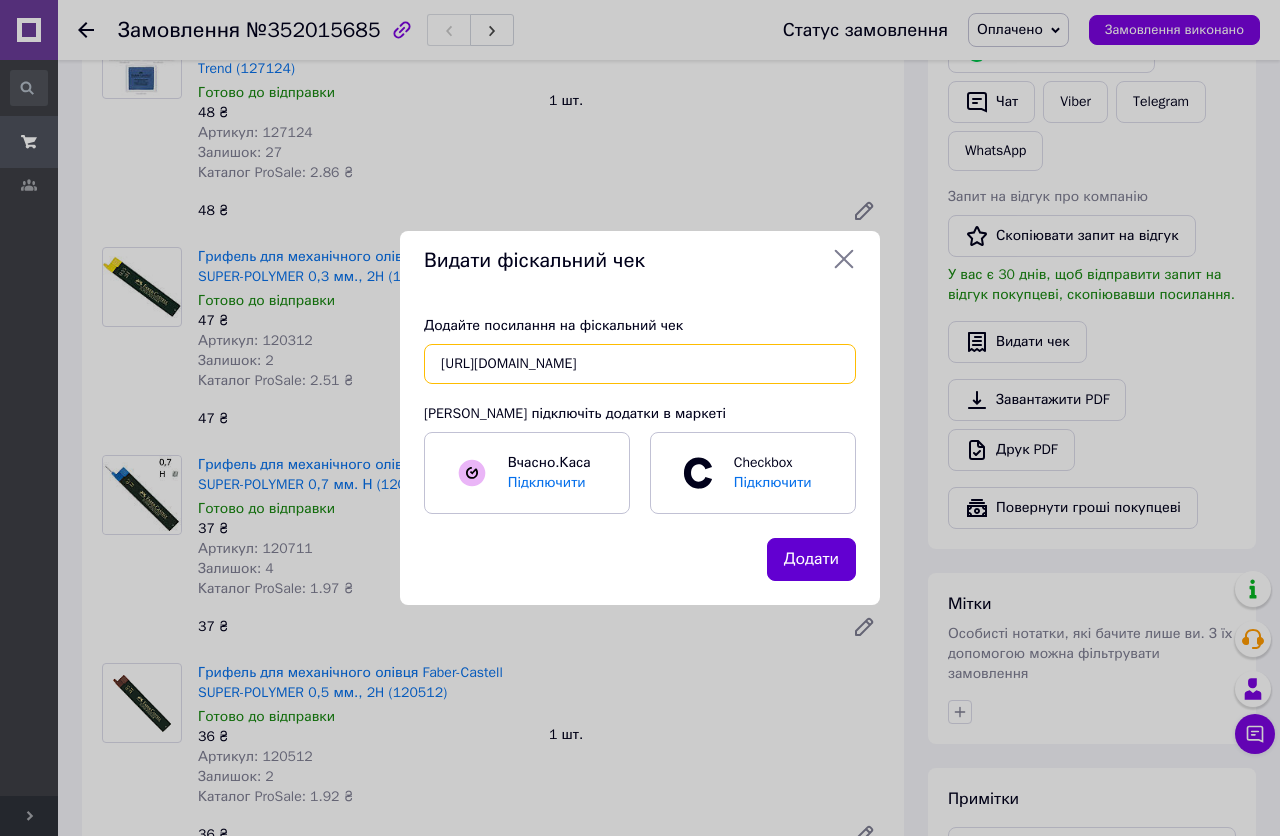 type on "[URL][DOMAIN_NAME]" 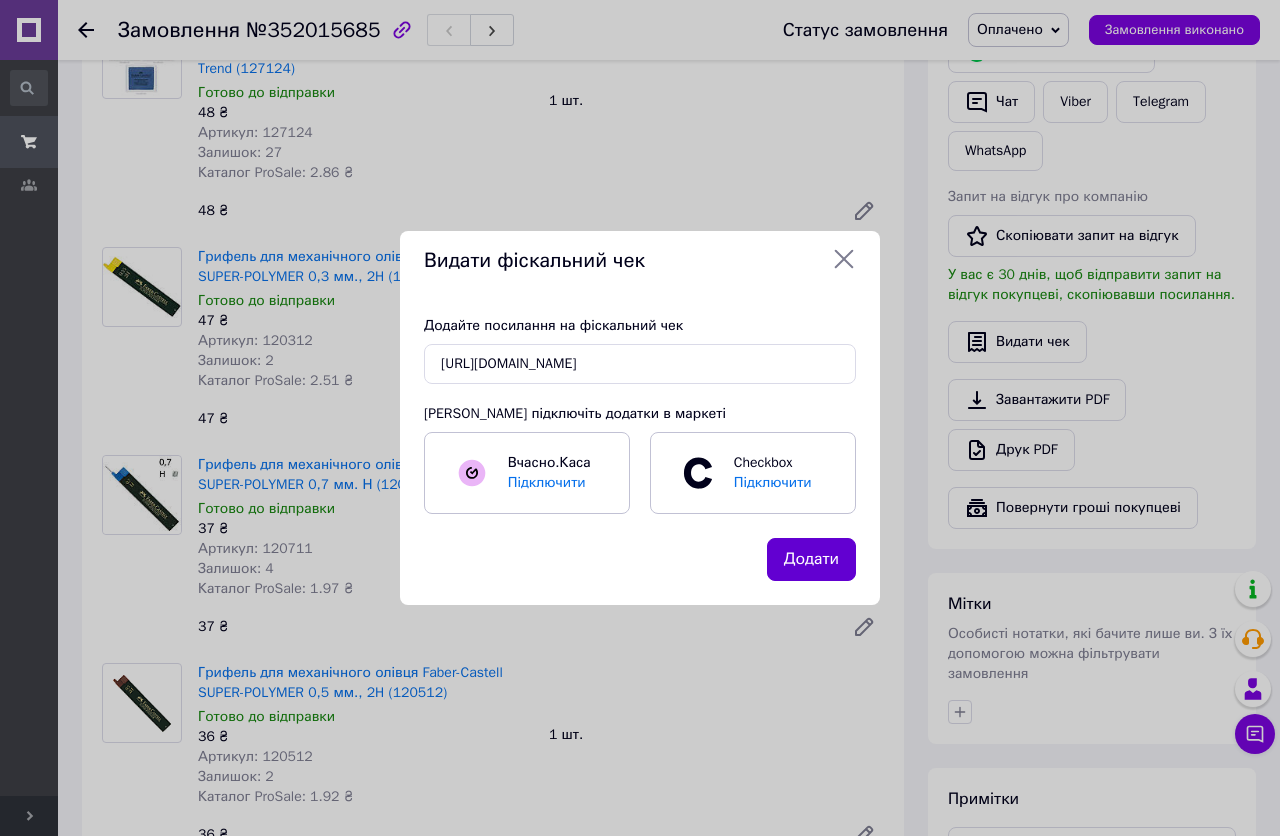 click on "Додати" at bounding box center (811, 559) 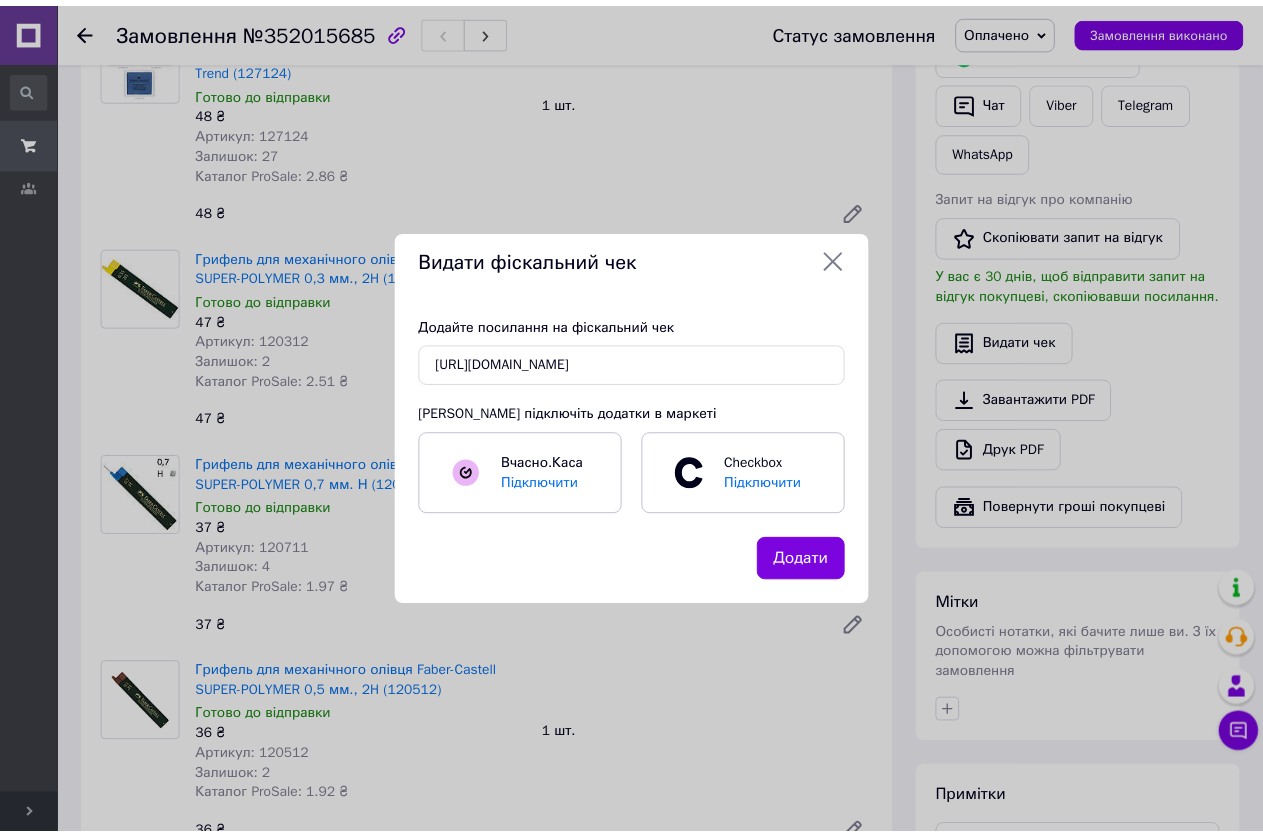 scroll, scrollTop: 0, scrollLeft: 0, axis: both 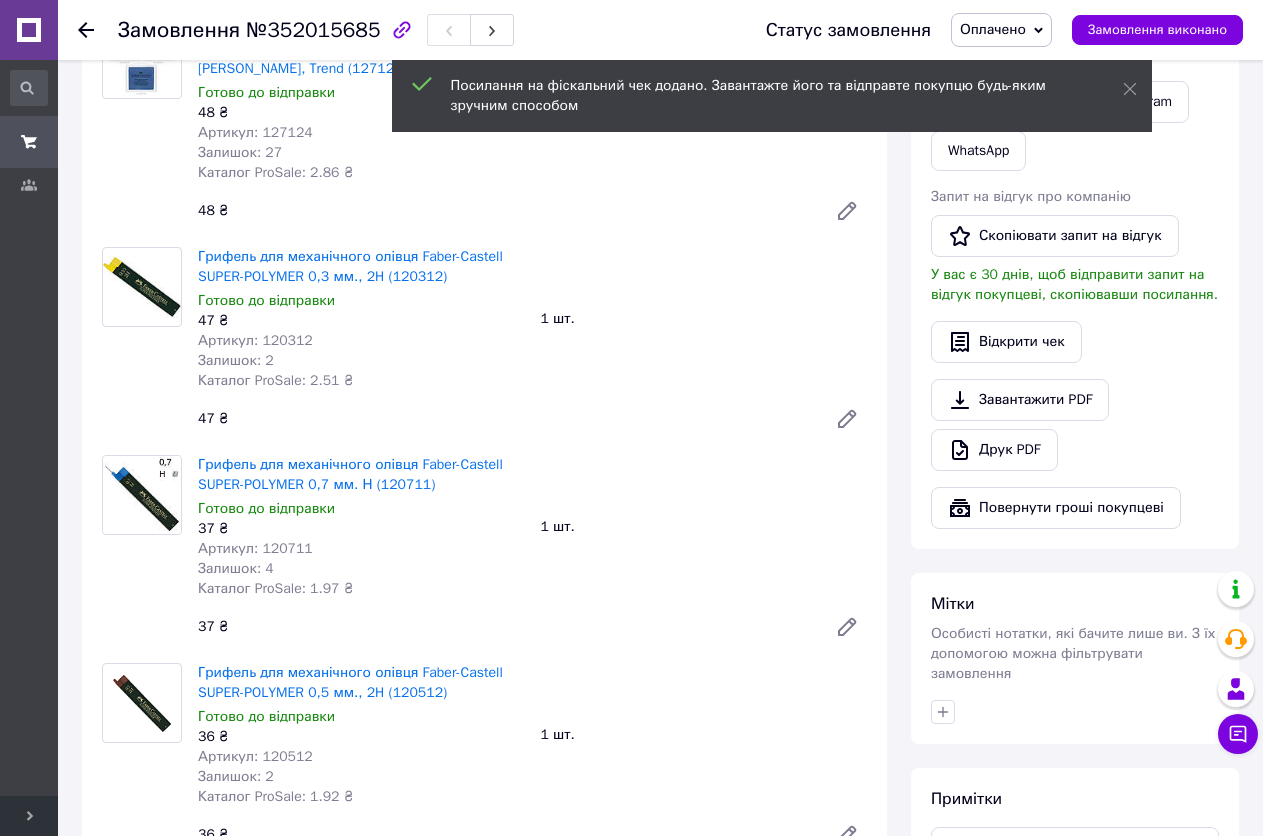 click at bounding box center [86, 30] 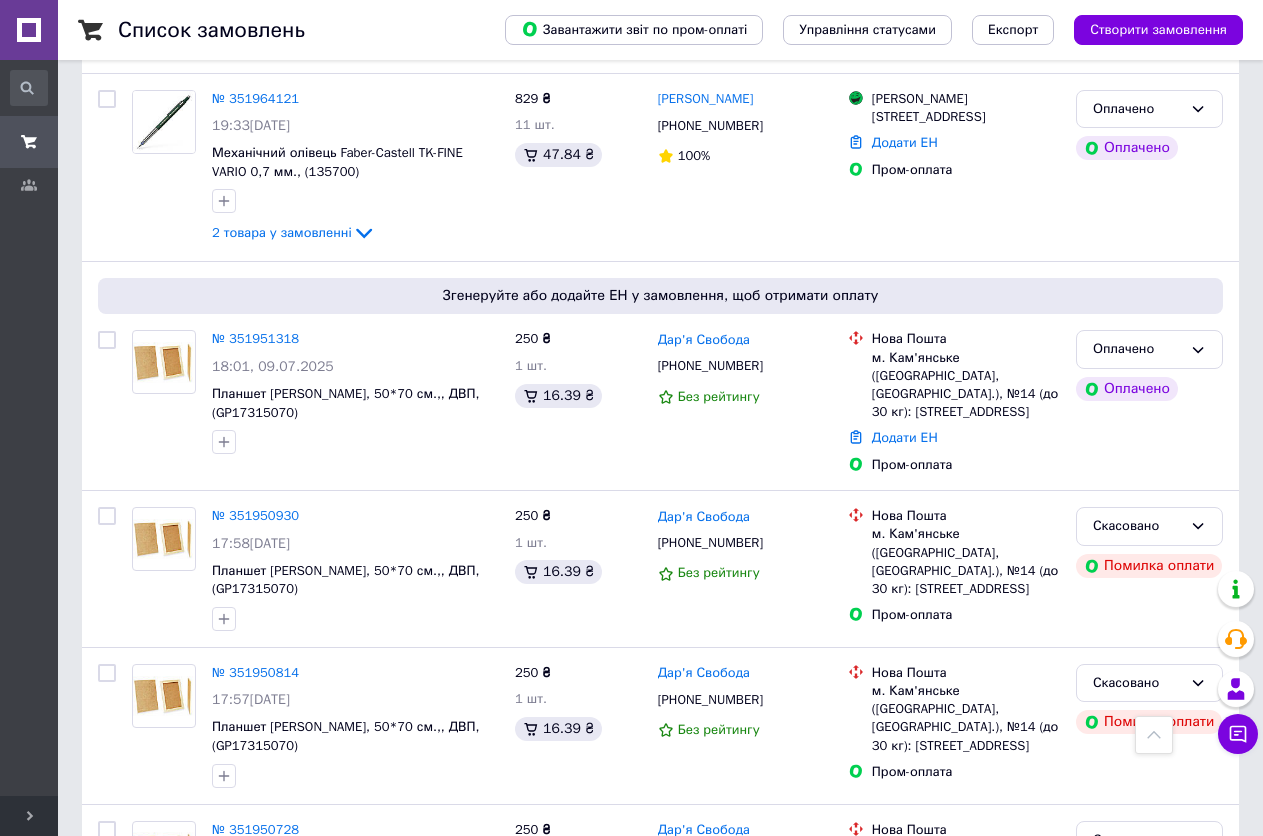 scroll, scrollTop: 1700, scrollLeft: 0, axis: vertical 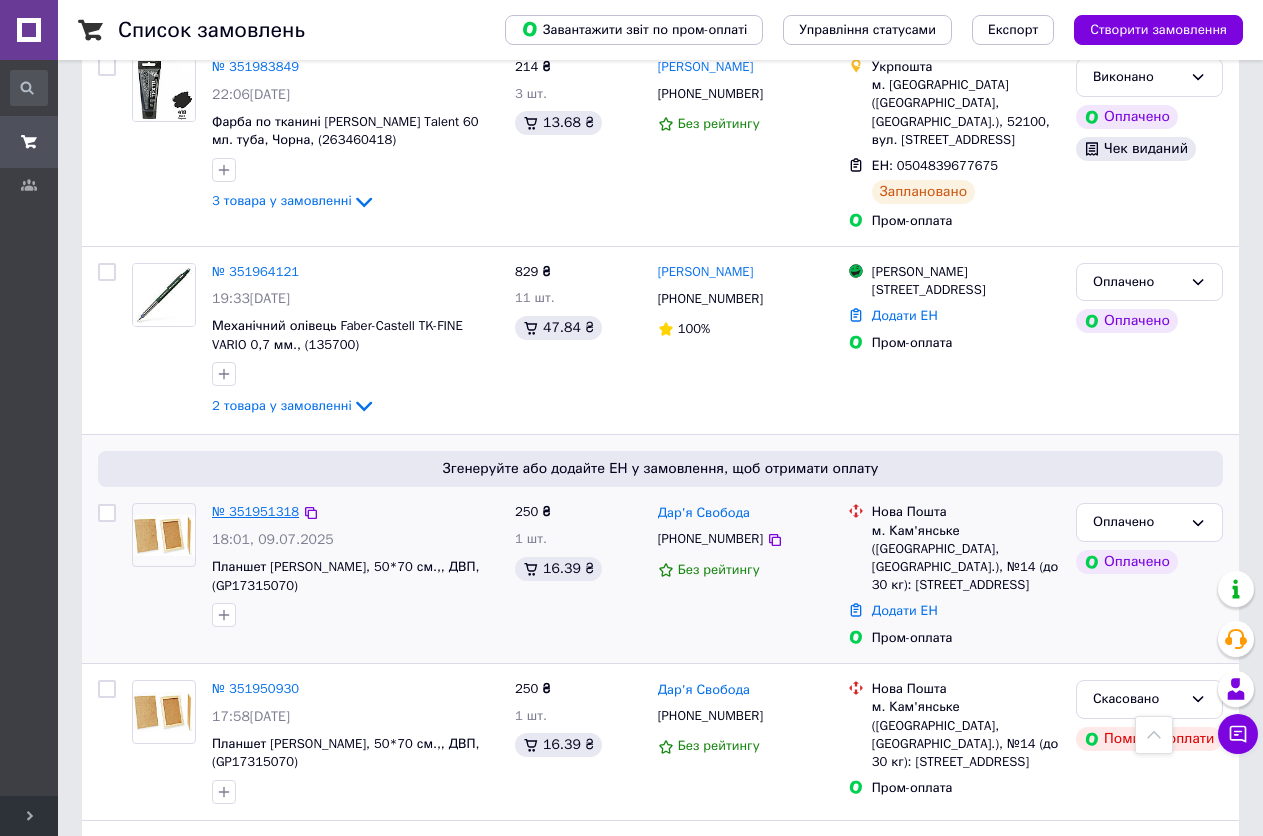 click on "№ 351951318" at bounding box center [255, 511] 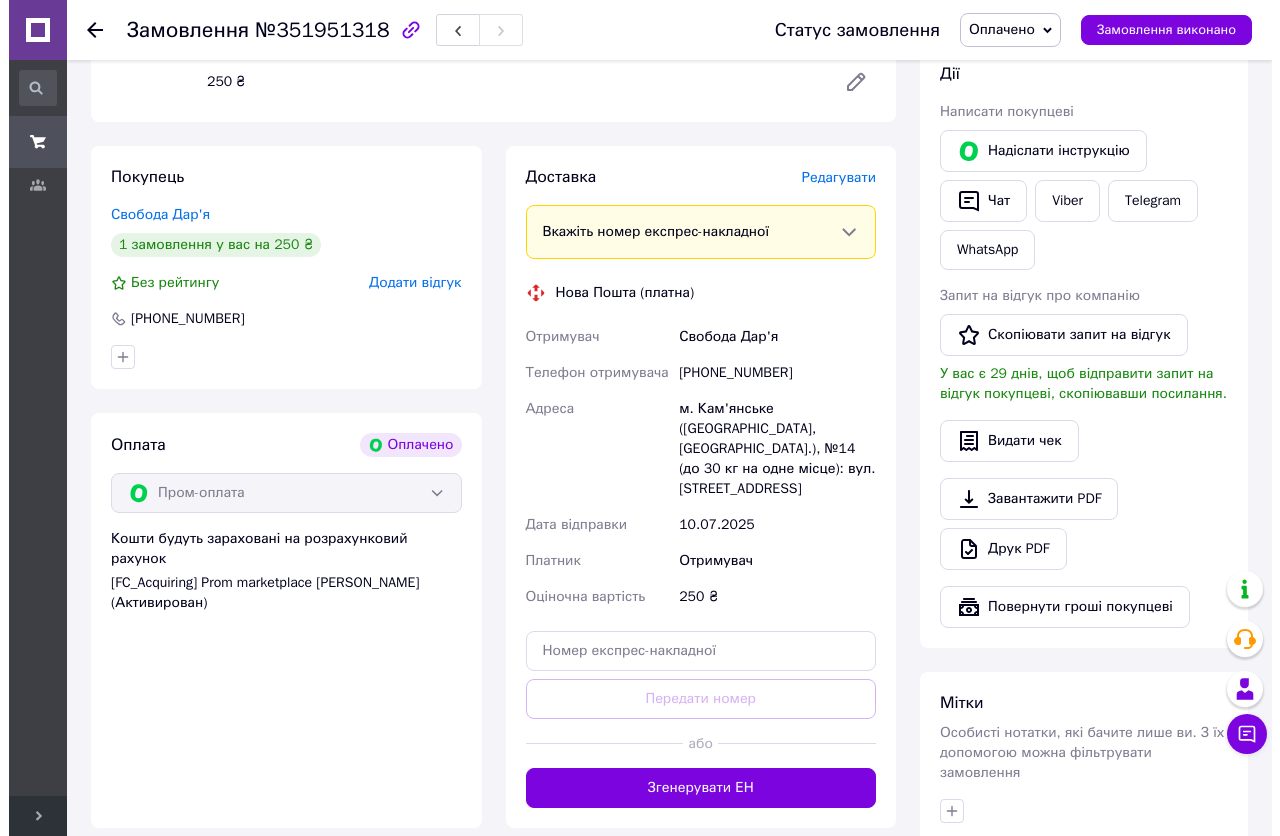 scroll, scrollTop: 283, scrollLeft: 0, axis: vertical 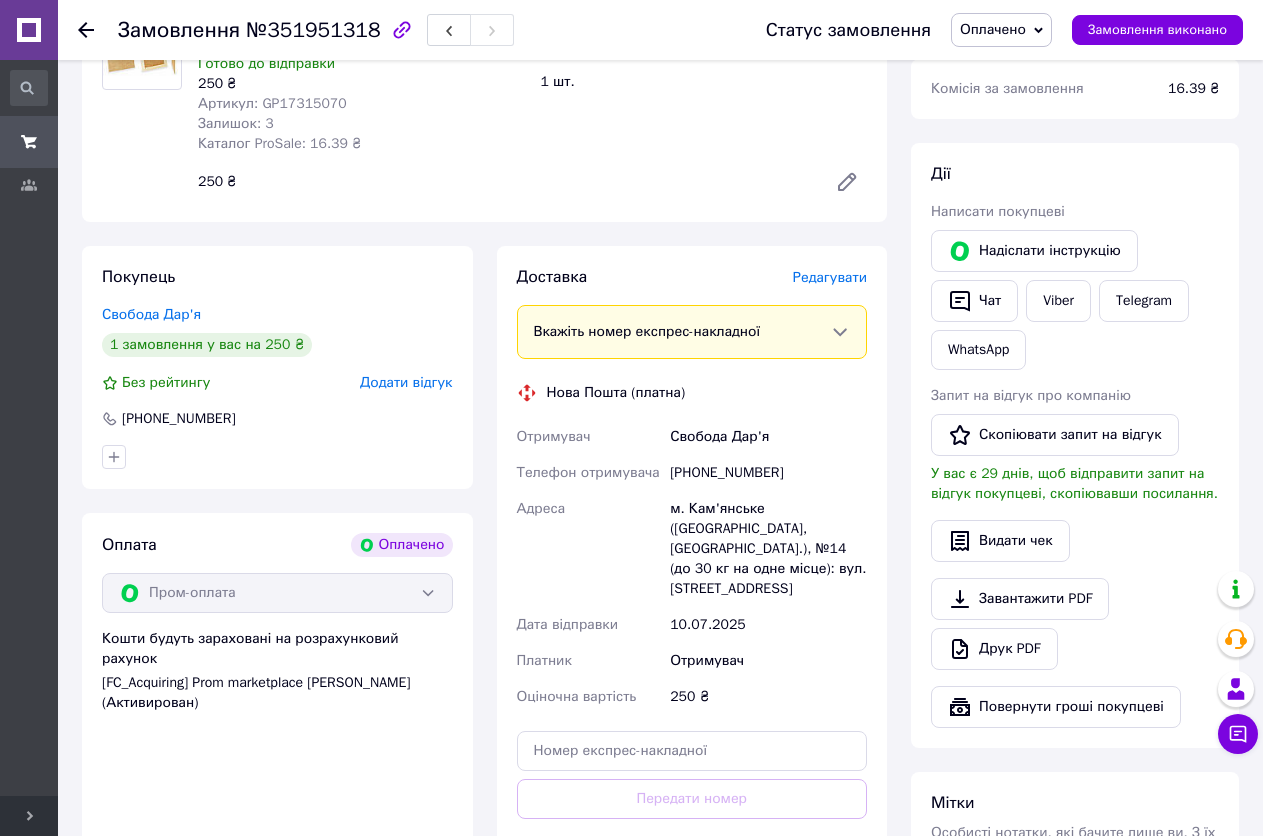 click on "Редагувати" at bounding box center (830, 277) 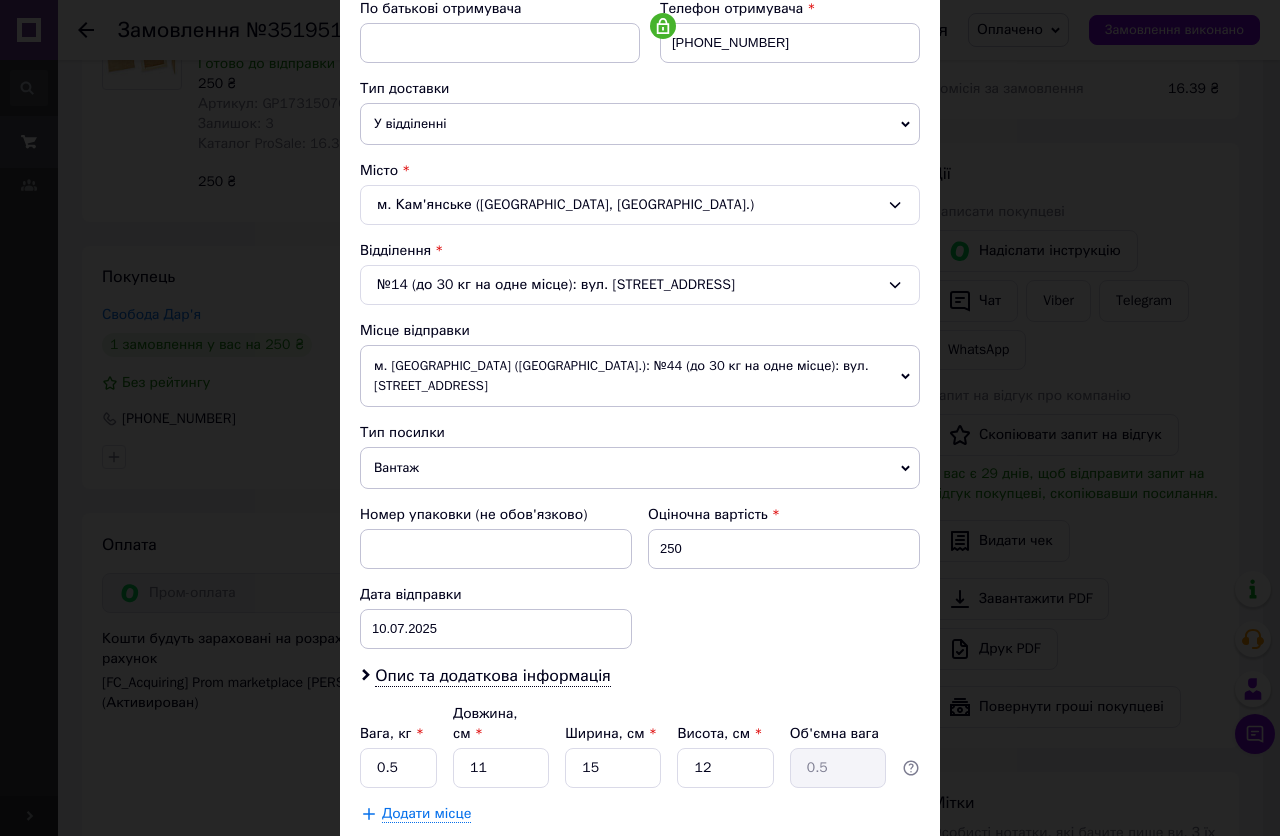 scroll, scrollTop: 400, scrollLeft: 0, axis: vertical 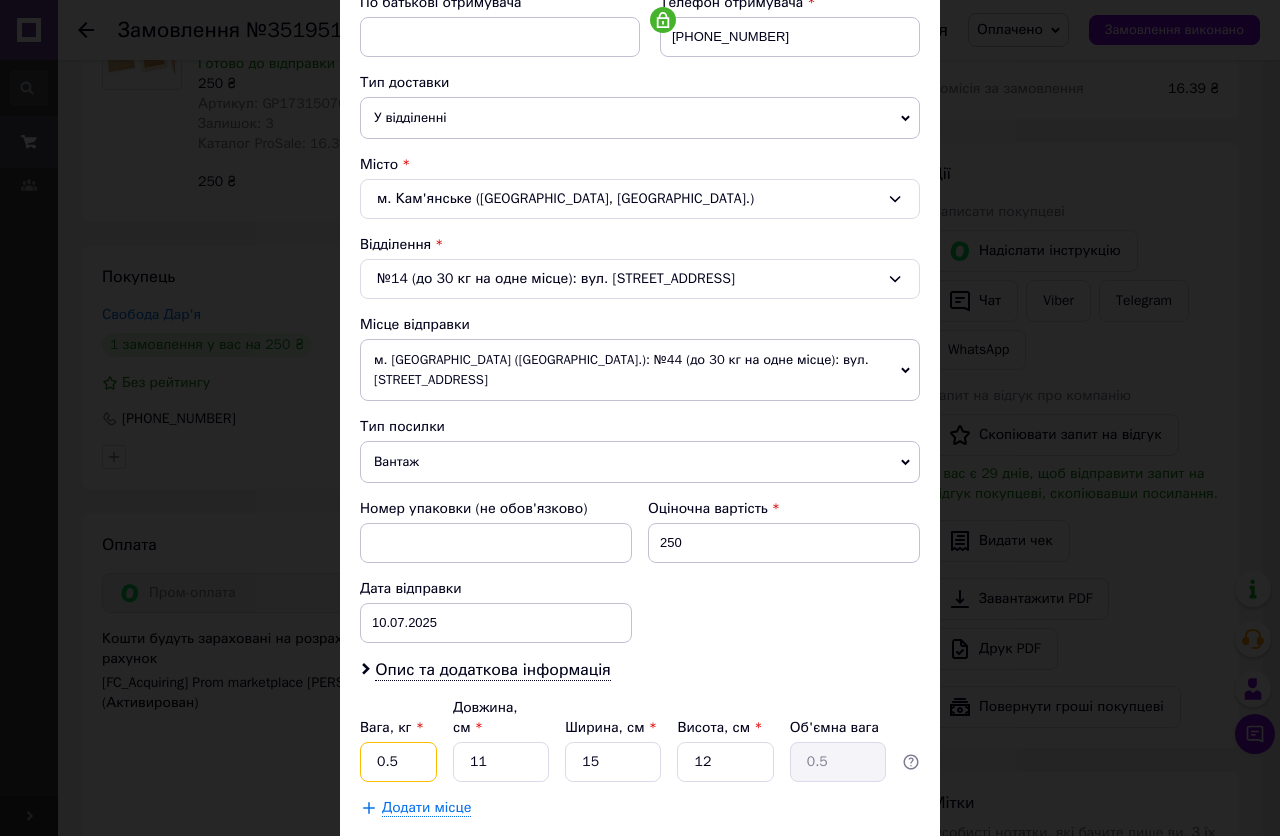 click on "0.5" at bounding box center (398, 762) 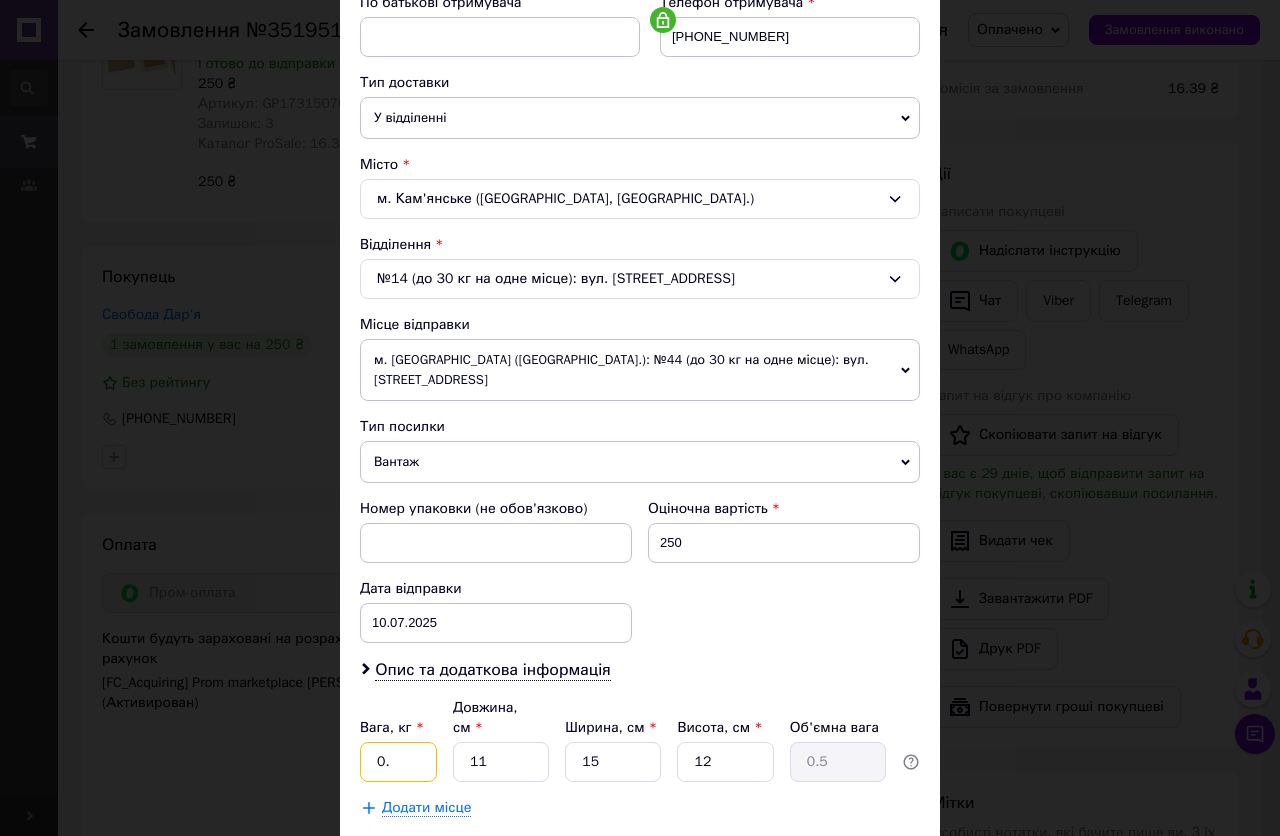 type on "0" 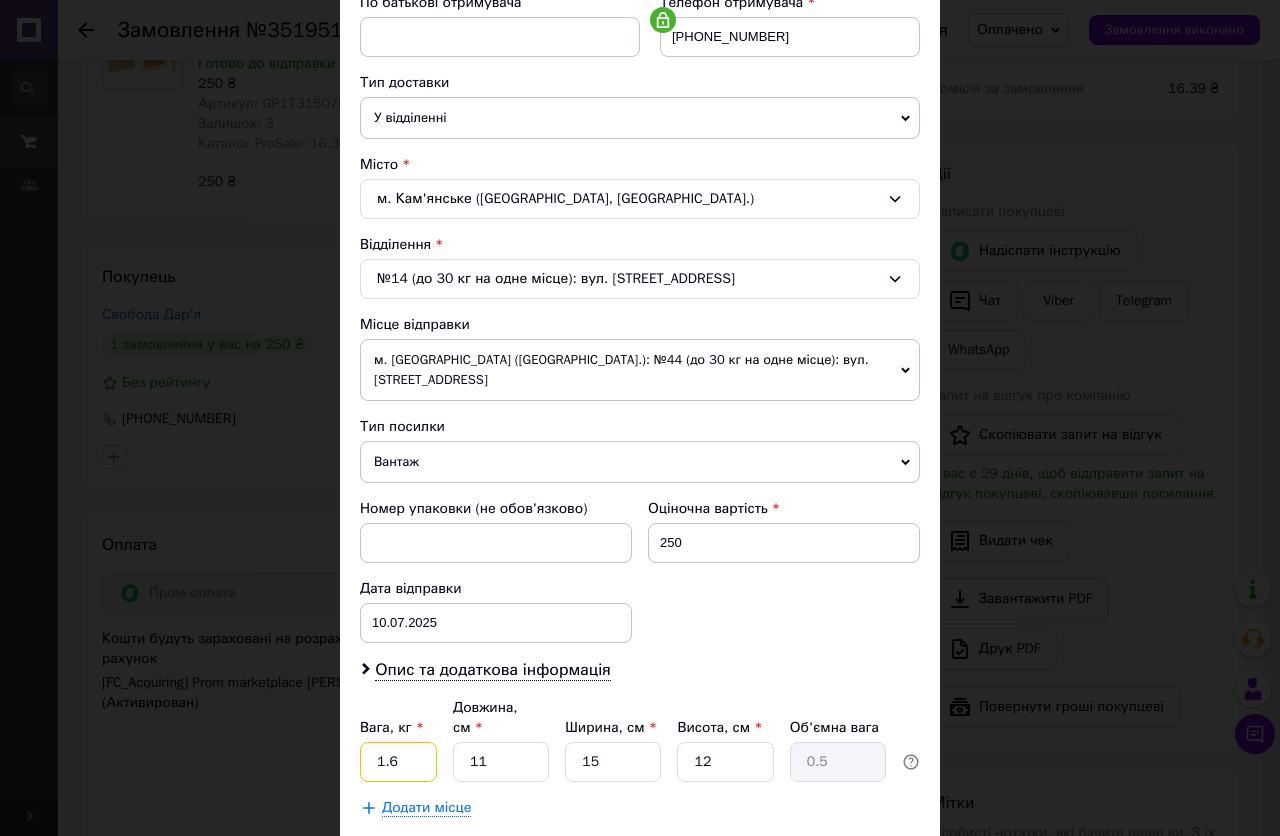 type on "1.6" 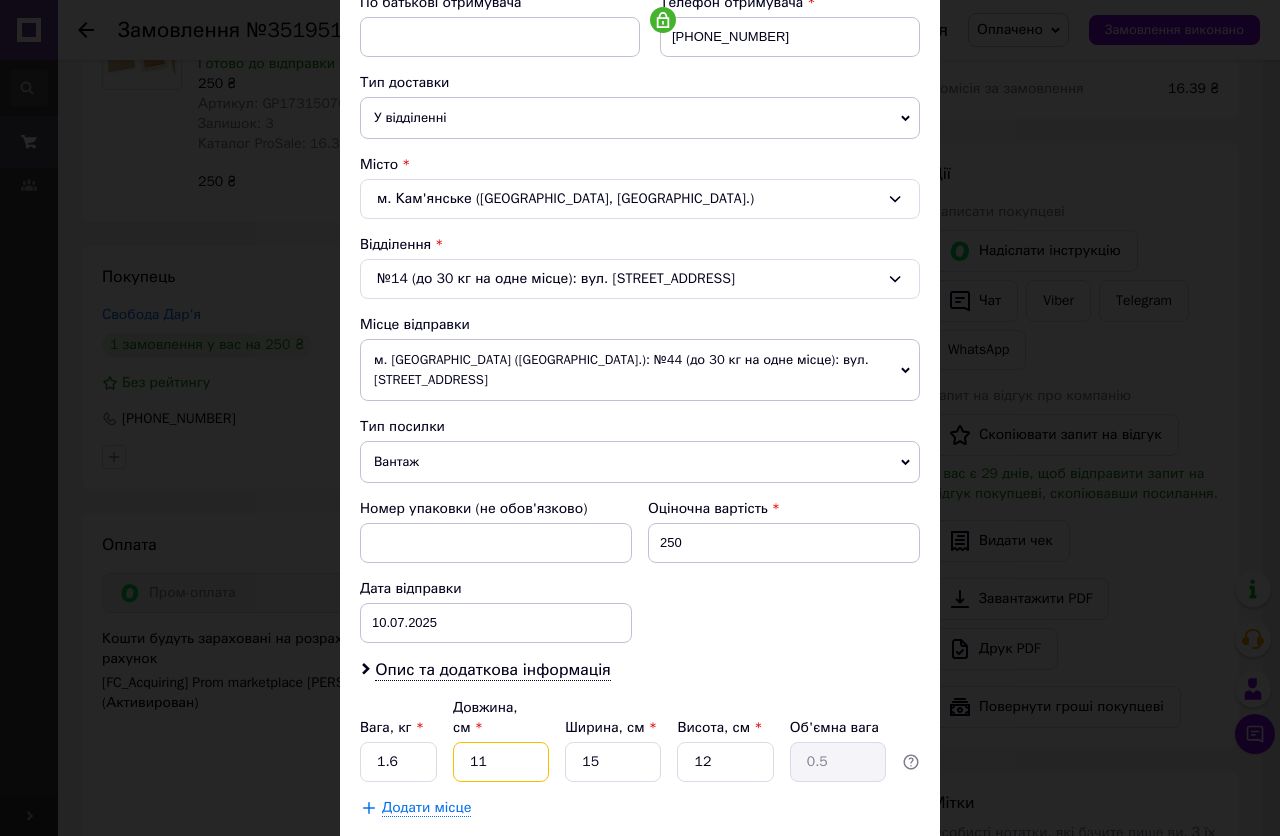type on "7" 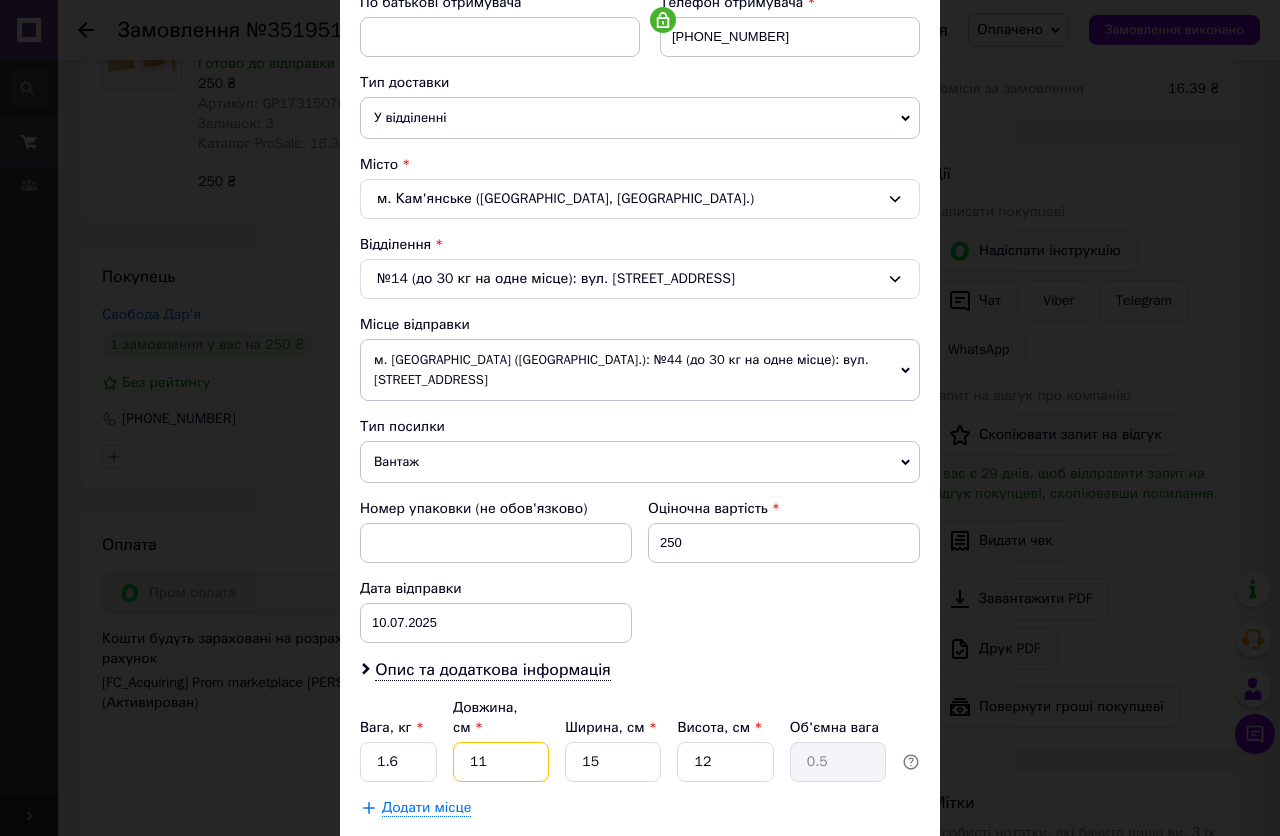 type on "0.32" 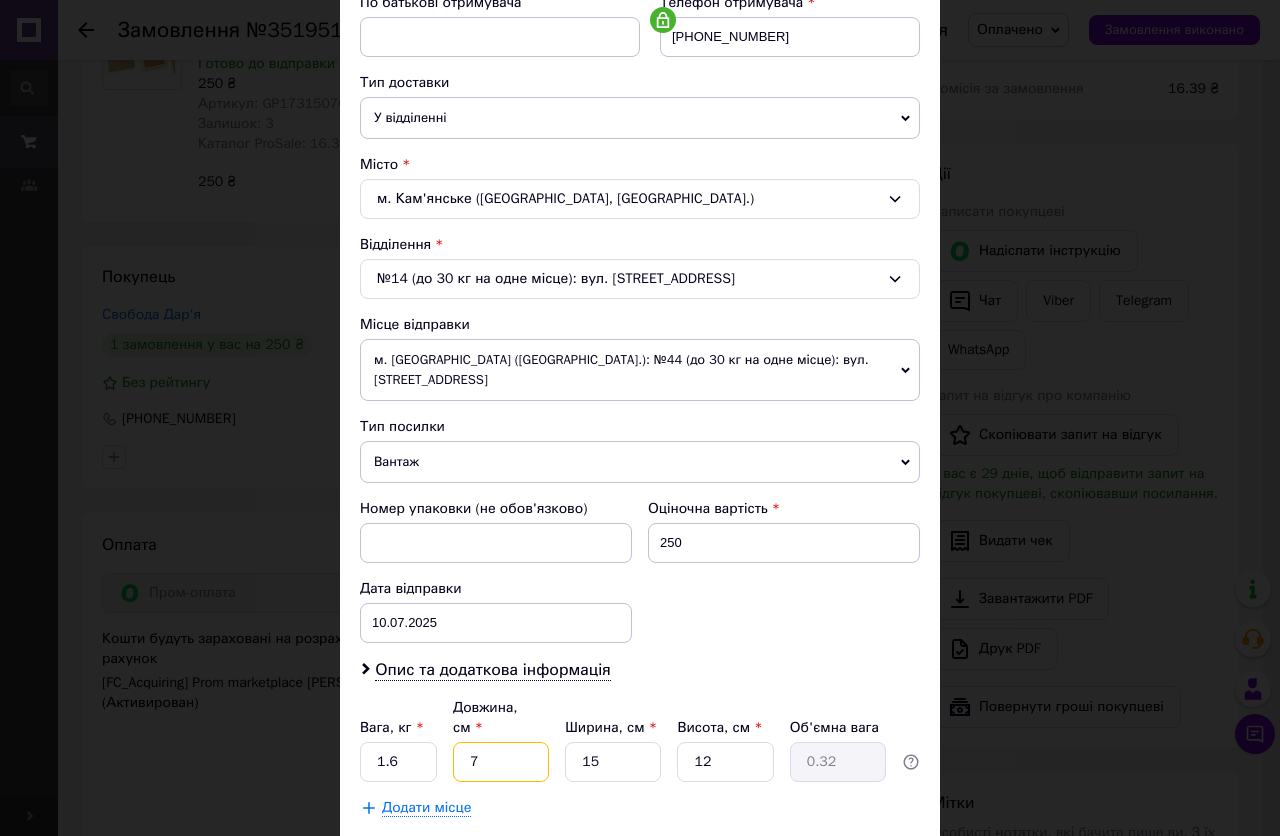 type on "72" 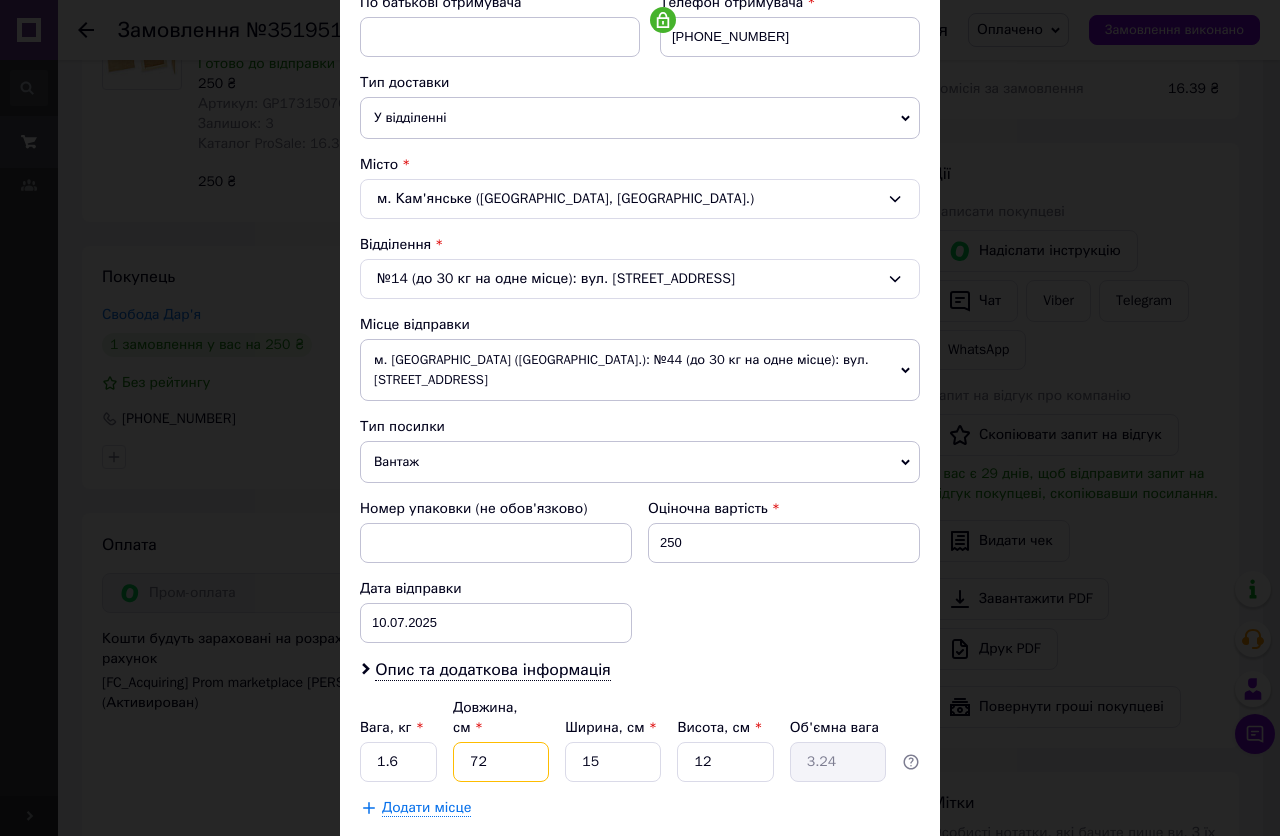 type on "72" 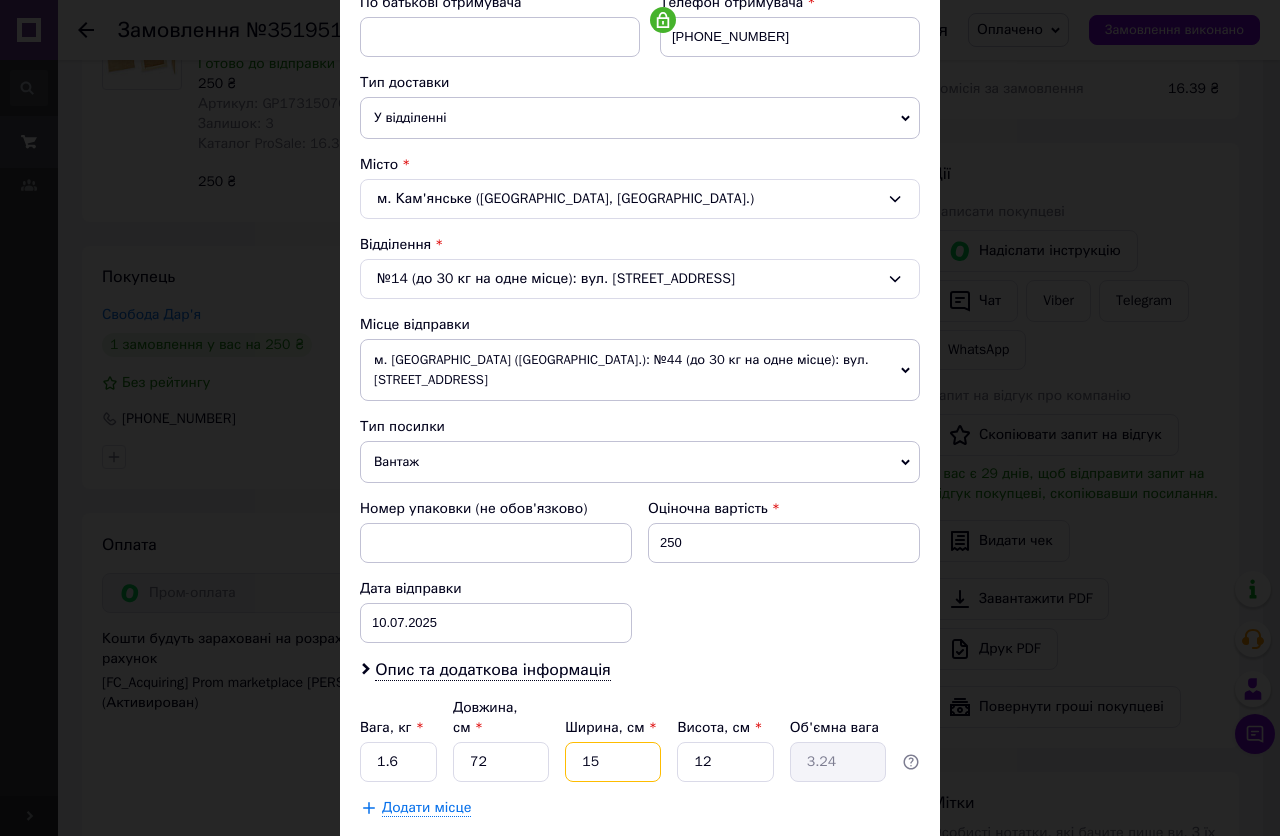 type on "5" 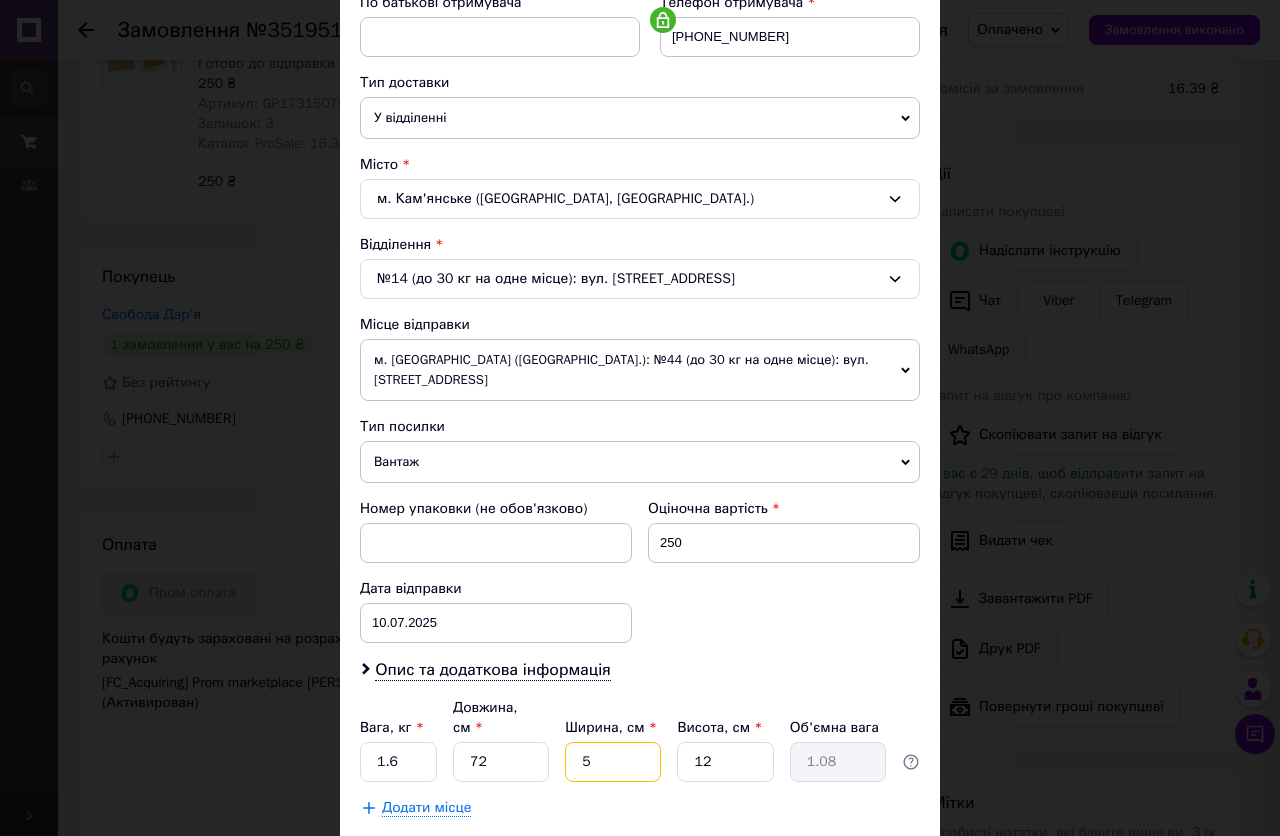 type on "52" 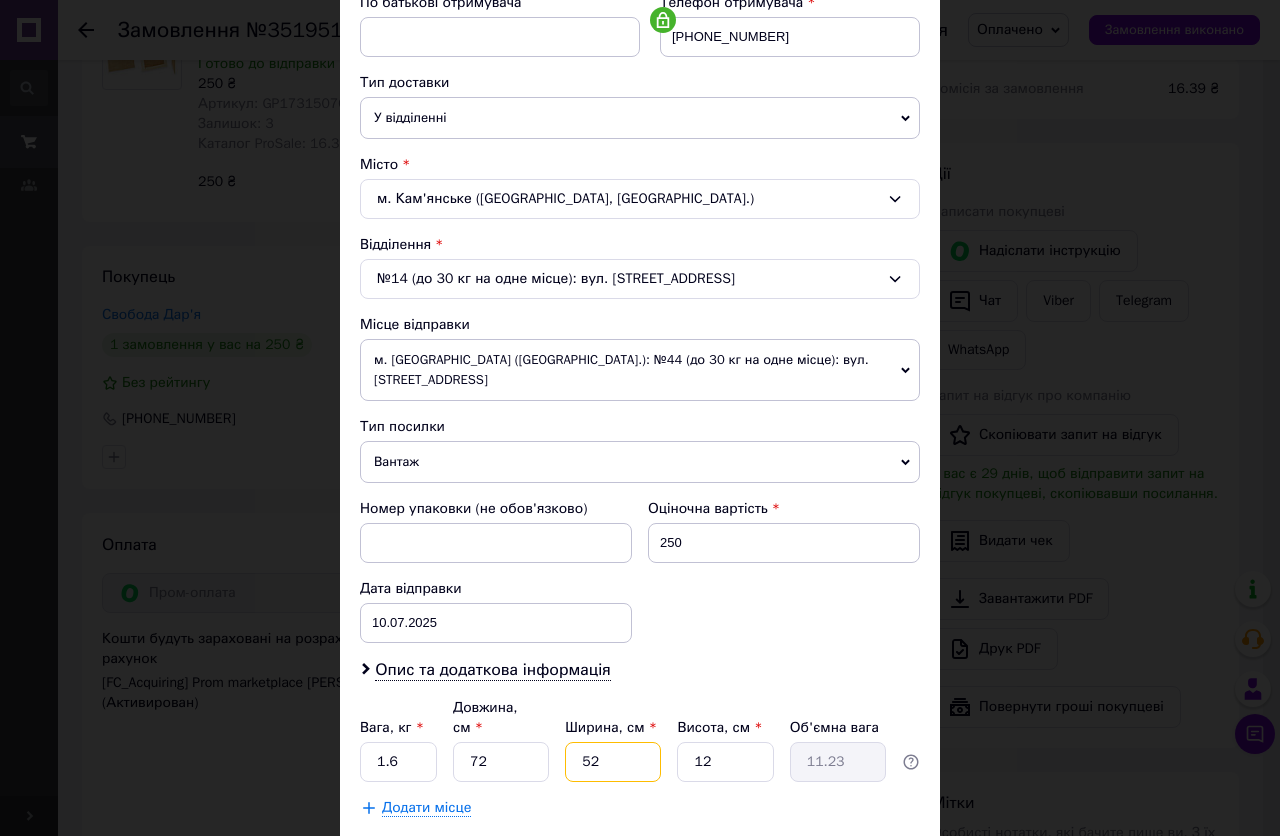 type on "52" 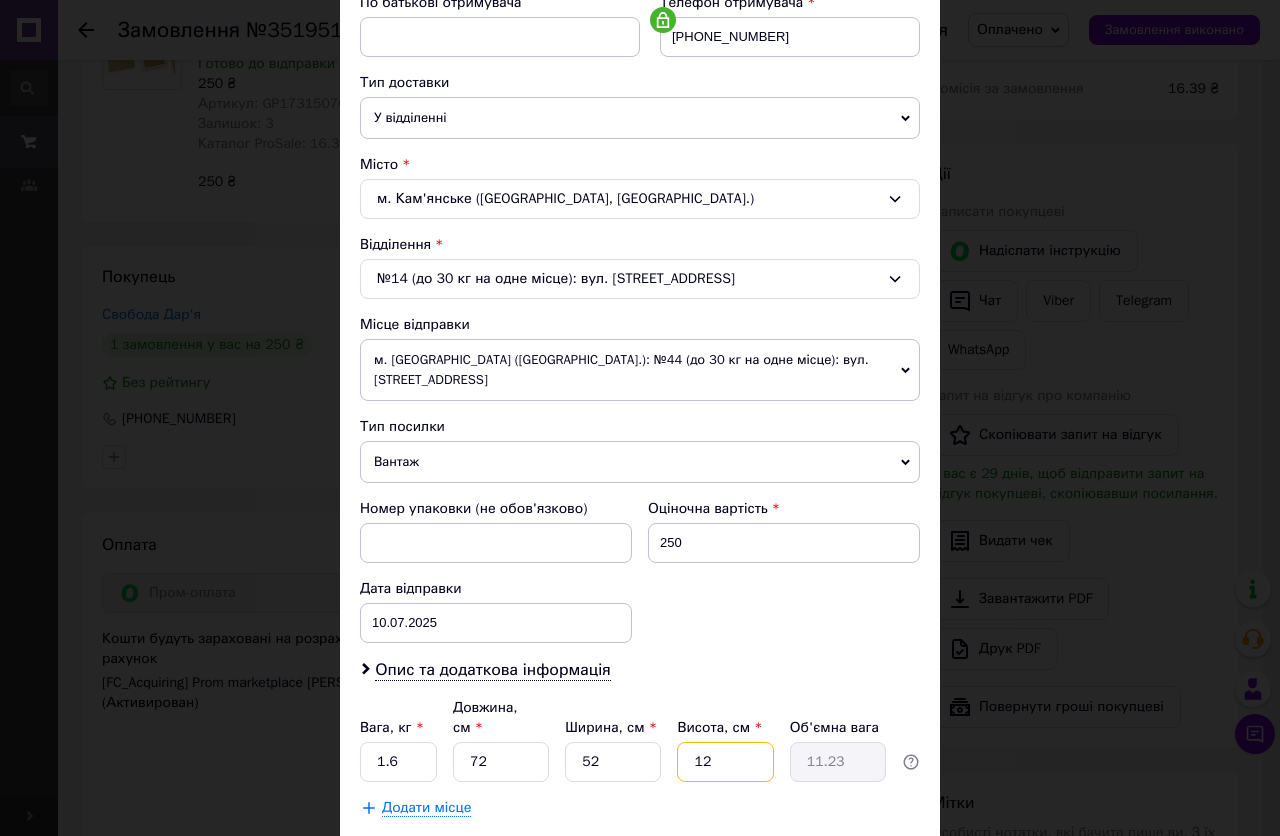 type on "4" 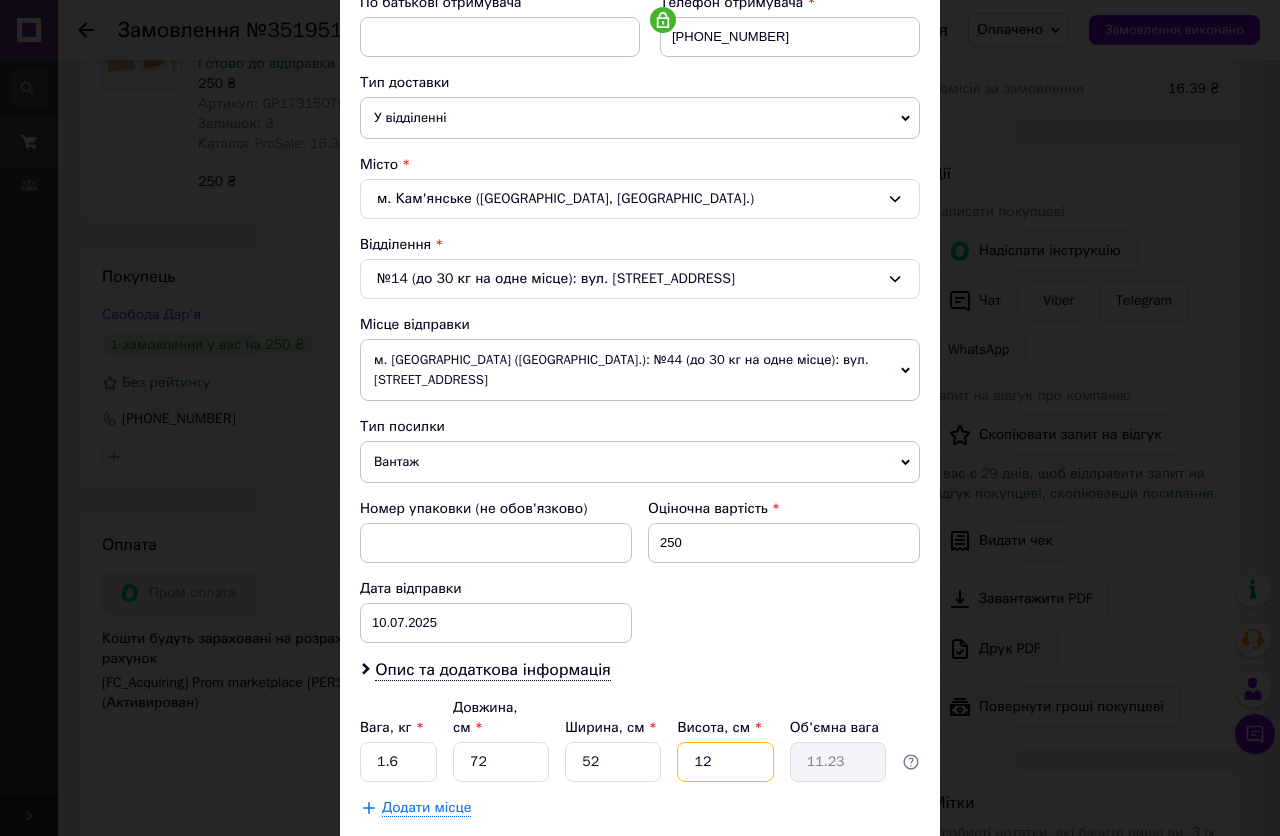 type on "3.74" 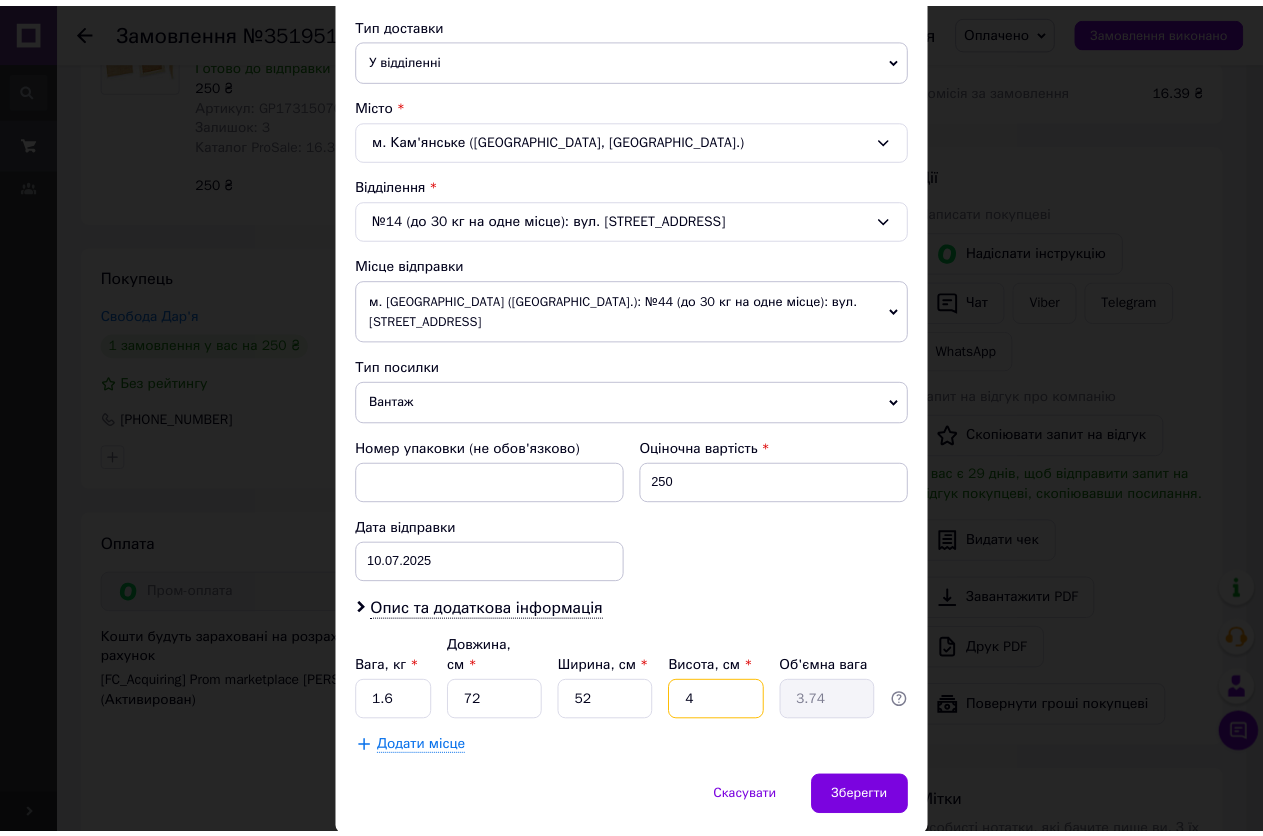 scroll, scrollTop: 512, scrollLeft: 0, axis: vertical 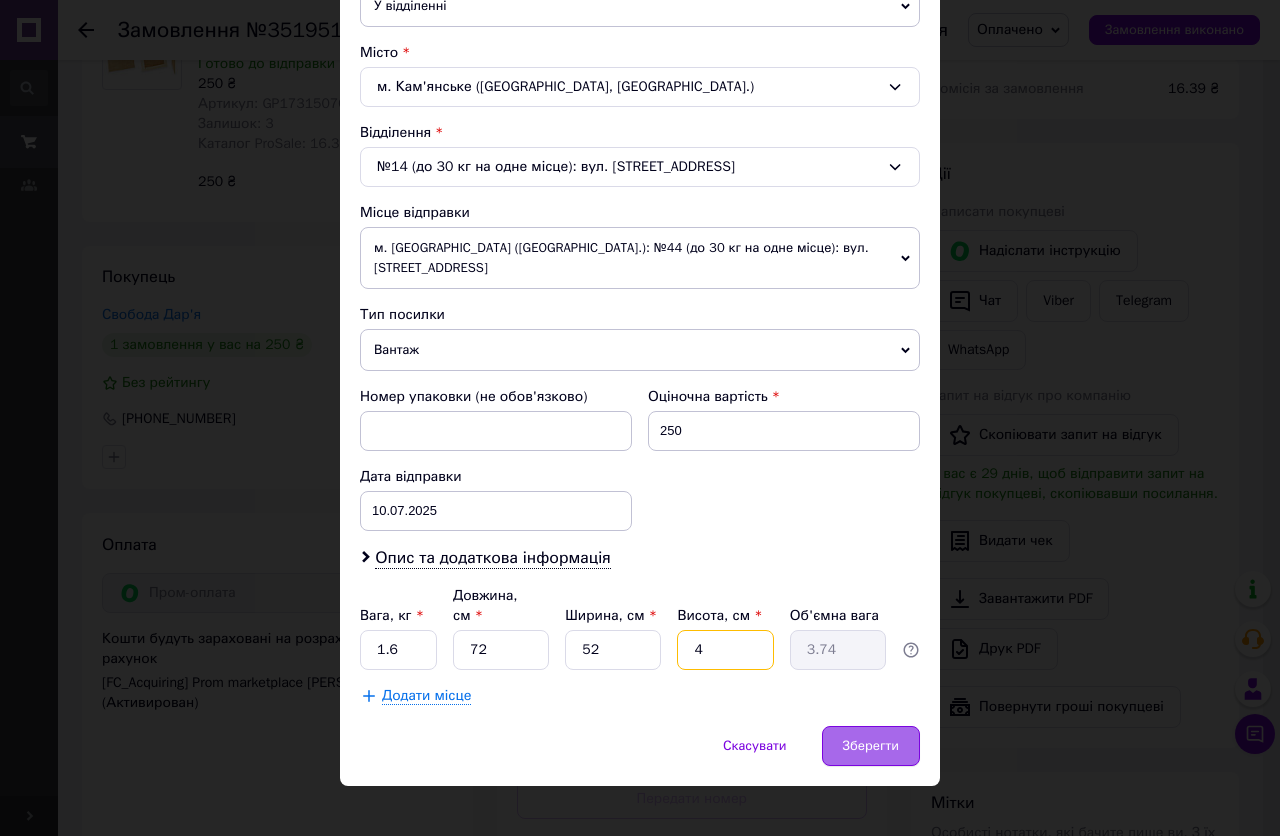 type on "4" 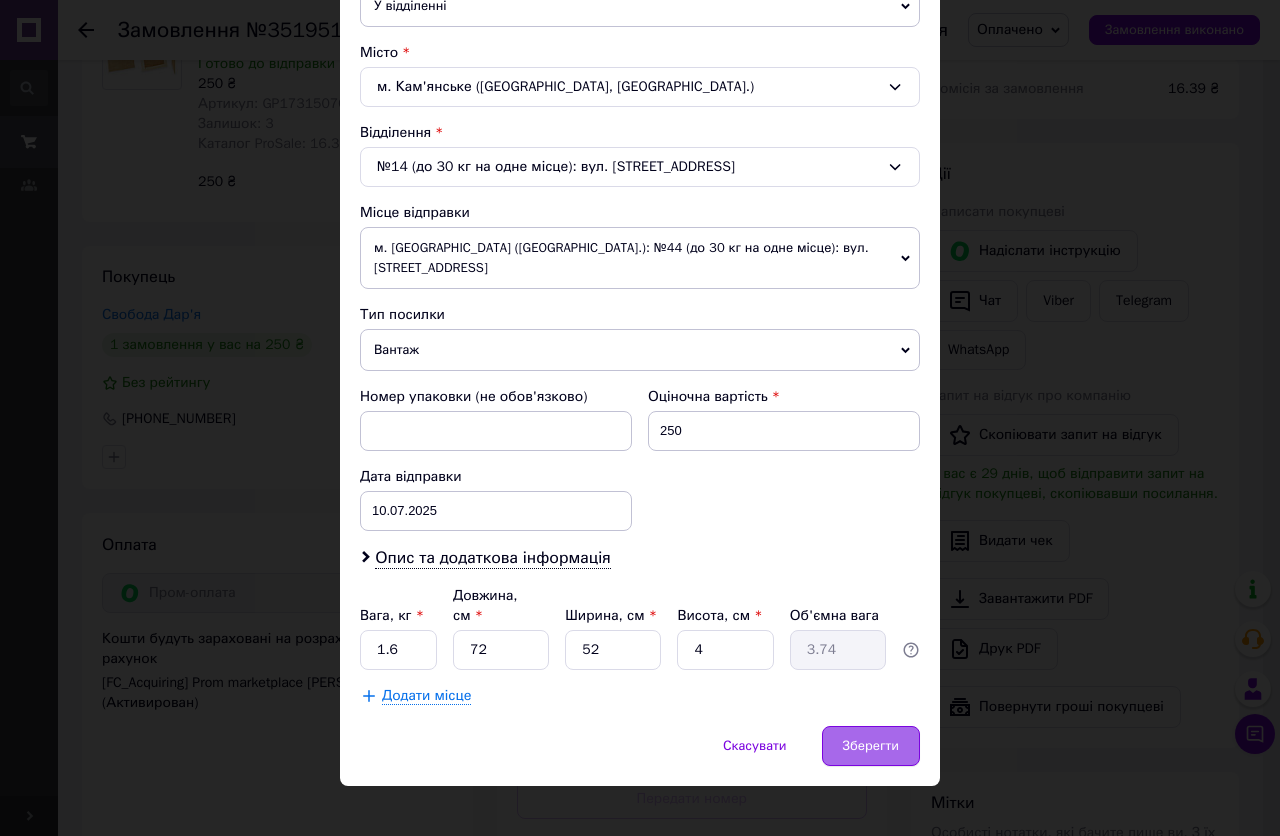 click on "Зберегти" at bounding box center (871, 746) 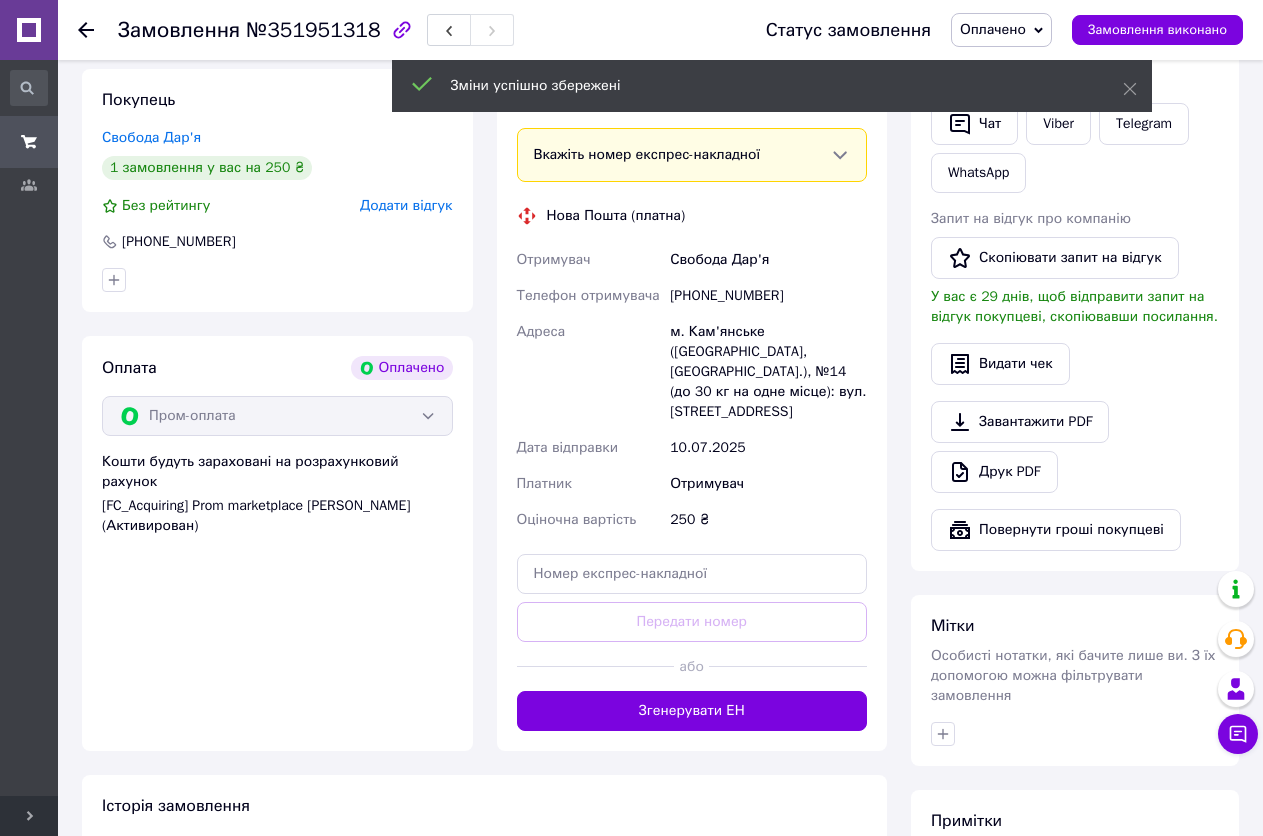scroll, scrollTop: 583, scrollLeft: 0, axis: vertical 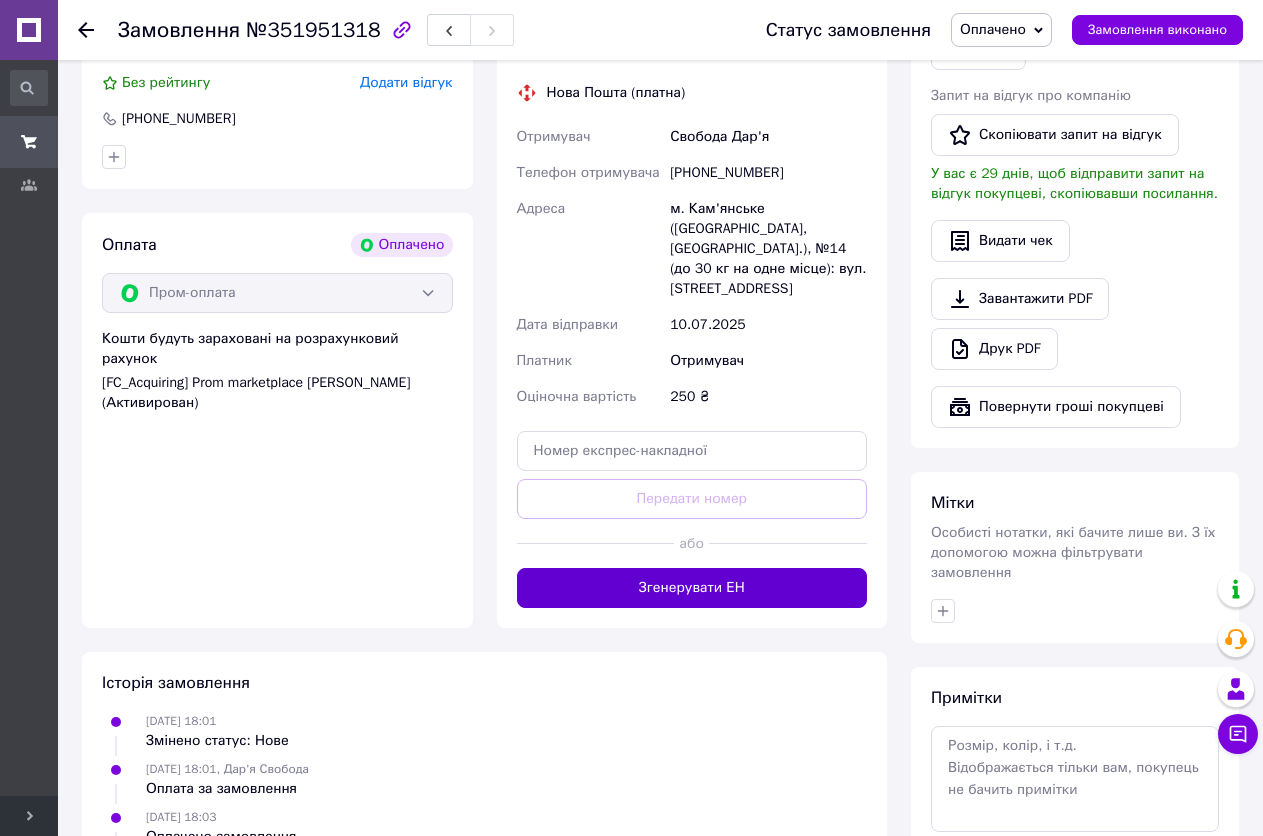 click on "Згенерувати ЕН" at bounding box center (692, 588) 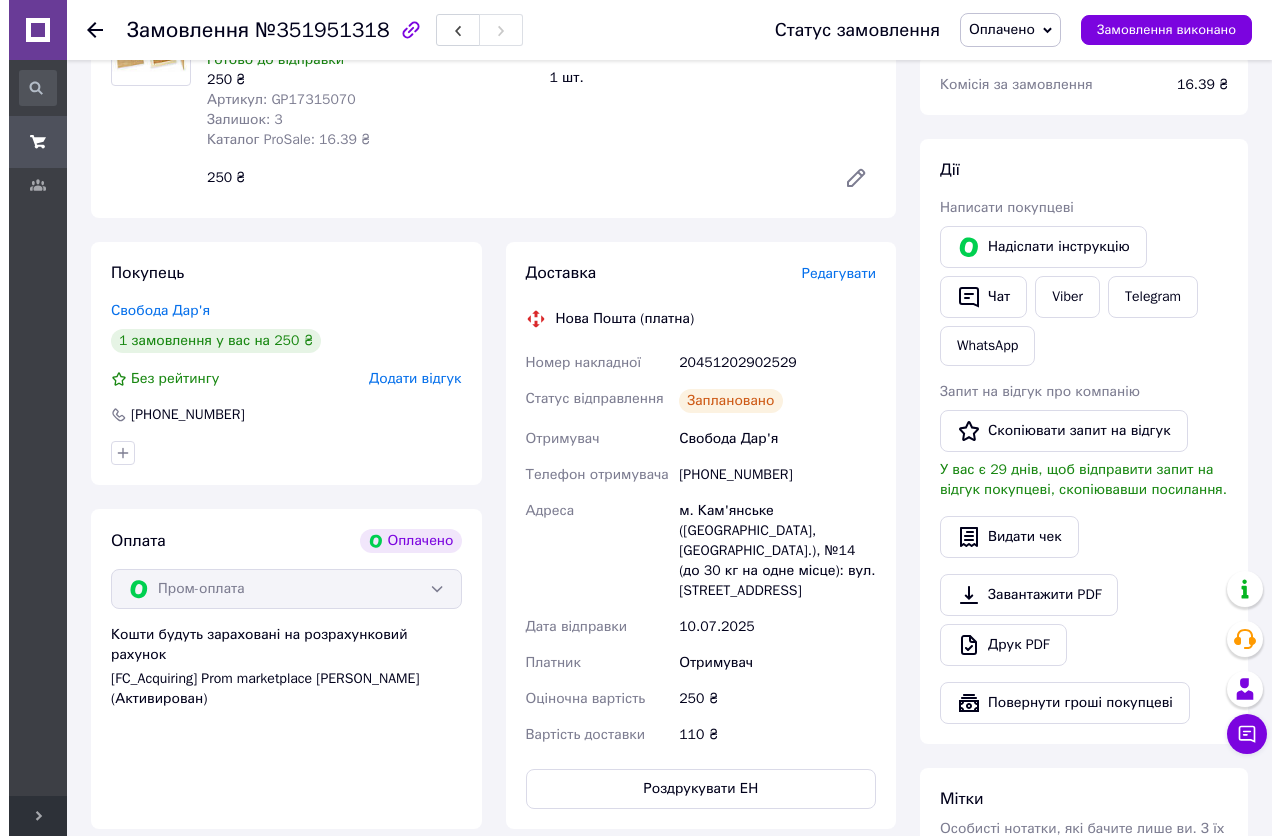 scroll, scrollTop: 183, scrollLeft: 0, axis: vertical 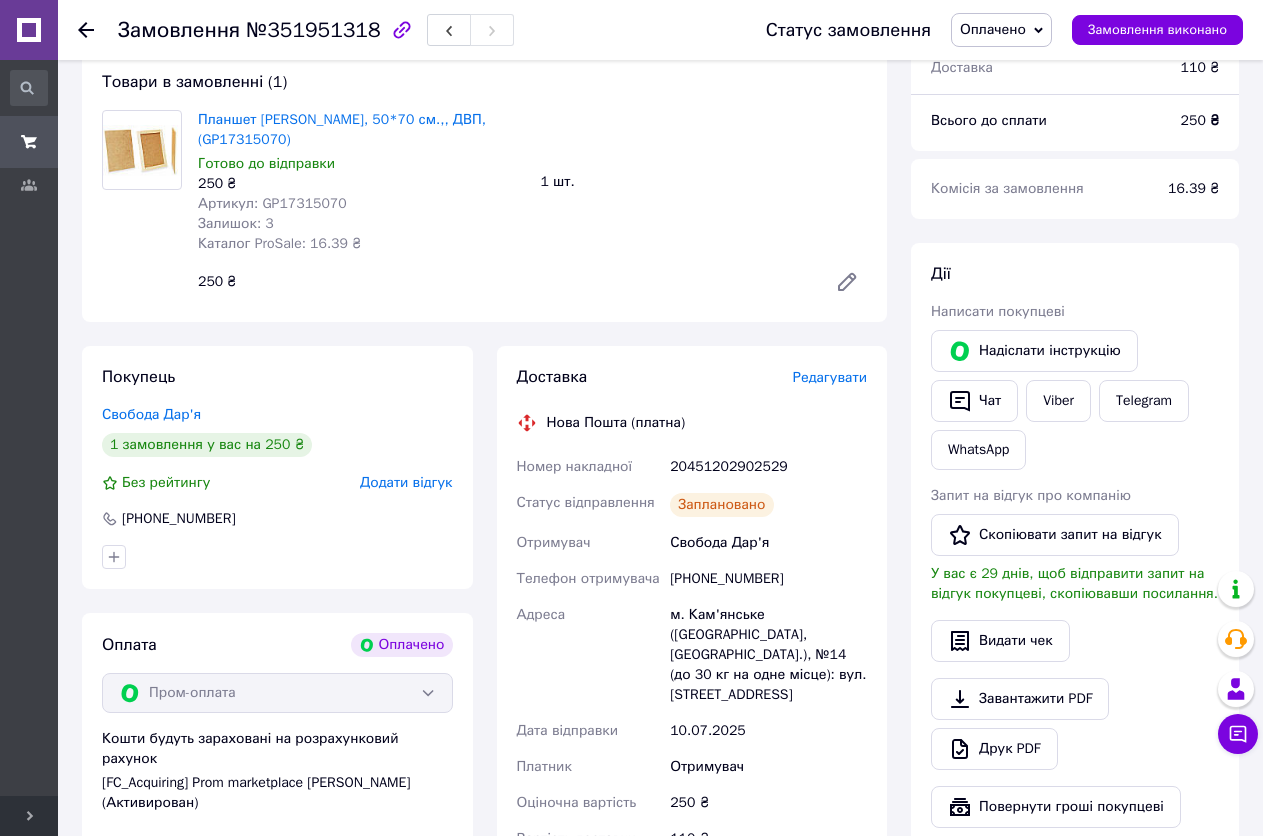 click on "20451202902529" at bounding box center [768, 467] 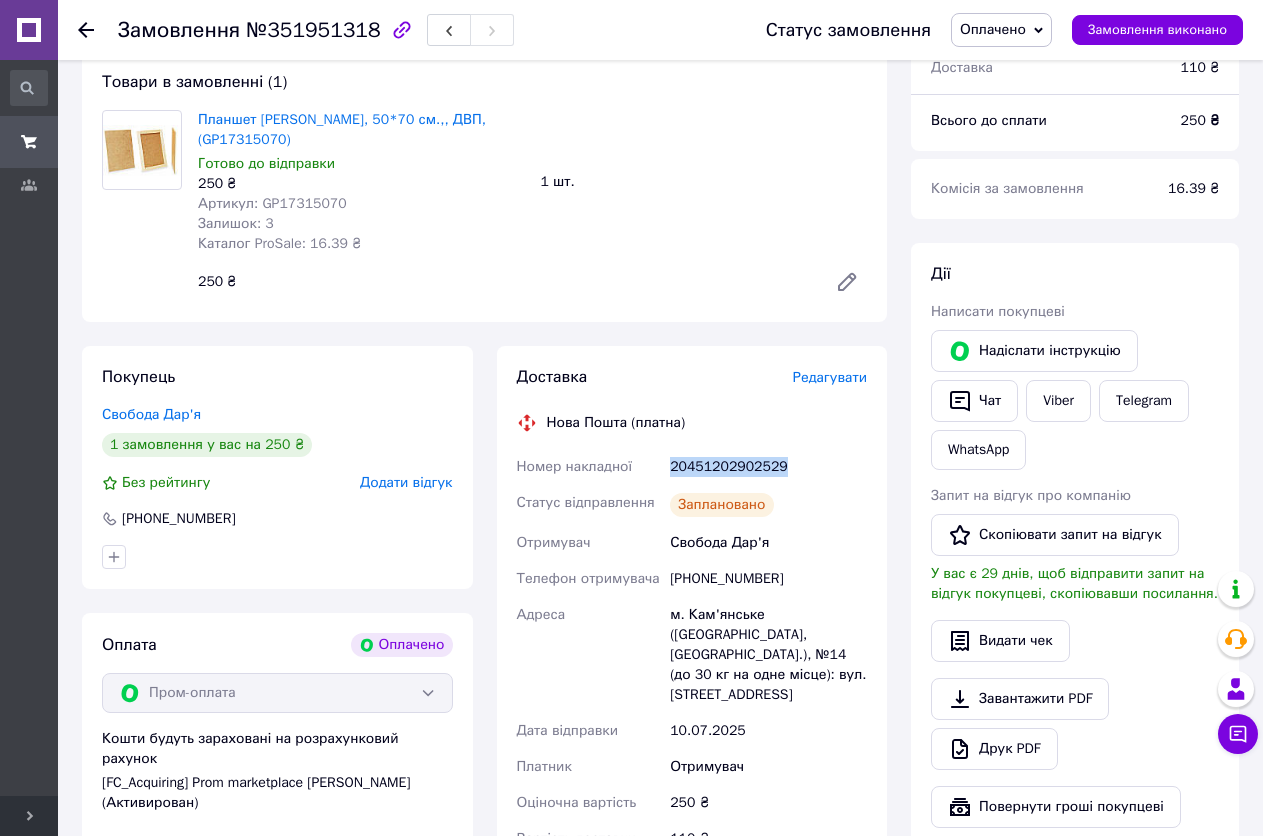 click on "20451202902529" at bounding box center [768, 467] 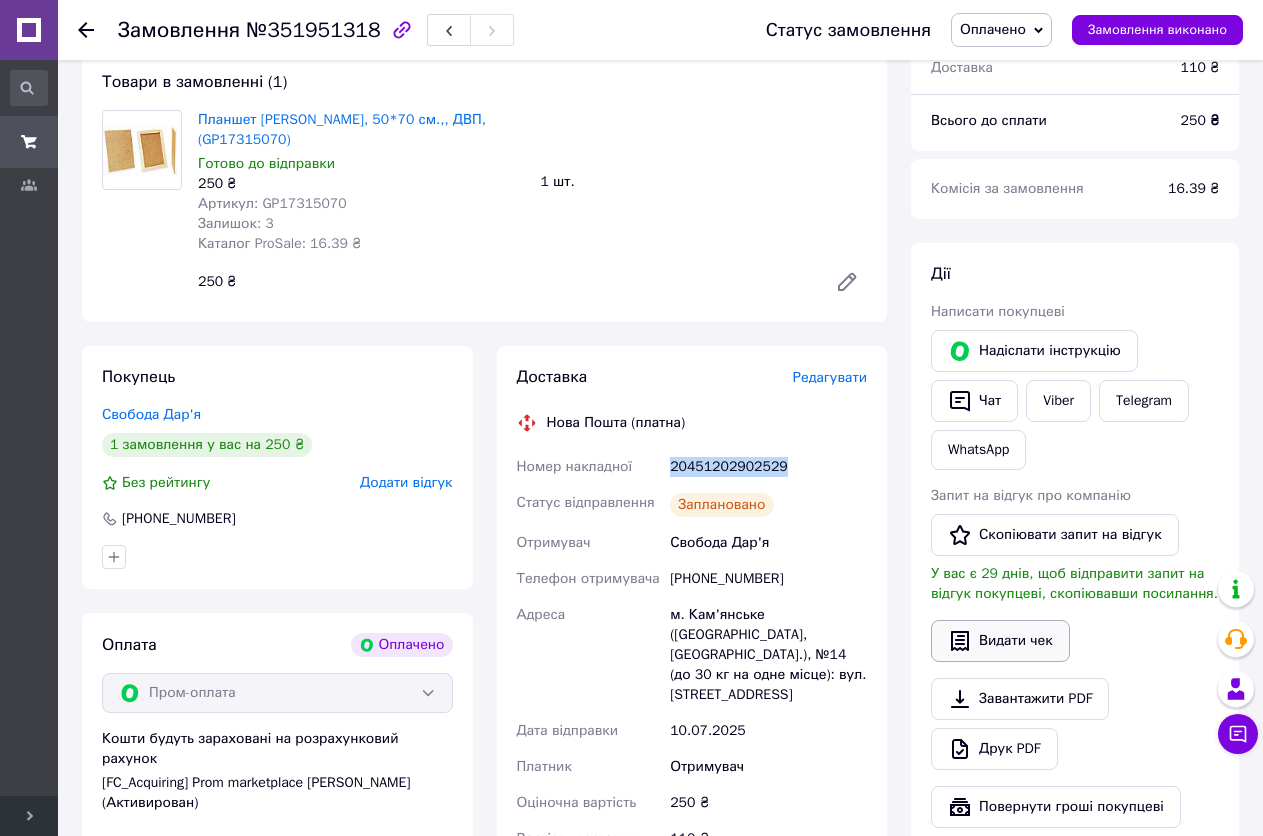 click on "Видати чек" at bounding box center [1000, 641] 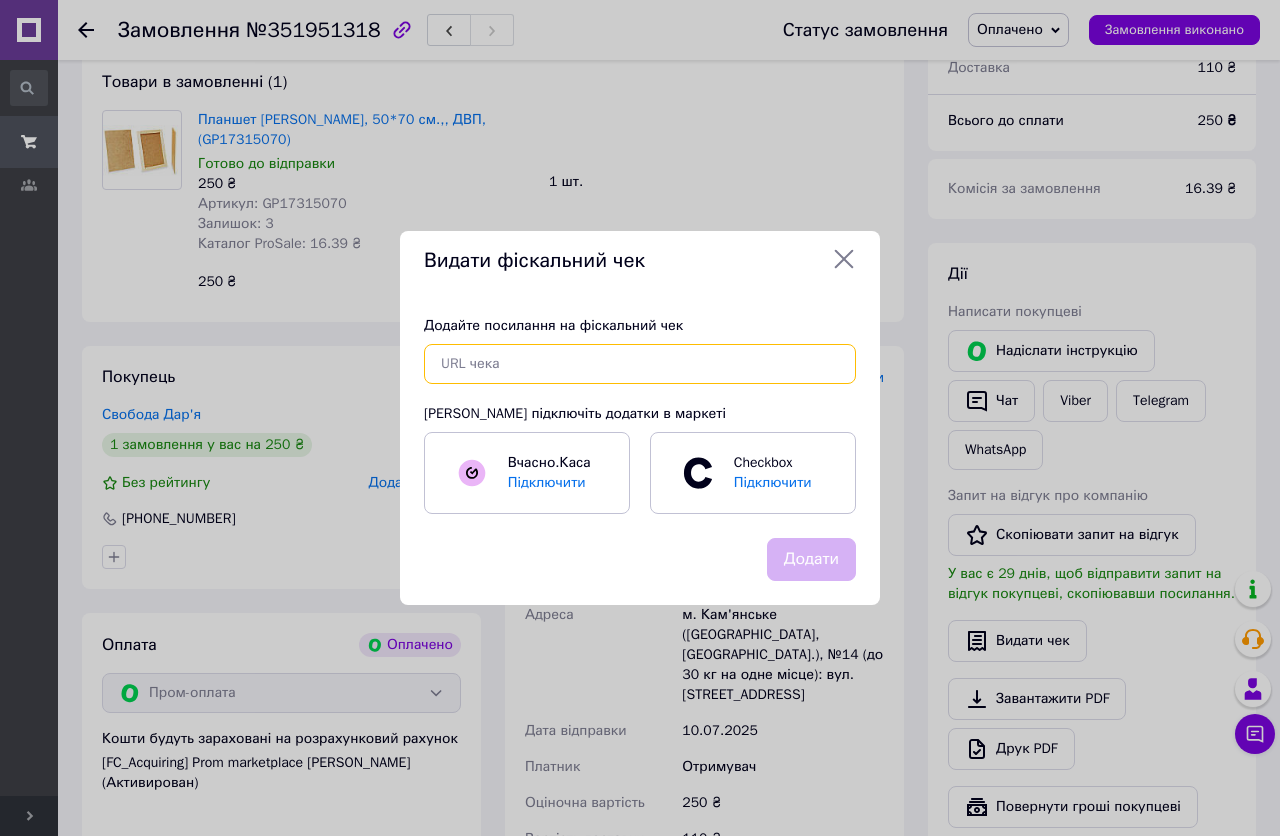 click at bounding box center [640, 364] 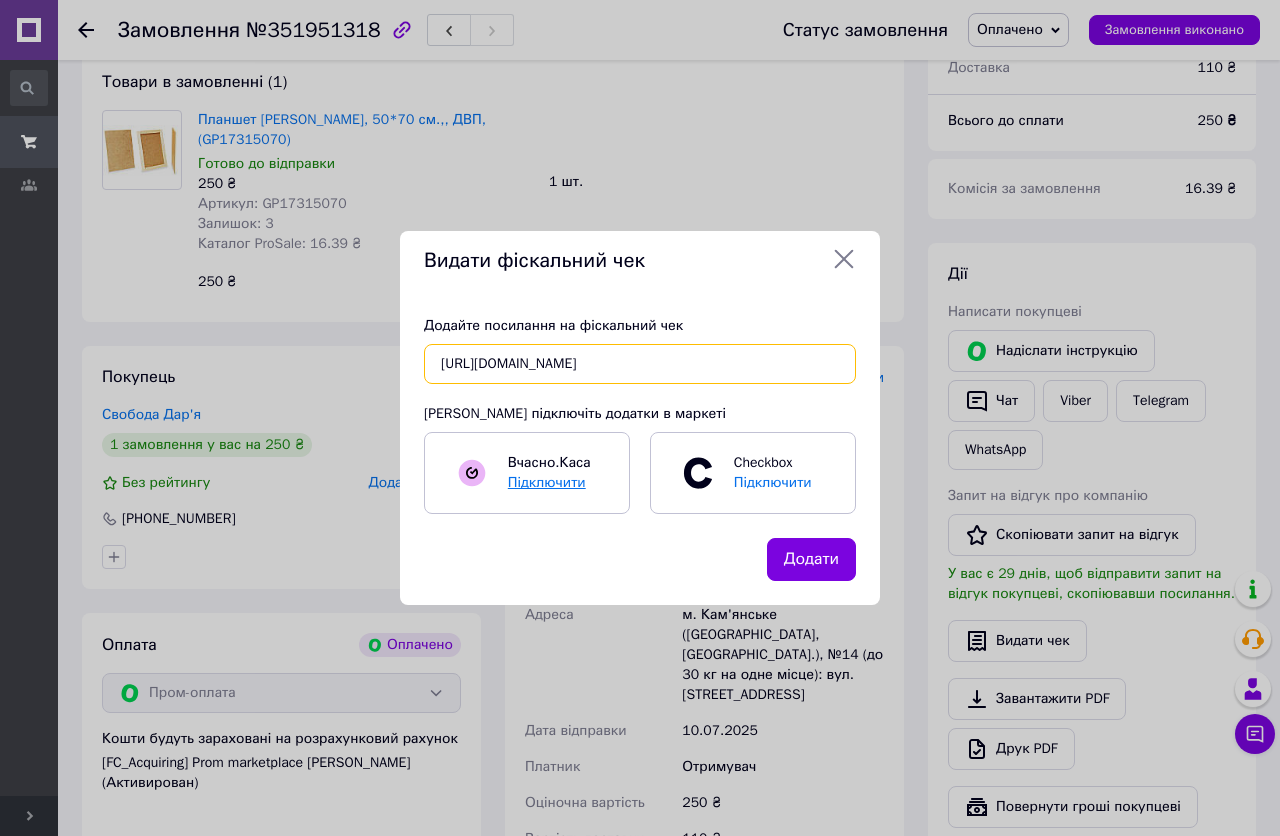 scroll, scrollTop: 0, scrollLeft: 332, axis: horizontal 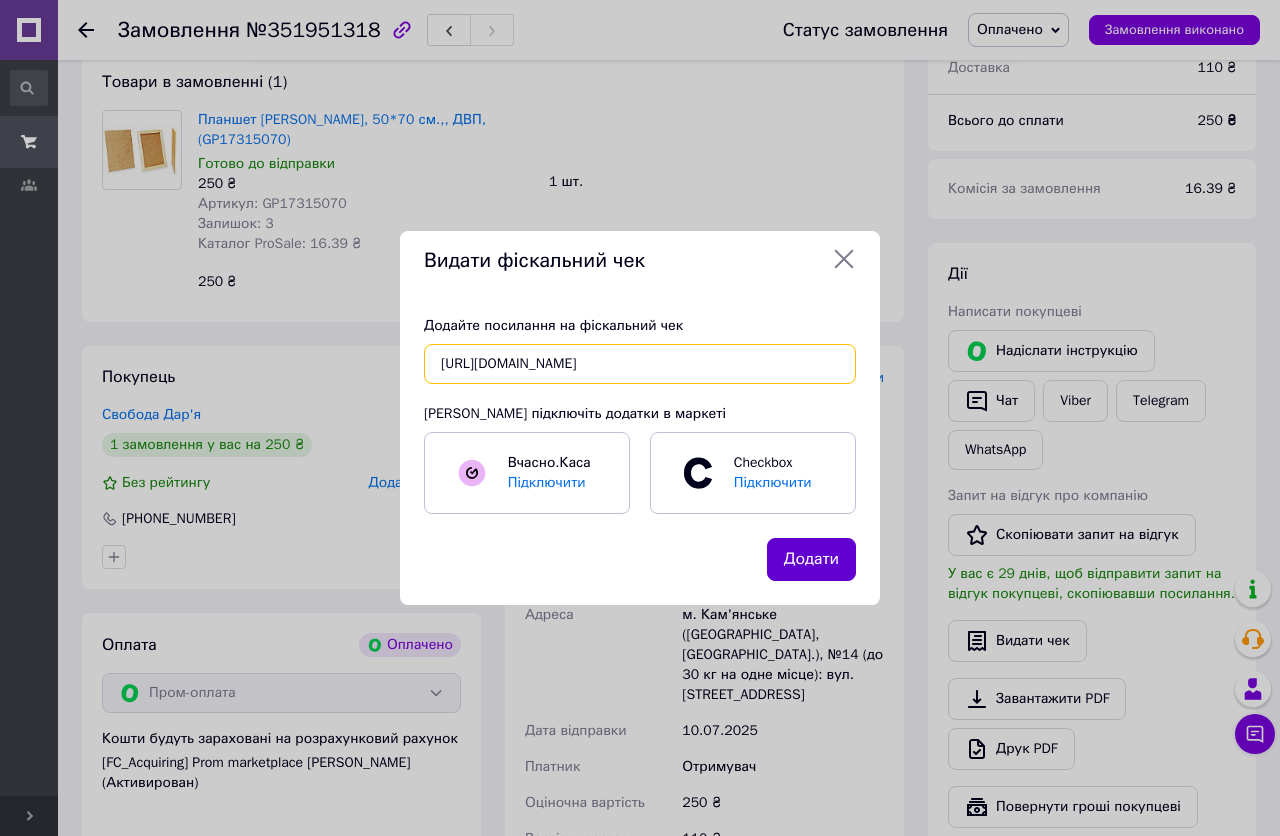 type on "[URL][DOMAIN_NAME]" 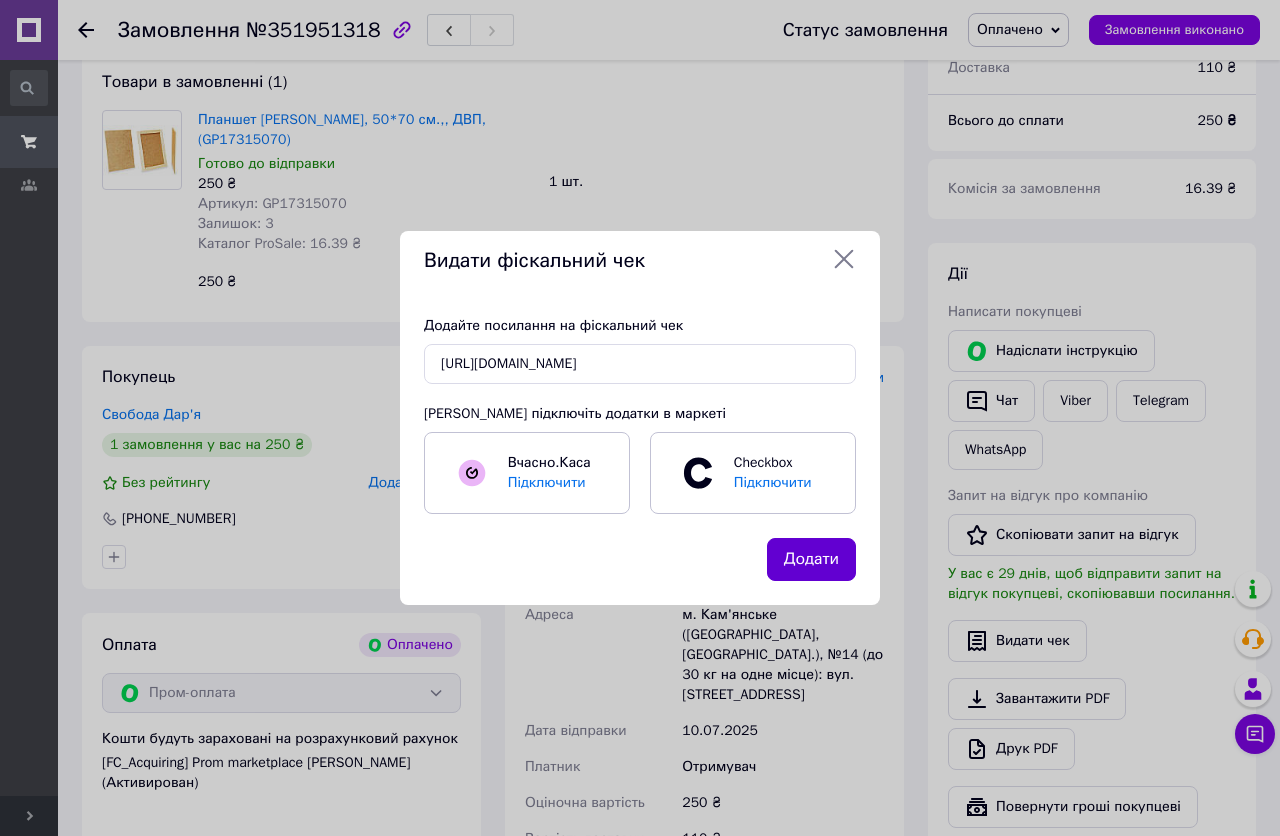 click on "Додати" at bounding box center [811, 559] 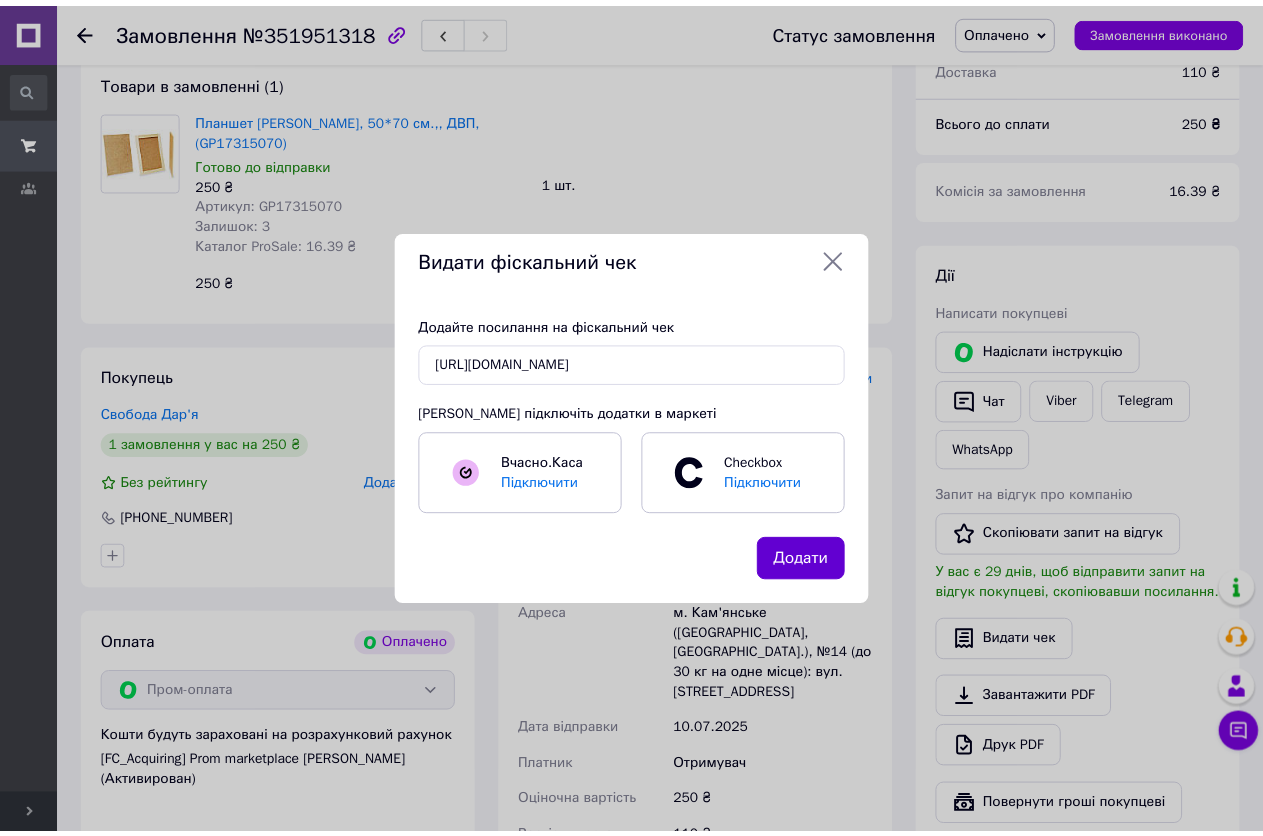 scroll, scrollTop: 0, scrollLeft: 0, axis: both 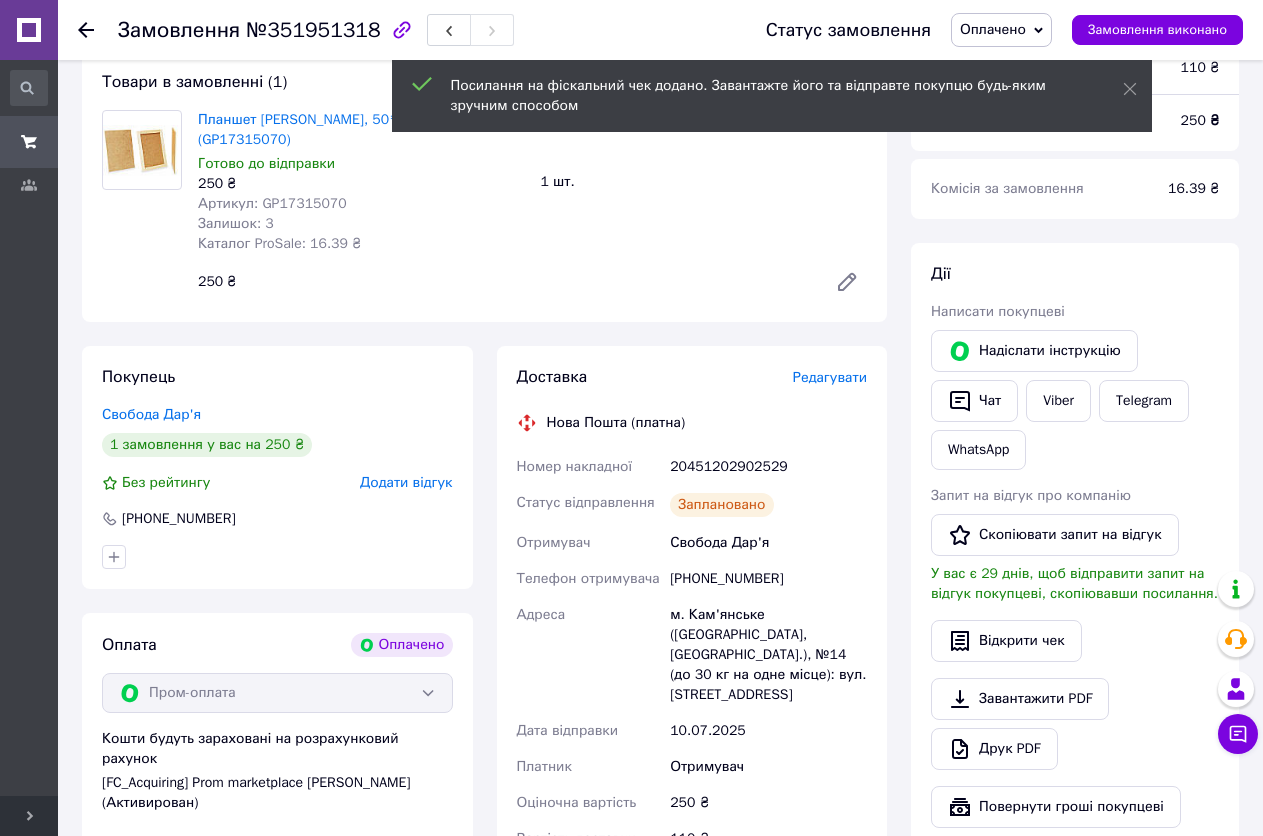 click 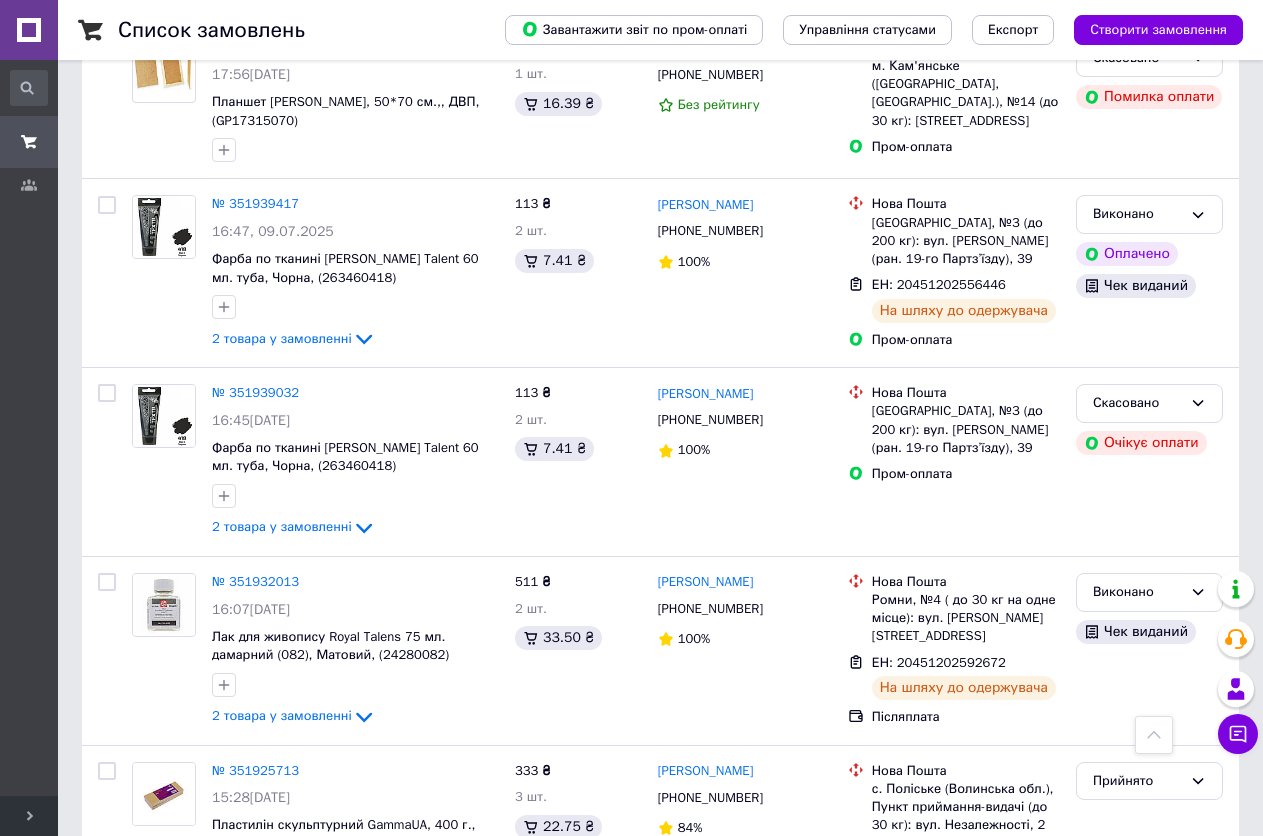 scroll, scrollTop: 2900, scrollLeft: 0, axis: vertical 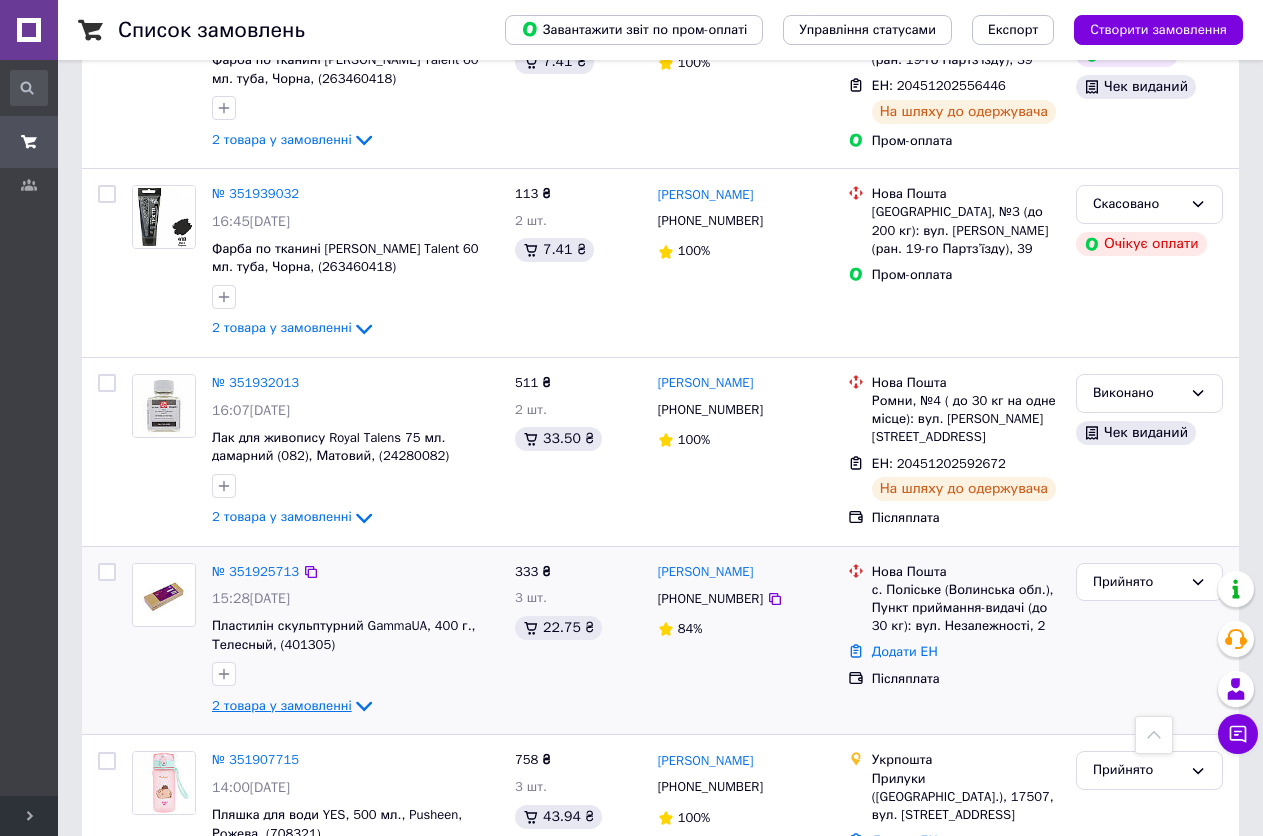 click on "2 товара у замовленні" at bounding box center (282, 705) 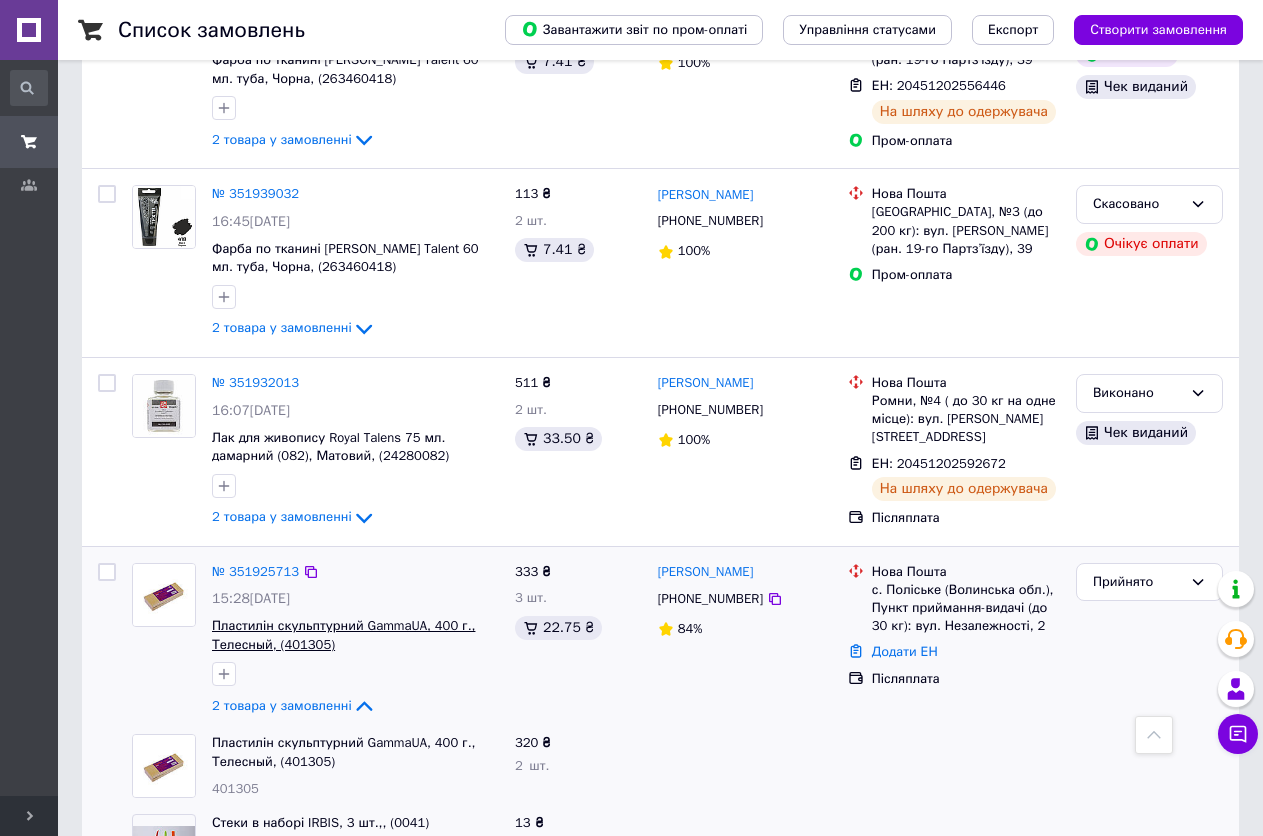 scroll, scrollTop: 3000, scrollLeft: 0, axis: vertical 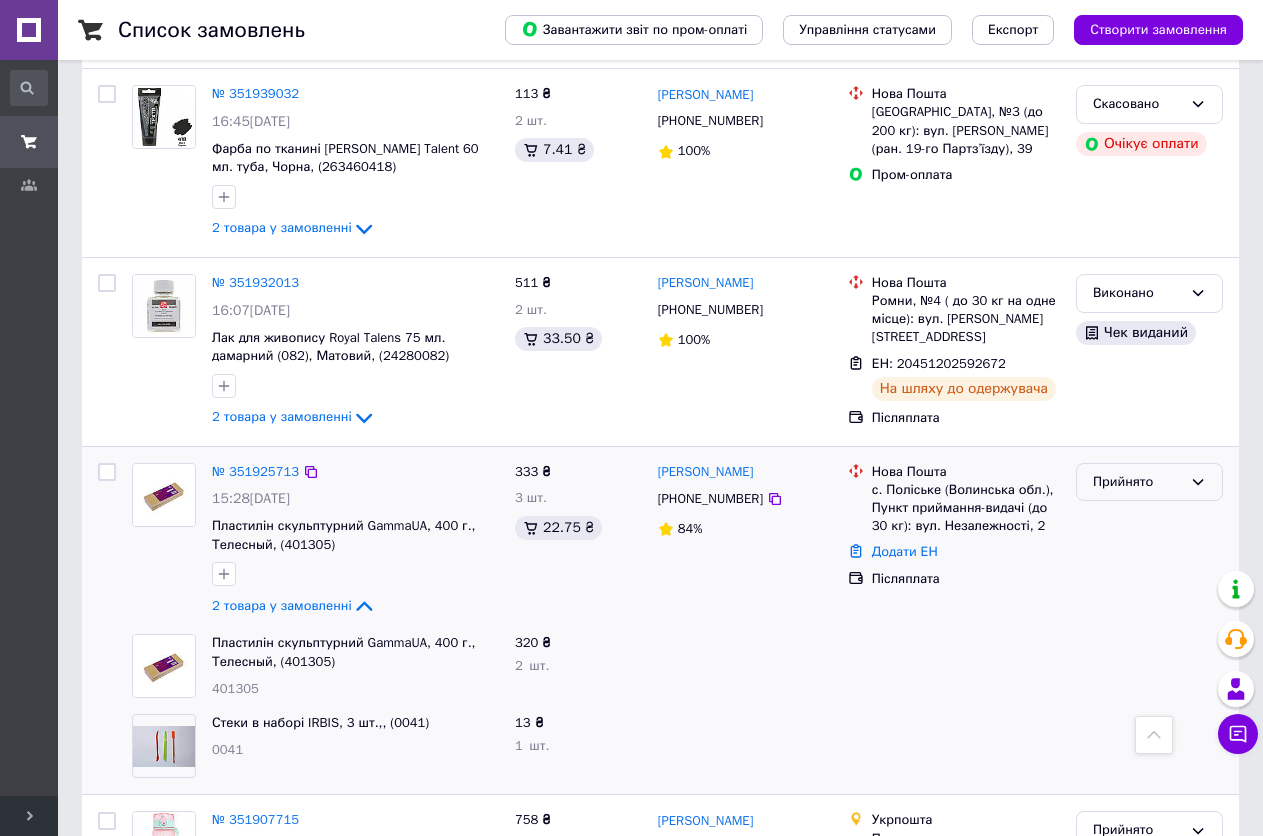 click 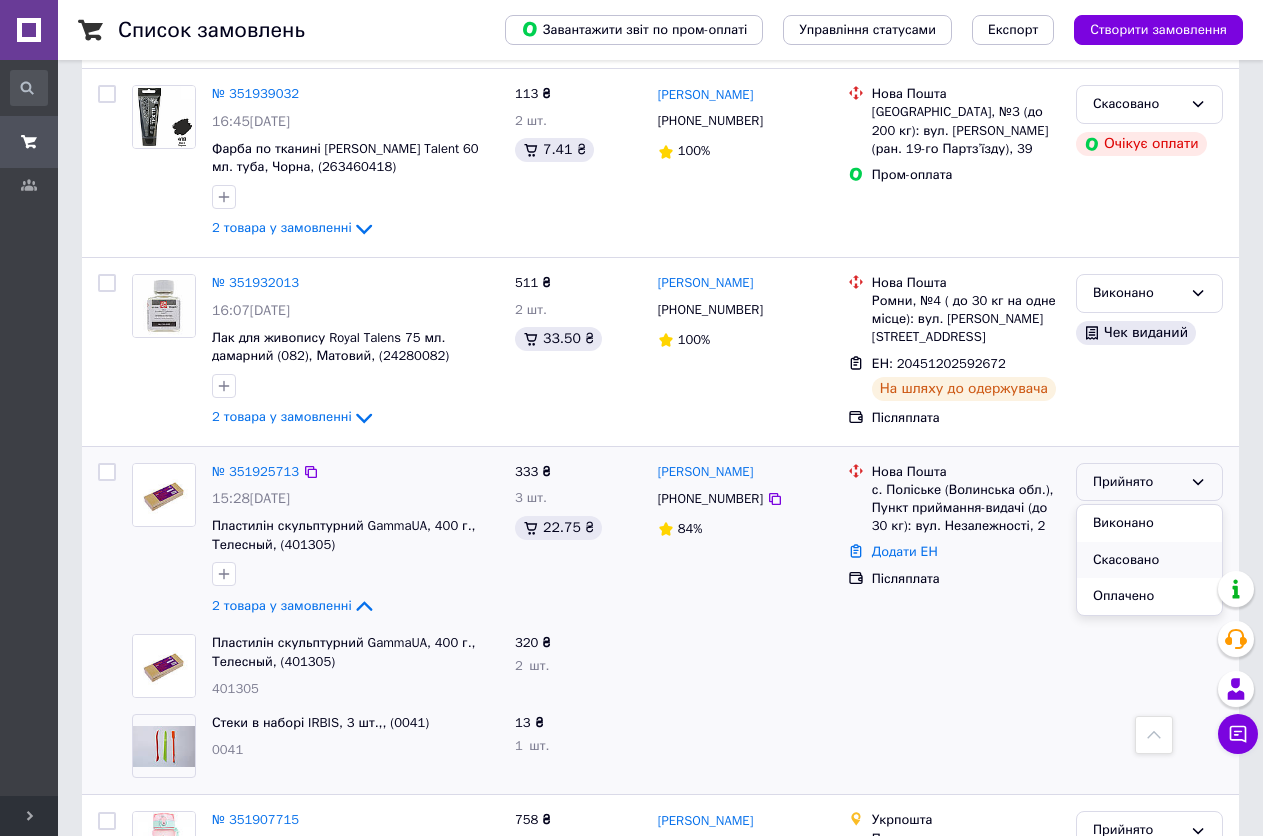 click on "Скасовано" at bounding box center (1149, 560) 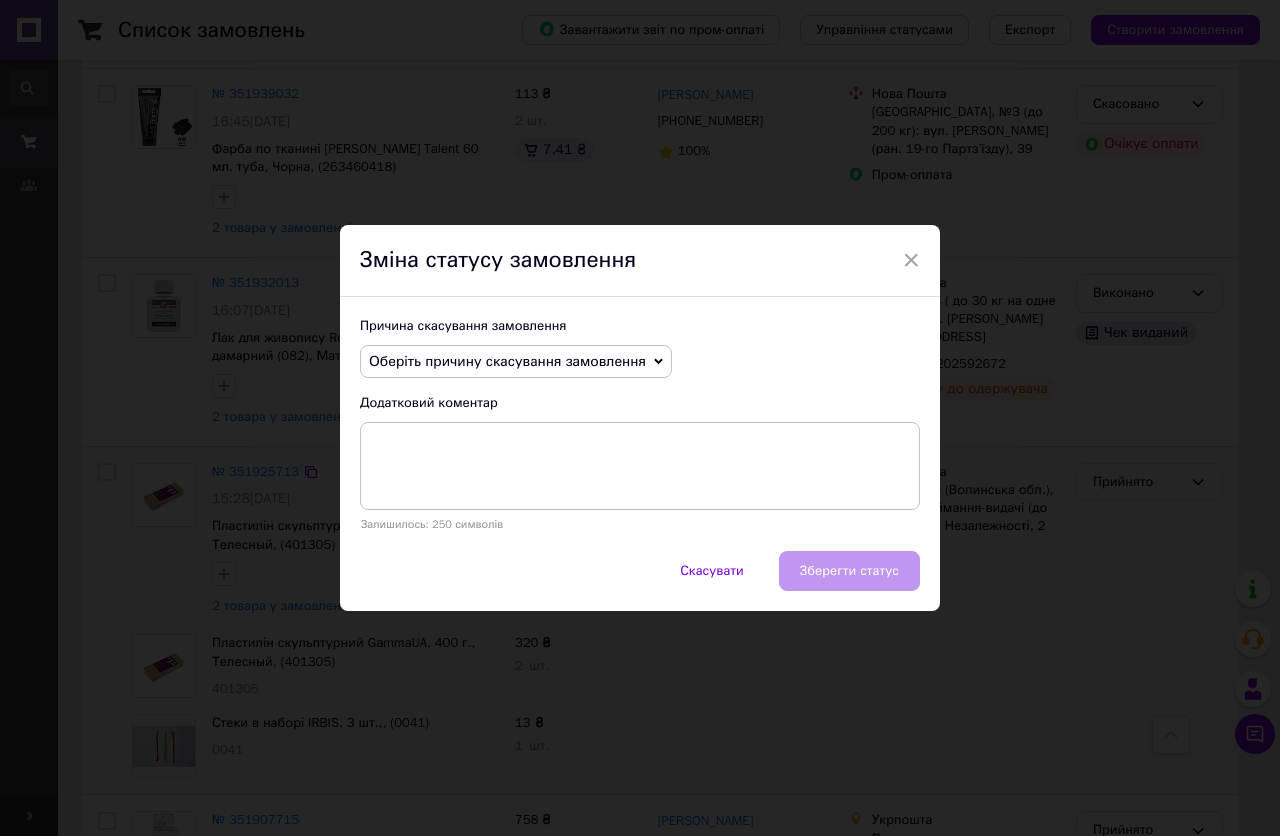 click on "Оберіть причину скасування замовлення" at bounding box center (507, 361) 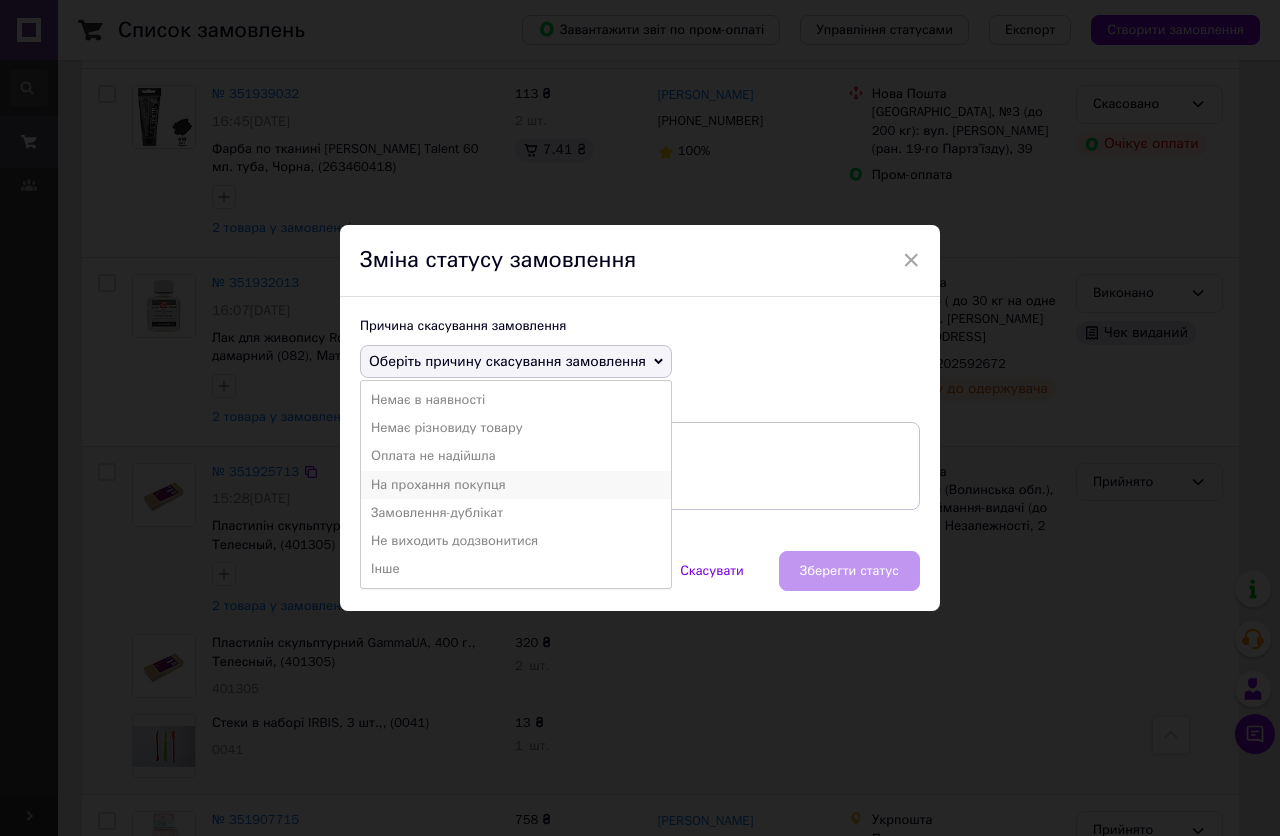 click on "На прохання покупця" at bounding box center [516, 485] 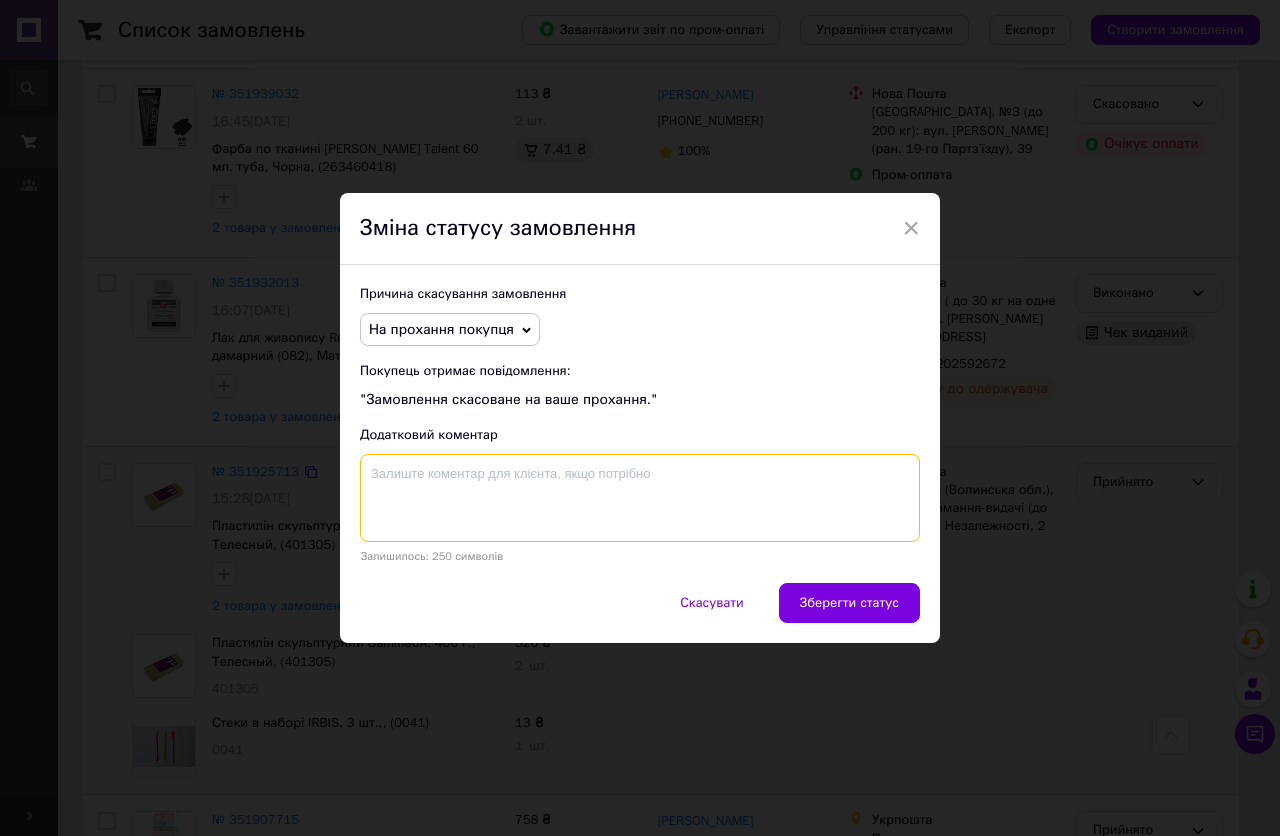 click at bounding box center (640, 498) 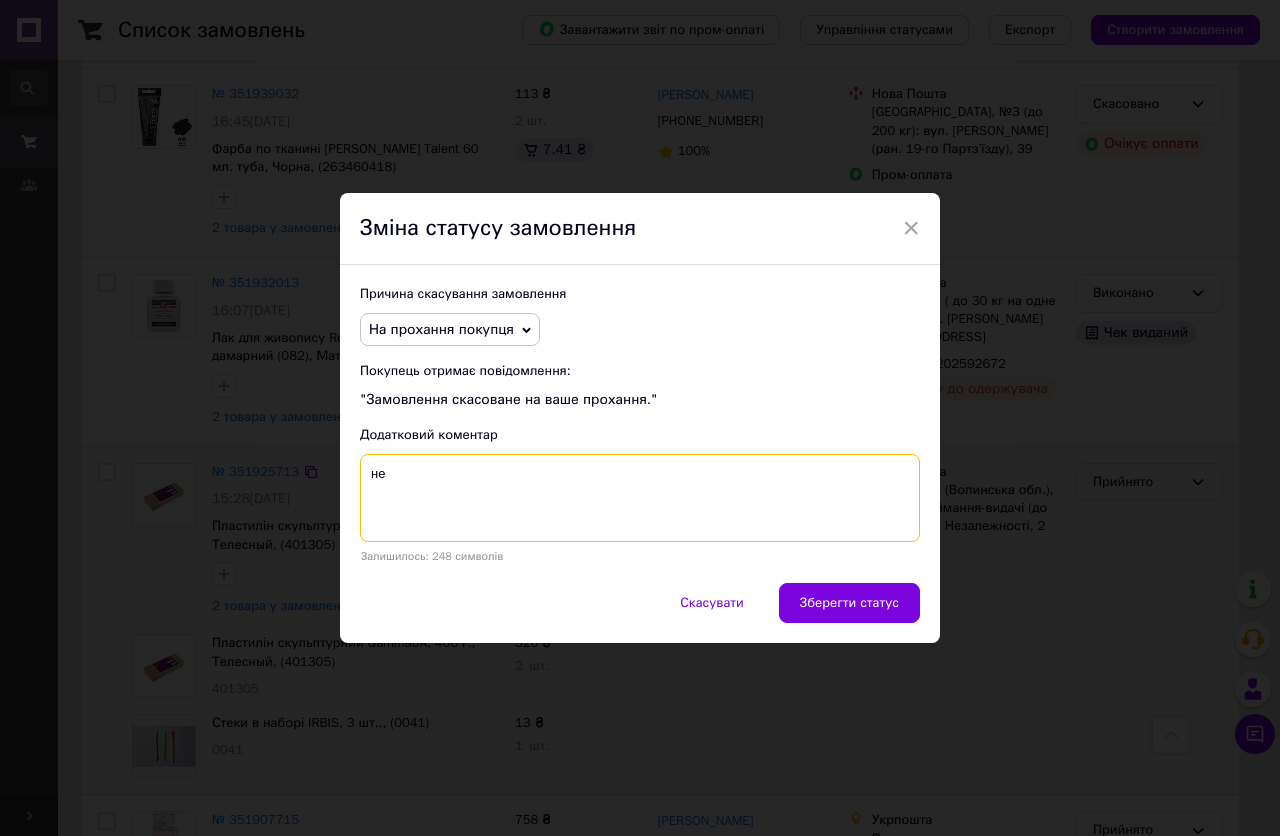 click on "не" at bounding box center [640, 498] 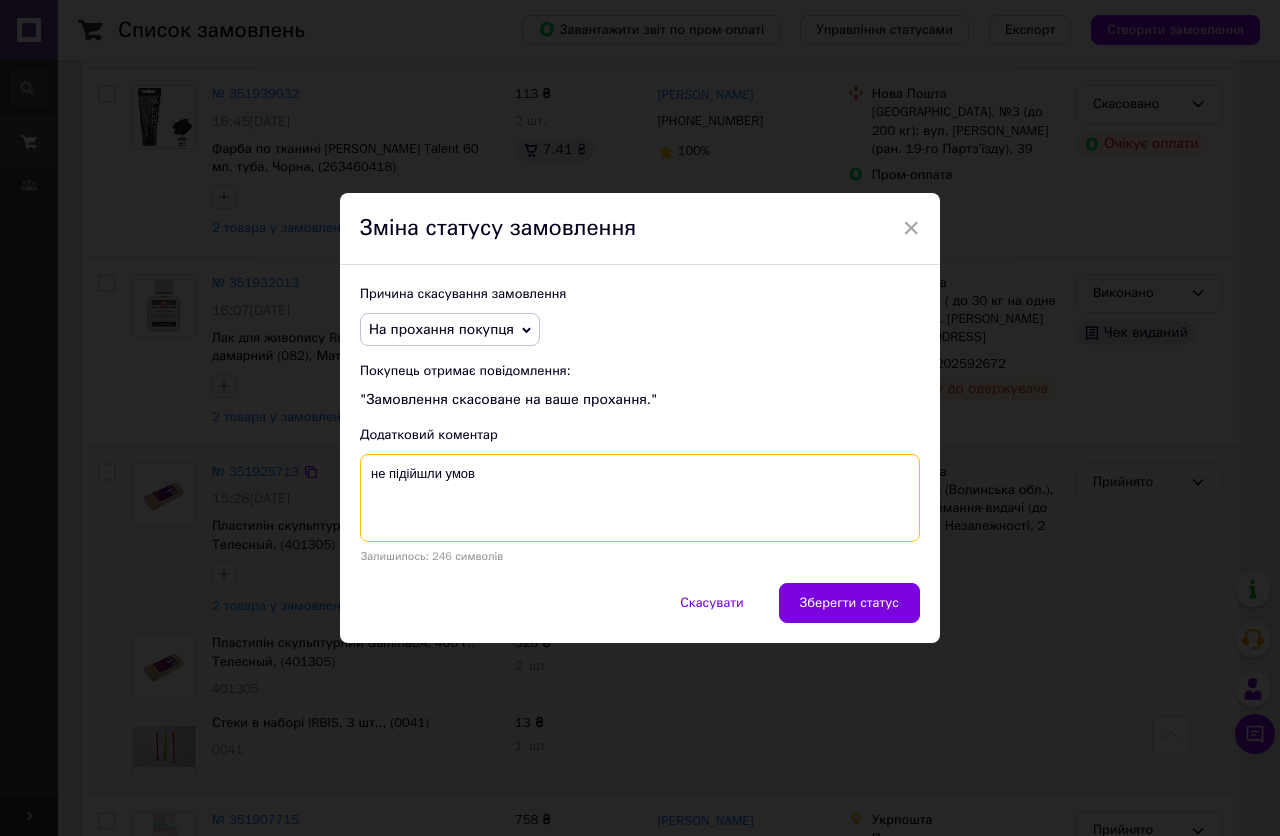 click on "не п" at bounding box center [640, 498] 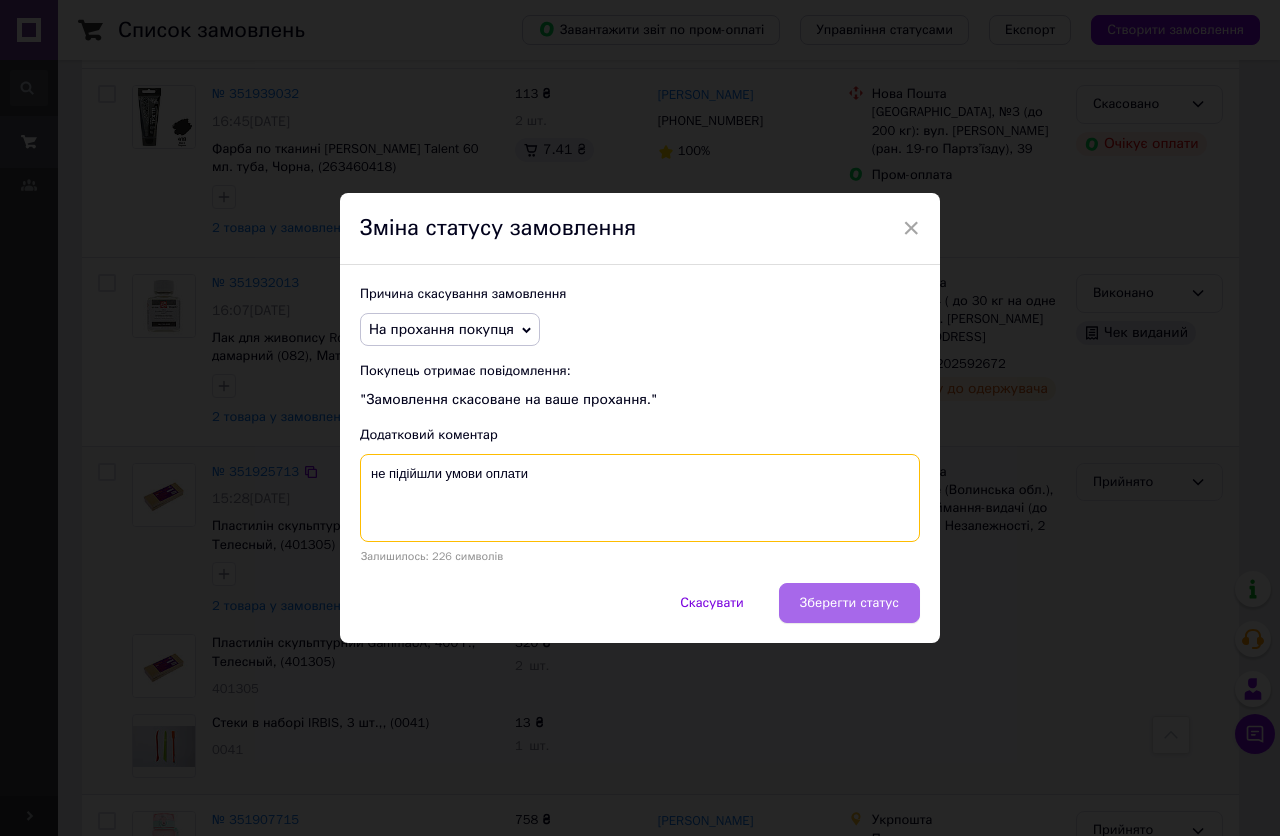 type on "не підійшли умови оплати" 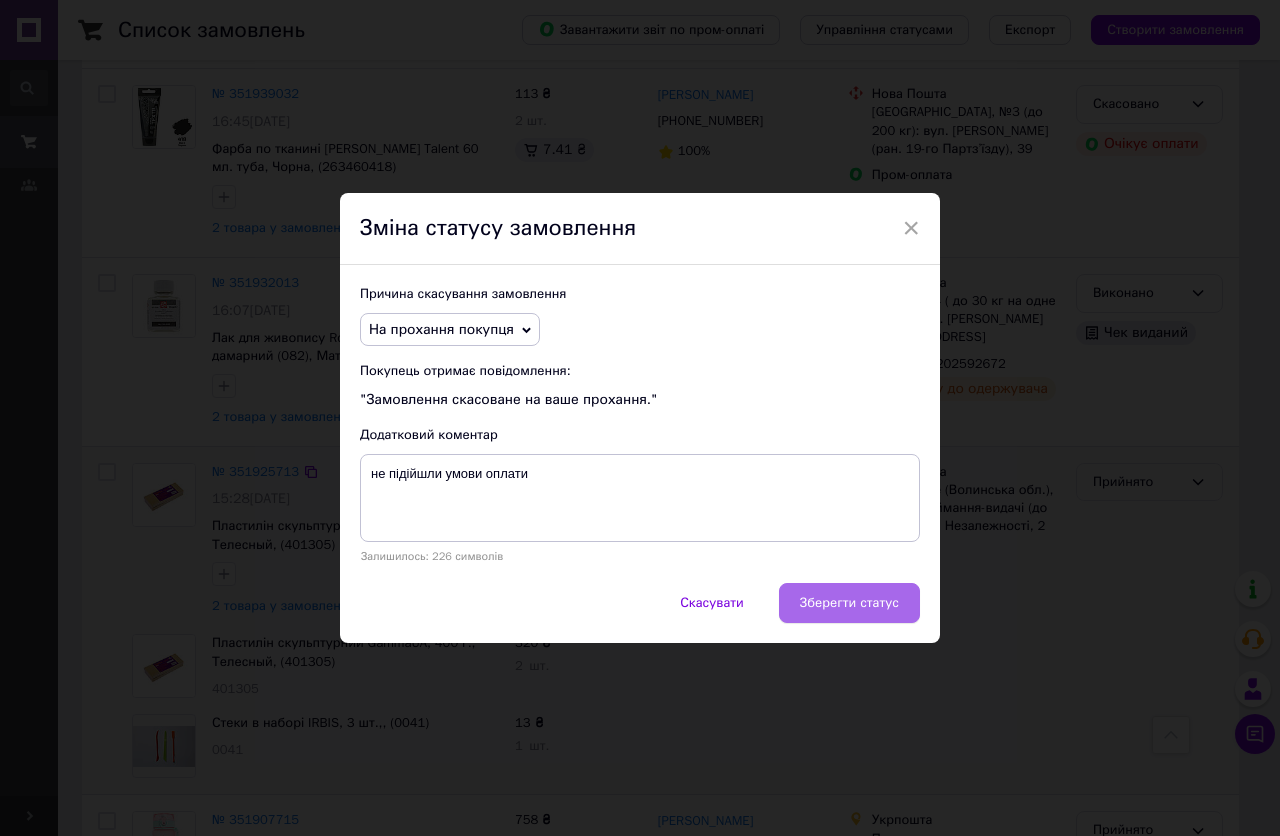 click on "Зберегти статус" at bounding box center (849, 603) 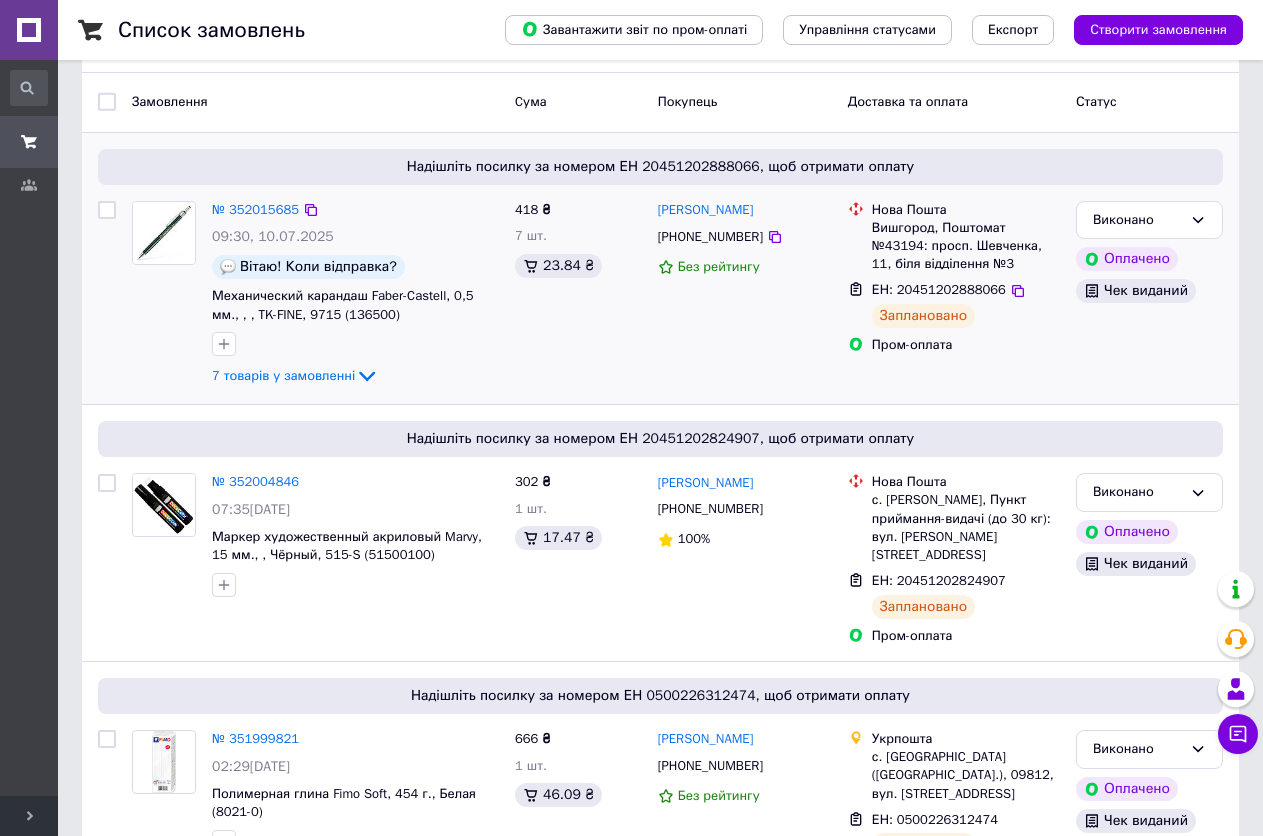 scroll, scrollTop: 0, scrollLeft: 0, axis: both 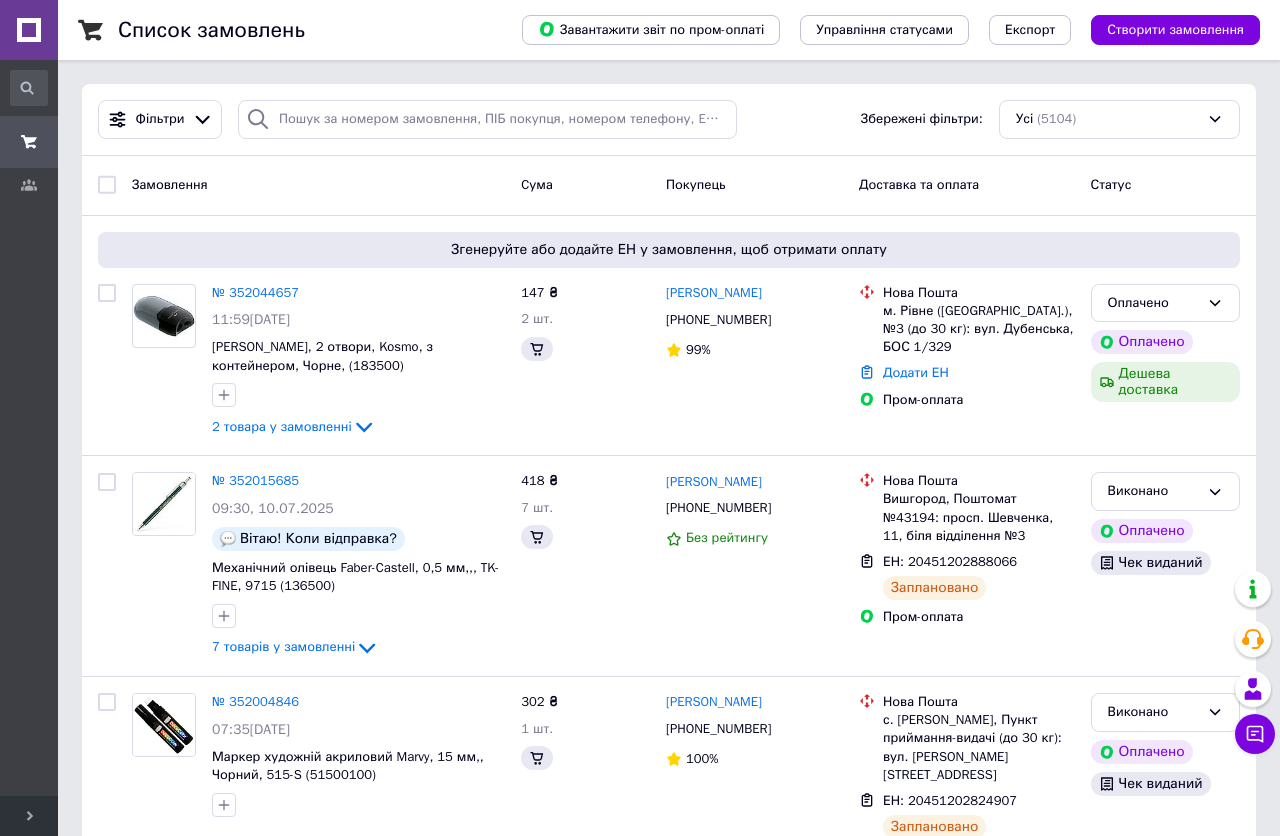 click on "№ 352044657" at bounding box center (255, 292) 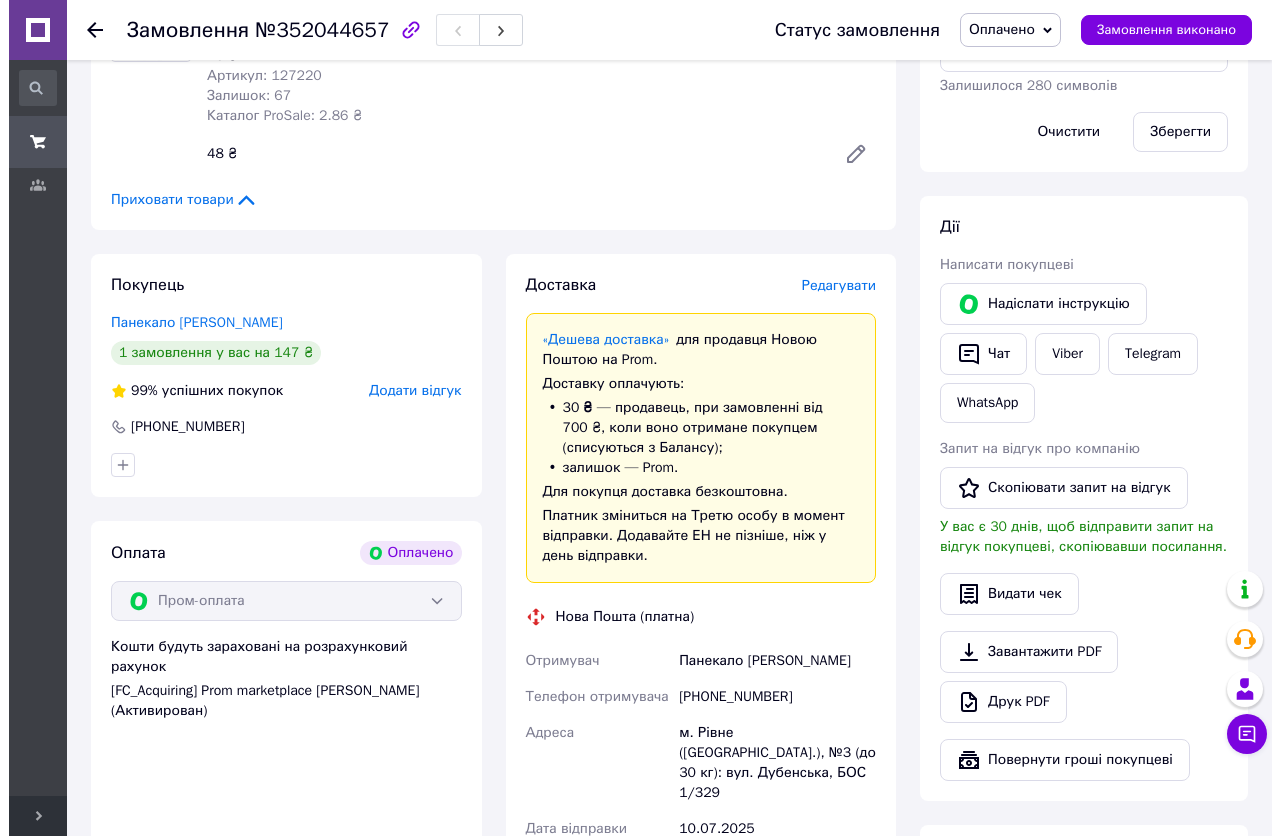 scroll, scrollTop: 600, scrollLeft: 0, axis: vertical 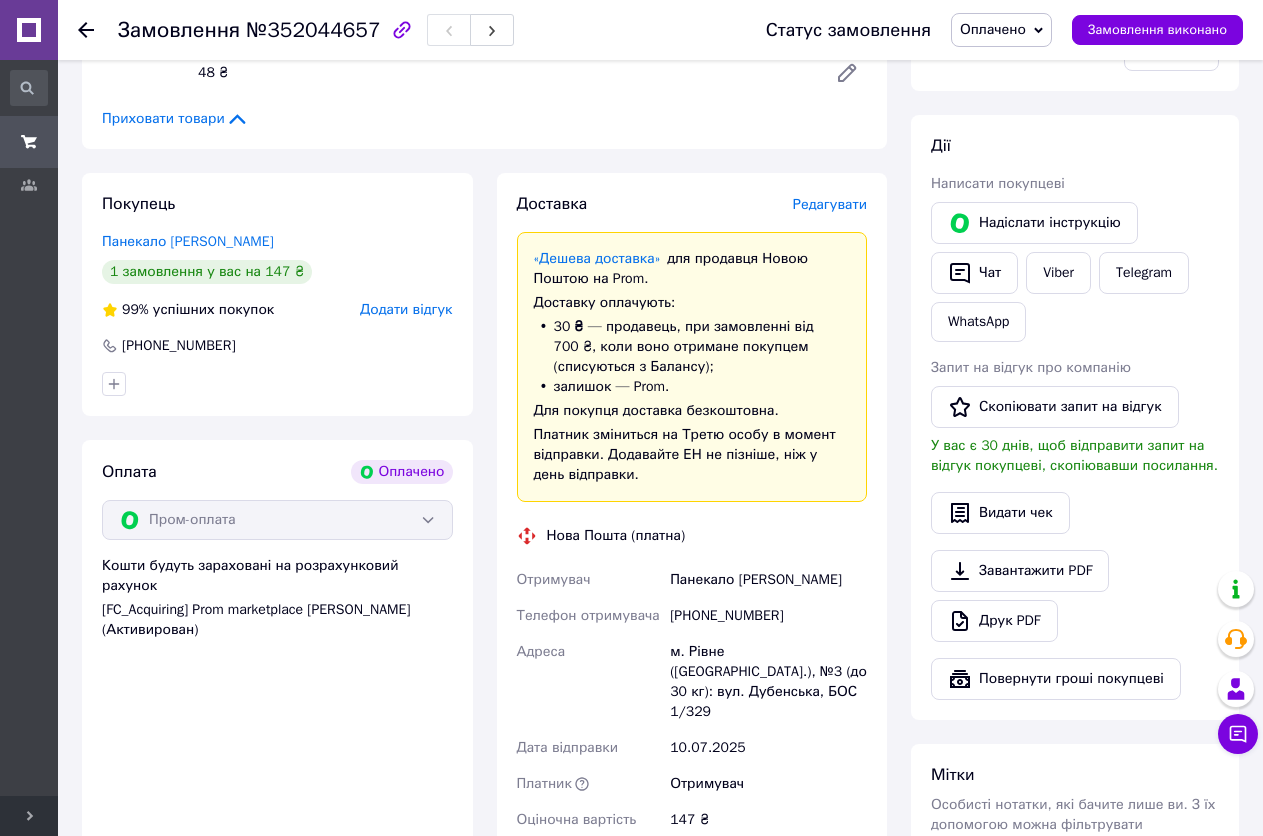 click on "Редагувати" at bounding box center (830, 204) 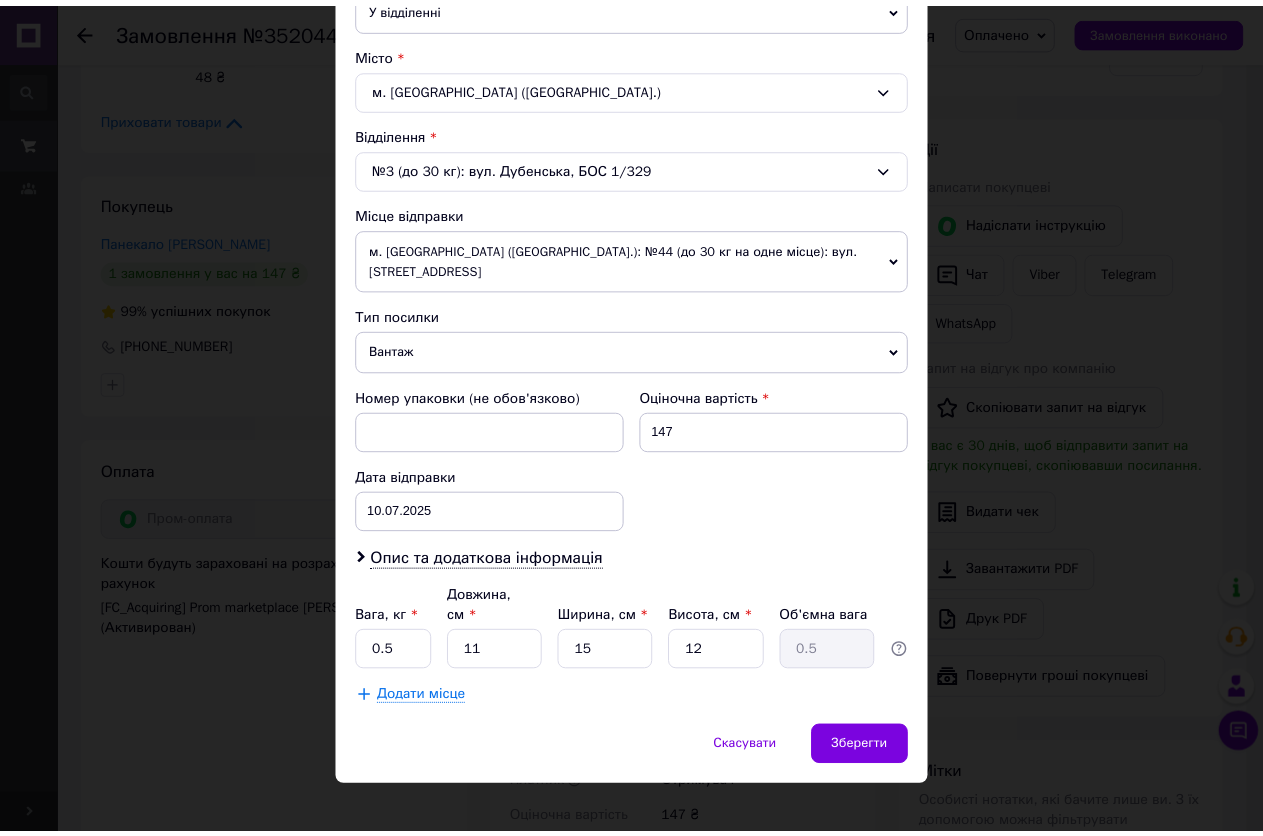scroll, scrollTop: 512, scrollLeft: 0, axis: vertical 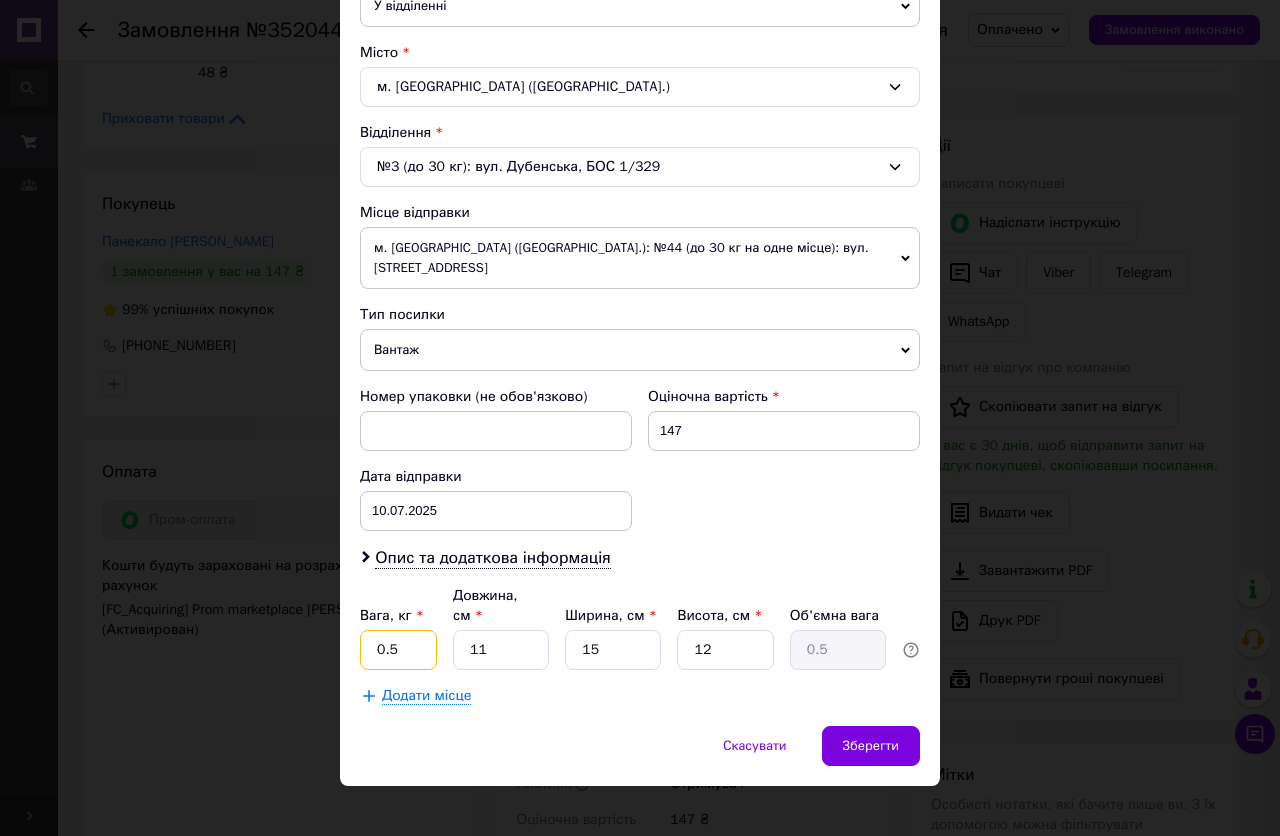 click on "0.5" at bounding box center (398, 650) 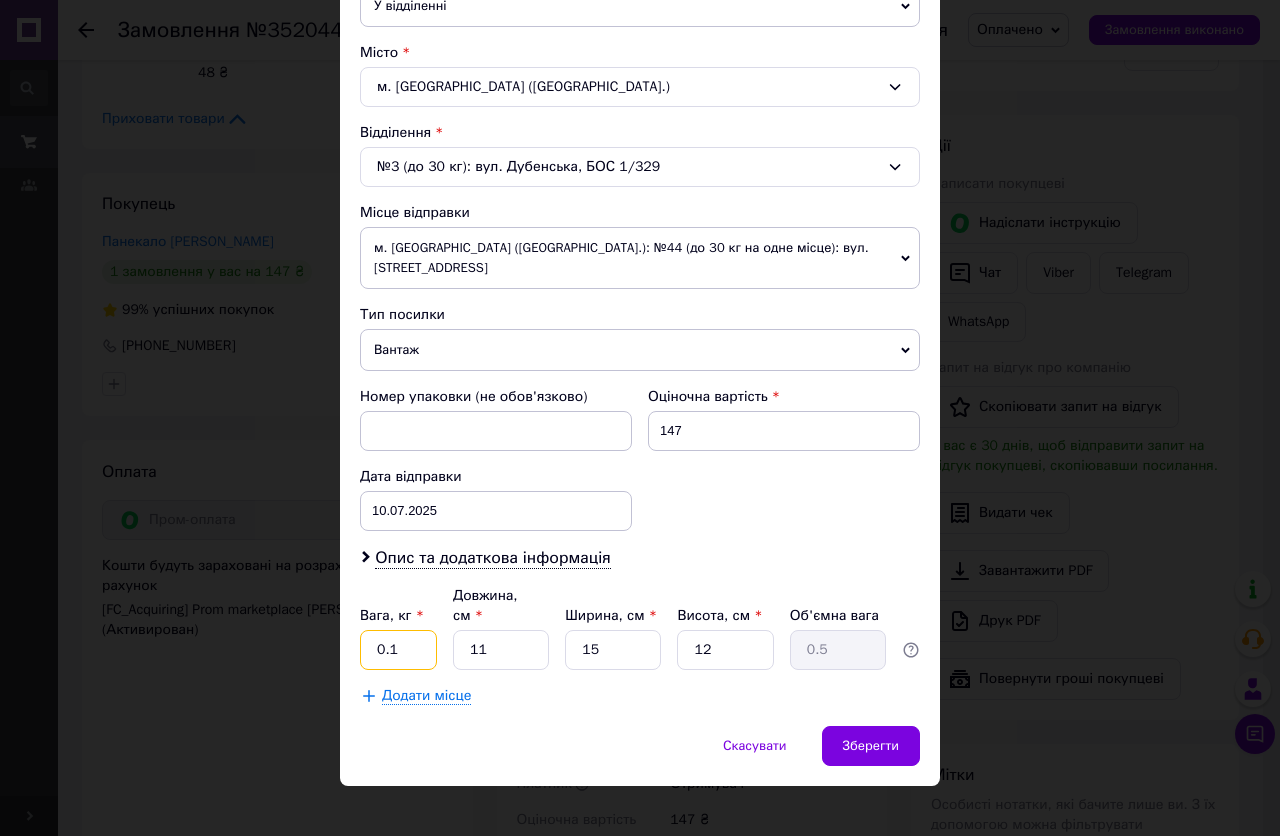 type on "0.1" 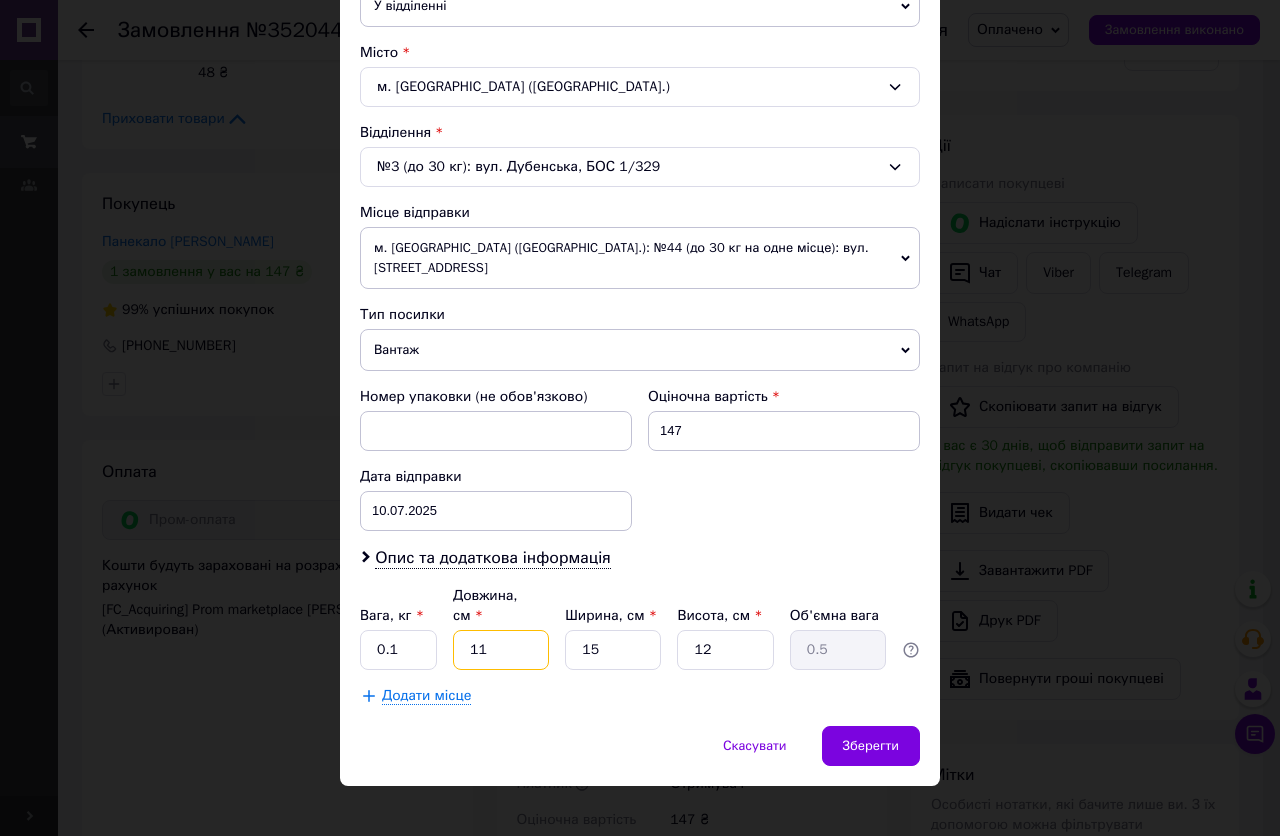 type on "1" 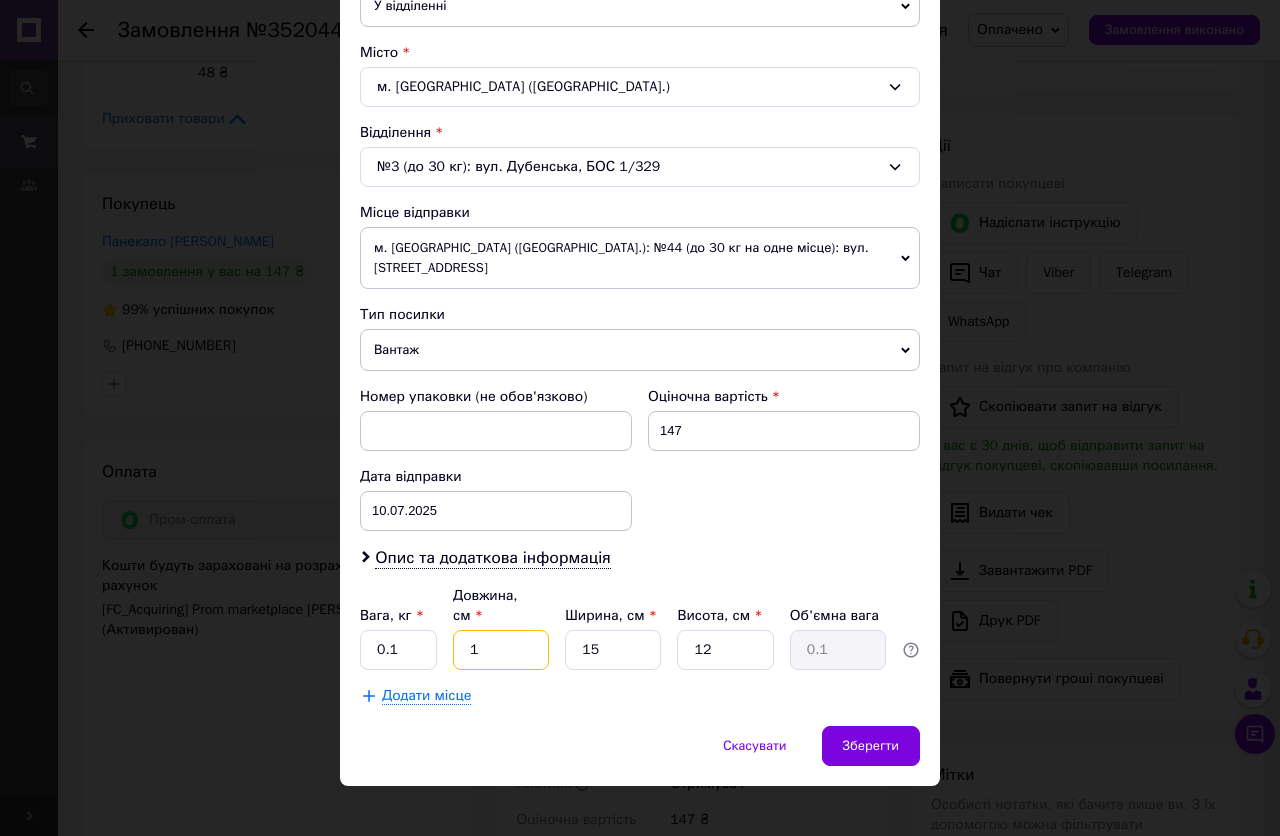 type on "10" 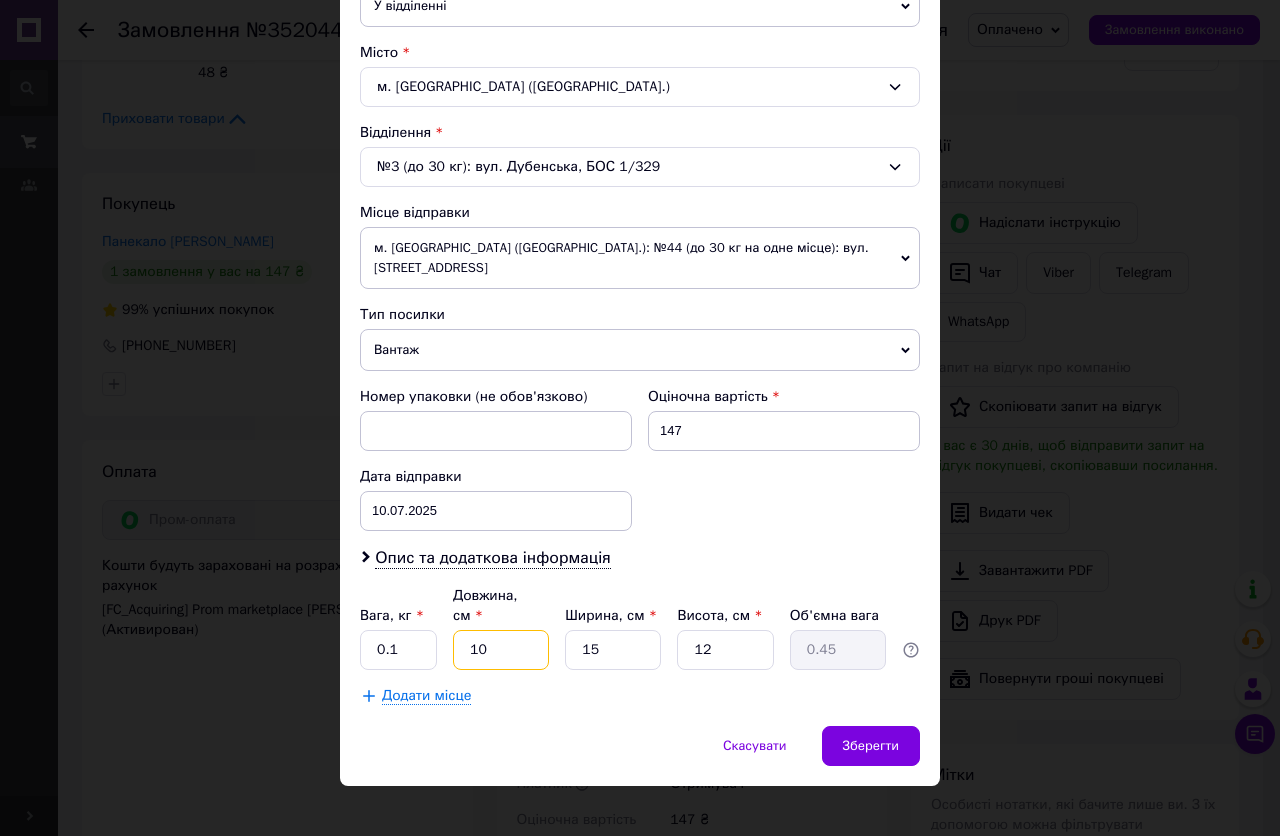 type on "10" 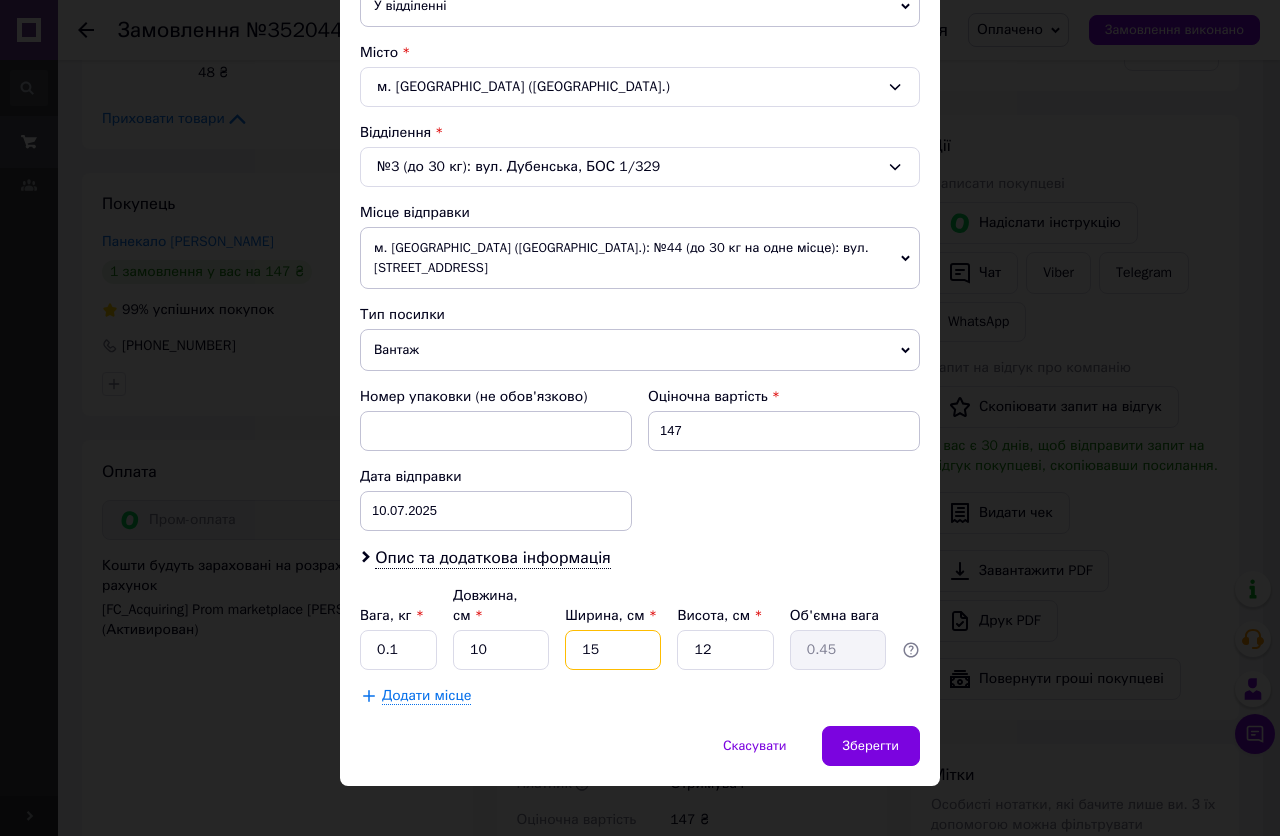 type on "1" 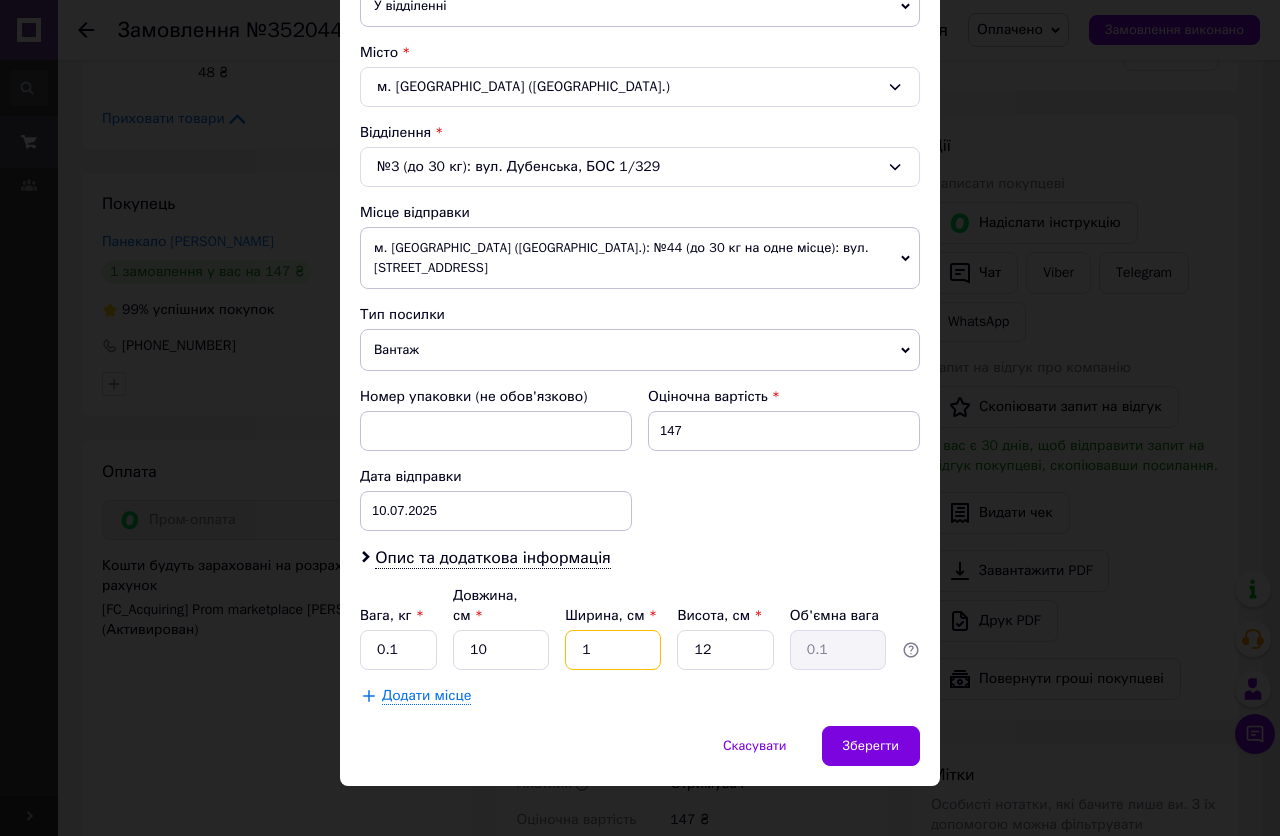 type on "10" 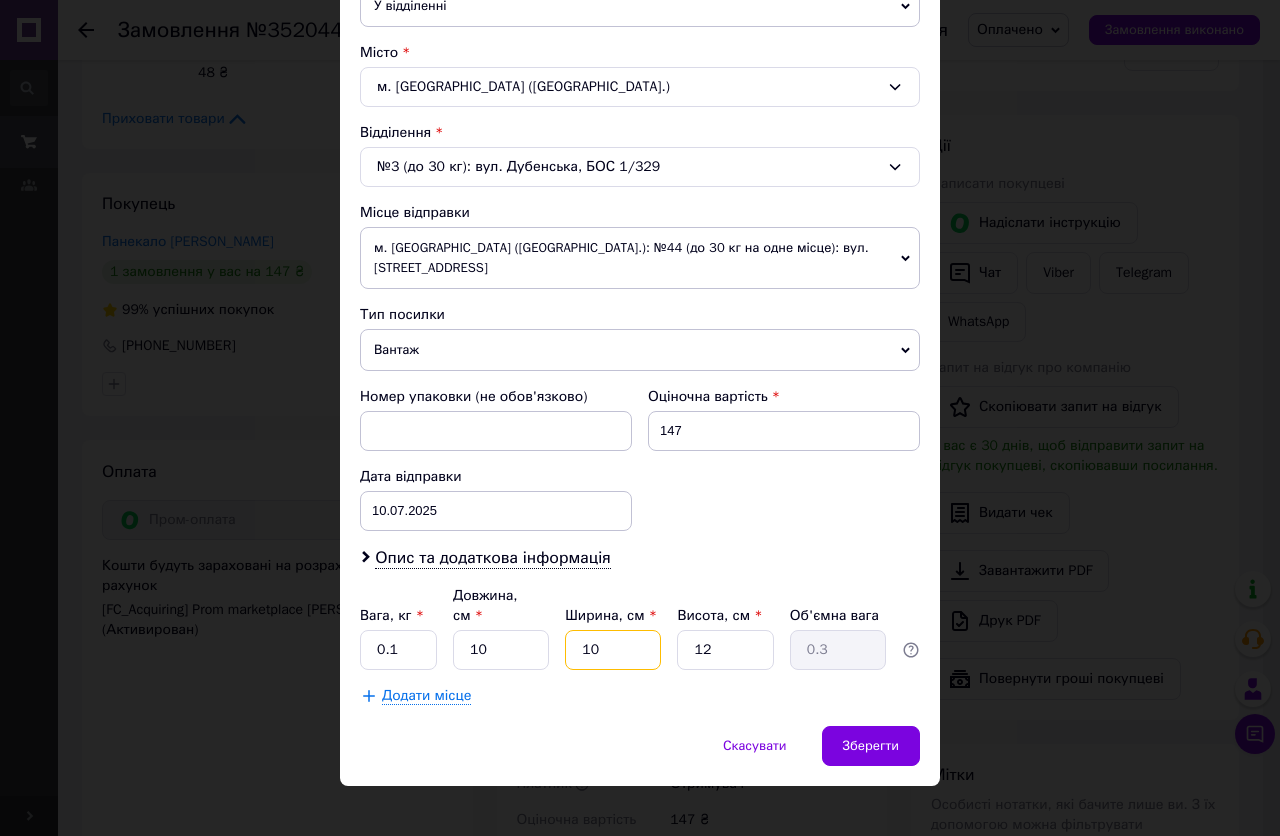 type on "10" 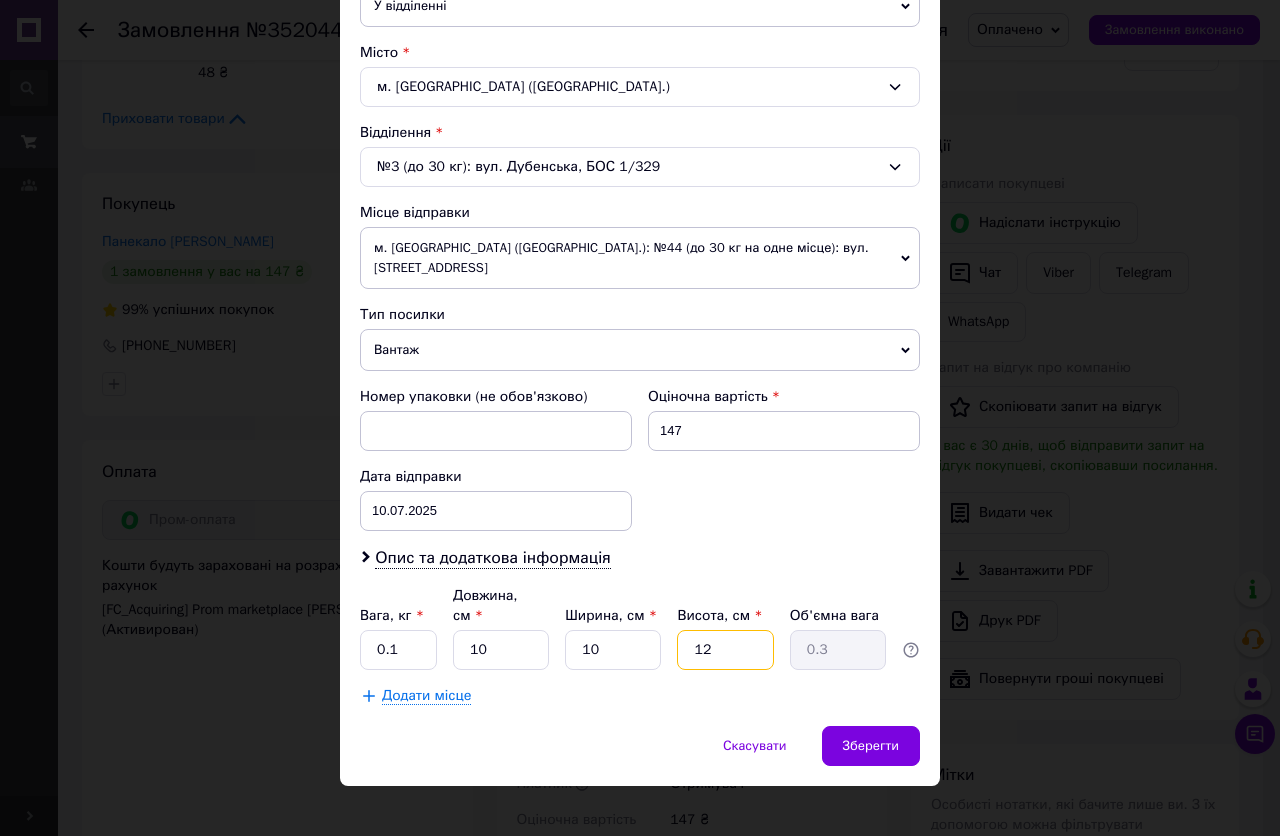 type on "3" 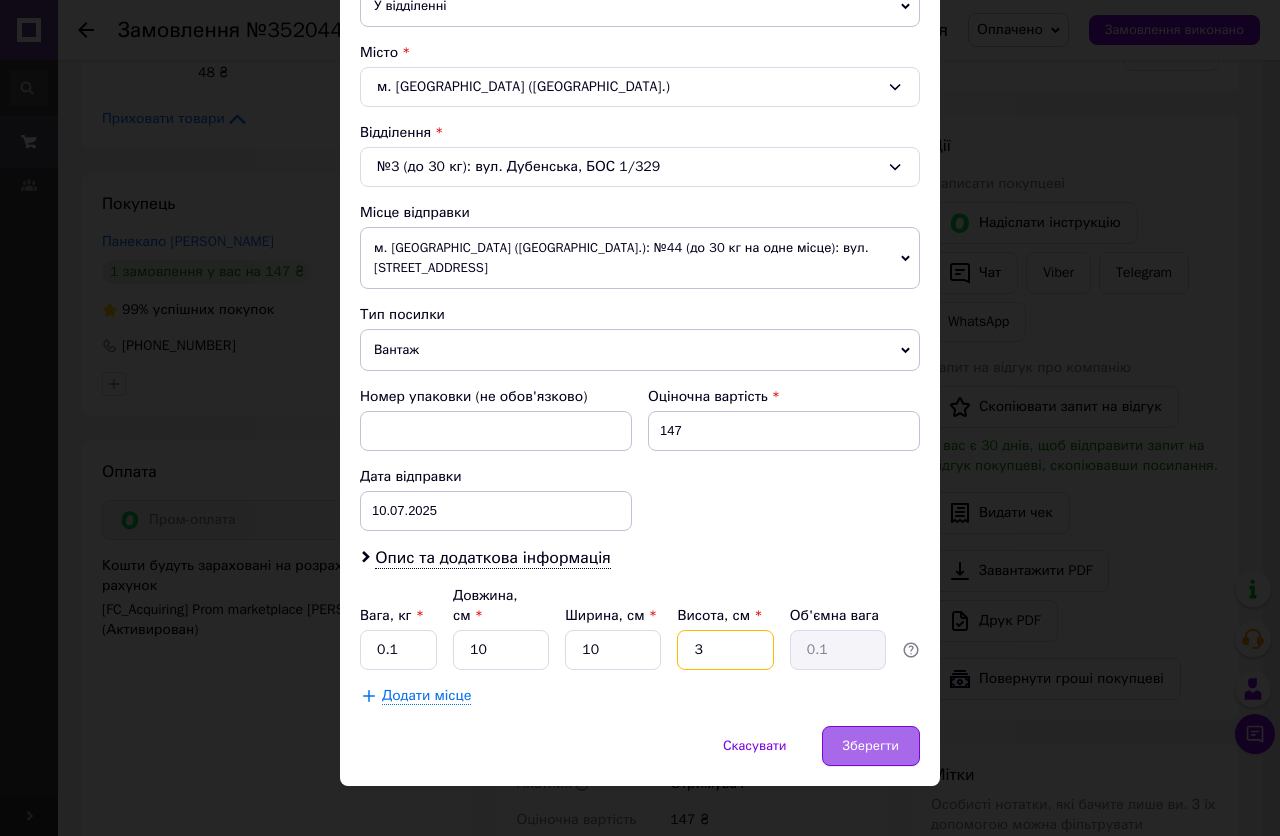 type on "3" 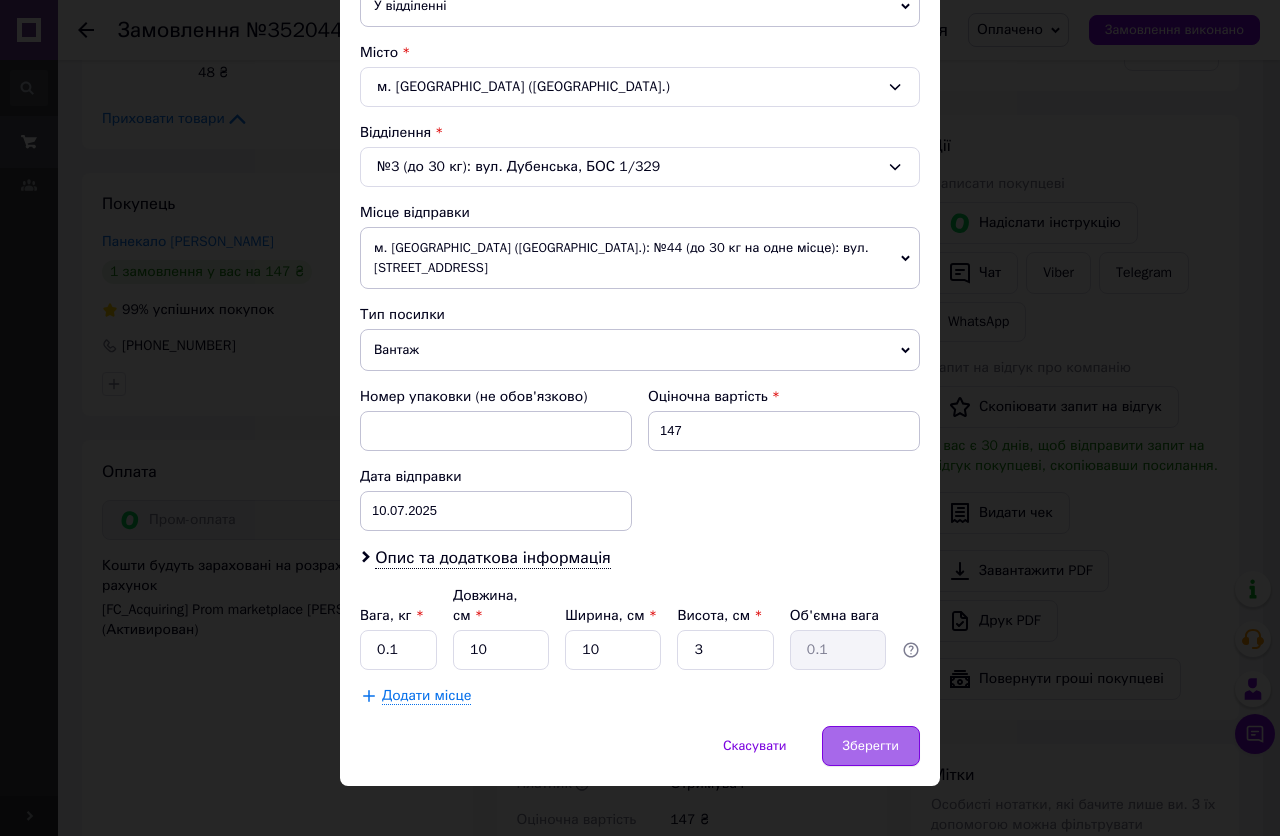 click on "Зберегти" at bounding box center [871, 746] 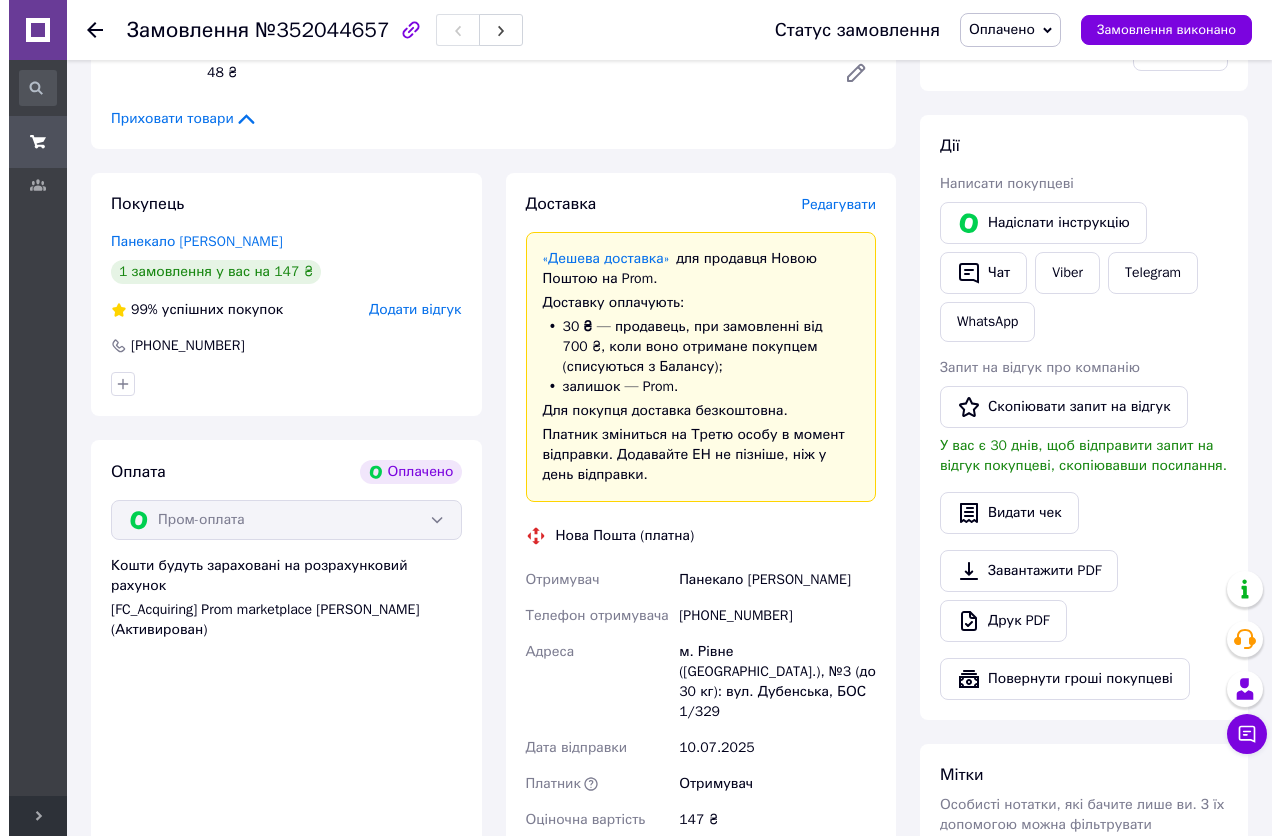 scroll, scrollTop: 900, scrollLeft: 0, axis: vertical 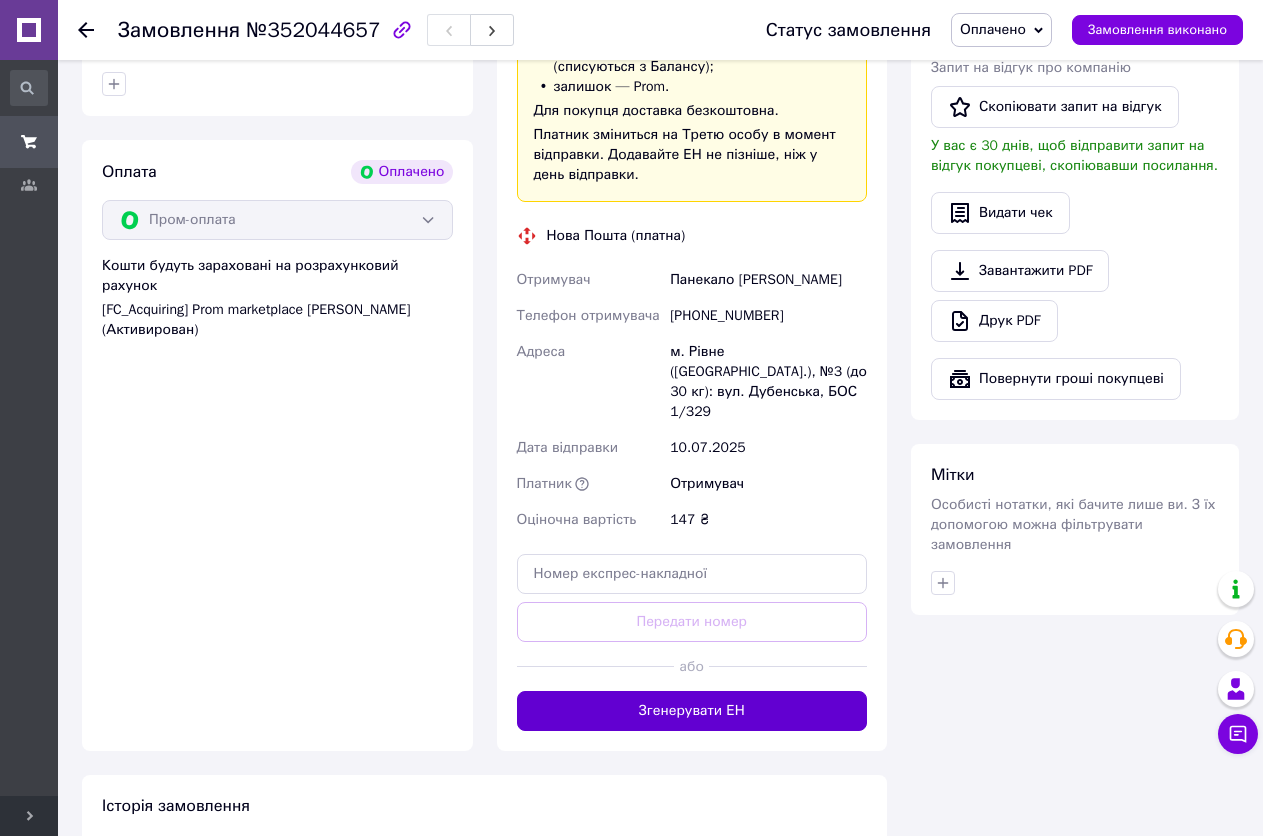 click on "Згенерувати ЕН" at bounding box center (692, 711) 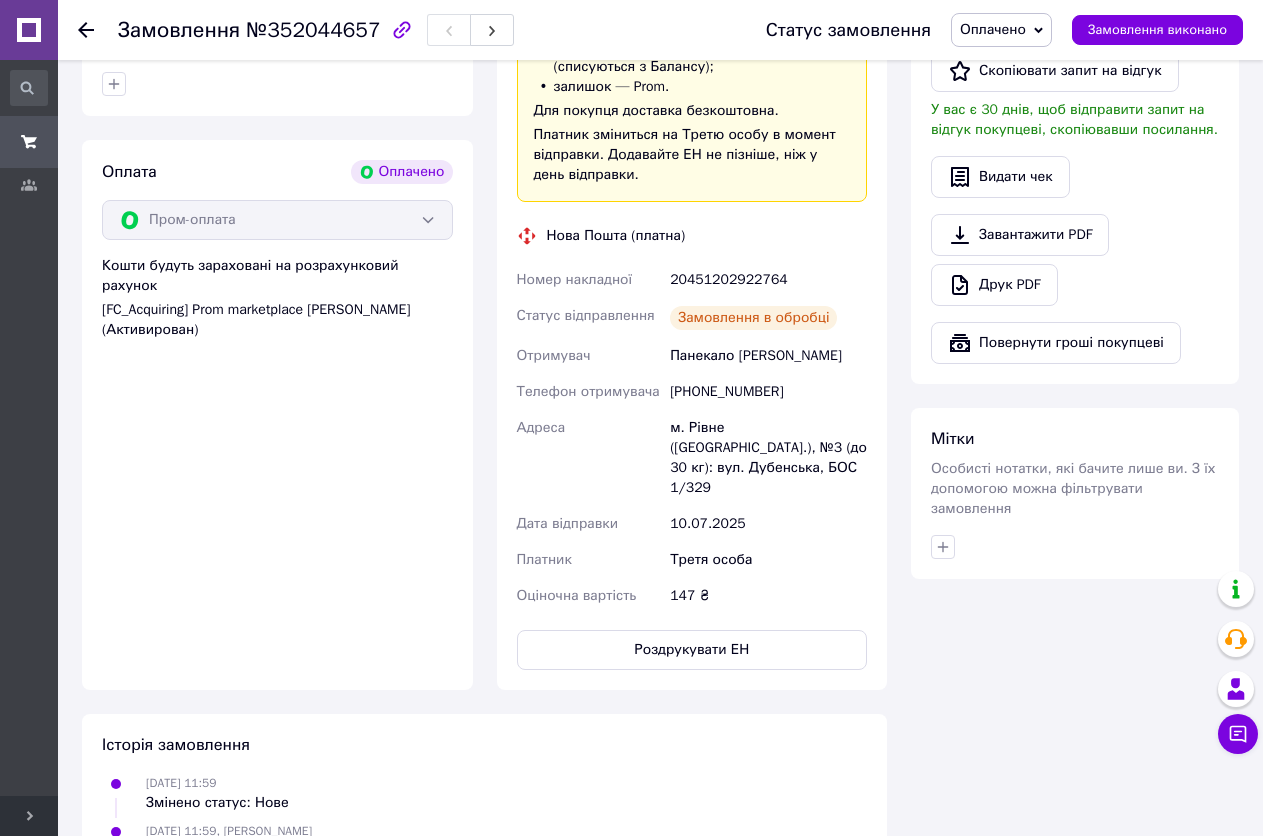 click on "20451202922764" at bounding box center [768, 280] 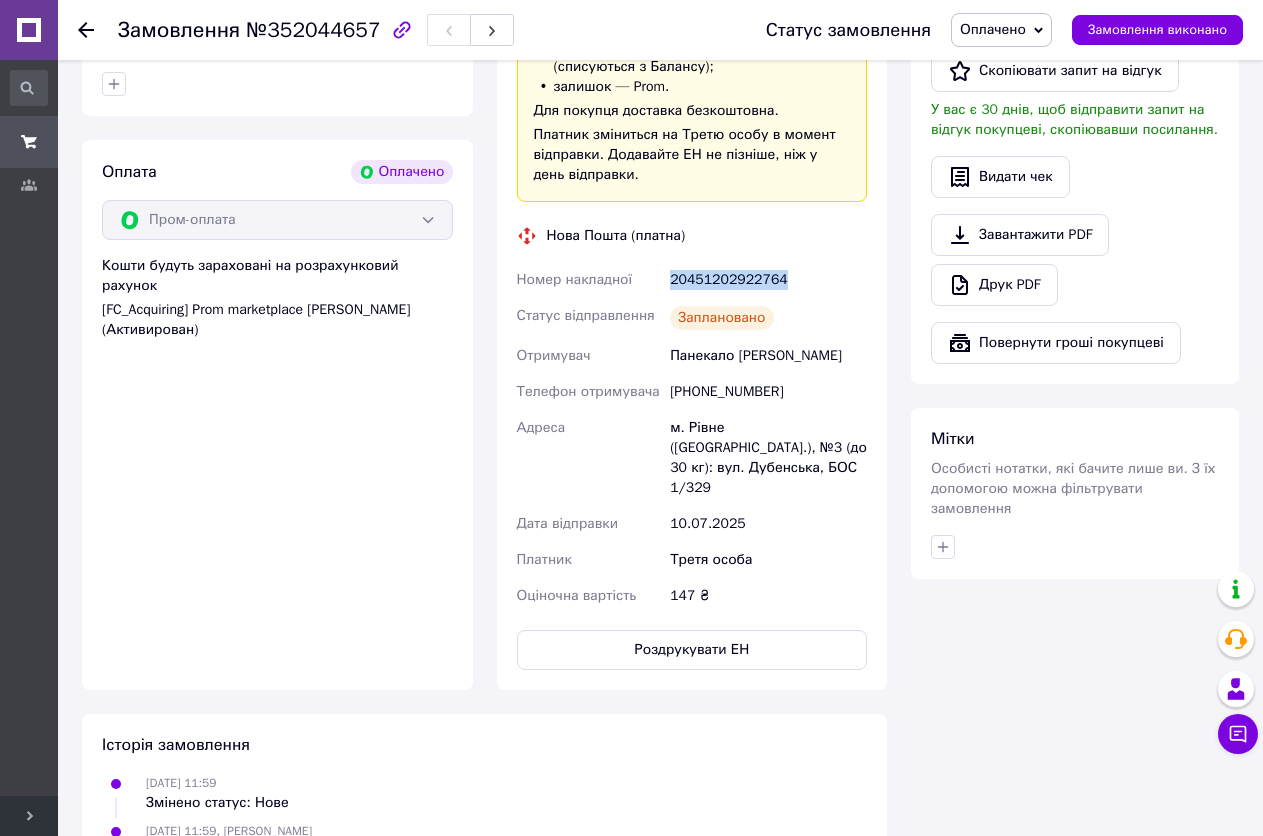 click on "20451202922764" at bounding box center (768, 280) 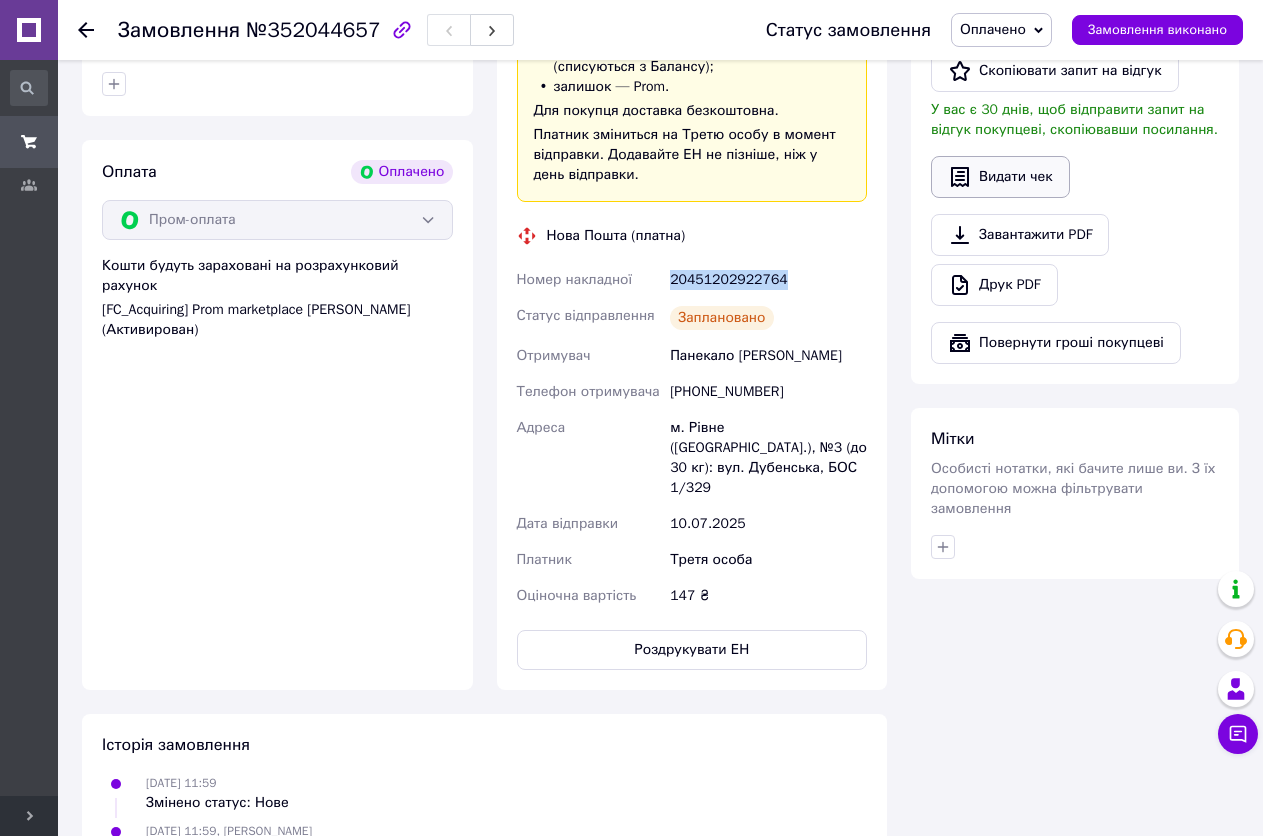 click on "Видати чек" at bounding box center (1000, 177) 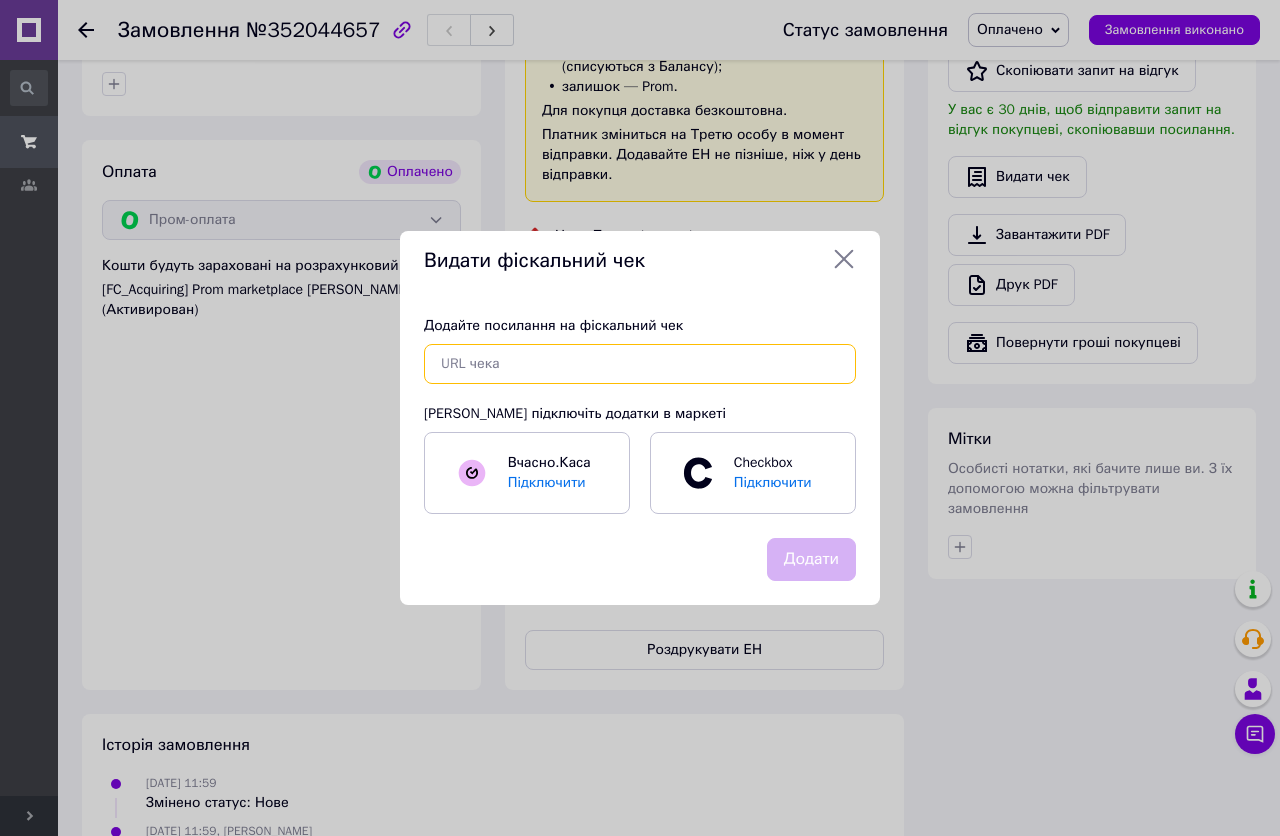 click at bounding box center [640, 364] 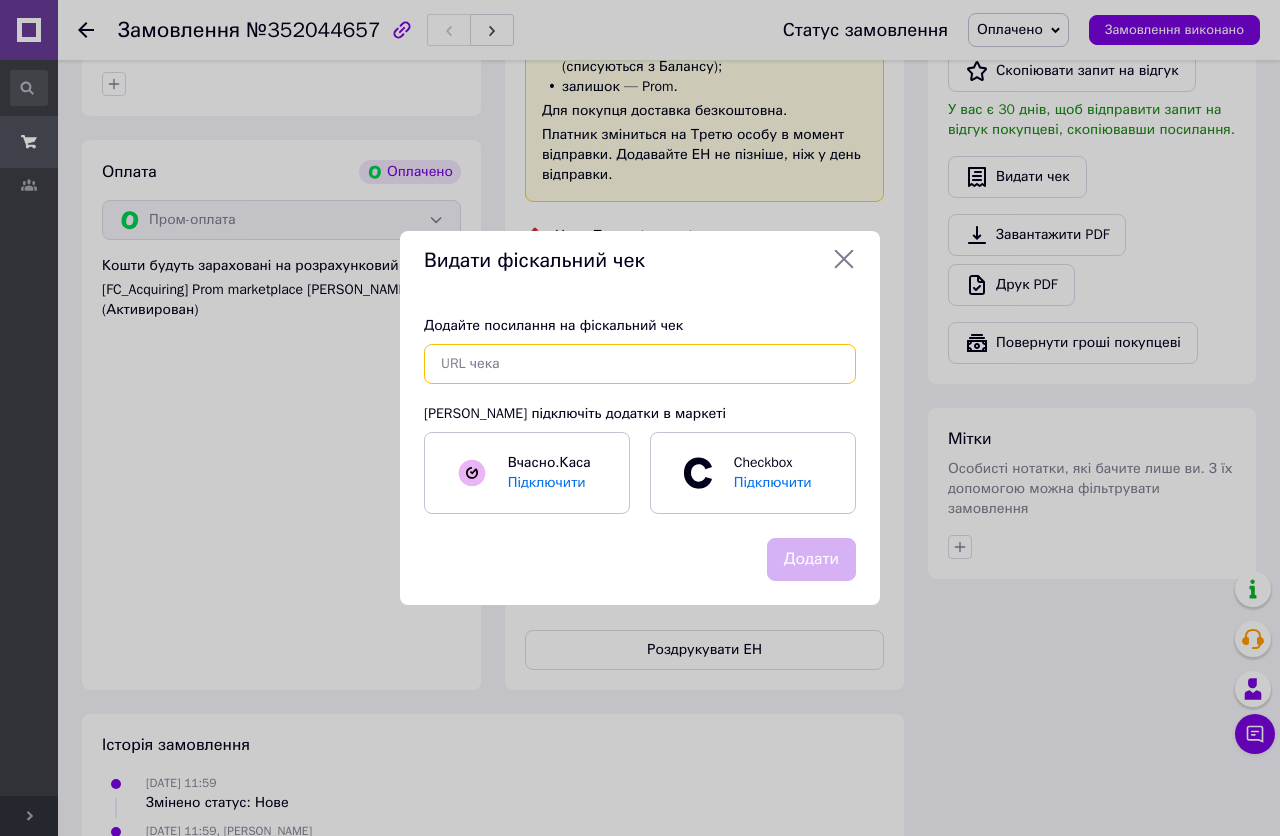 paste on "https://cabinet.tax.gov.ua/cashregs/check?id=4757601252&fn=4000060223&date=20250710&time=120706&sm=147" 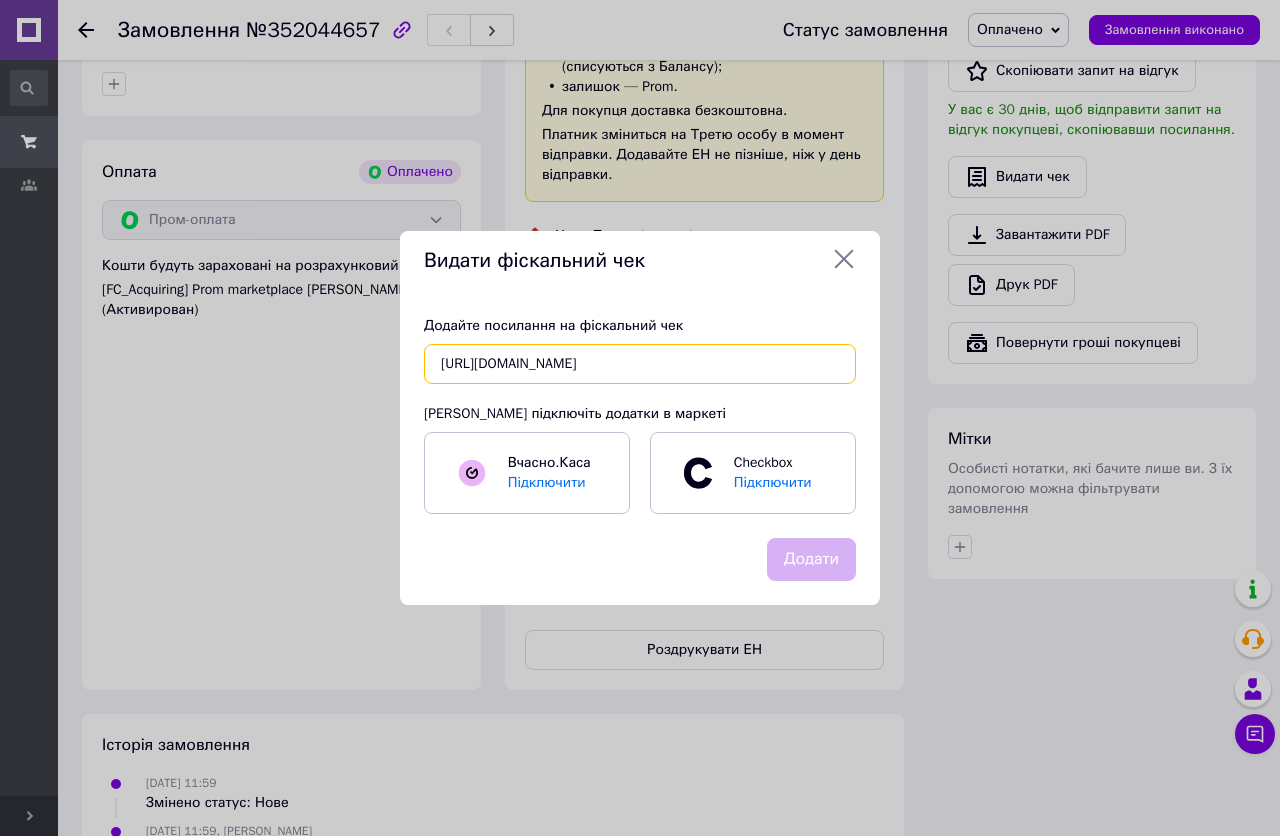 scroll, scrollTop: 0, scrollLeft: 332, axis: horizontal 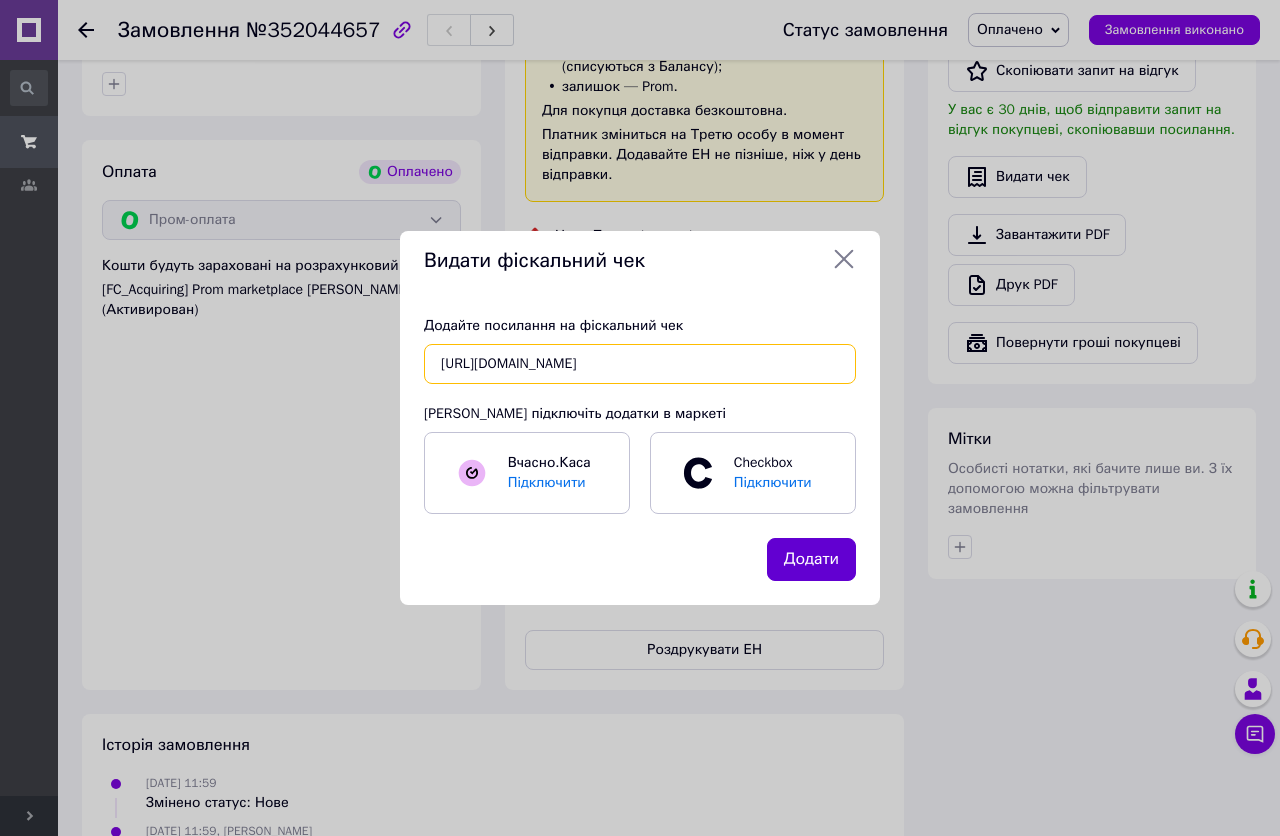 type on "https://cabinet.tax.gov.ua/cashregs/check?id=4757601252&fn=4000060223&date=20250710&time=120706&sm=147" 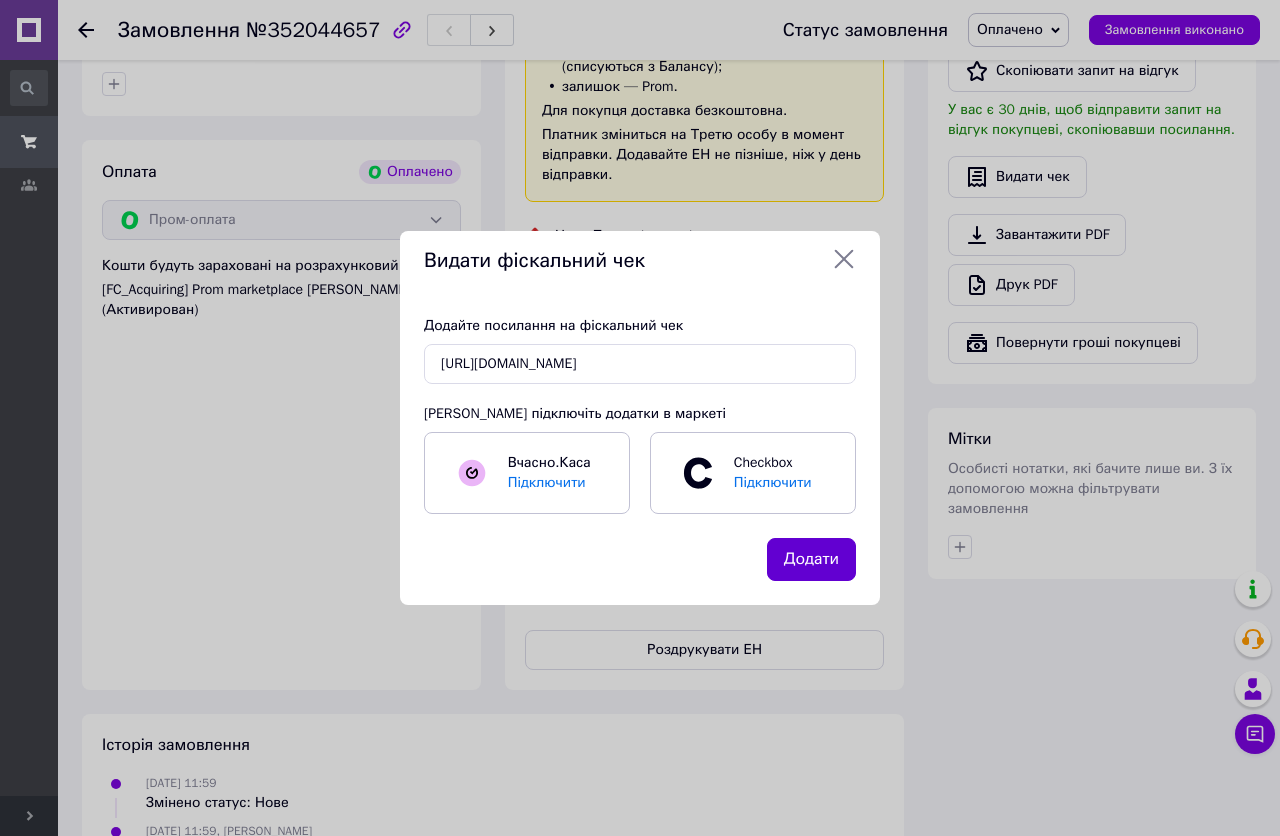 click on "Додати" at bounding box center [811, 559] 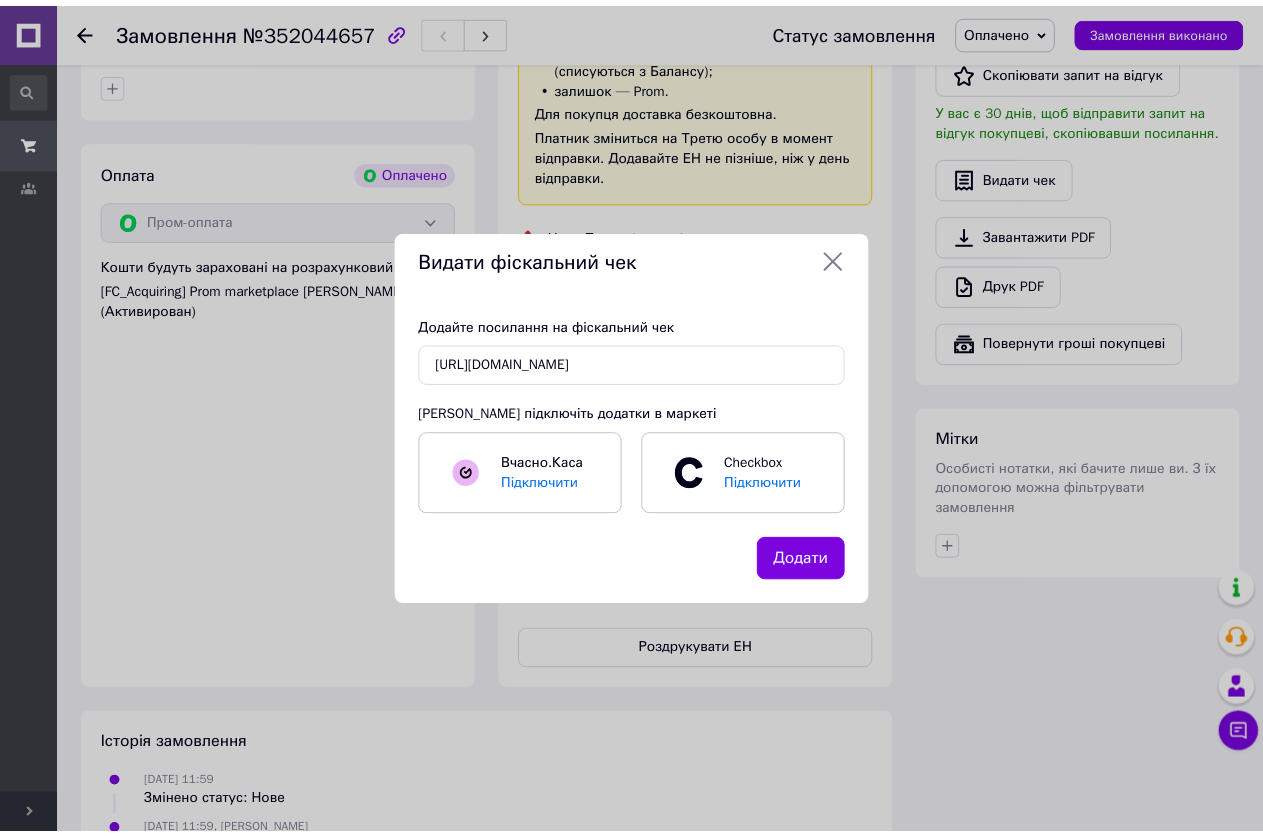 scroll, scrollTop: 0, scrollLeft: 0, axis: both 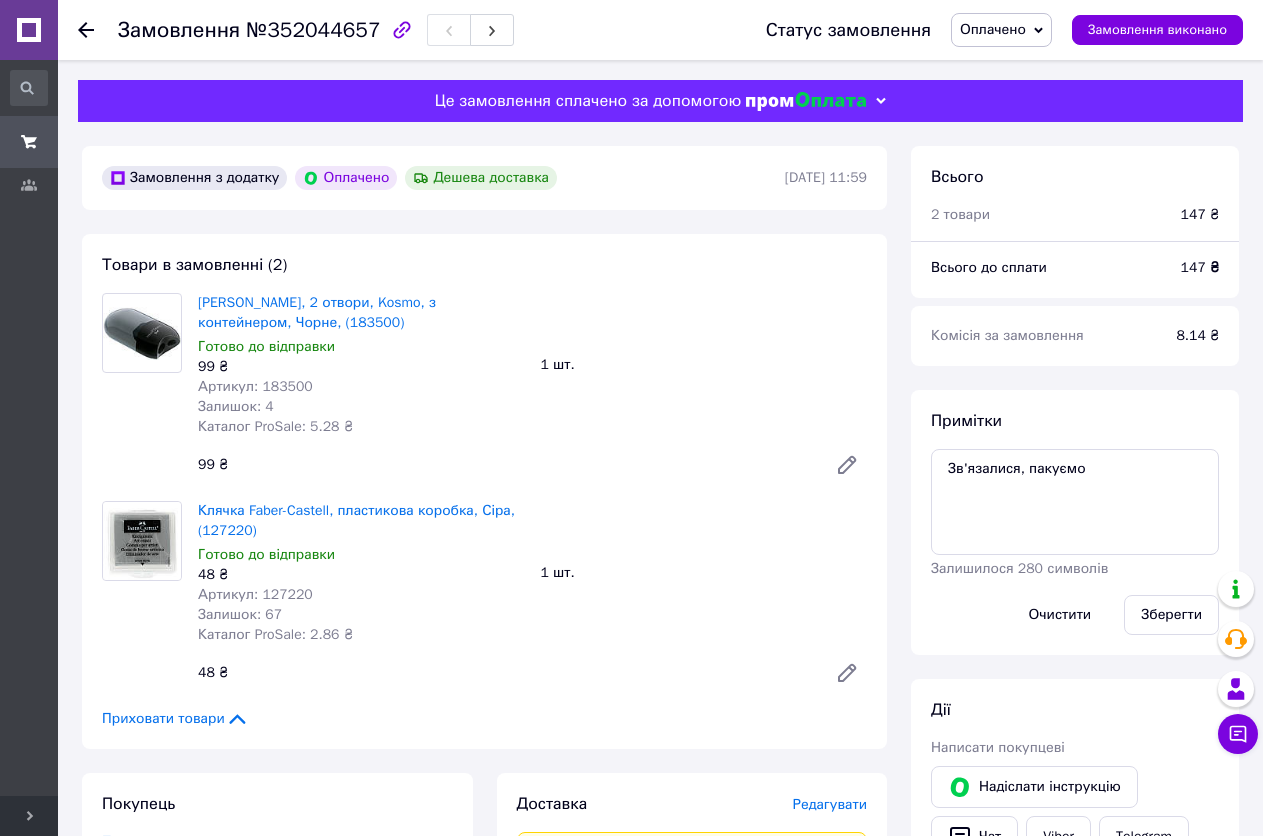 click at bounding box center [98, 30] 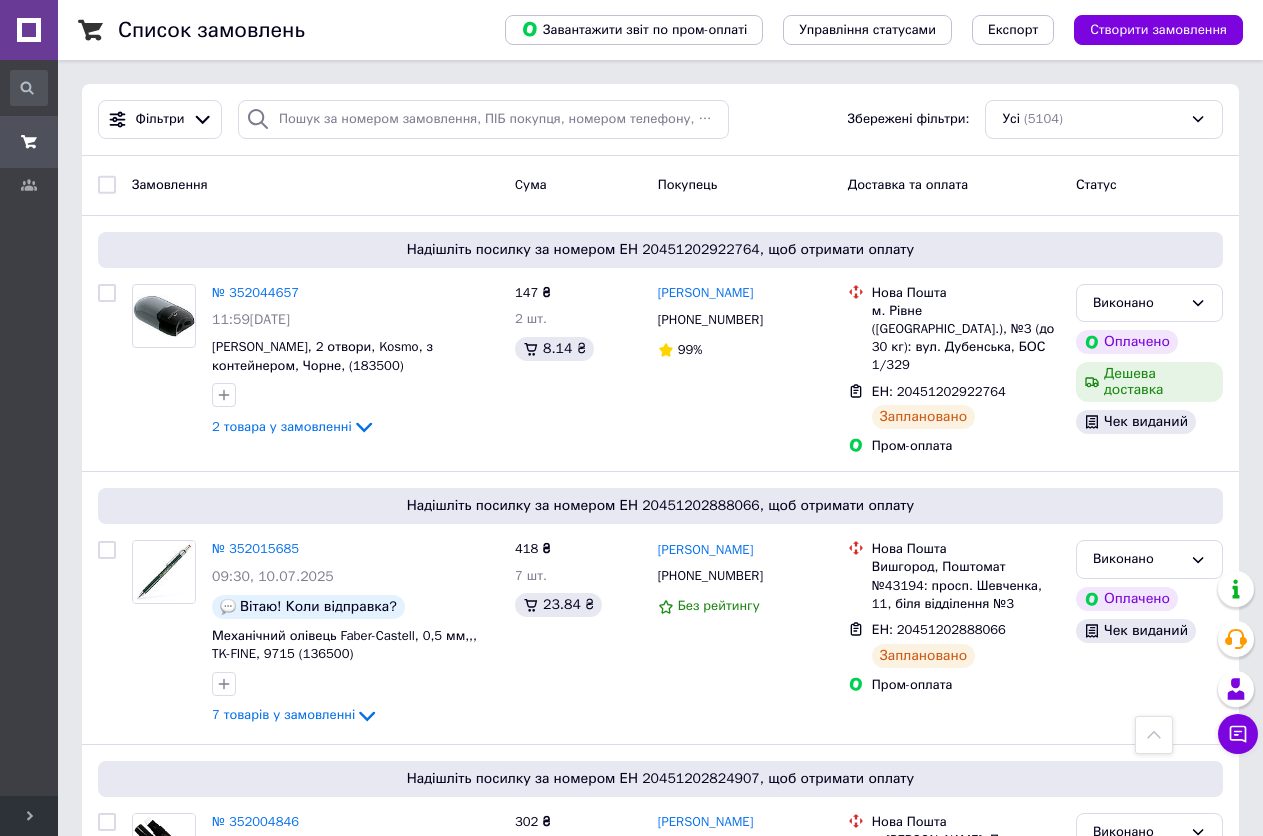 scroll, scrollTop: 700, scrollLeft: 0, axis: vertical 